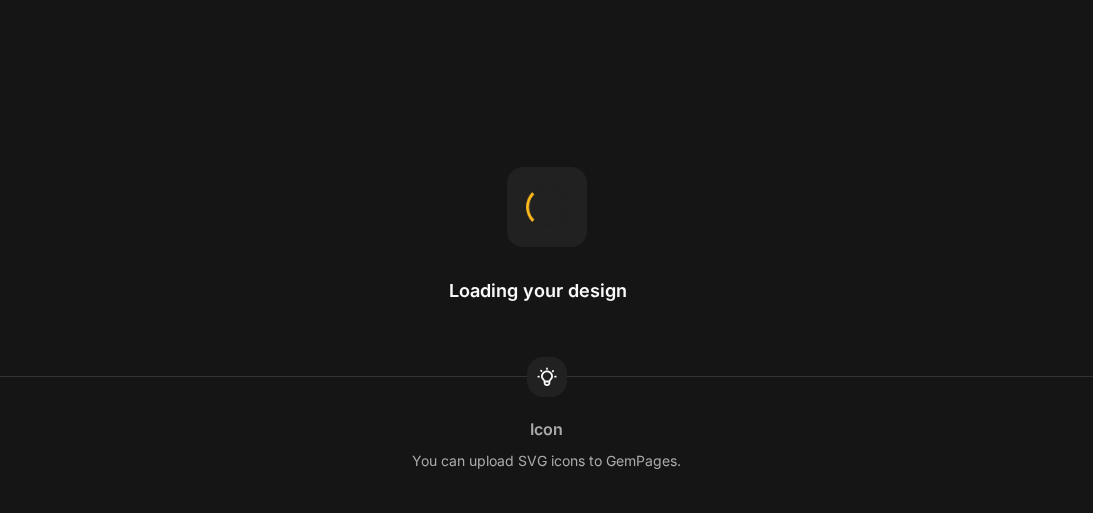 scroll, scrollTop: 0, scrollLeft: 0, axis: both 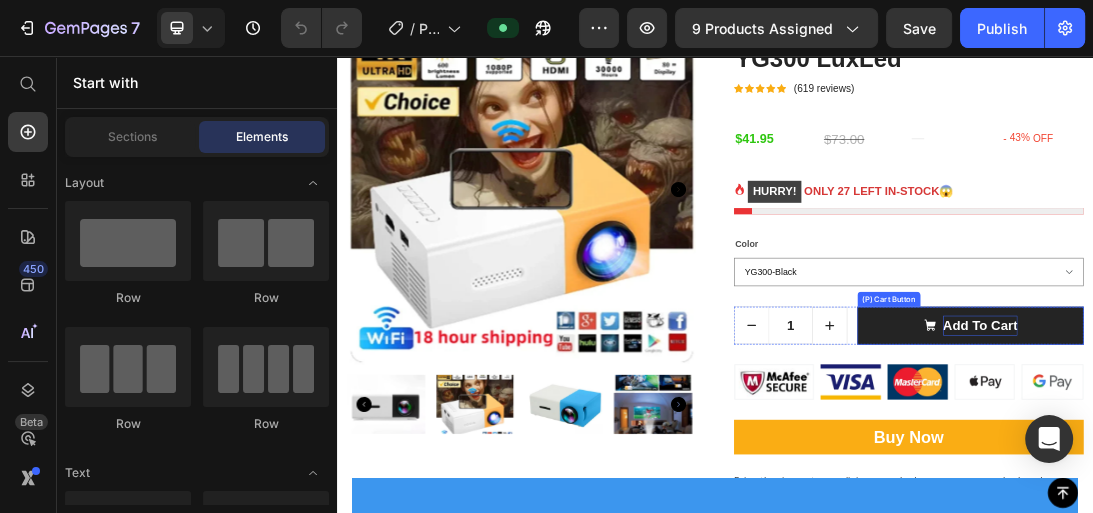 click on "add to cart" at bounding box center (1358, 483) 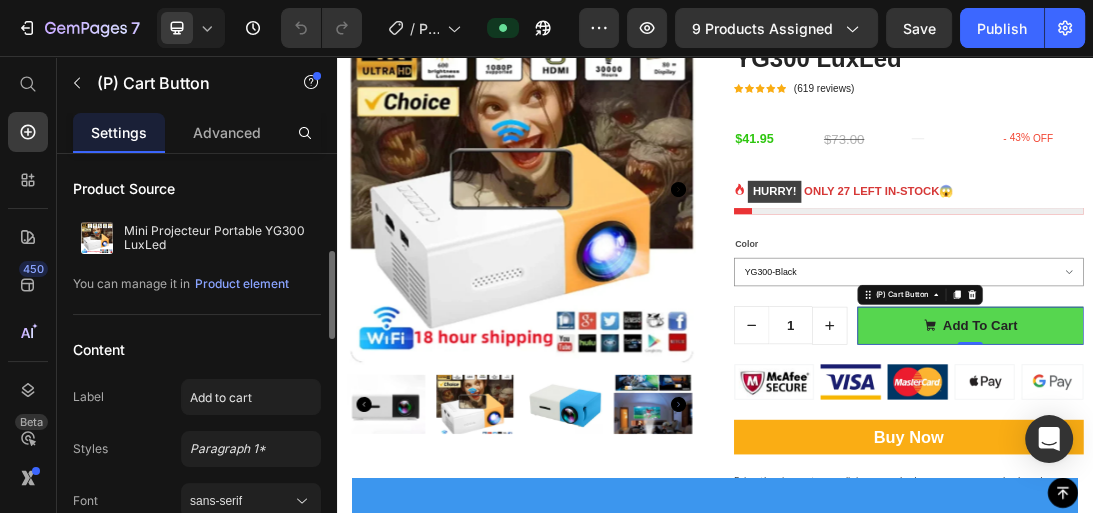 scroll, scrollTop: 80, scrollLeft: 0, axis: vertical 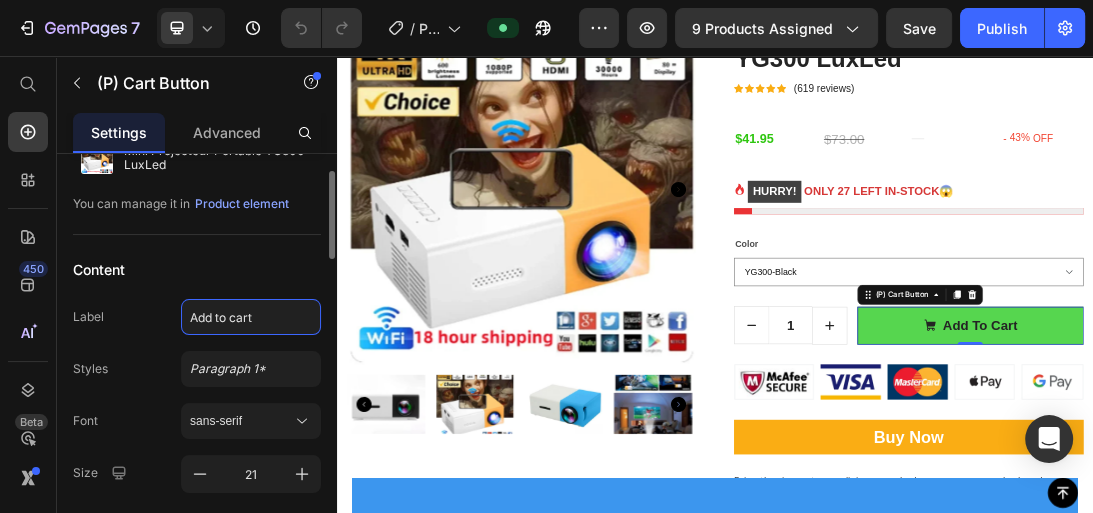click on "Add to cart" 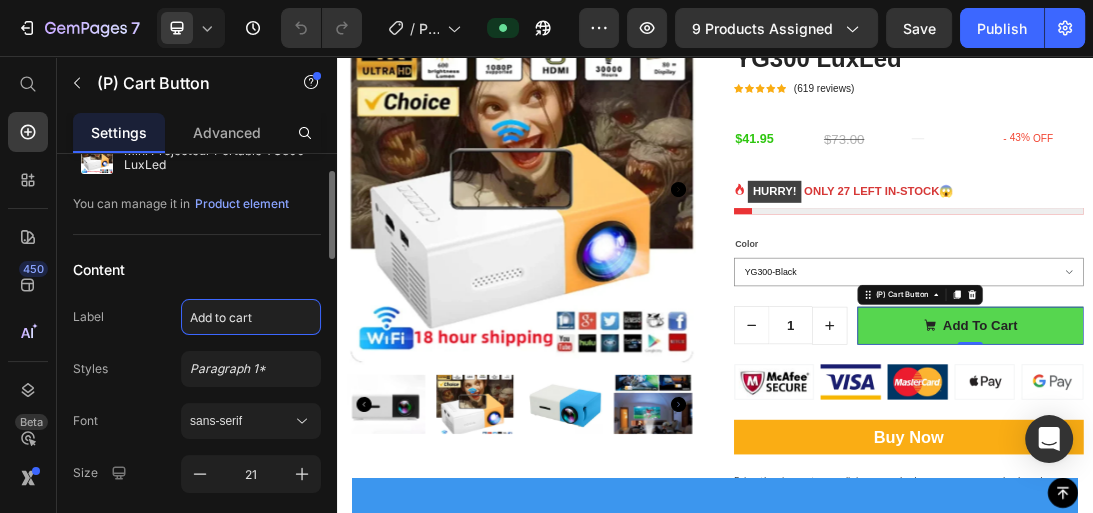 click on "Add to cart" 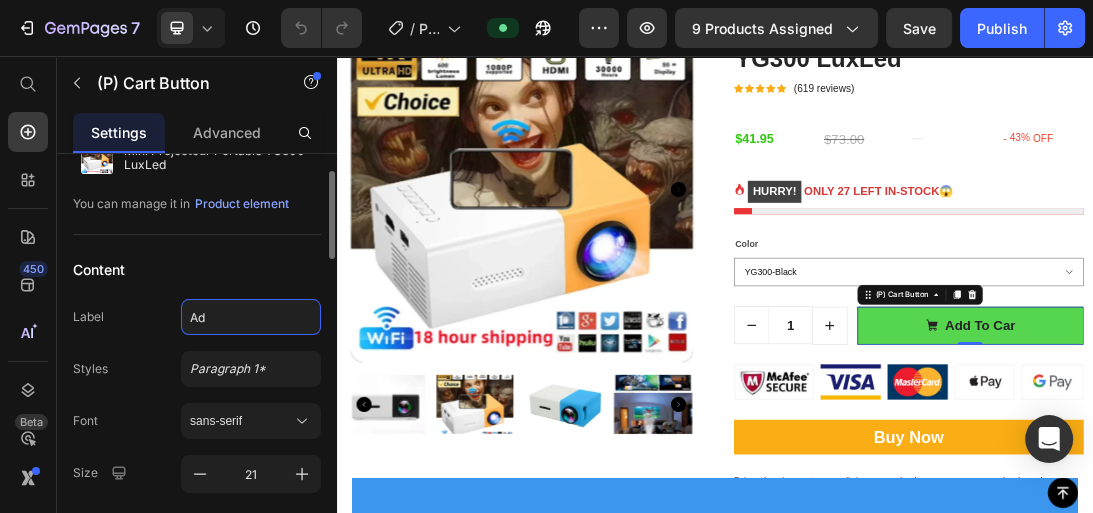 type on "A" 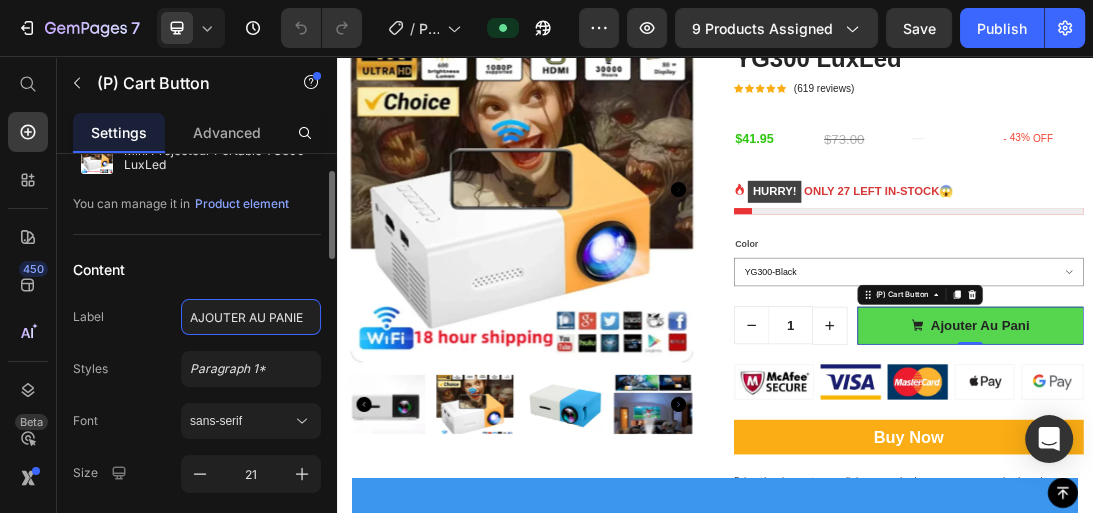 type on "AJOUTER AU PANIER" 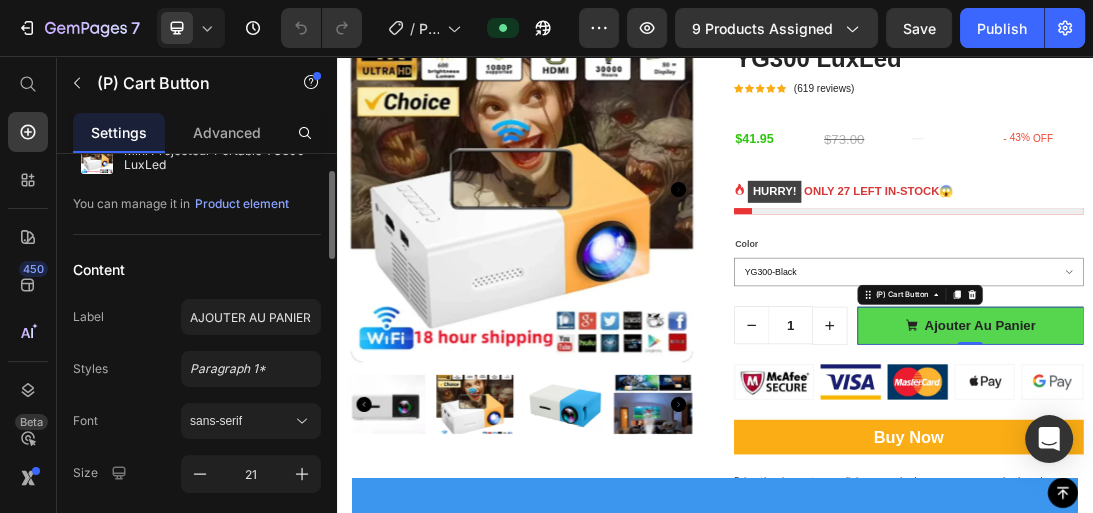 click on "Content Label AJOUTER AU PANIER Styles Paragraph 1* Font sans-serif Size 21 Show more" 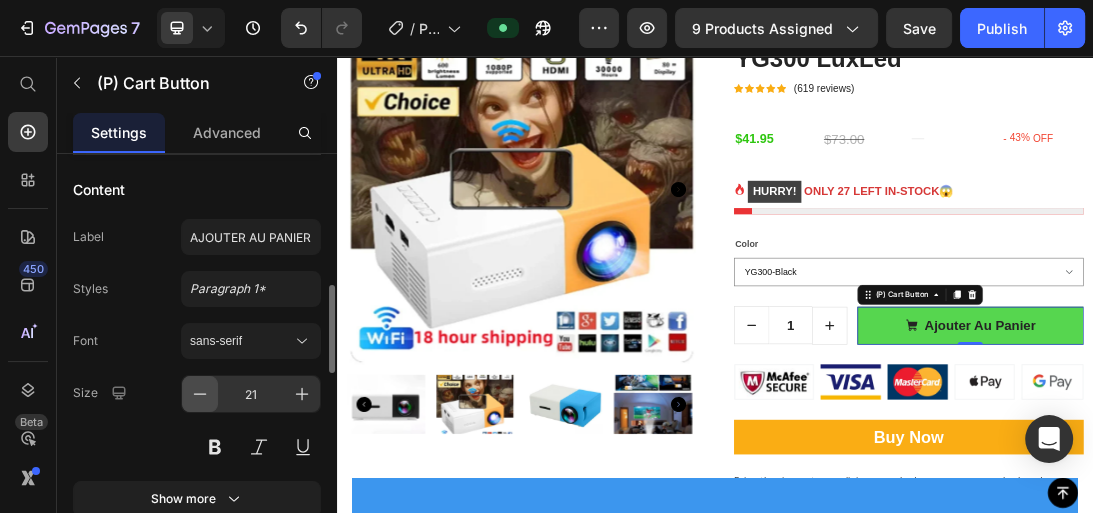 scroll, scrollTop: 240, scrollLeft: 0, axis: vertical 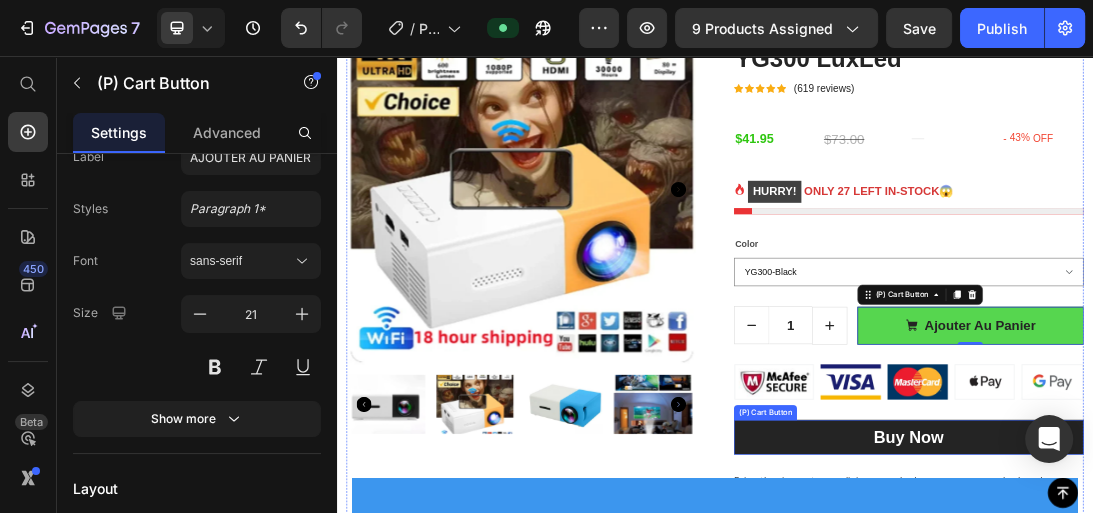 click on "Buy Now" at bounding box center (1244, 660) 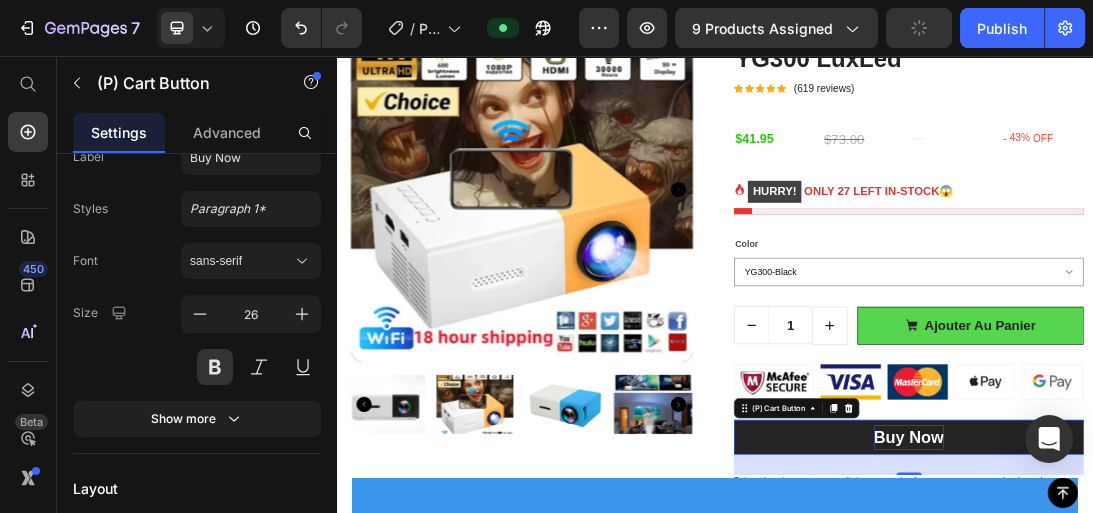 click on "Buy Now" at bounding box center [1244, 660] 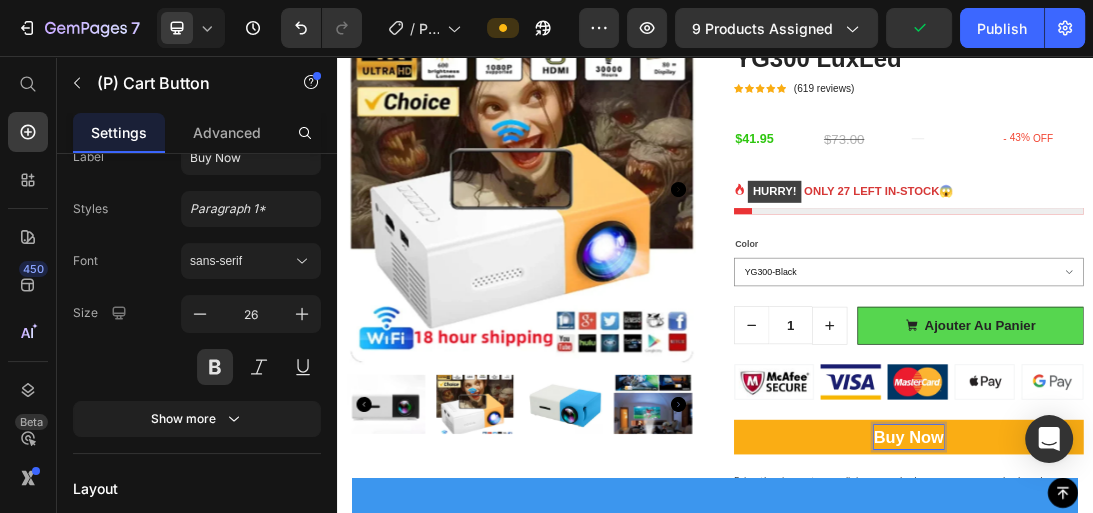 scroll, scrollTop: 0, scrollLeft: 0, axis: both 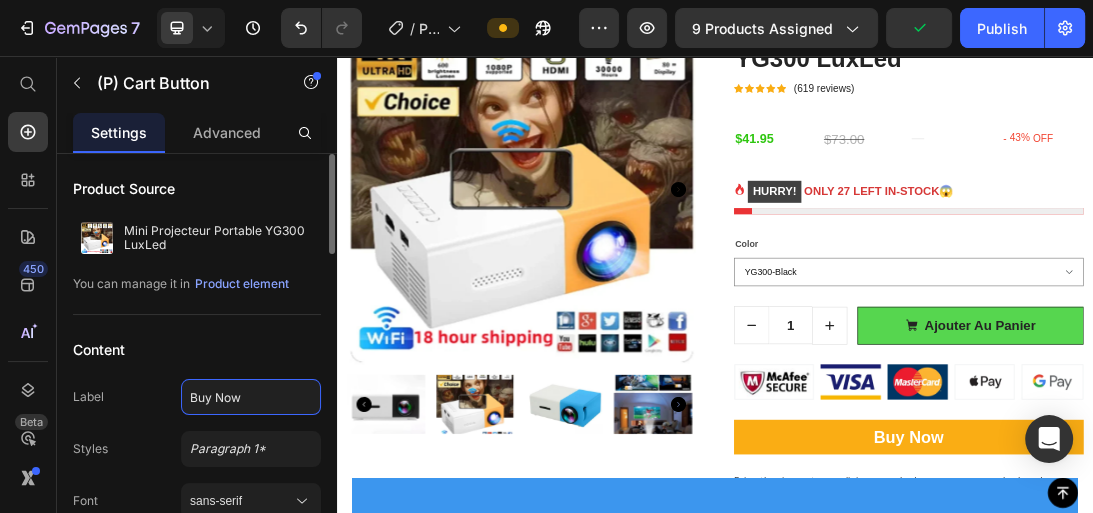 click on "Buy Now" 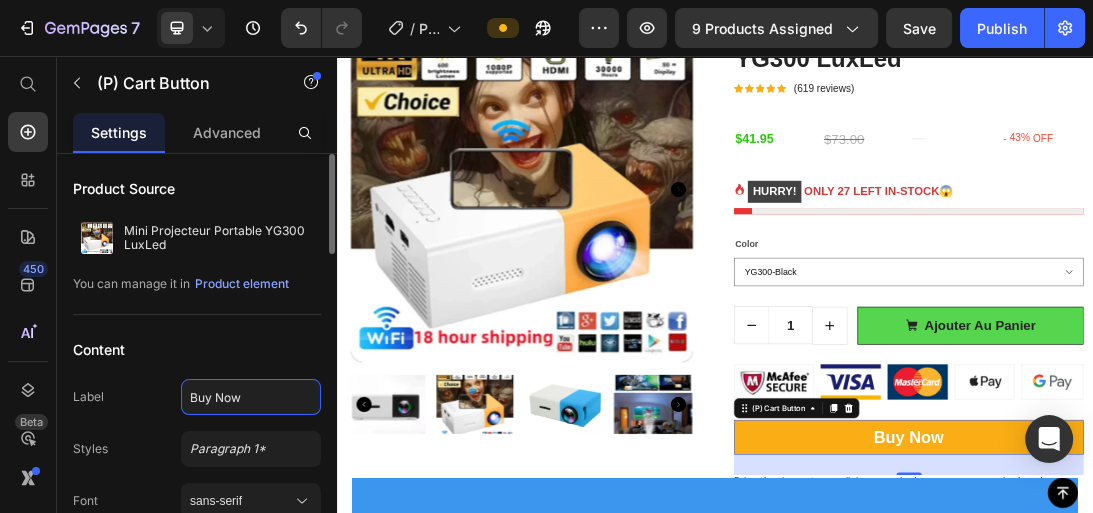paste on "🎁 Utilisez le code LUX30 [DATE] seulement !" 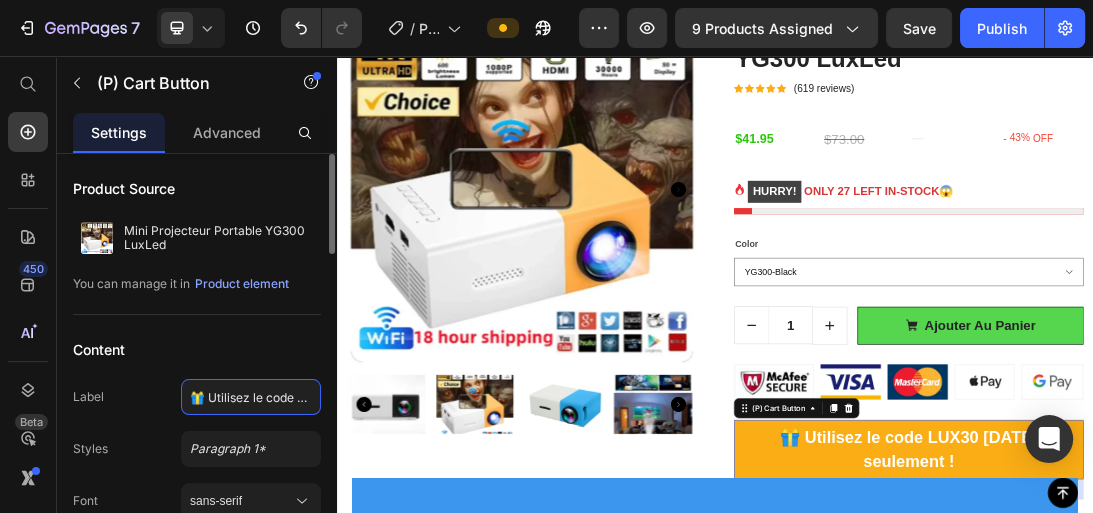scroll, scrollTop: 0, scrollLeft: 159, axis: horizontal 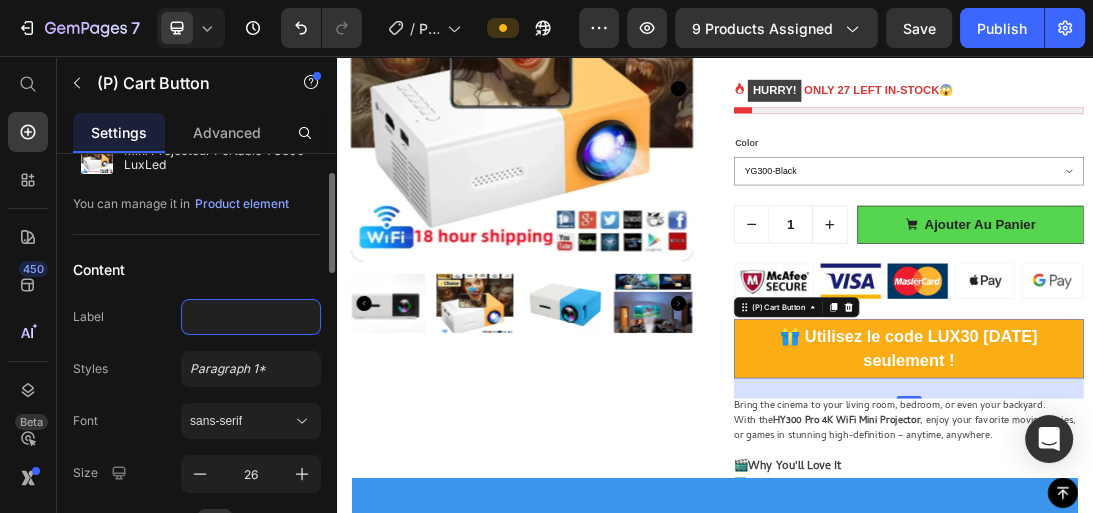click on "🎁 Utilisez le code LUX30 [DATE] seulement !" 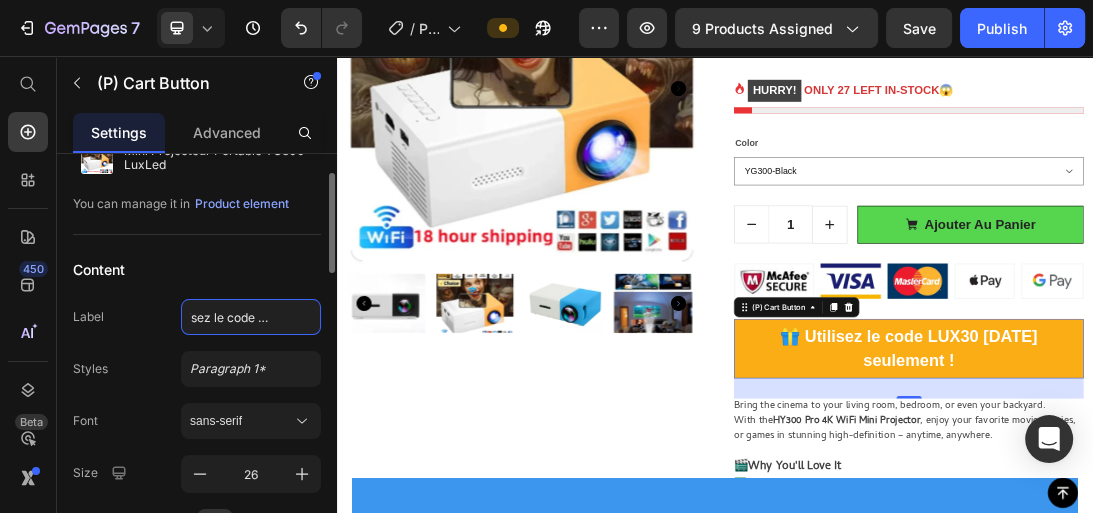 scroll, scrollTop: 0, scrollLeft: 30, axis: horizontal 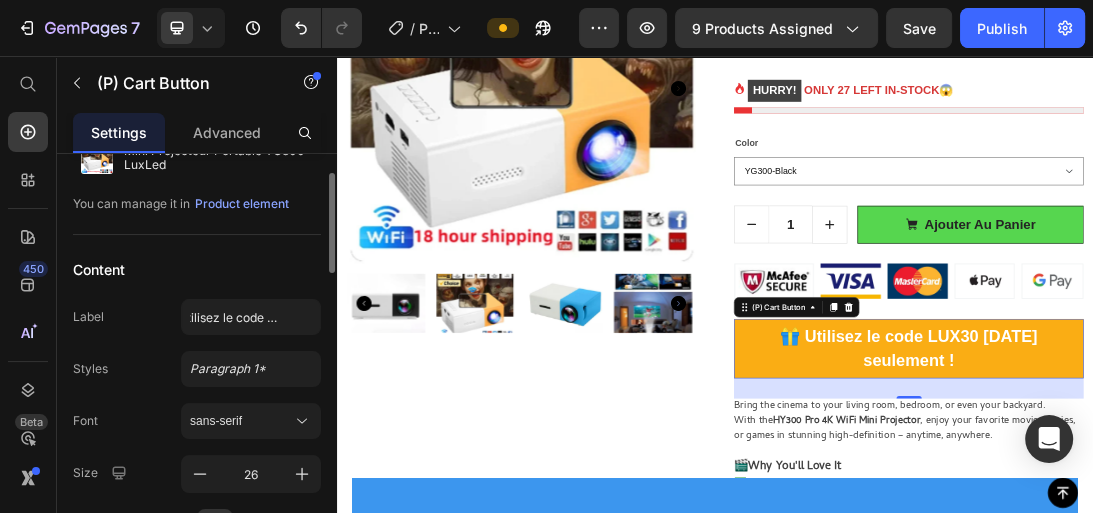 click on "Styles Paragraph 1* Font sans-serif Size 26 Show more" 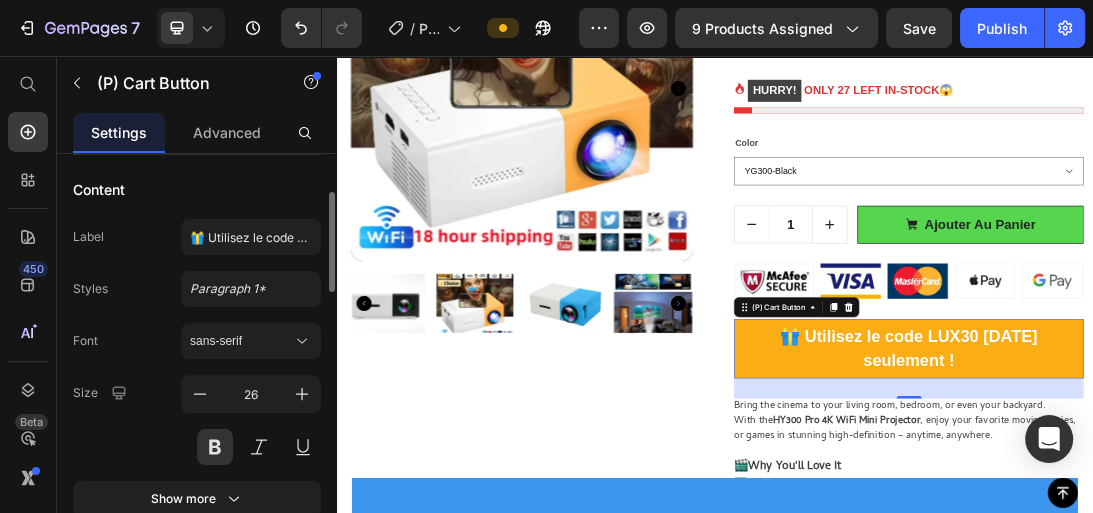 scroll, scrollTop: 240, scrollLeft: 0, axis: vertical 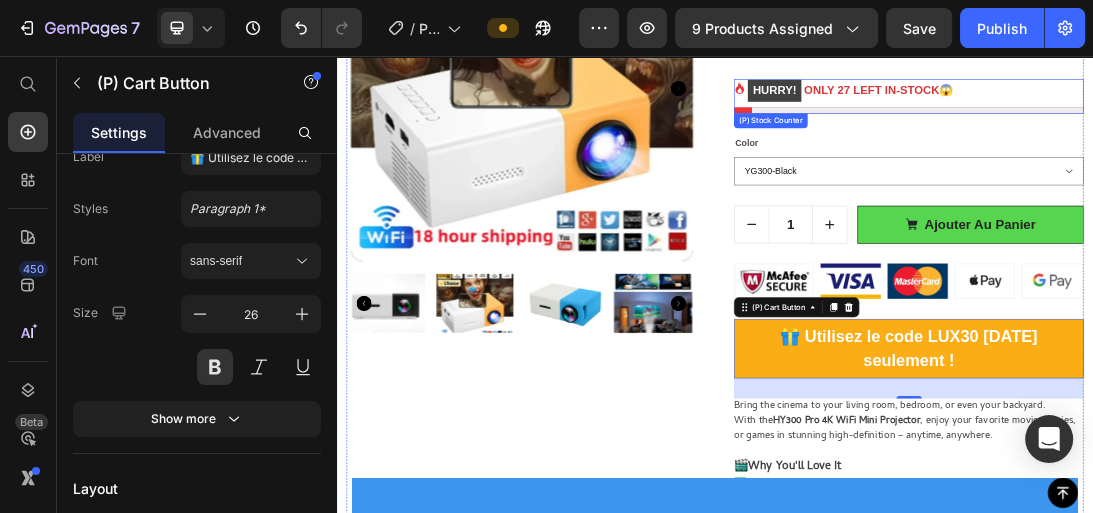 click on "HURRY!  ONLY 27 LEFT IN-STOCK😱" at bounding box center (1152, 110) 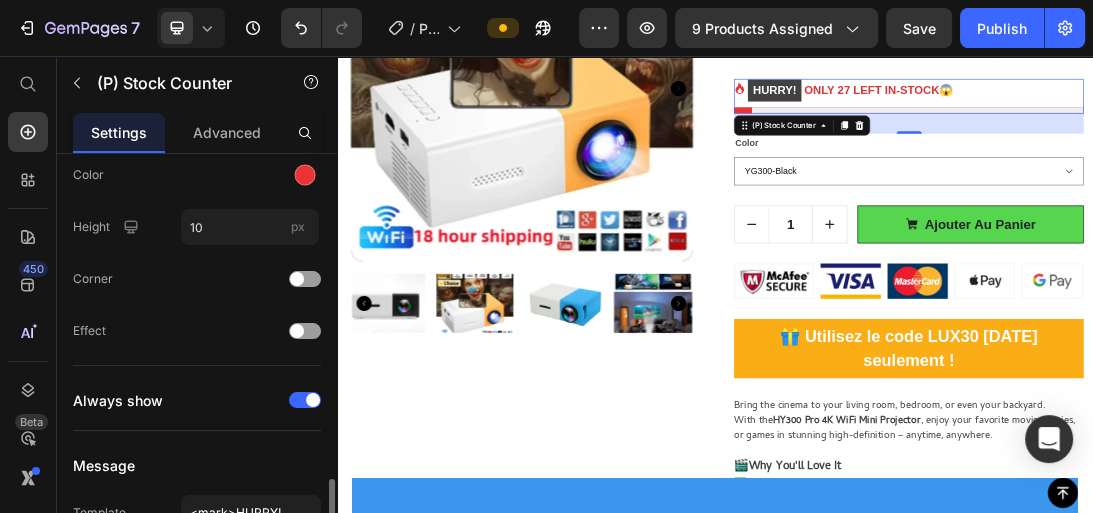 scroll, scrollTop: 720, scrollLeft: 0, axis: vertical 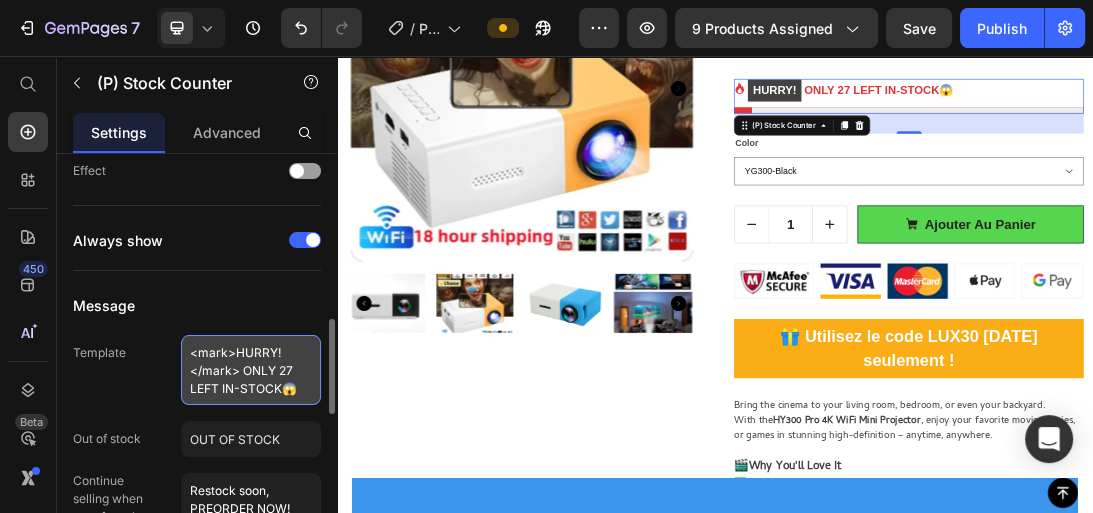 drag, startPoint x: 294, startPoint y: 372, endPoint x: 280, endPoint y: 369, distance: 14.3178215 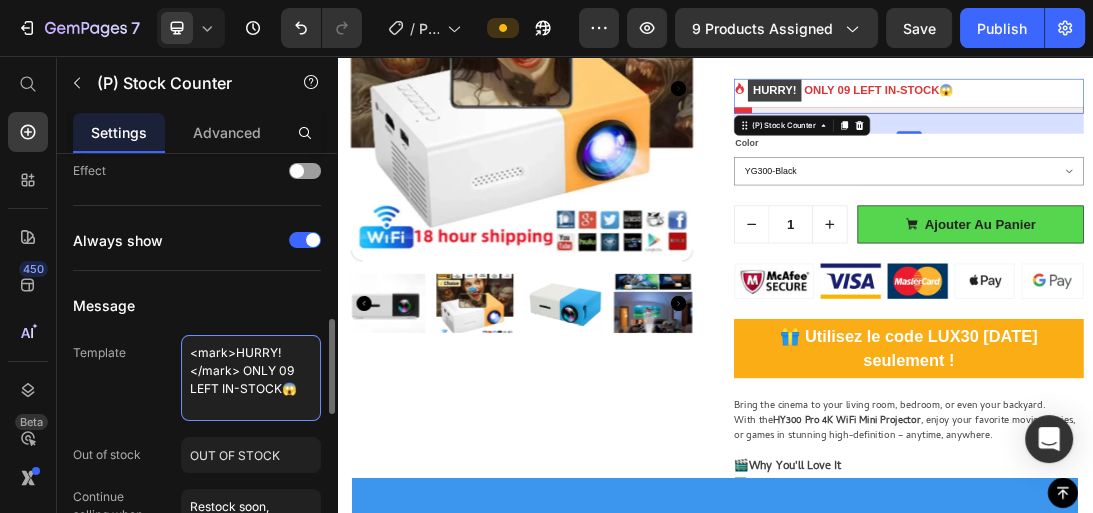 type on "<mark>HURRY!</mark> ONLY 09 LEFT IN-STOCK😱" 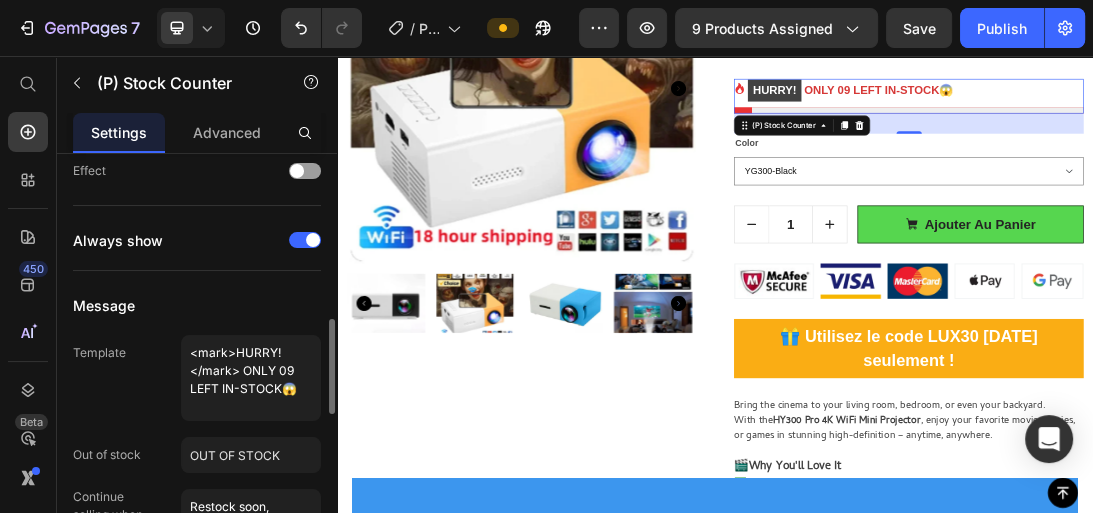 click on "Message" at bounding box center [197, 305] 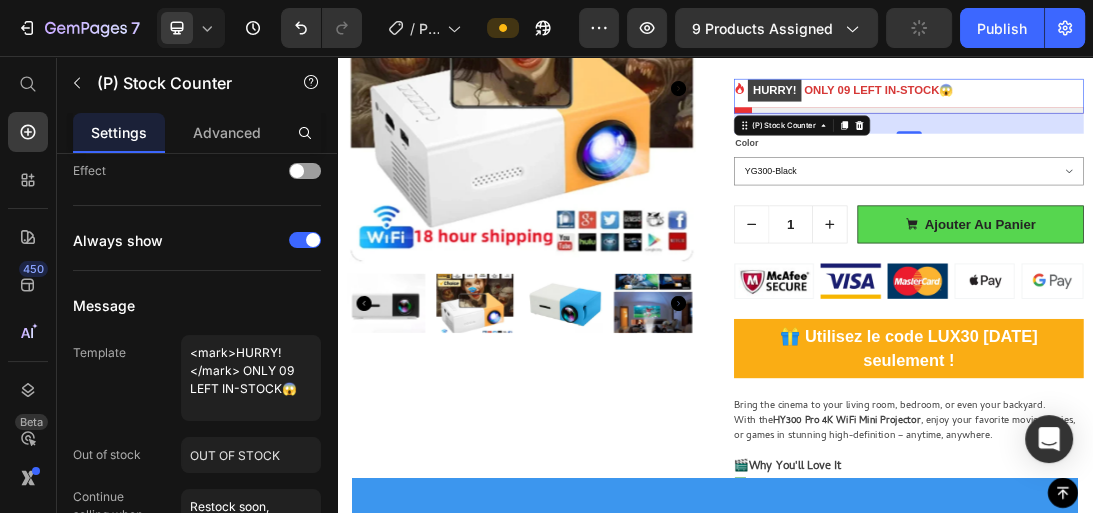 scroll, scrollTop: 880, scrollLeft: 0, axis: vertical 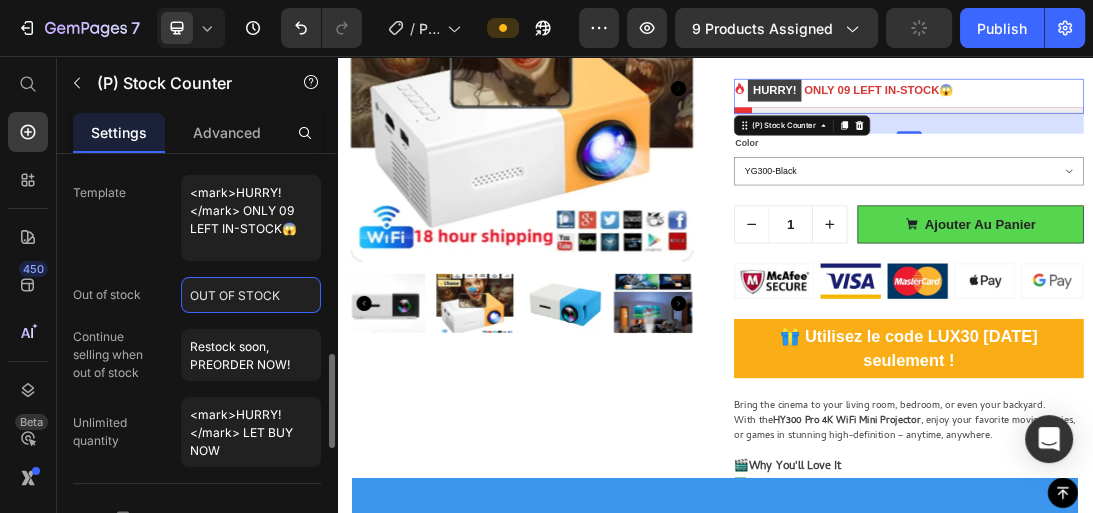 click on "OUT OF STOCK" 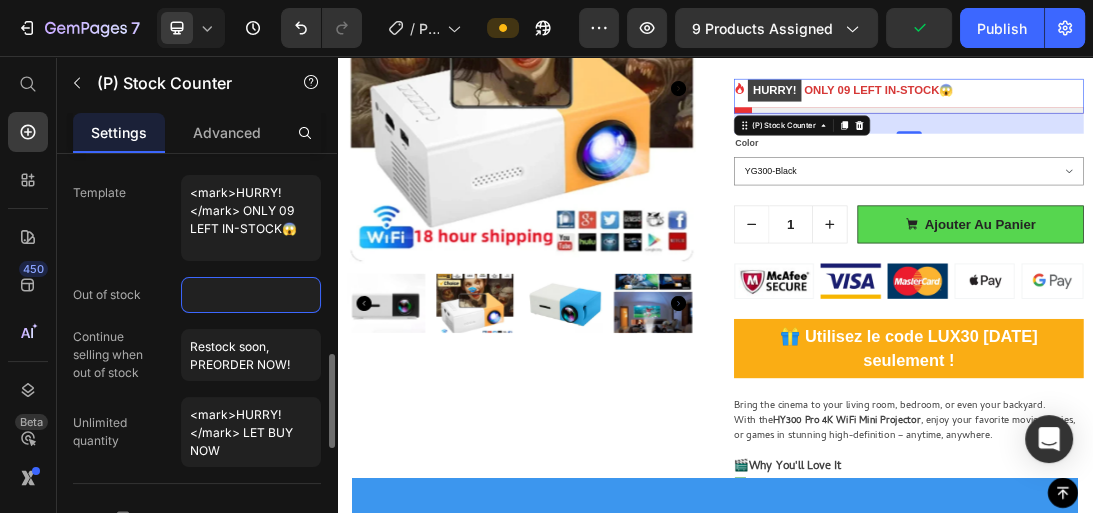 type 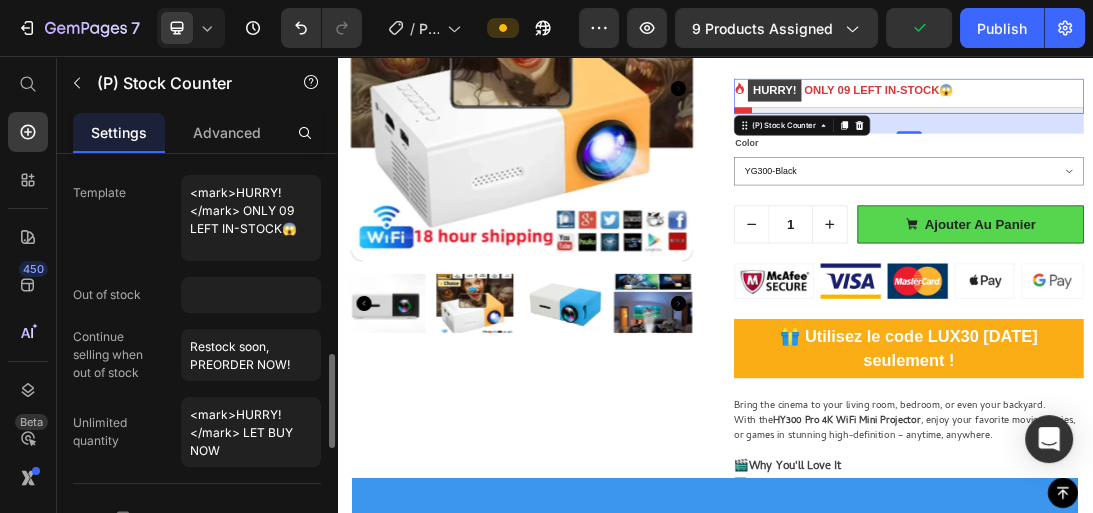 click on "Continue   selling when   out of stock Restock soon, PREORDER NOW!" 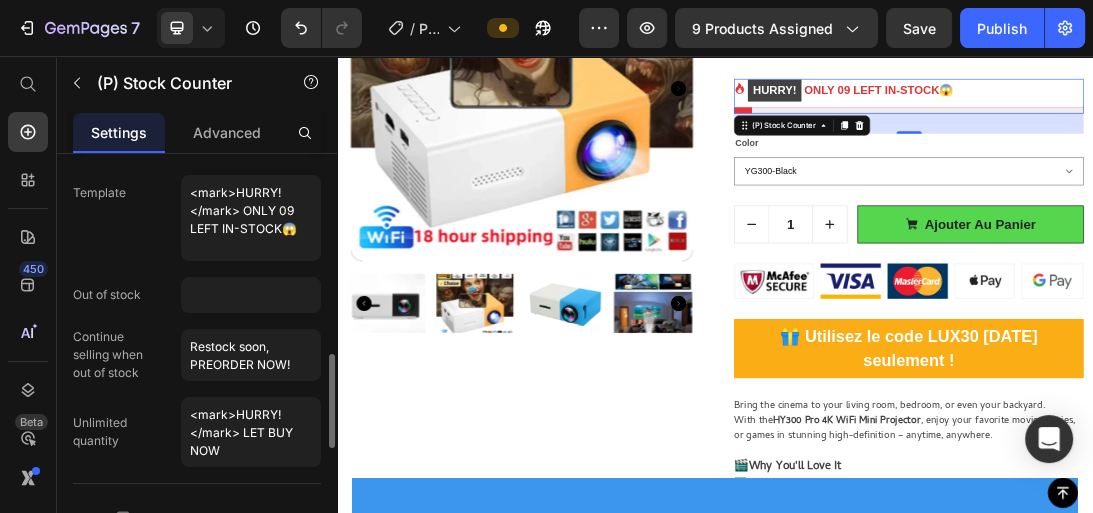 click on "Continue   selling when   out of stock" at bounding box center (108, 355) 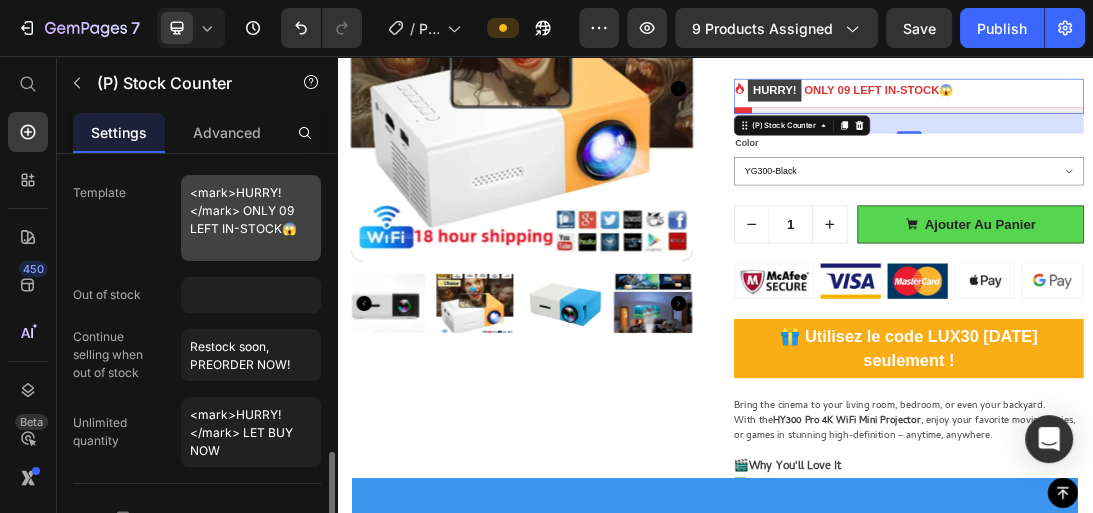 scroll, scrollTop: 960, scrollLeft: 0, axis: vertical 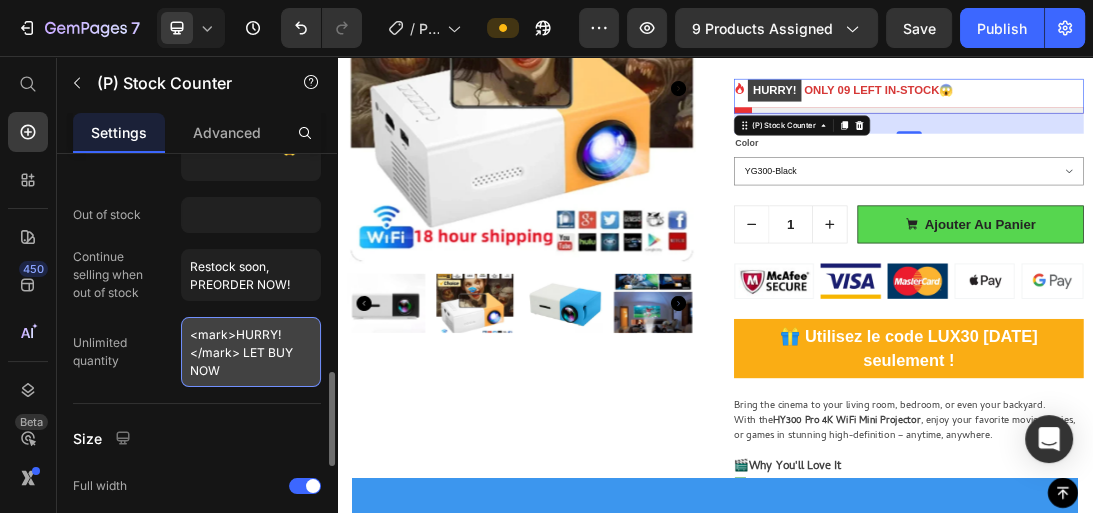 drag, startPoint x: 226, startPoint y: 366, endPoint x: 182, endPoint y: 319, distance: 64.381676 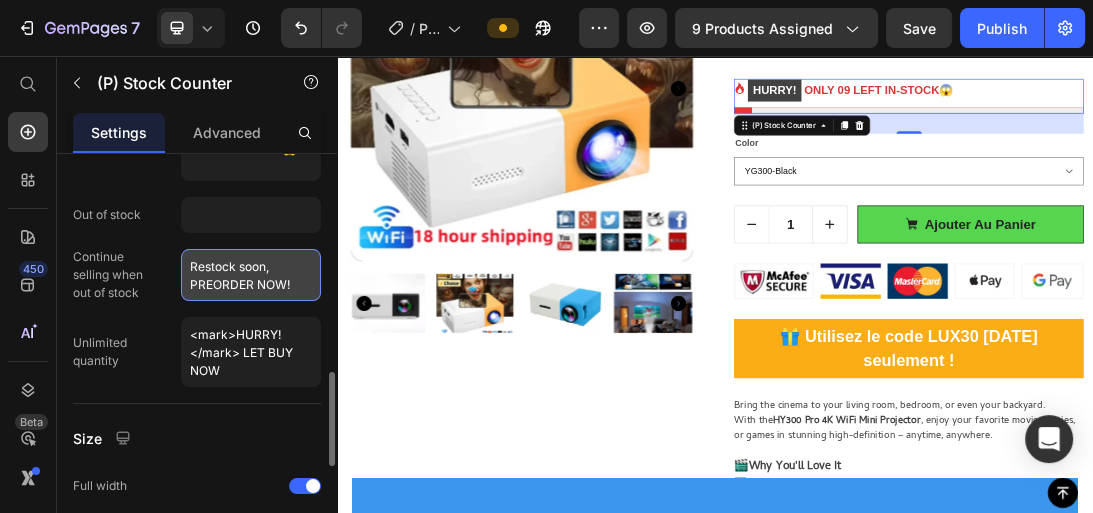 drag, startPoint x: 303, startPoint y: 279, endPoint x: 183, endPoint y: 257, distance: 122 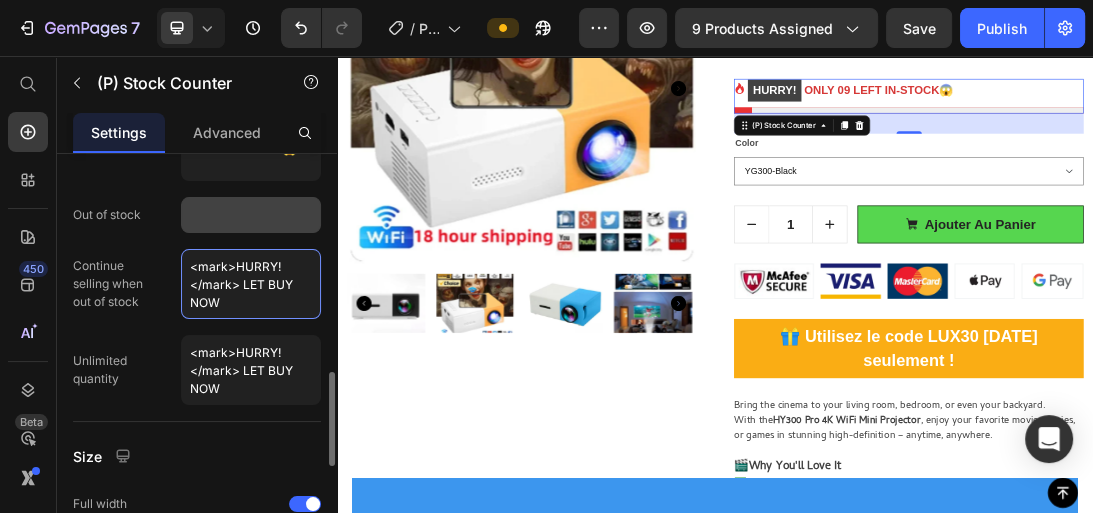 type on "<mark>HURRY!</mark> LET BUY NOW" 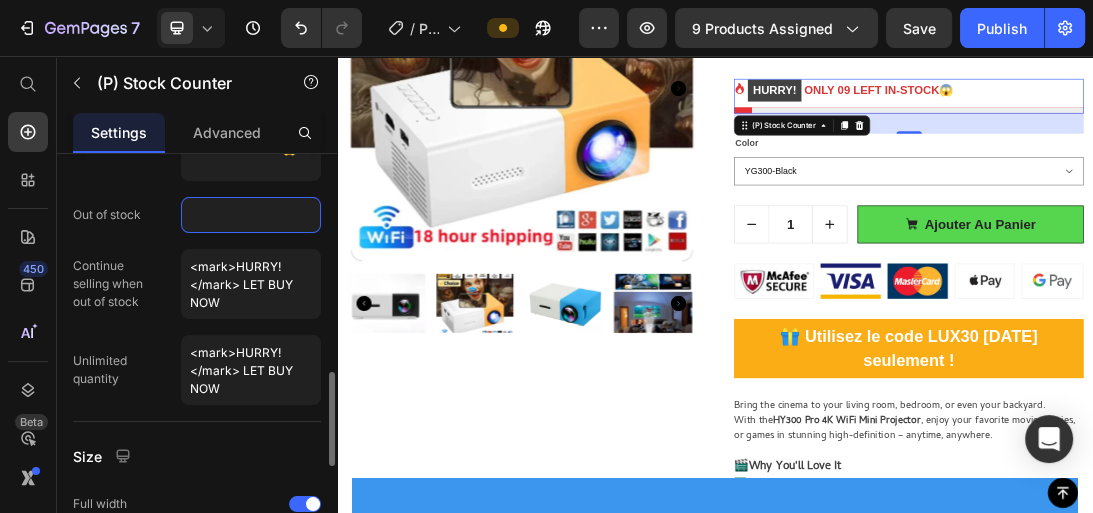 click 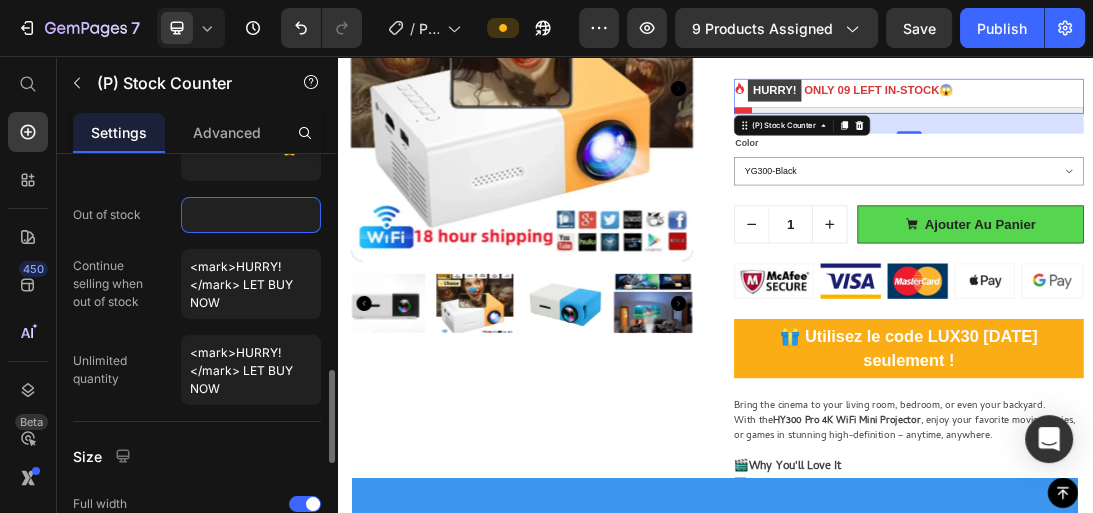 paste on "<mark>HURRY!</mark> LET BUY NOW" 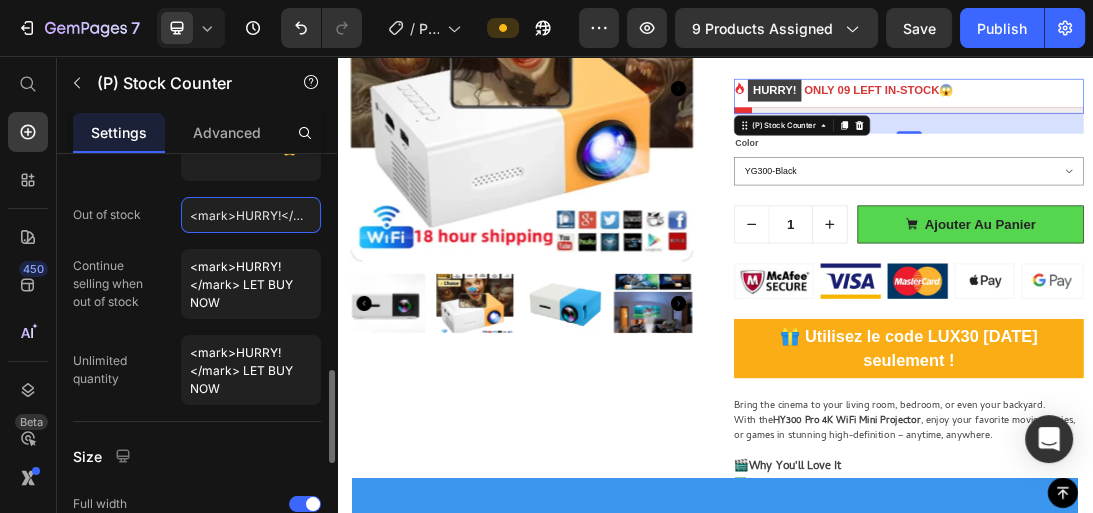 scroll, scrollTop: 0, scrollLeft: 102, axis: horizontal 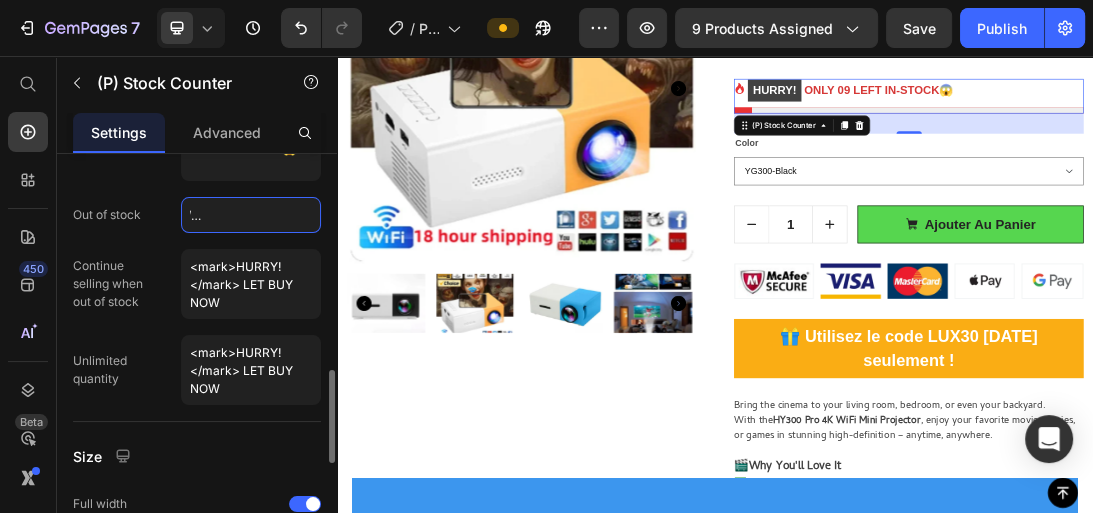 type on "<mark>HURRY!</mark> LET BUY NOW" 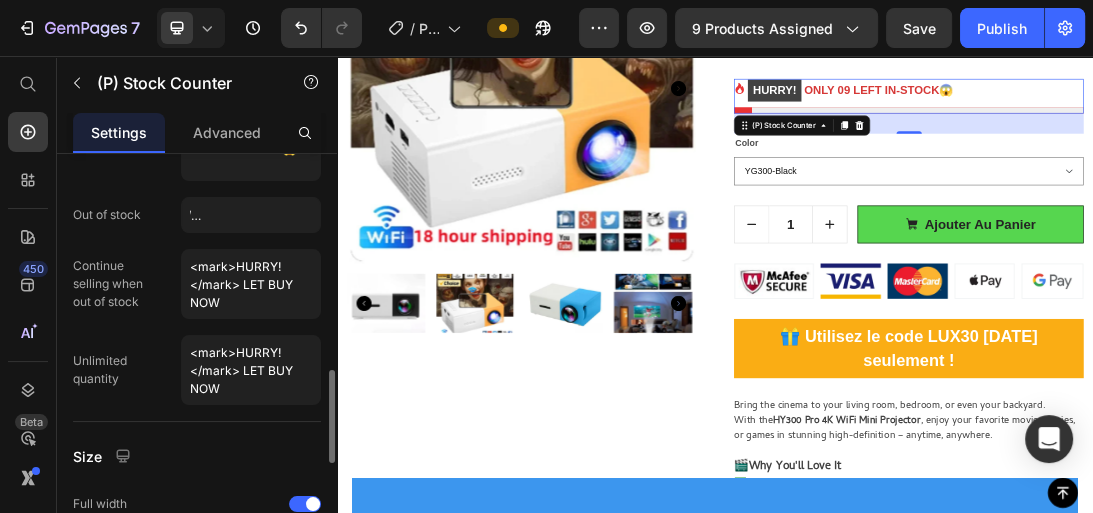 click on "Continue   selling when   out of stock <mark>HURRY!</mark> LET BUY NOW" 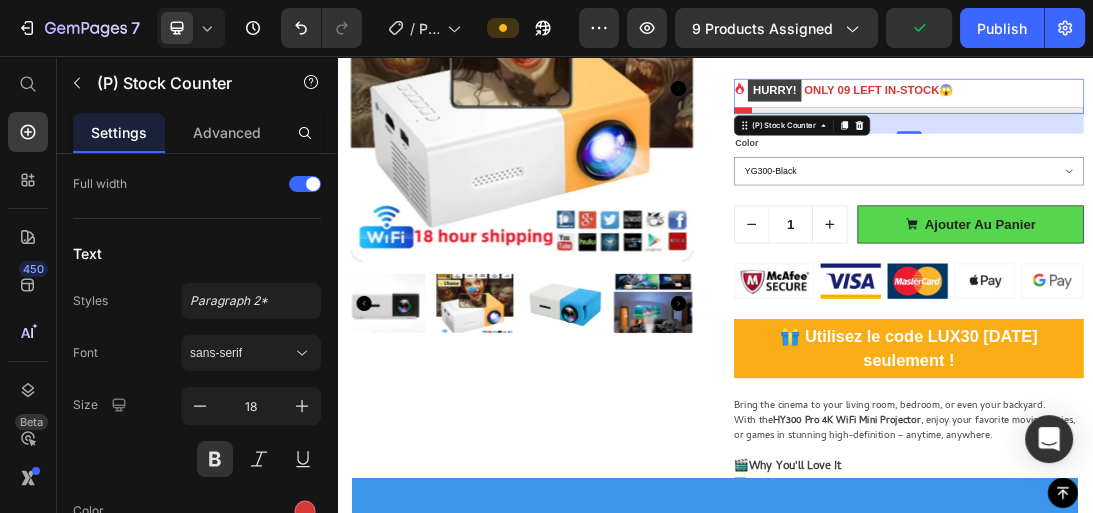 scroll, scrollTop: 1432, scrollLeft: 0, axis: vertical 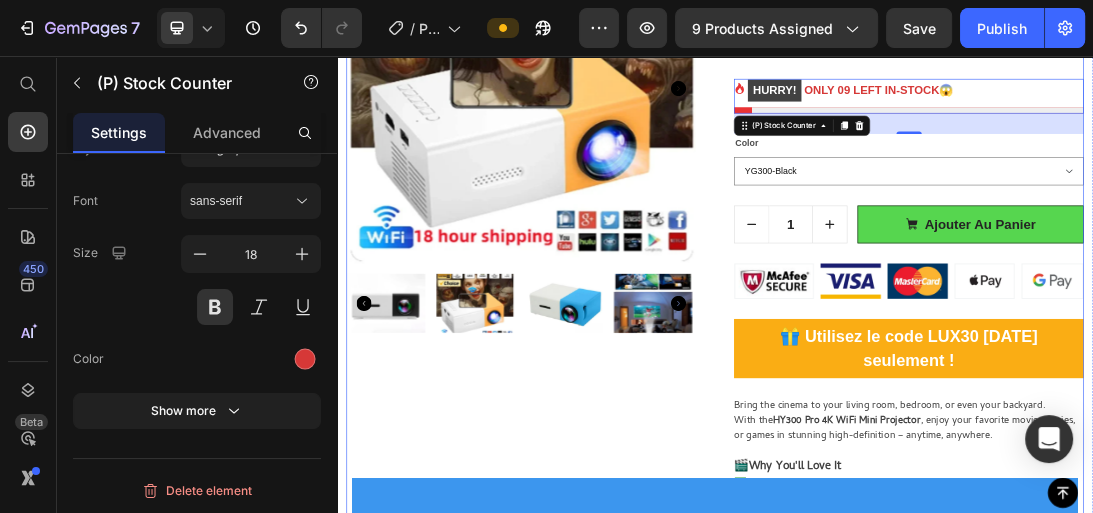 click on "Product Images" at bounding box center [629, 781] 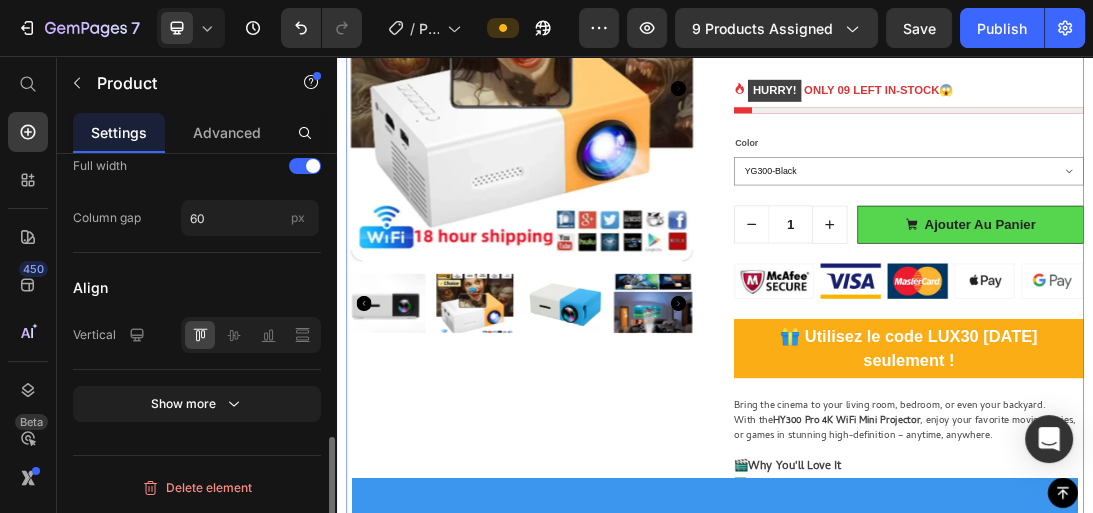 scroll, scrollTop: 0, scrollLeft: 0, axis: both 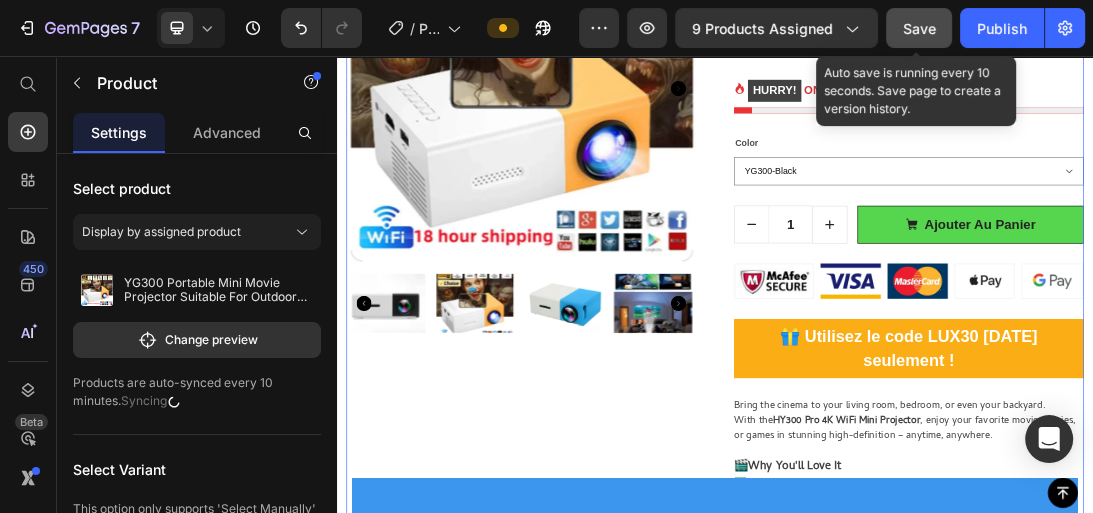 click on "Save" at bounding box center [919, 28] 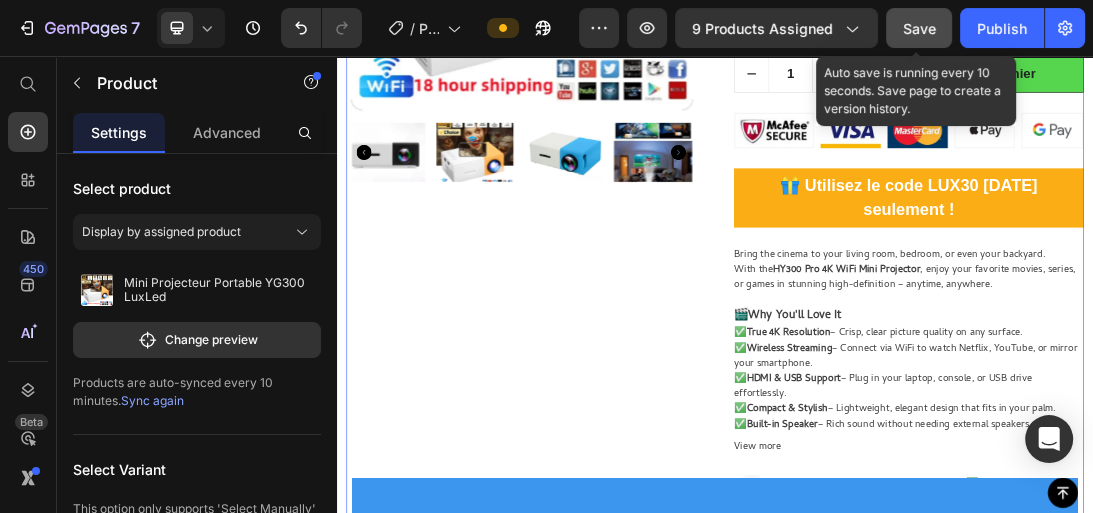 scroll, scrollTop: 560, scrollLeft: 0, axis: vertical 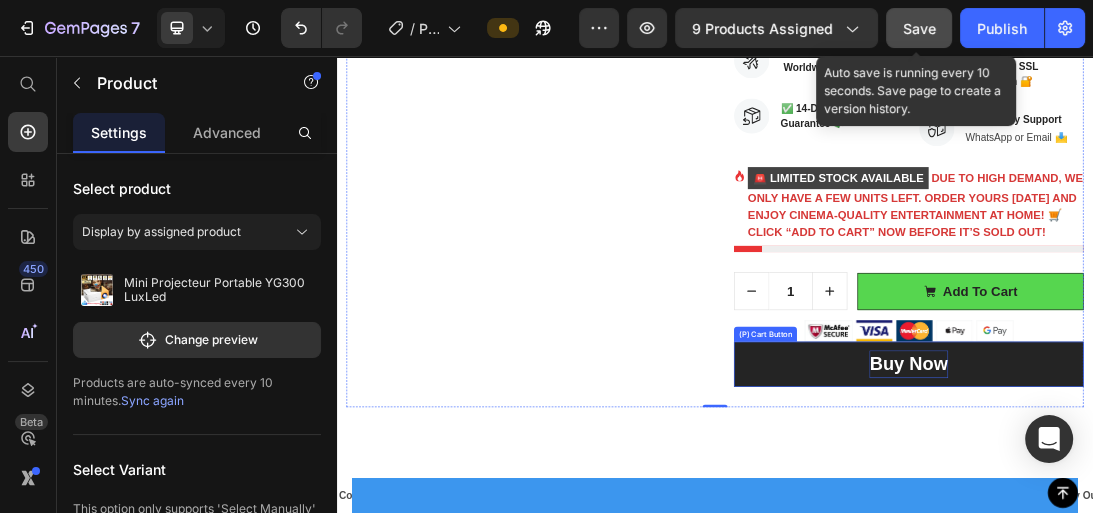 click on "Buy Now" at bounding box center [1244, 545] 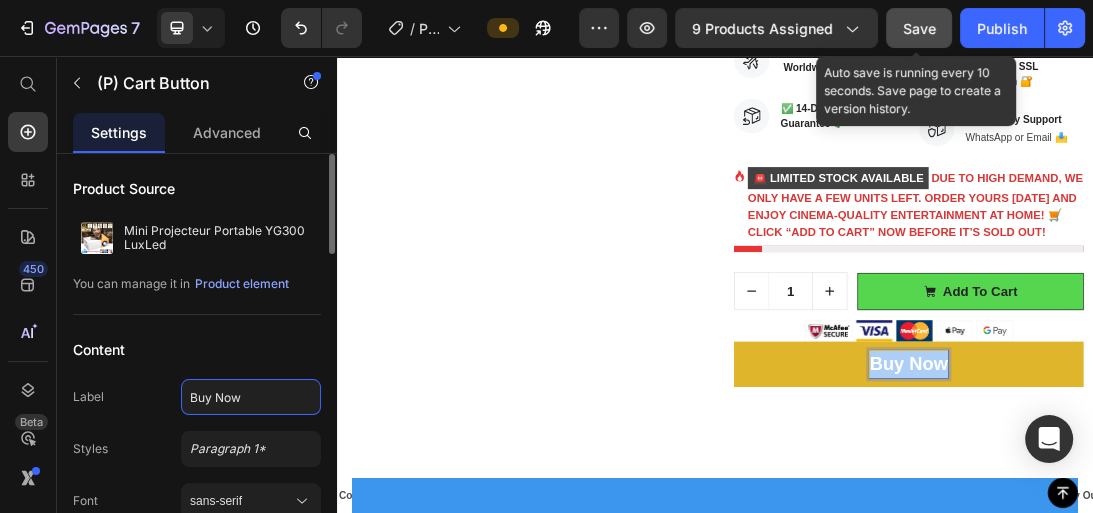 click on "Buy Now" 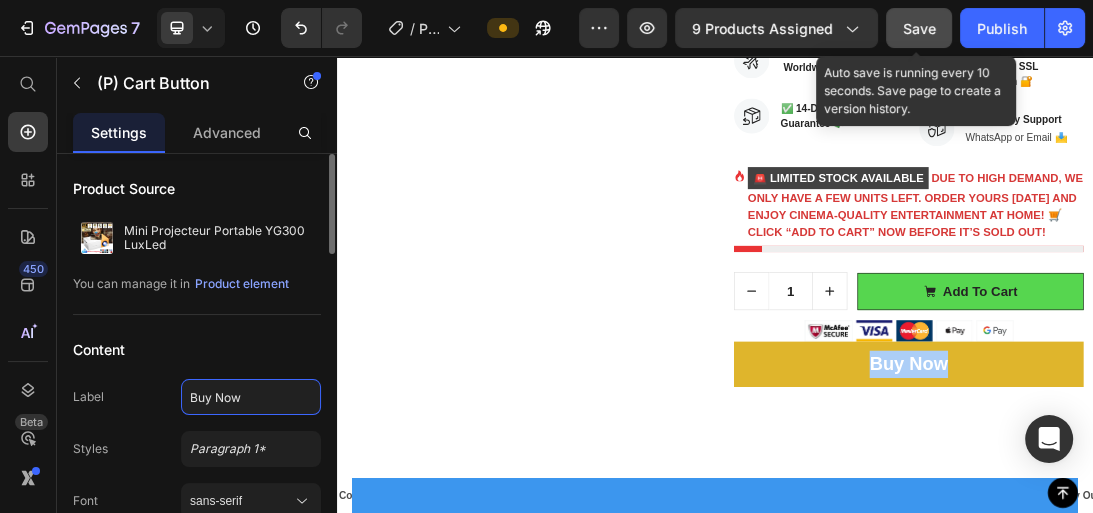 click on "Buy Now" 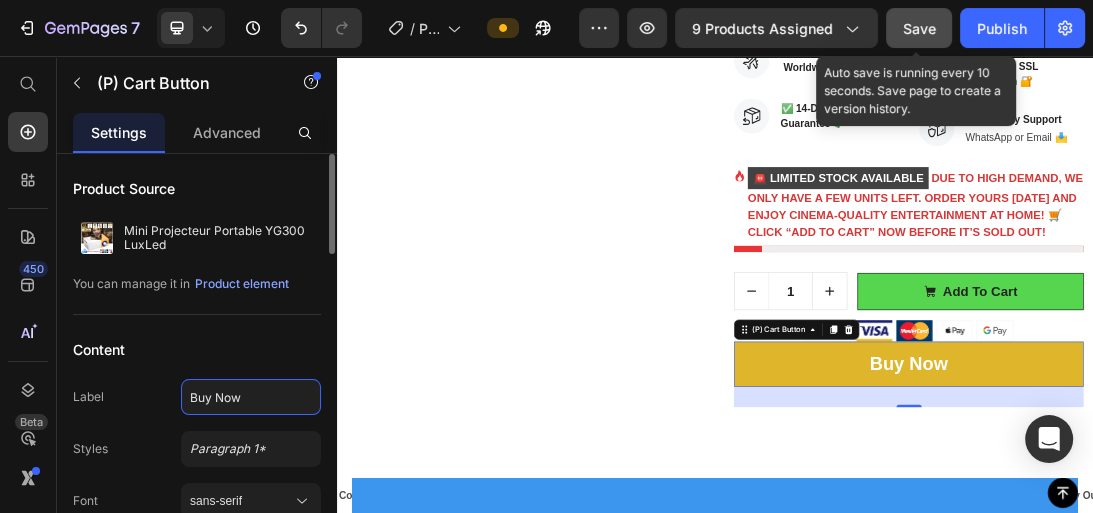 type on "🎁 Utilisez le code LUX30 [DATE] seulement !" 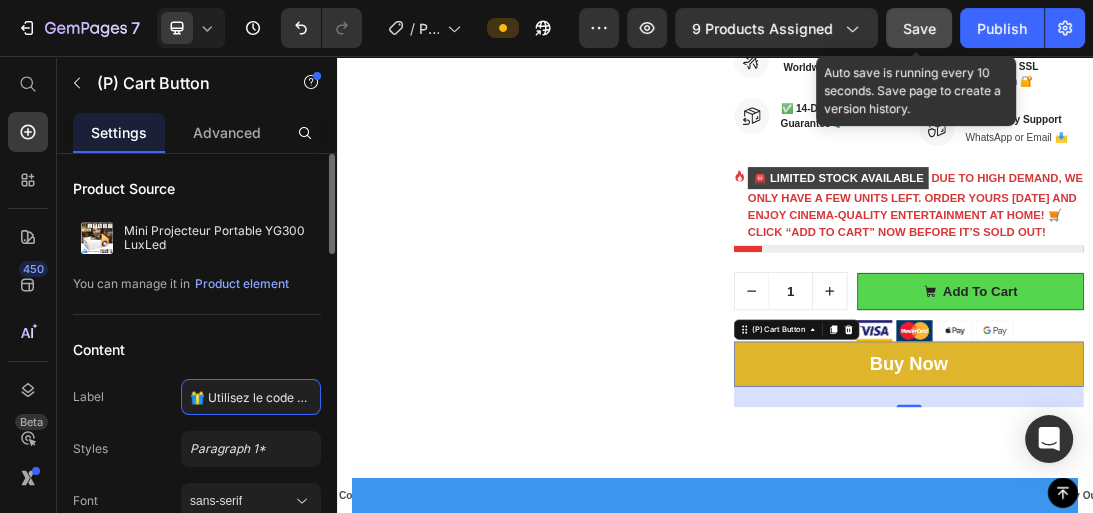 scroll, scrollTop: 0, scrollLeft: 159, axis: horizontal 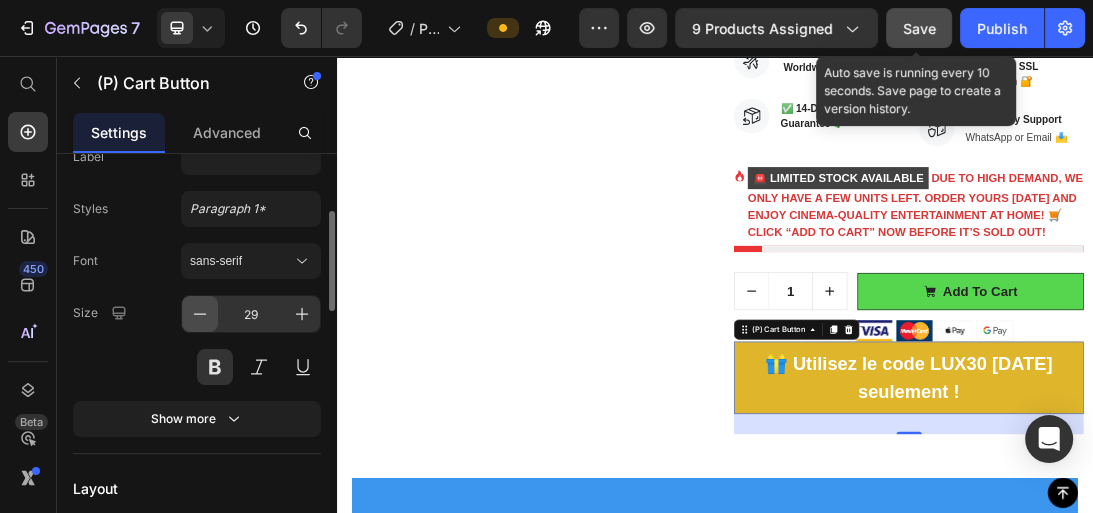 click 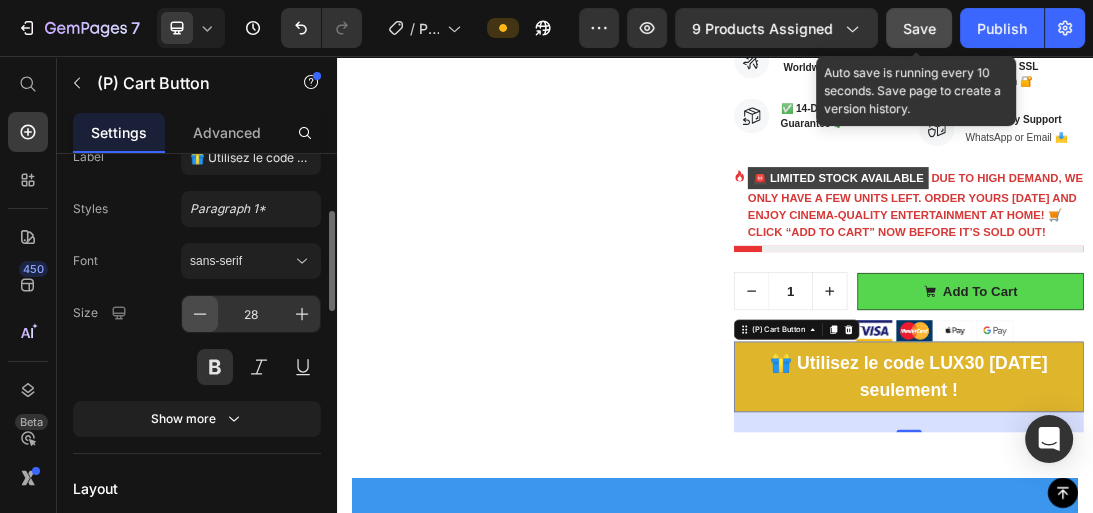 click 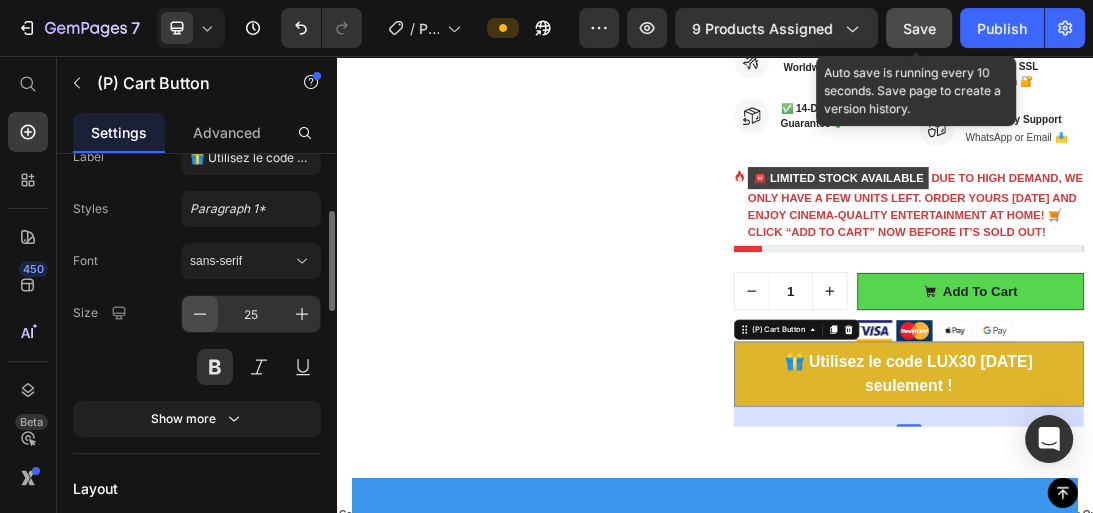 click 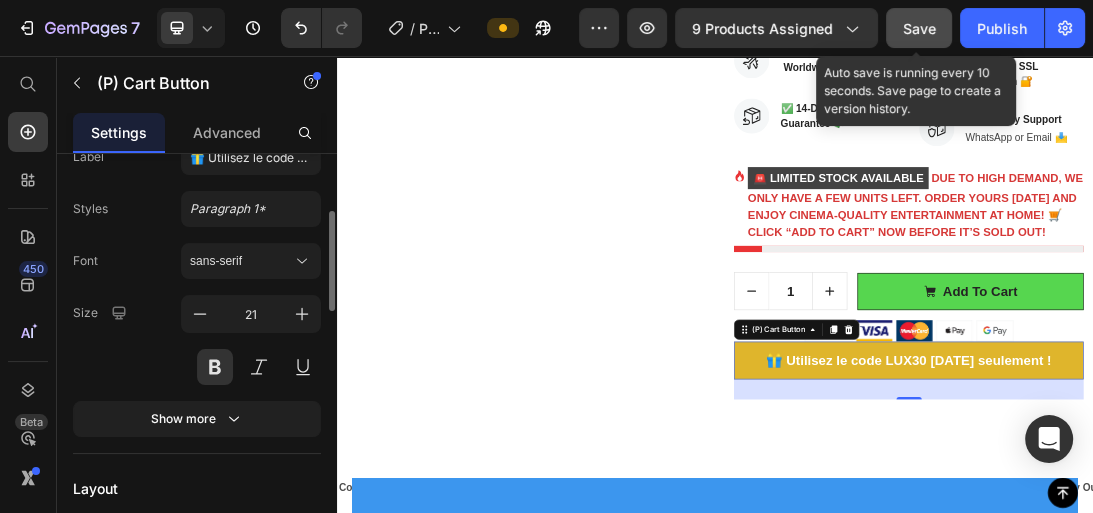 click on "Size 21" at bounding box center (197, 340) 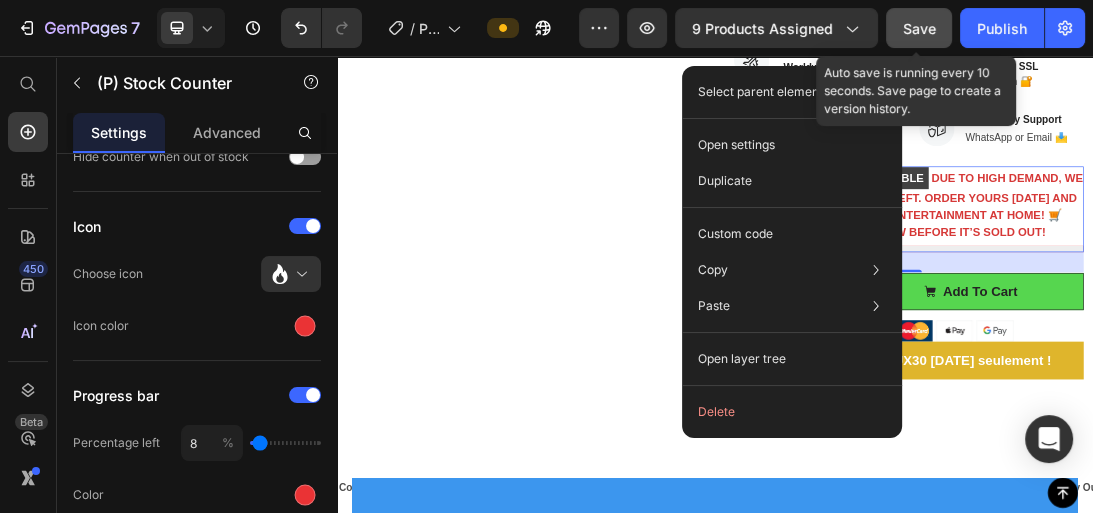 scroll, scrollTop: 0, scrollLeft: 0, axis: both 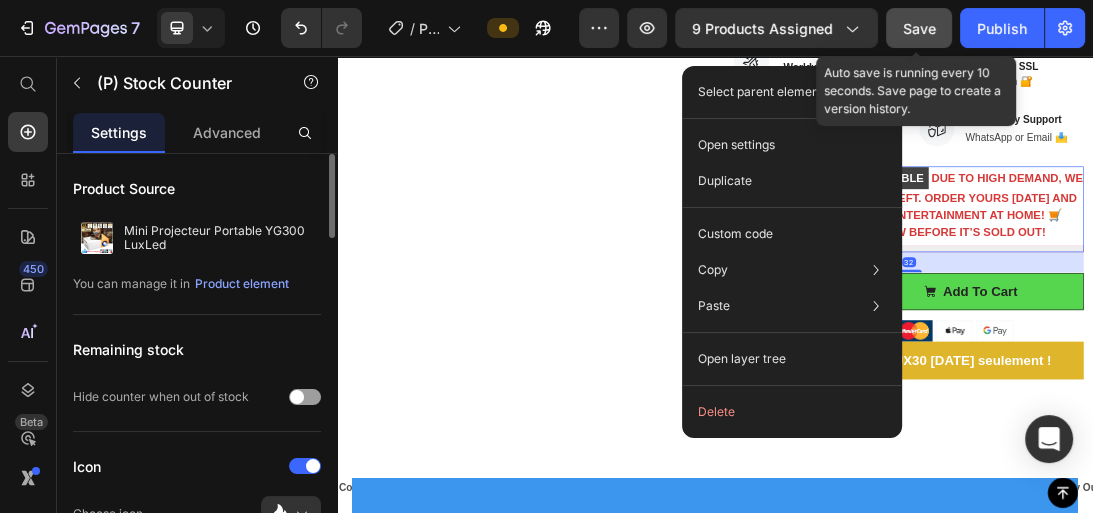 click on "🚨 Limited Stock Available
Due to high demand, we only have a few units left.
Order yours [DATE] and enjoy cinema-quality entertainment at home!
🛒 Click “Add to Cart” now before it’s sold out!" at bounding box center (1255, 290) 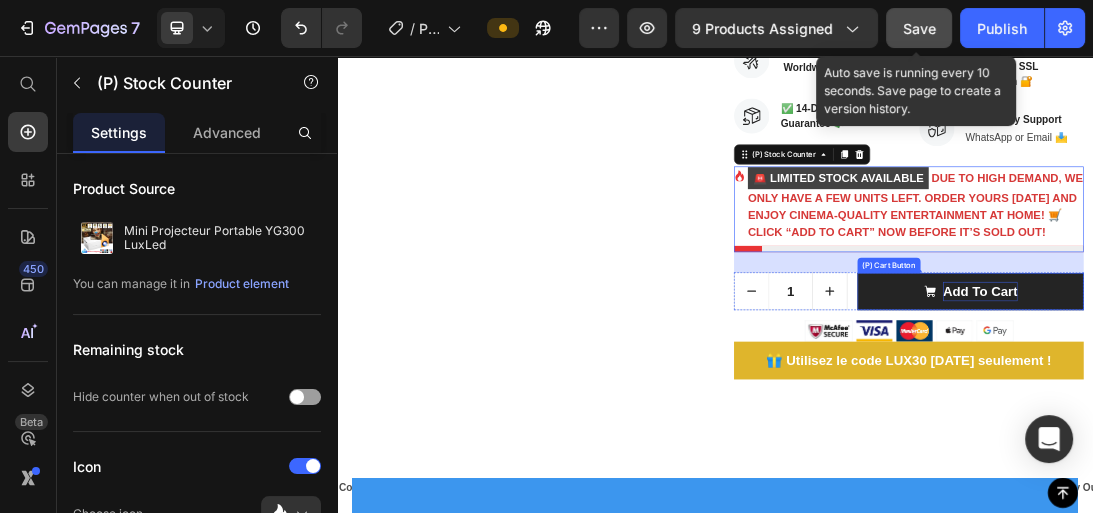 click on "add to cart" at bounding box center (1358, 430) 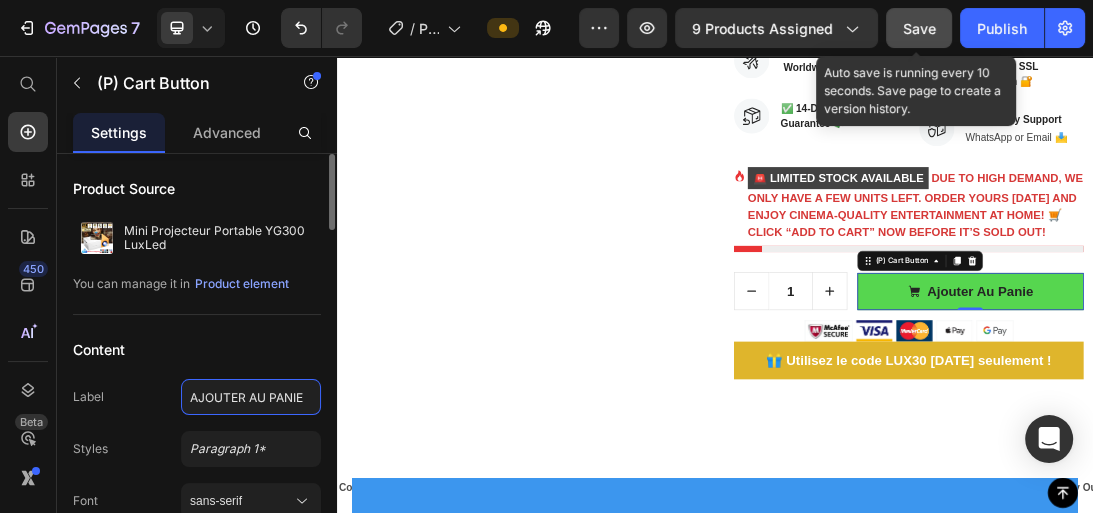 type on "AJOUTER AU PANIER" 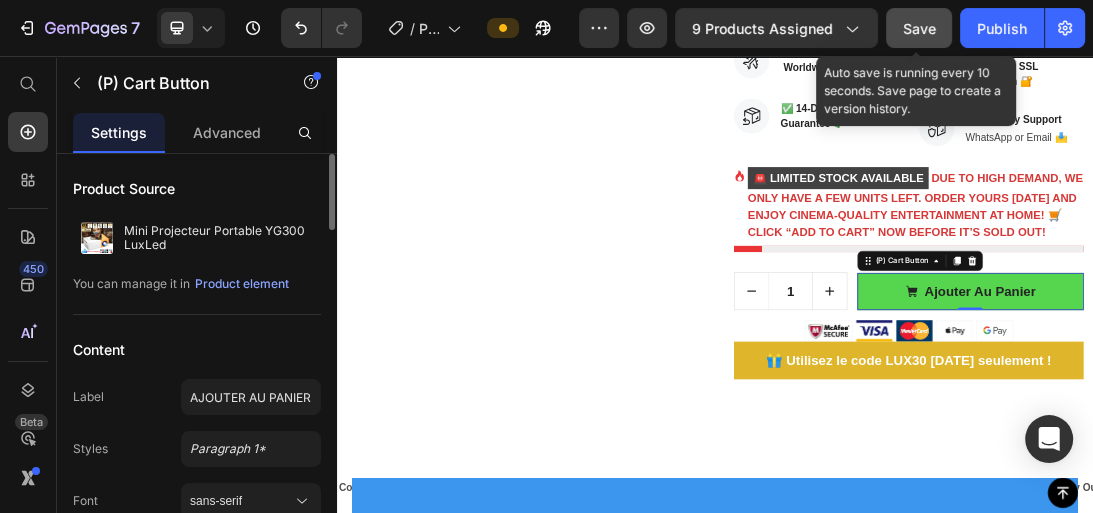 click on "Content" at bounding box center [197, 349] 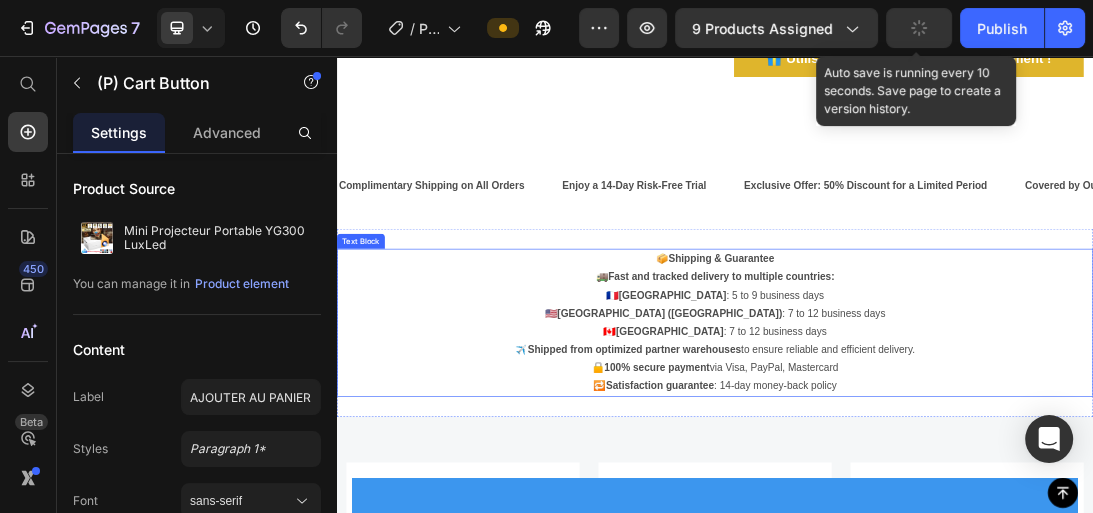 scroll, scrollTop: 2160, scrollLeft: 0, axis: vertical 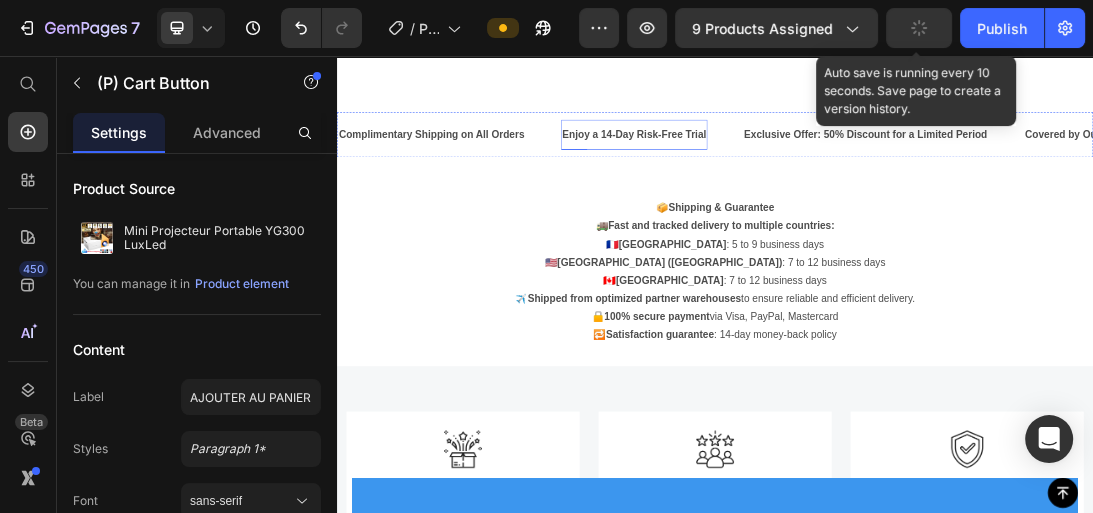 click on "Enjoy a 14-Day Risk-Free Trial" at bounding box center (809, 181) 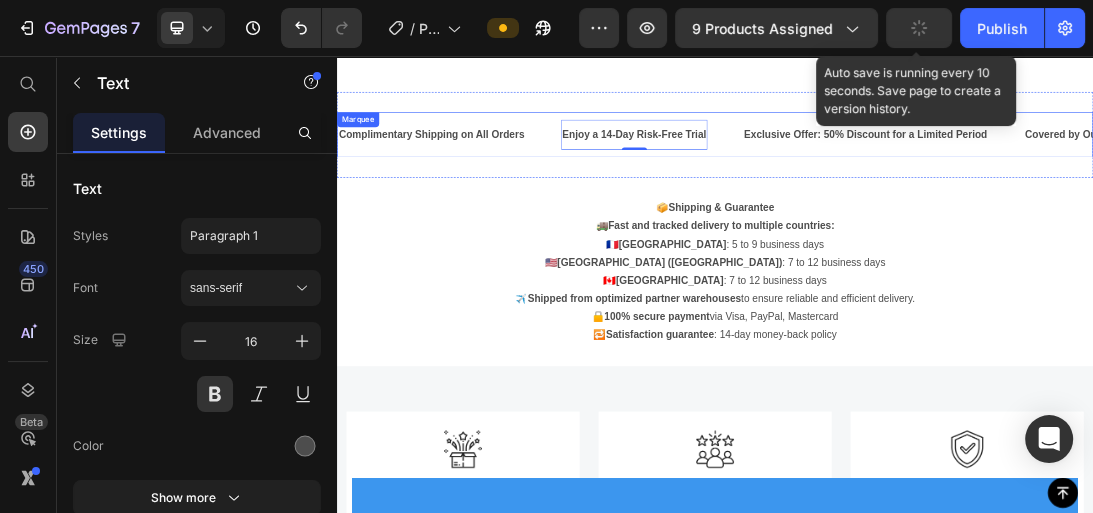 click on "Enjoy a 14-Day Risk-Free Trial Text   0" at bounding box center [837, 181] 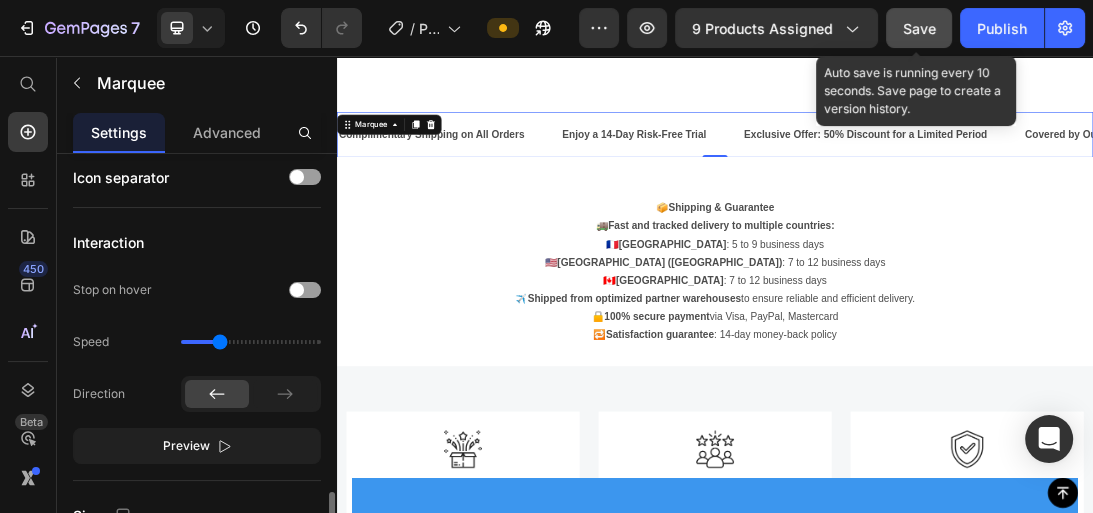 scroll, scrollTop: 640, scrollLeft: 0, axis: vertical 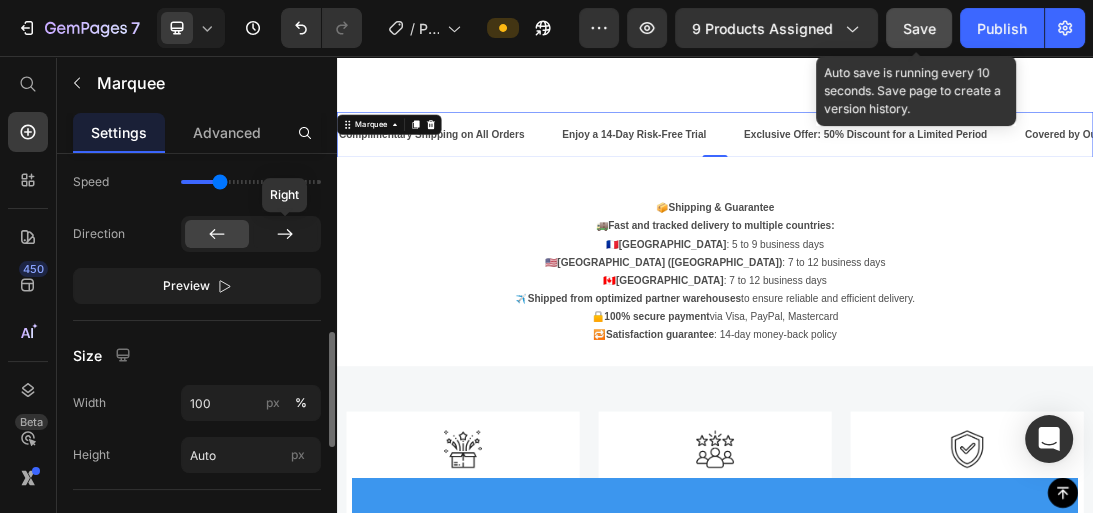 click 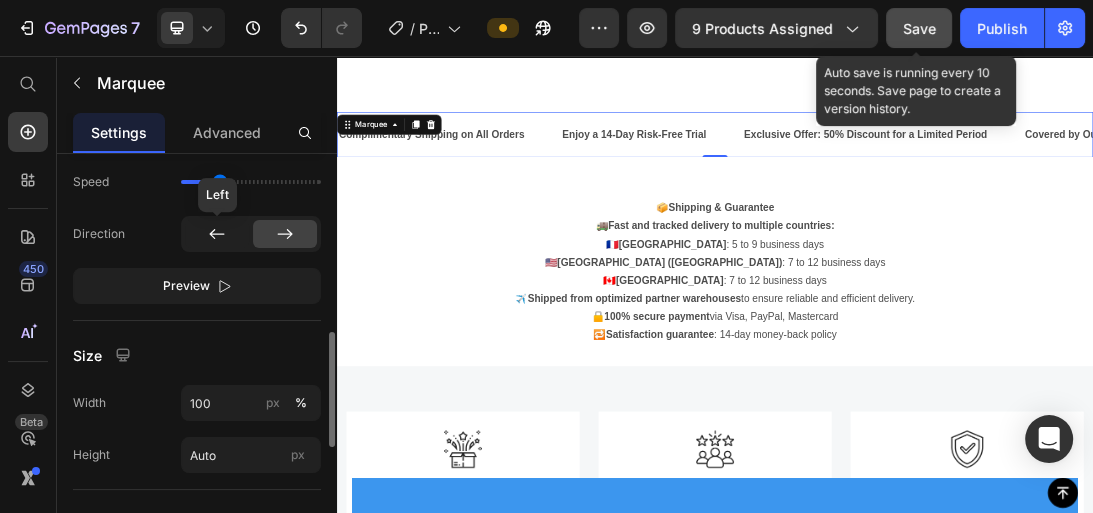 click 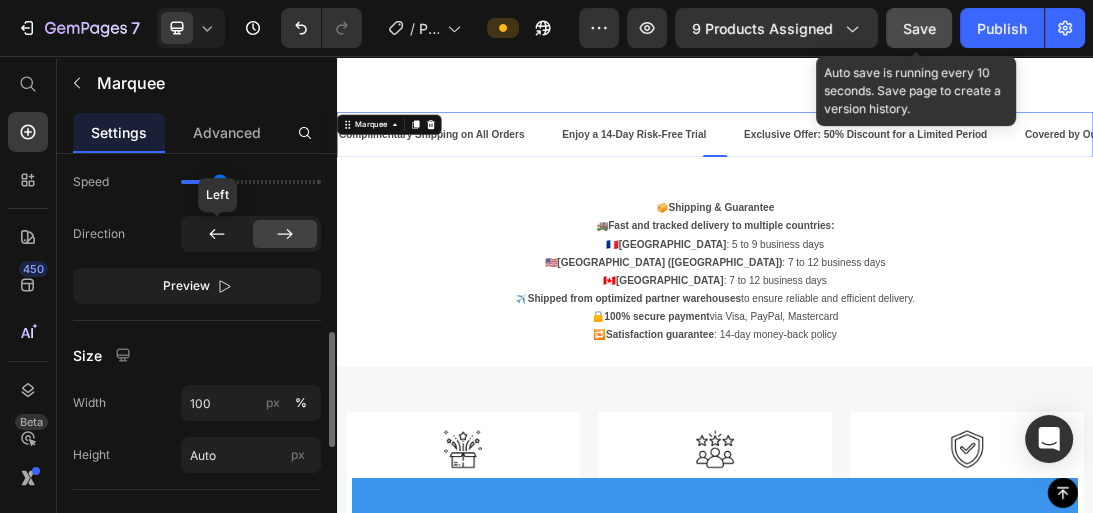 click 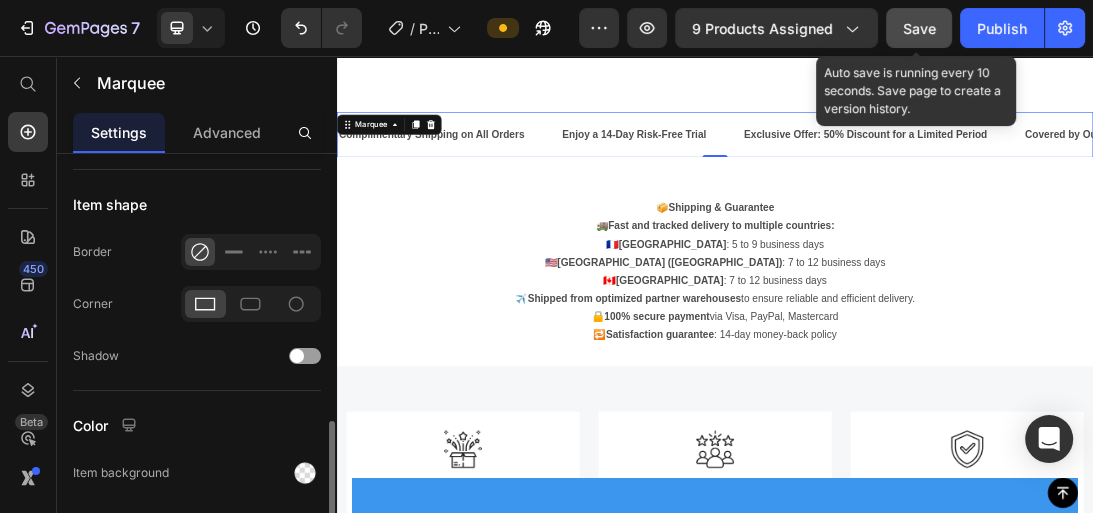 scroll, scrollTop: 1040, scrollLeft: 0, axis: vertical 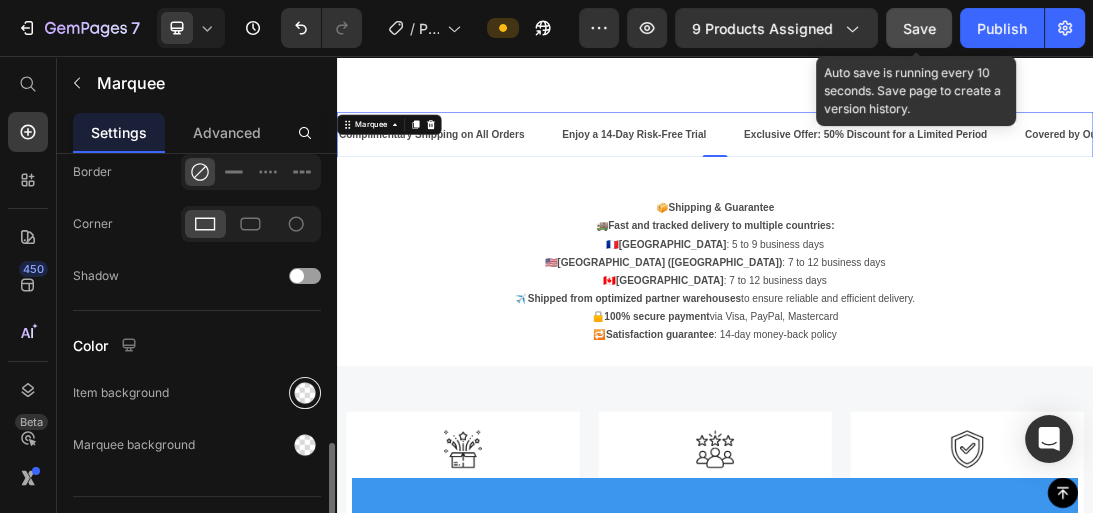 click at bounding box center (305, 393) 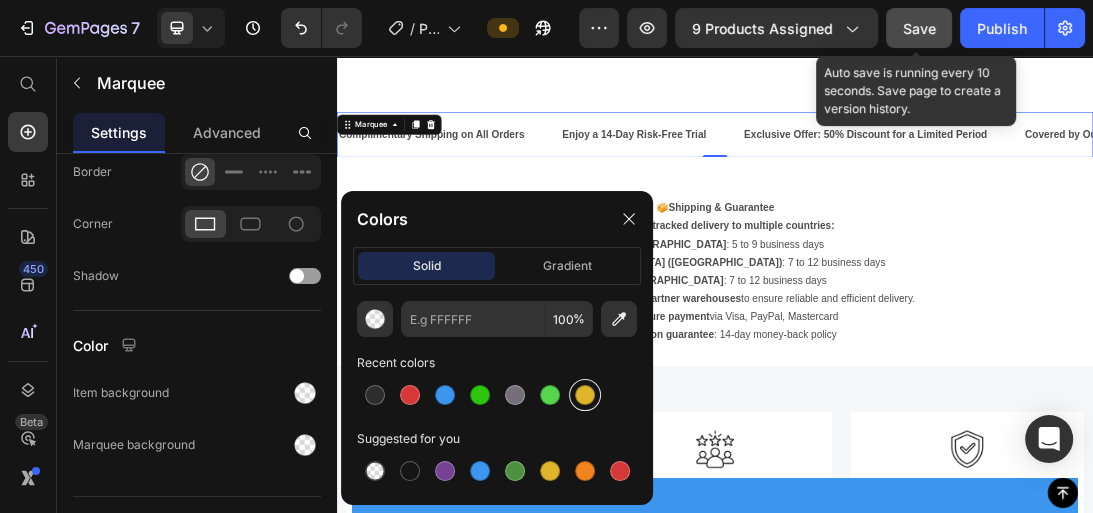 click at bounding box center (585, 395) 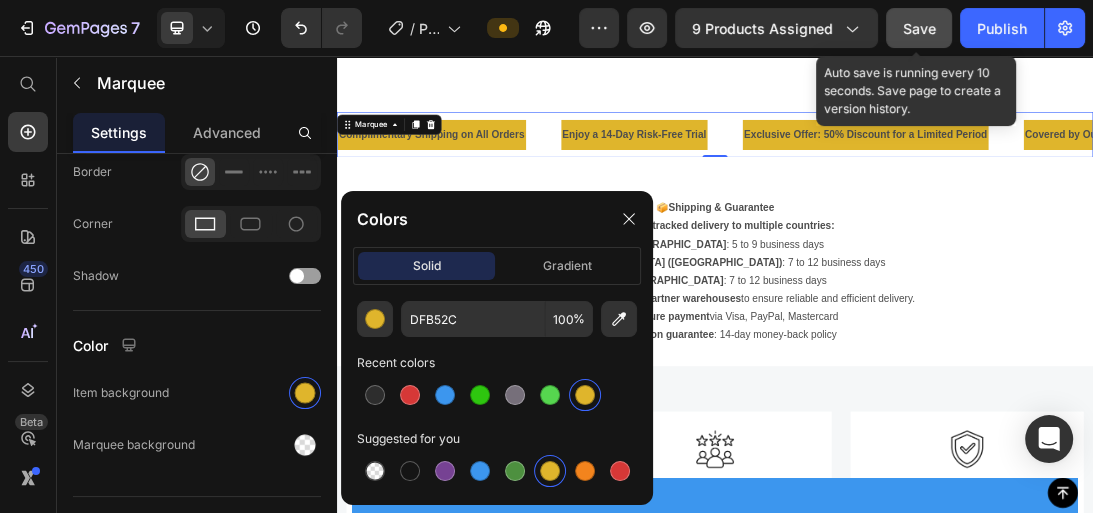 click at bounding box center [585, 395] 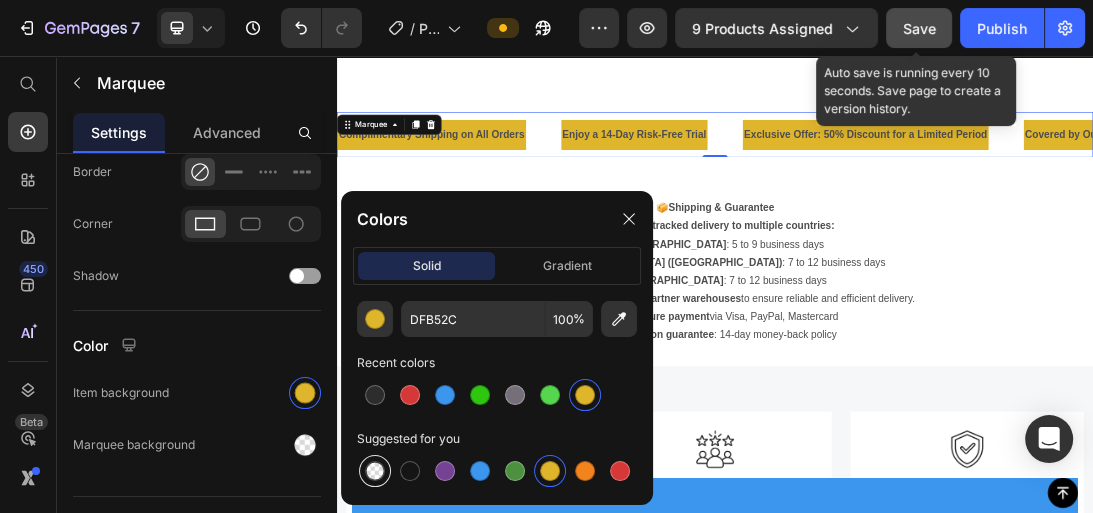click at bounding box center [375, 471] 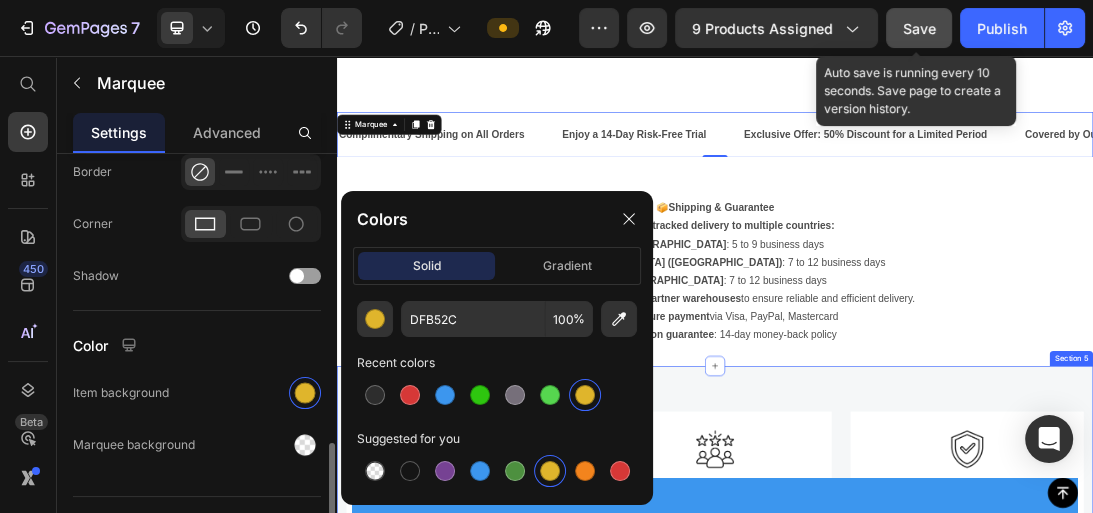 type on "000000" 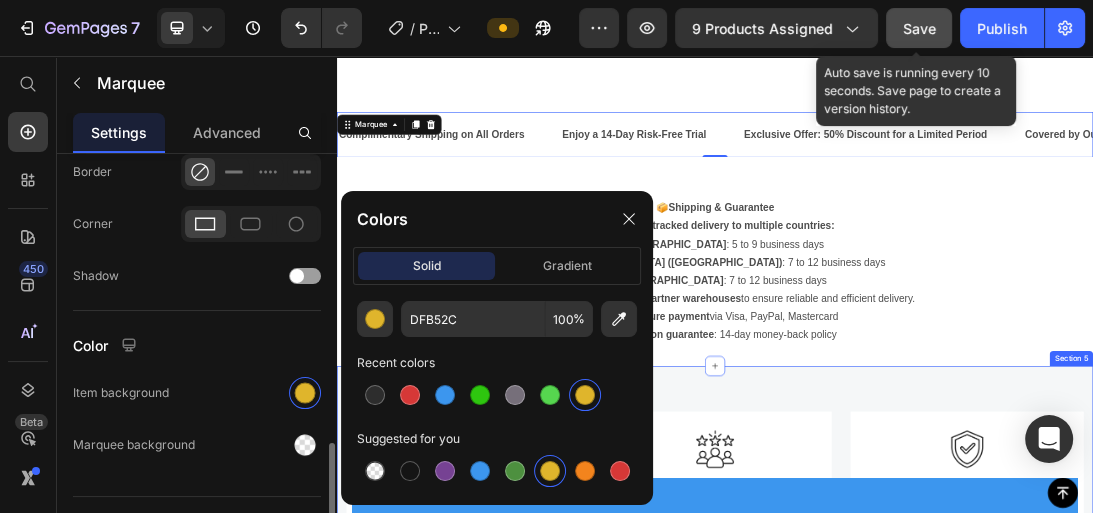 type on "0" 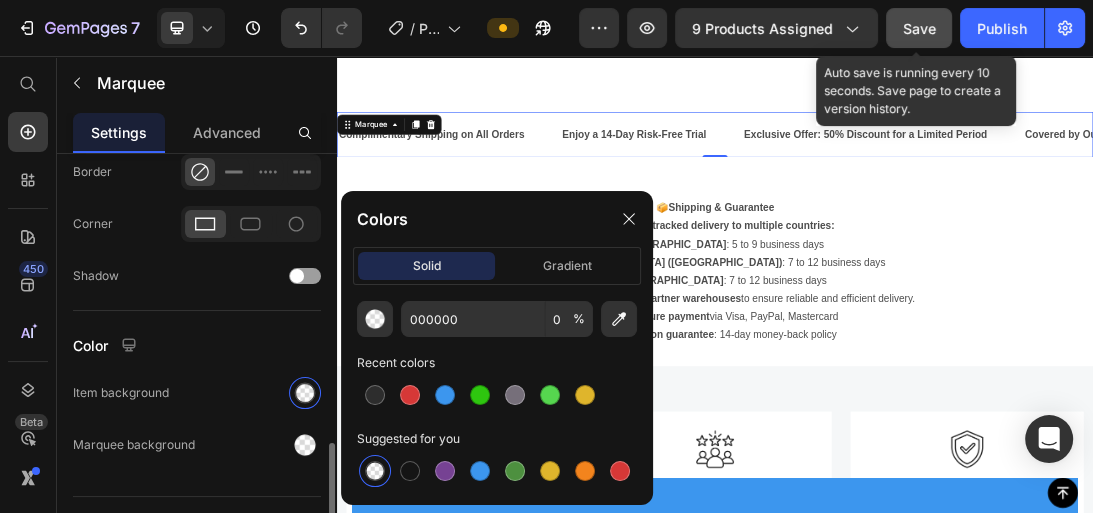 click on "Color" at bounding box center [197, 345] 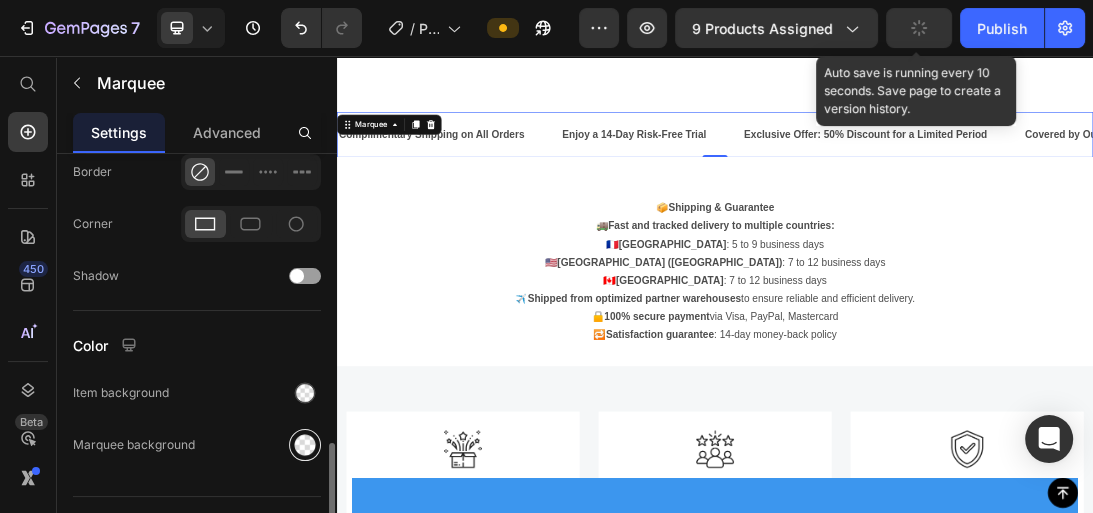 click at bounding box center [305, 445] 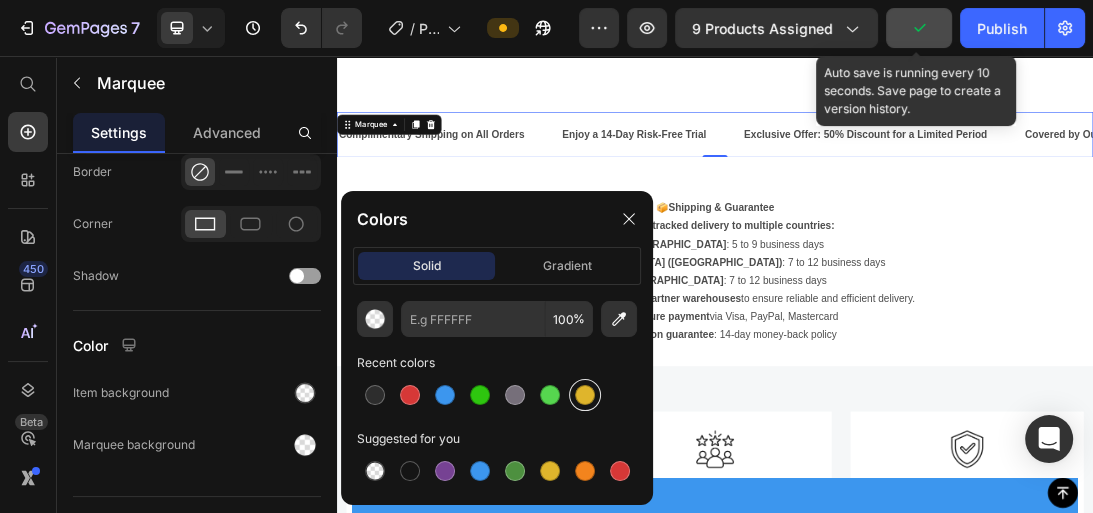 click at bounding box center [585, 395] 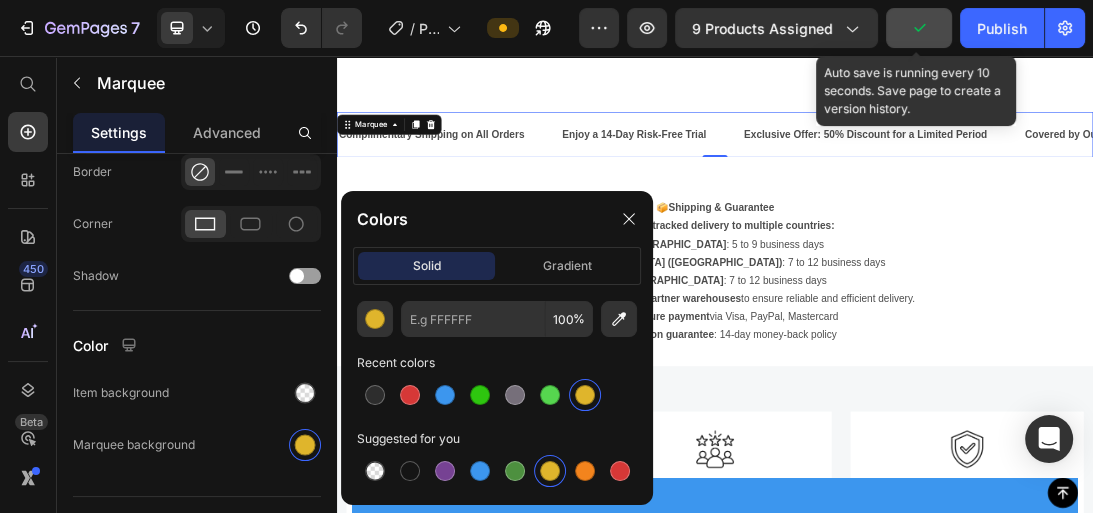 type on "DFB52C" 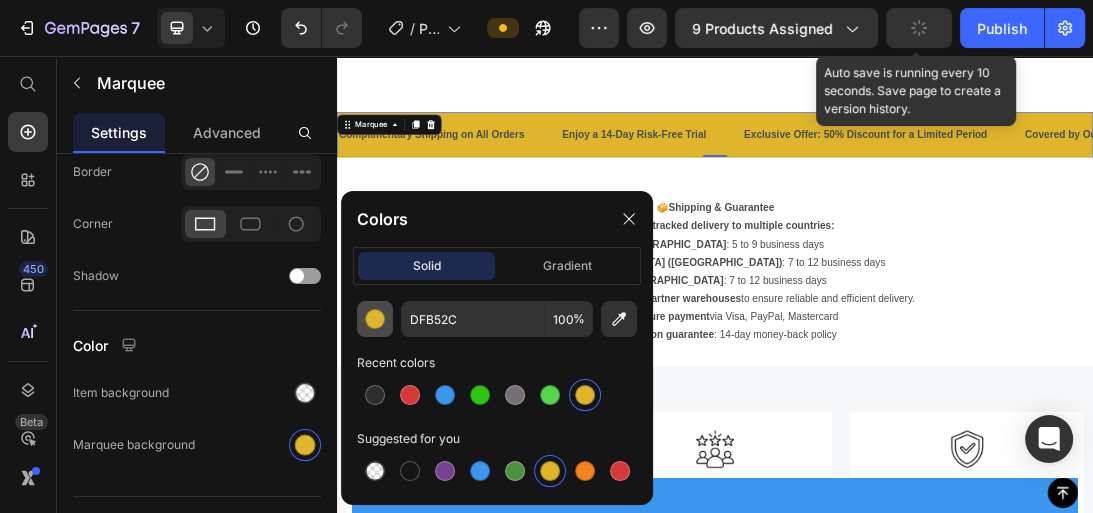 click at bounding box center (375, 319) 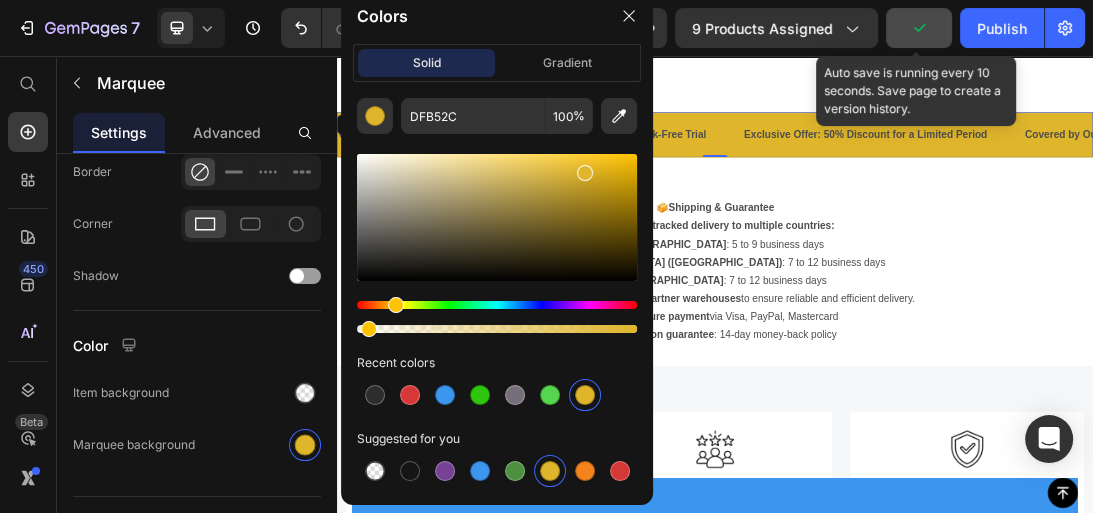 drag, startPoint x: 377, startPoint y: 323, endPoint x: 364, endPoint y: 326, distance: 13.341664 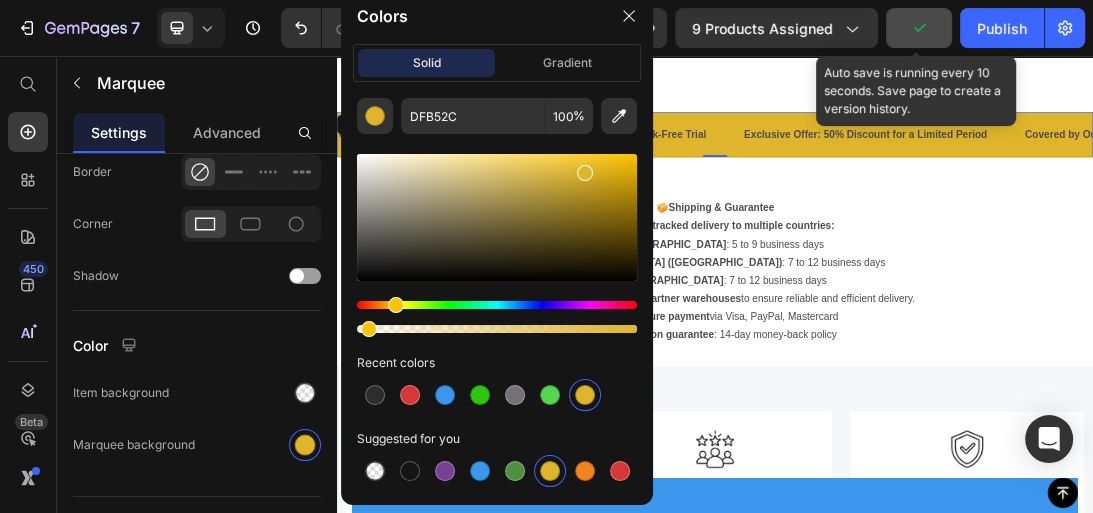 click at bounding box center (497, 329) 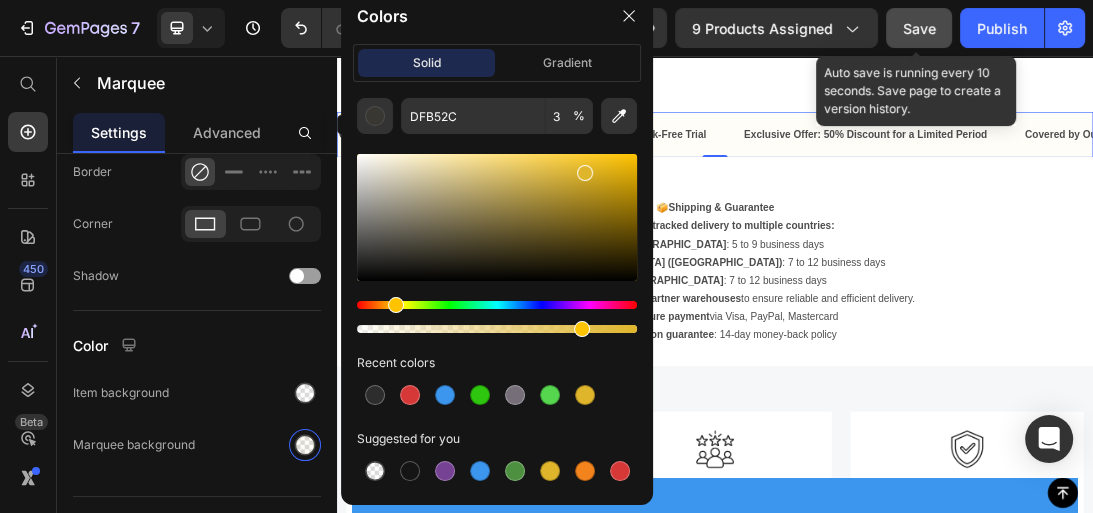 drag, startPoint x: 372, startPoint y: 330, endPoint x: 579, endPoint y: 324, distance: 207.08694 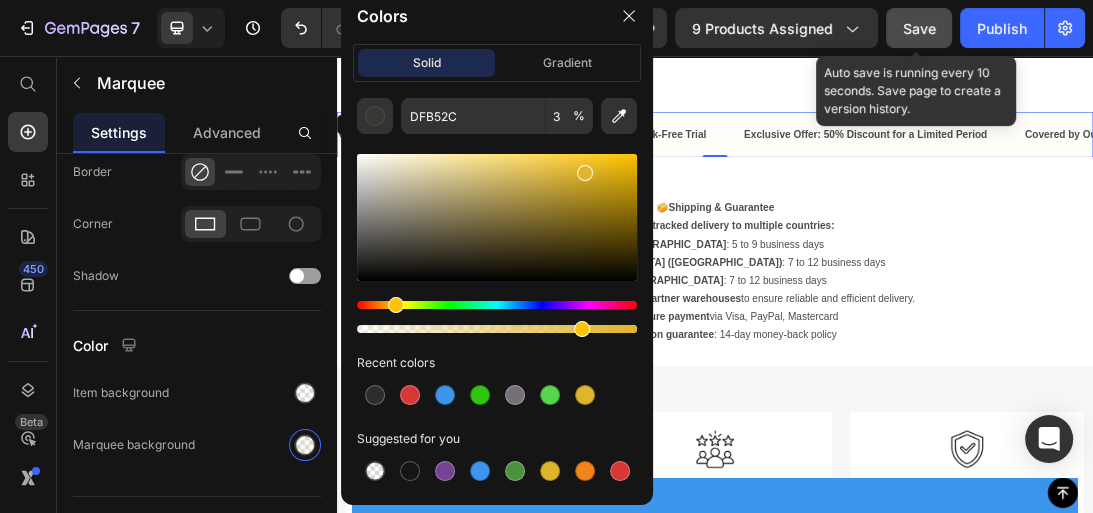 click at bounding box center (582, 329) 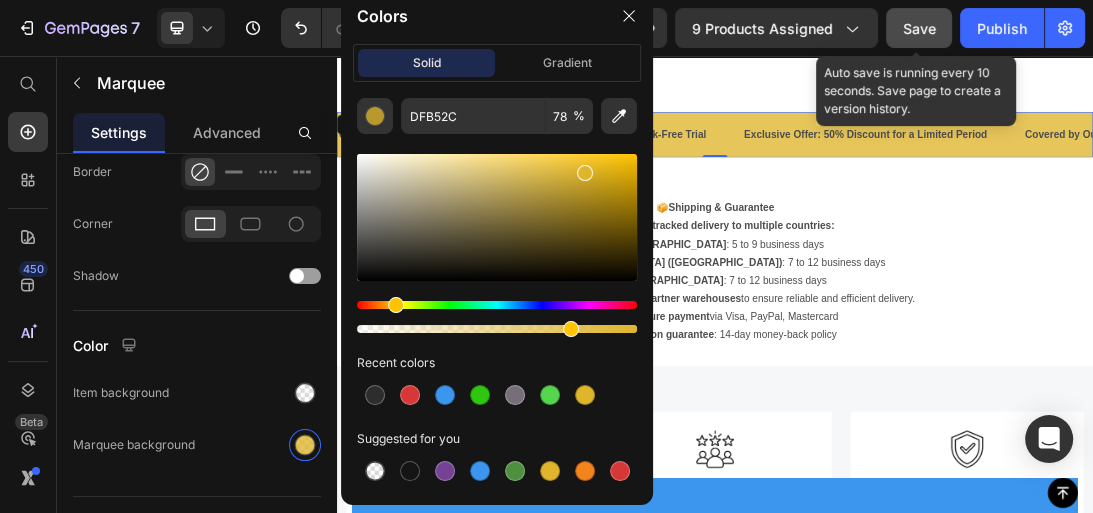 drag, startPoint x: 582, startPoint y: 335, endPoint x: 568, endPoint y: 328, distance: 15.652476 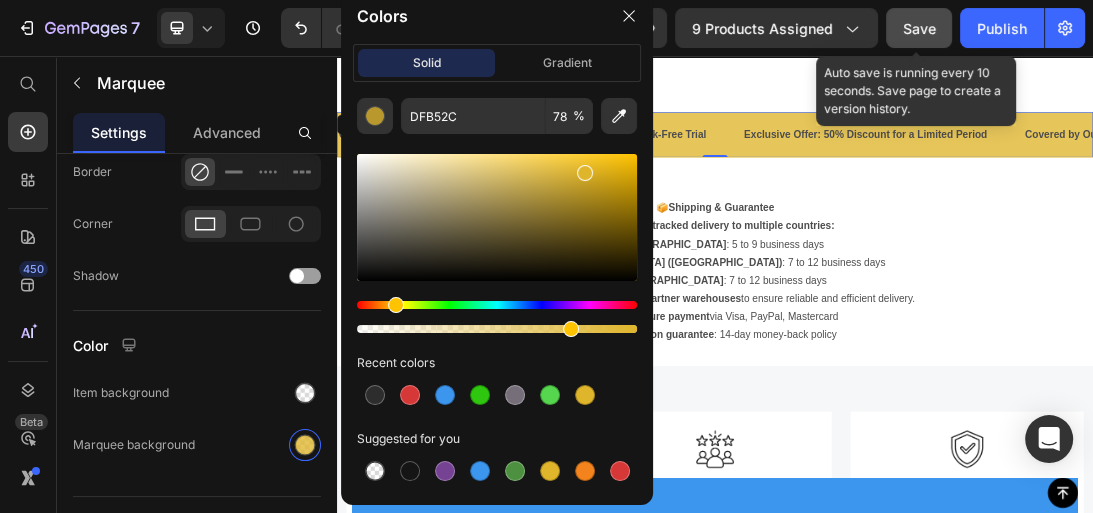 click at bounding box center [571, 329] 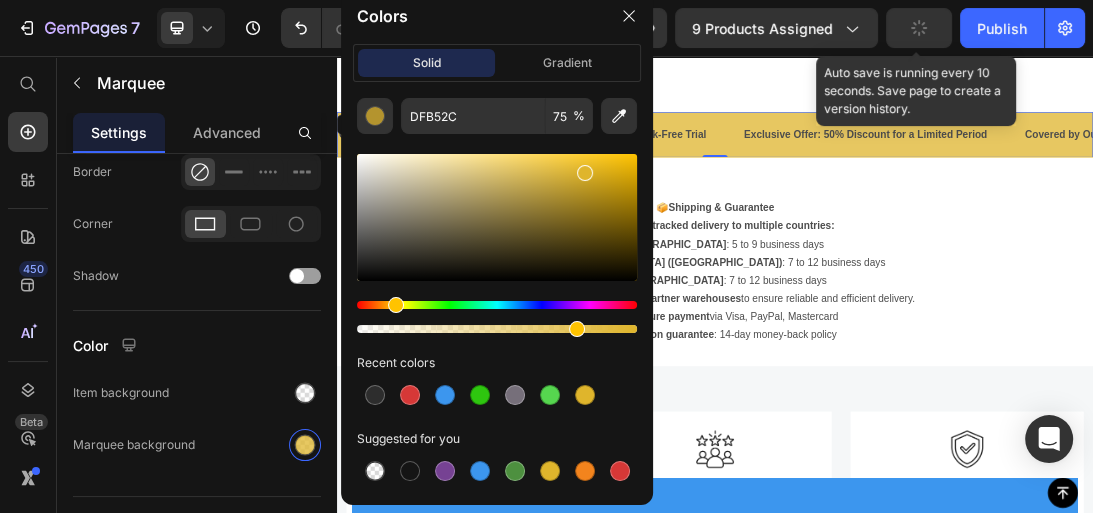 drag, startPoint x: 574, startPoint y: 327, endPoint x: 412, endPoint y: 324, distance: 162.02777 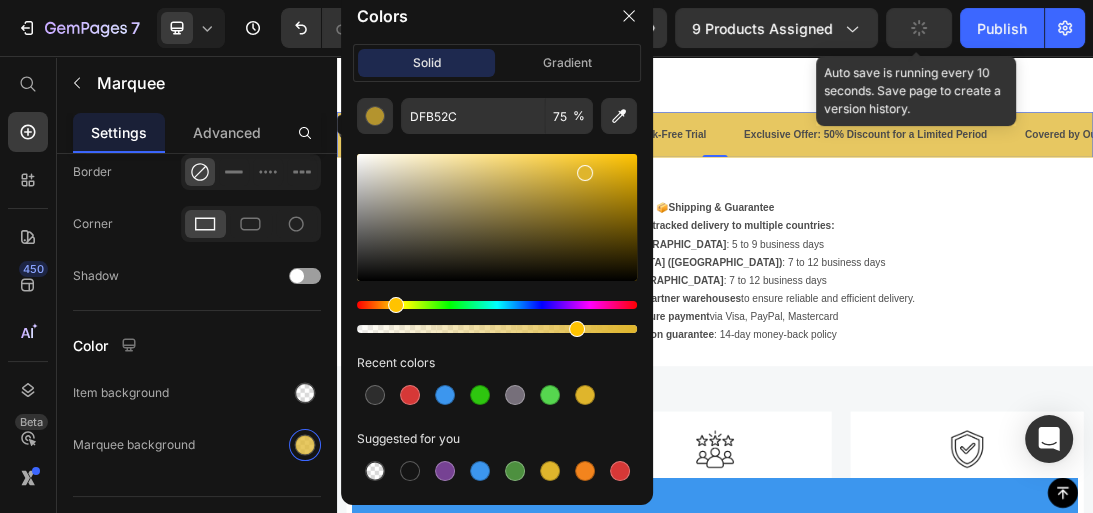 click at bounding box center [577, 329] 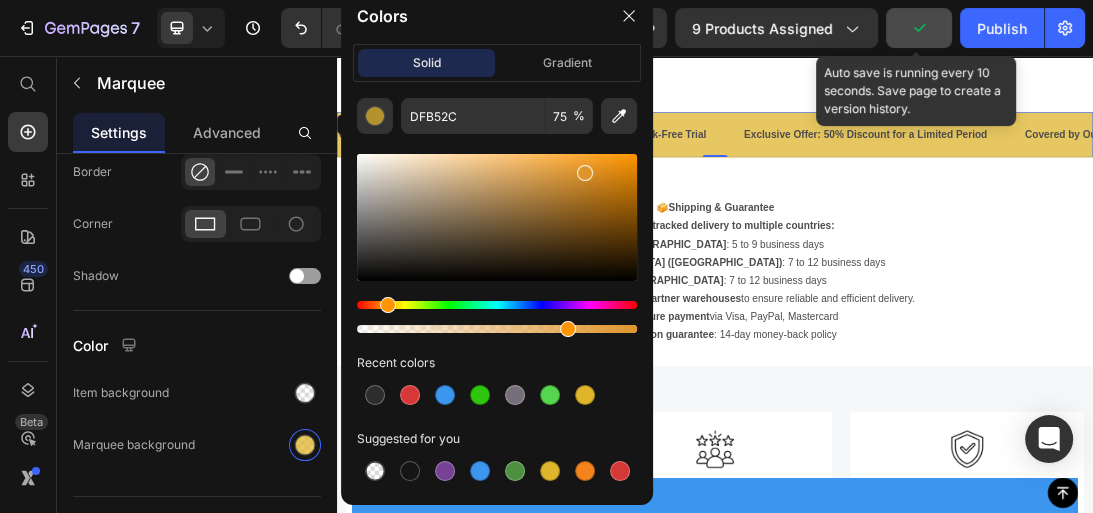 type on "74" 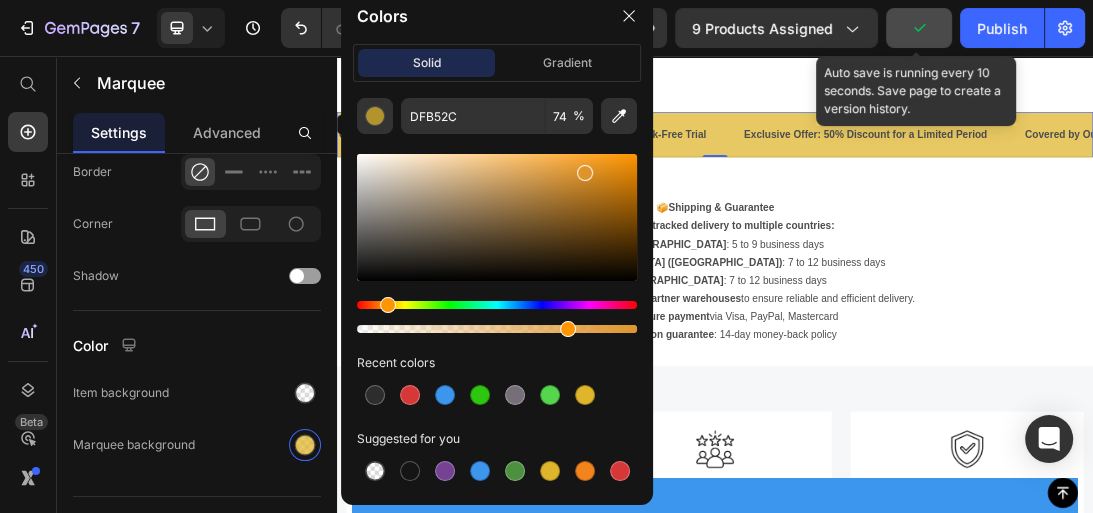 click at bounding box center [388, 305] 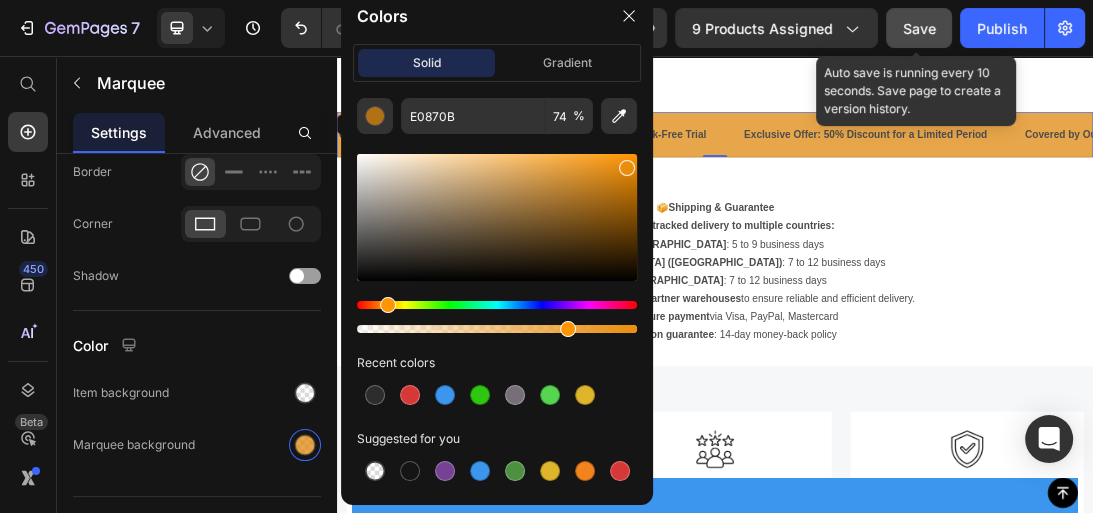 drag, startPoint x: 587, startPoint y: 173, endPoint x: 625, endPoint y: 163, distance: 39.293766 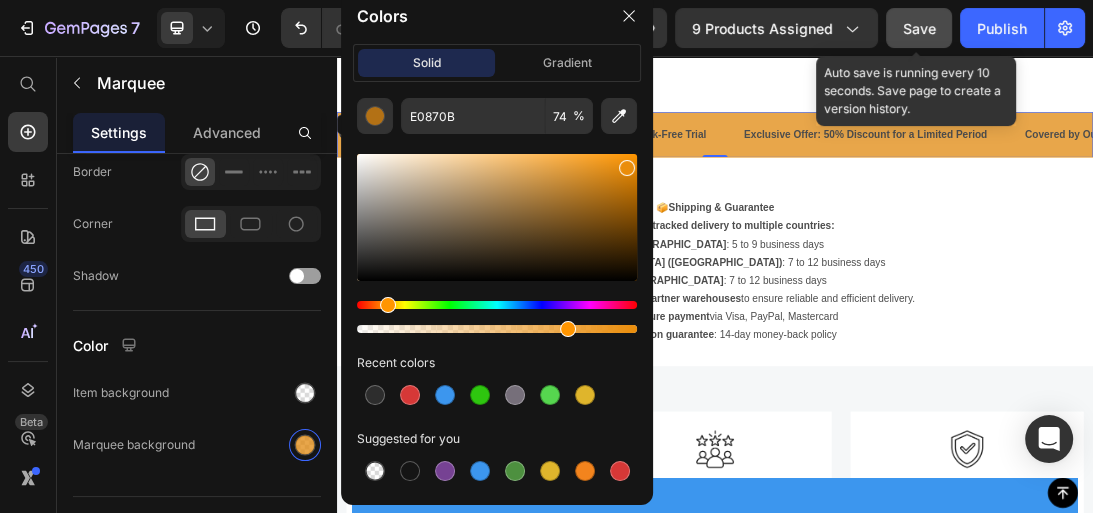 click at bounding box center [627, 168] 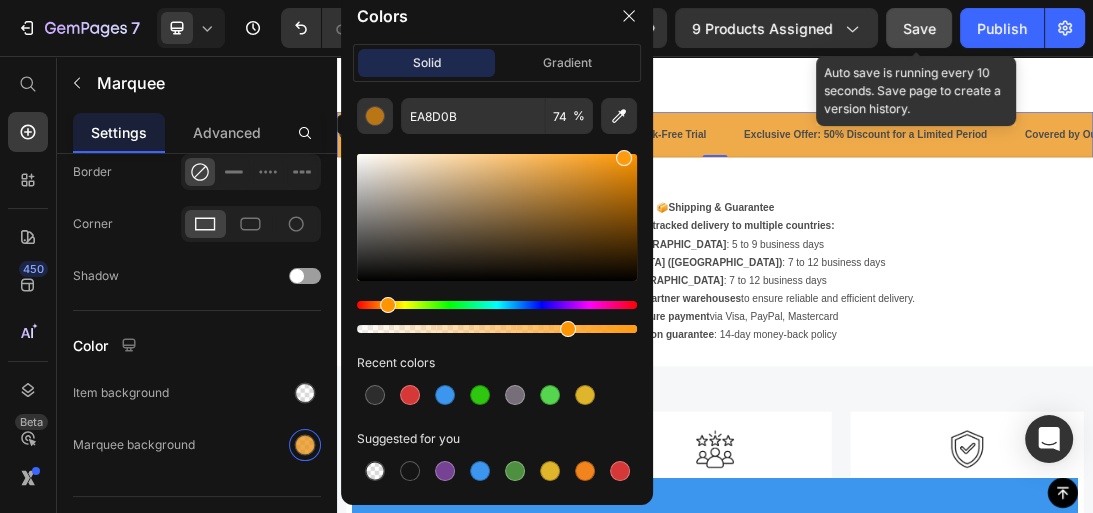 drag, startPoint x: 625, startPoint y: 168, endPoint x: 622, endPoint y: 148, distance: 20.22375 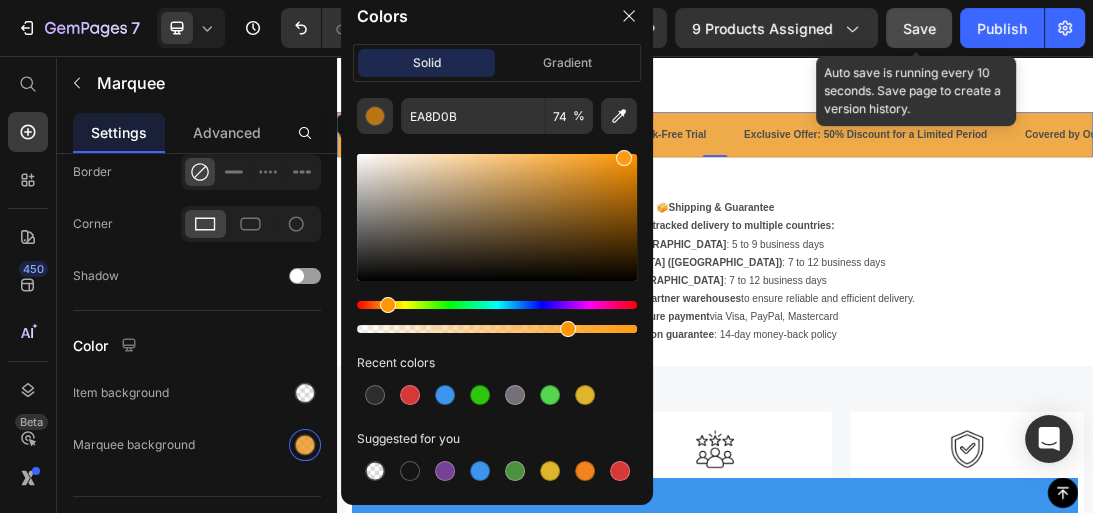 click 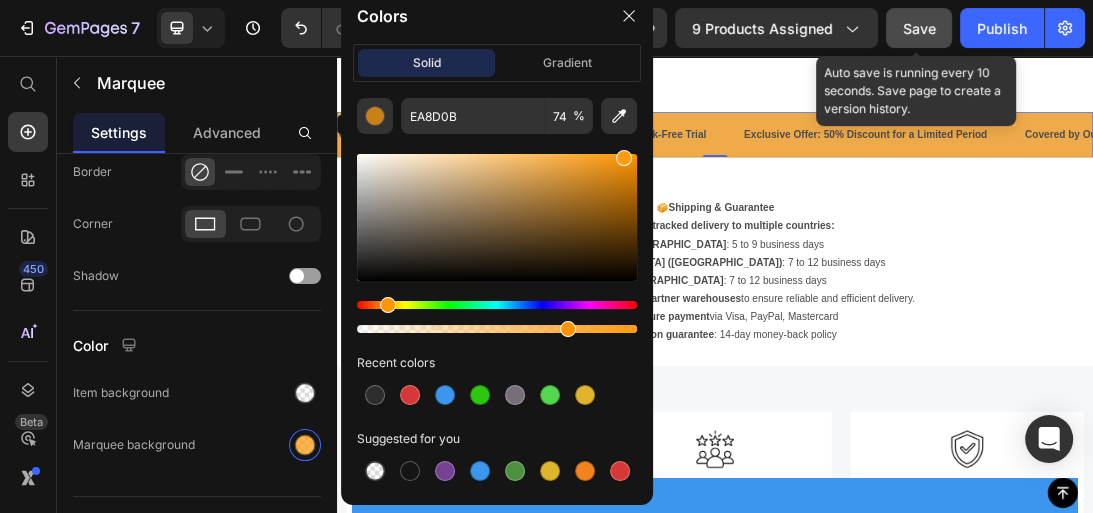 type on "FF9B0F" 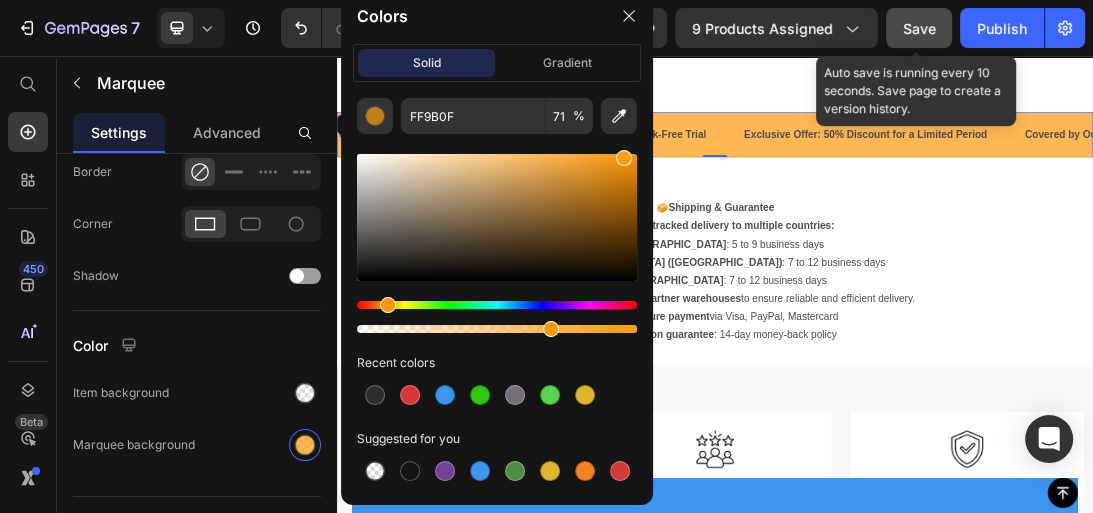 drag, startPoint x: 567, startPoint y: 330, endPoint x: 548, endPoint y: 334, distance: 19.416489 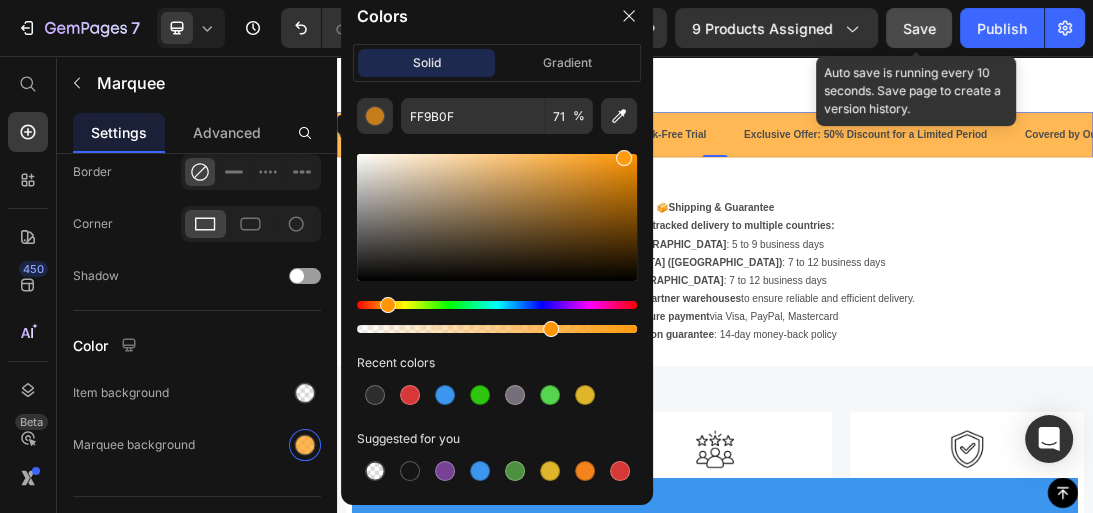 click at bounding box center [551, 329] 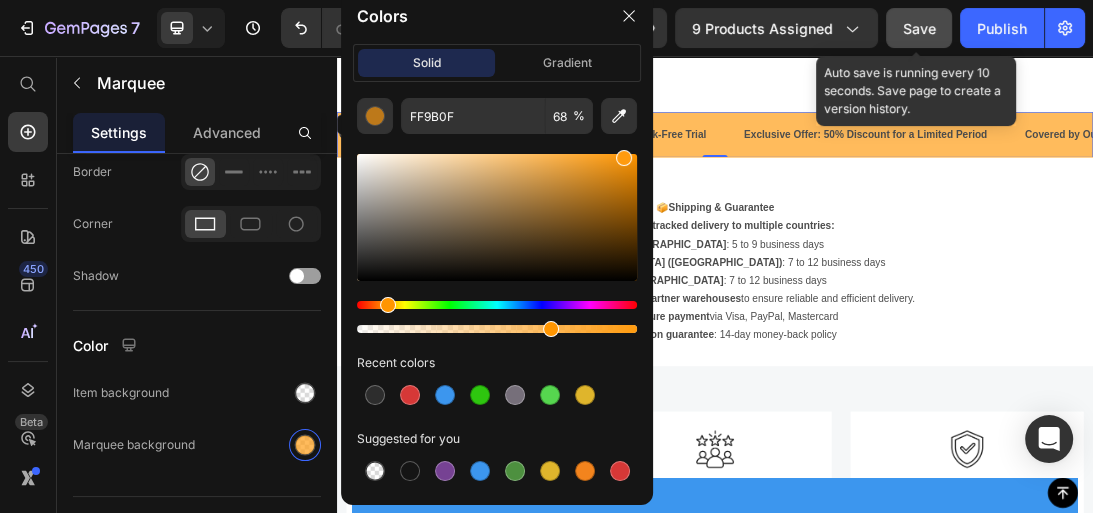 click on "FF9B0F 68 % Recent colors Suggested for you" 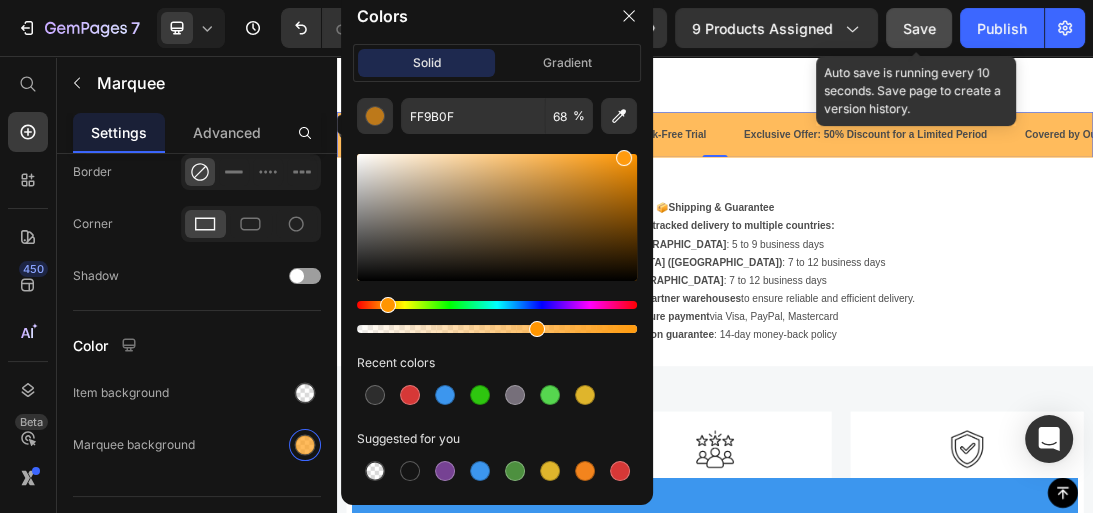 drag, startPoint x: 552, startPoint y: 328, endPoint x: 533, endPoint y: 325, distance: 19.235384 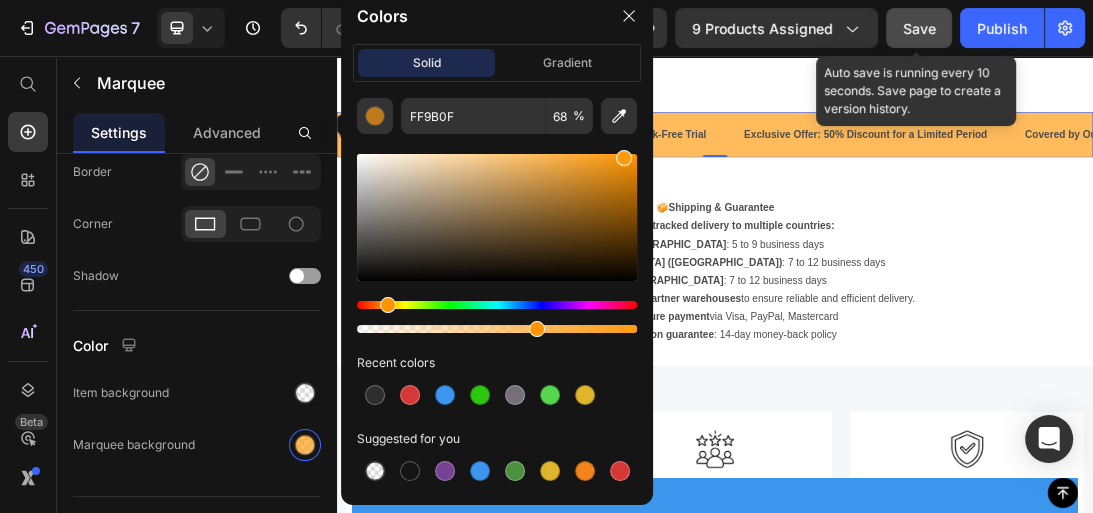 click at bounding box center [537, 329] 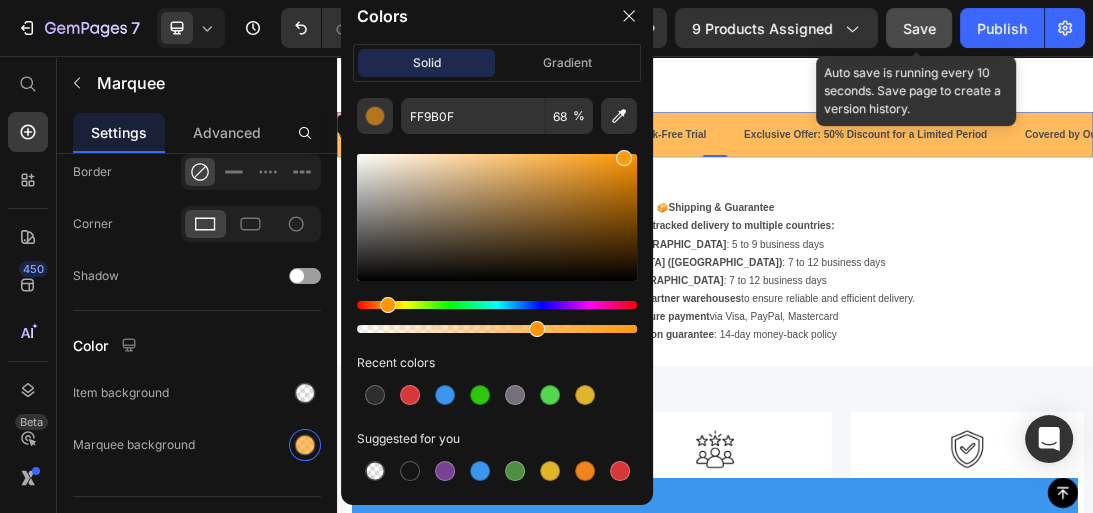 type on "63" 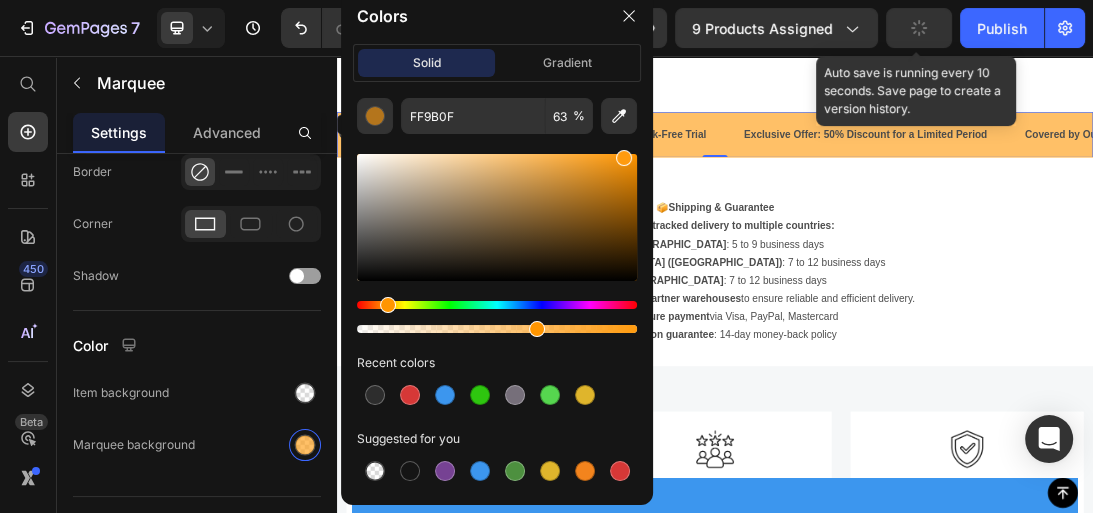drag, startPoint x: 534, startPoint y: 336, endPoint x: 528, endPoint y: 352, distance: 17.088007 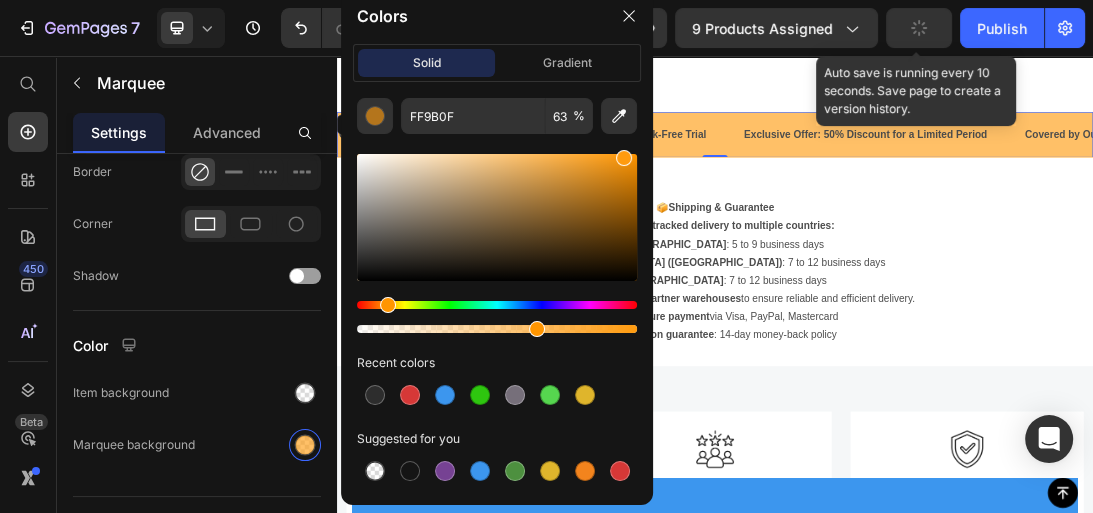 click at bounding box center (497, 243) 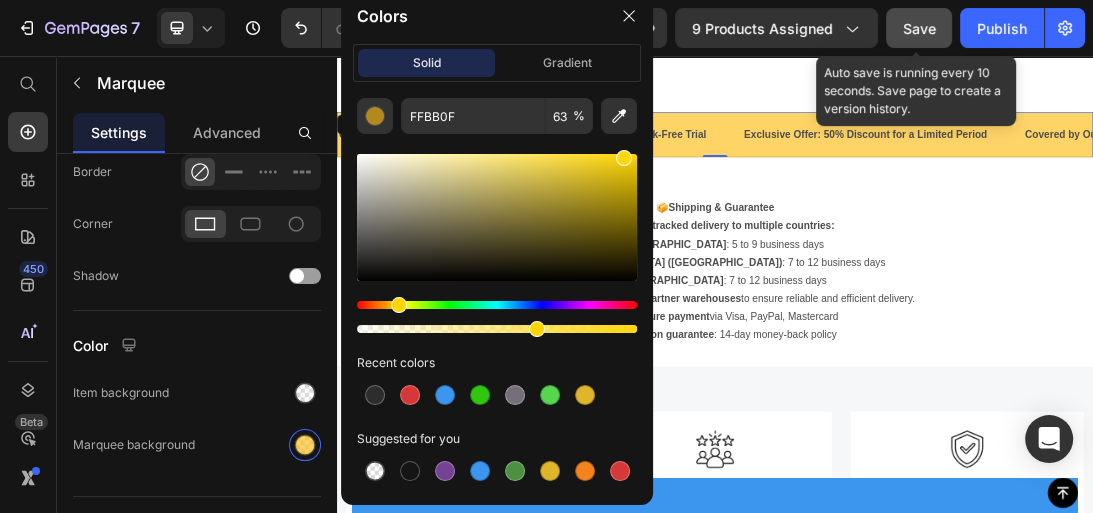type on "FFD70F" 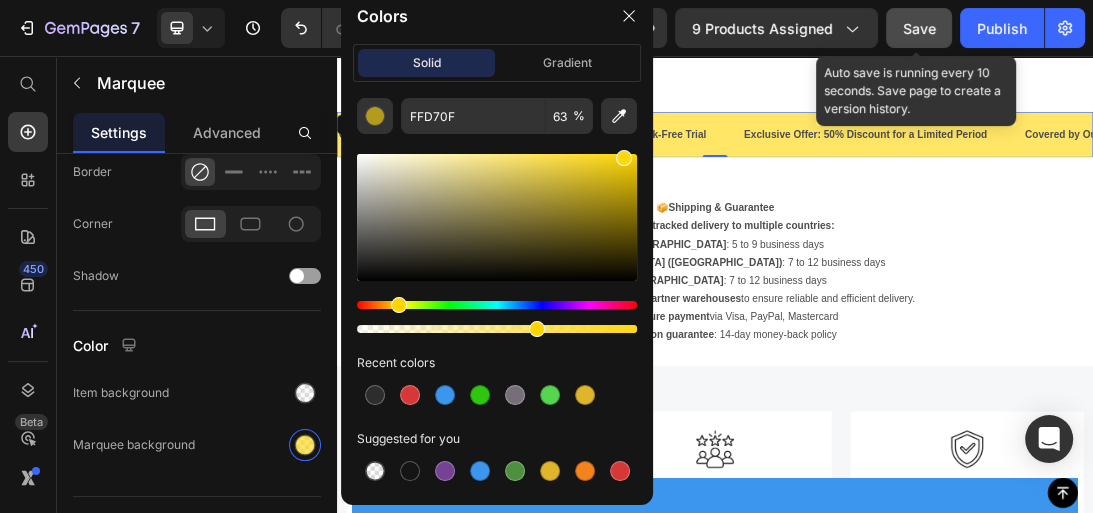 click at bounding box center [399, 305] 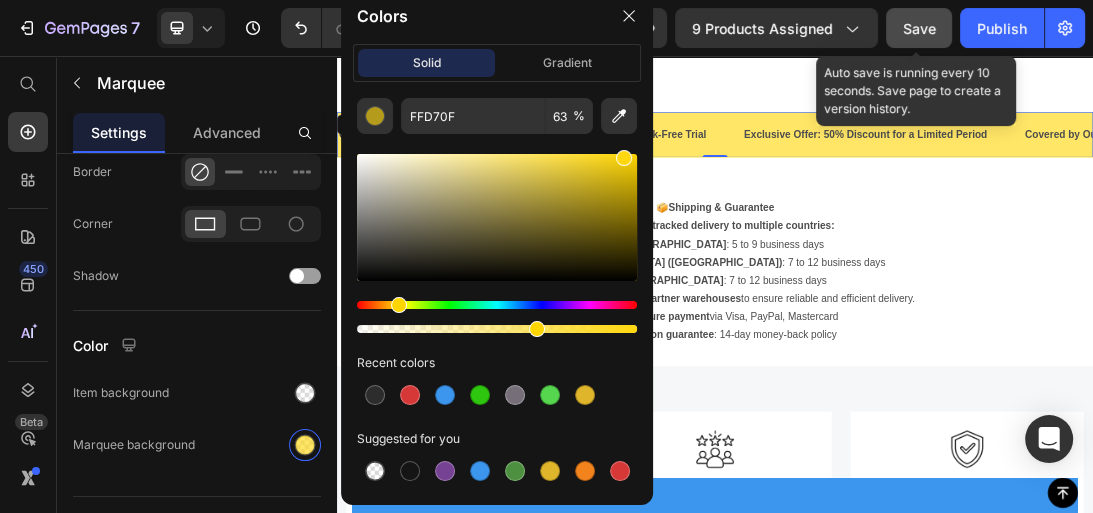 click on "Recent colors" at bounding box center [497, 363] 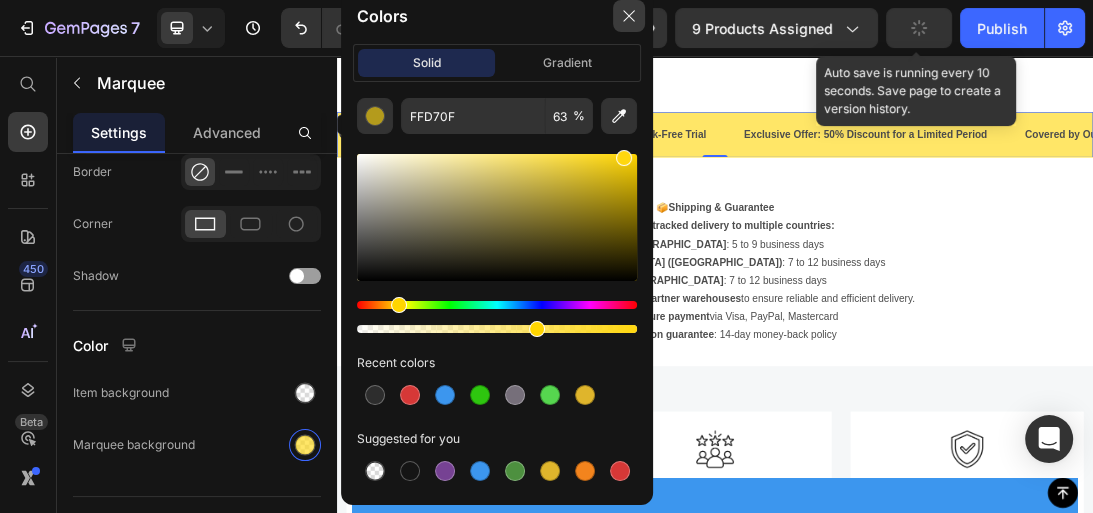 click 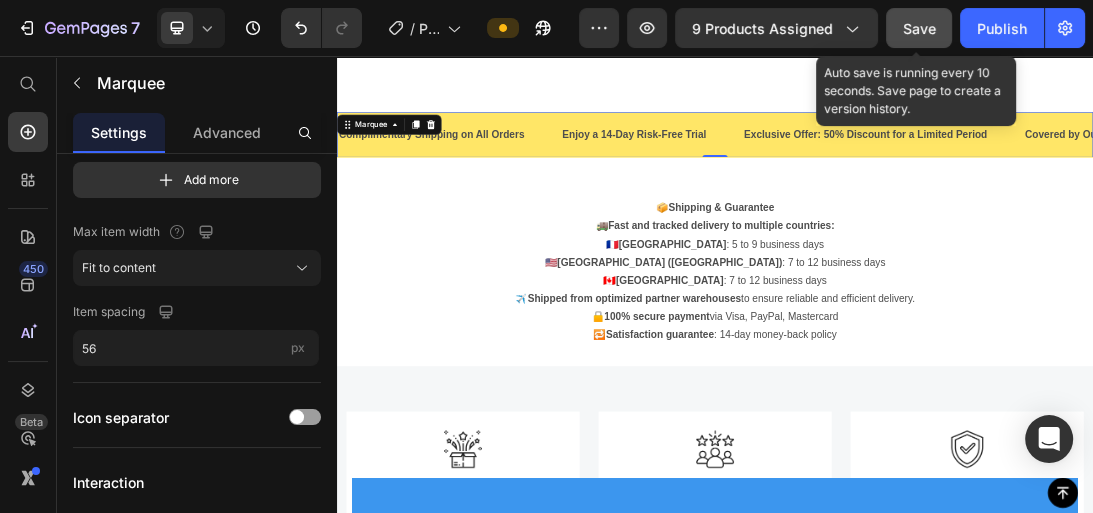 scroll, scrollTop: 0, scrollLeft: 0, axis: both 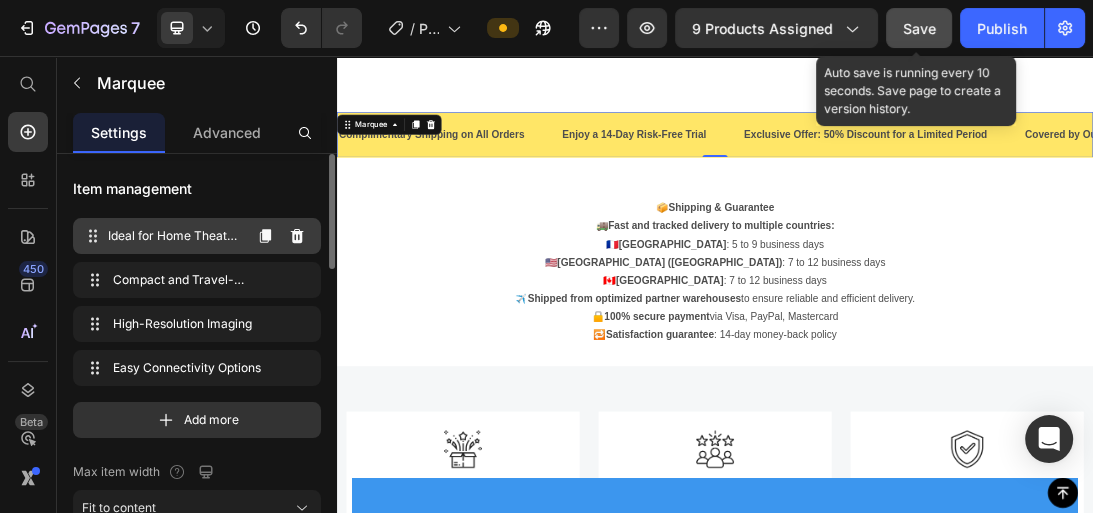 click on "Ideal for Home Theater Use" at bounding box center [174, 236] 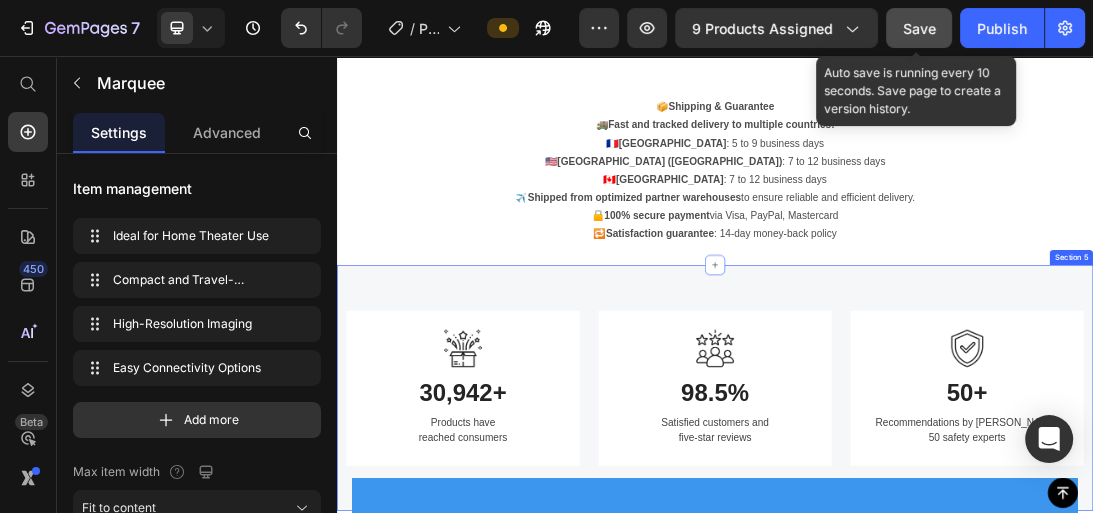 scroll, scrollTop: 2400, scrollLeft: 0, axis: vertical 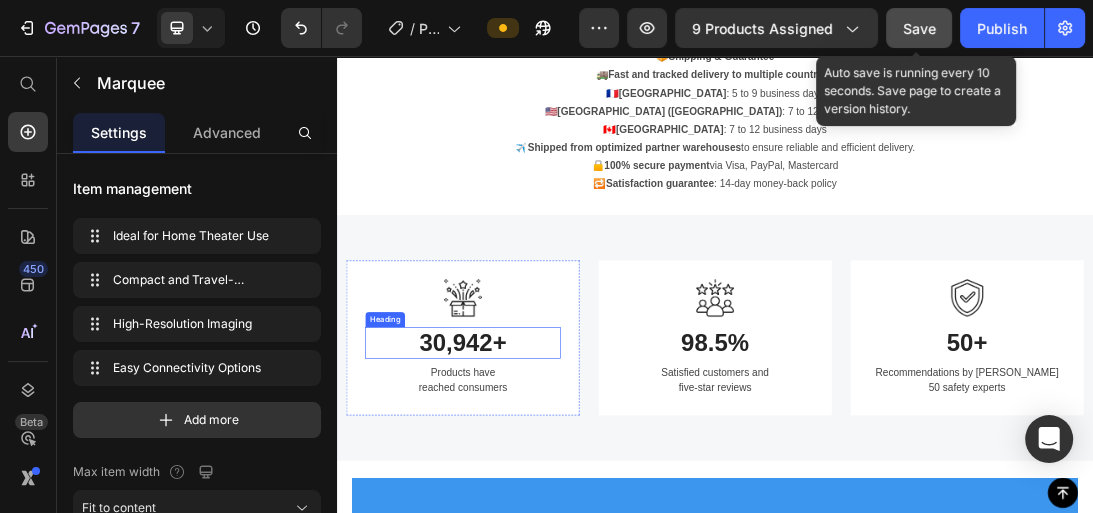 click on "30,942+" at bounding box center (537, 511) 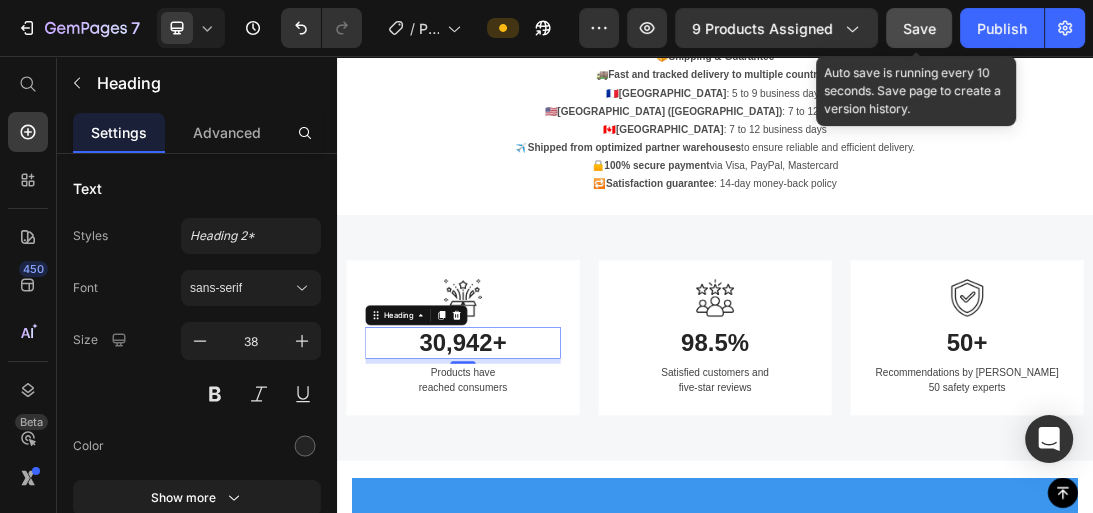click on "30,942+" at bounding box center (537, 511) 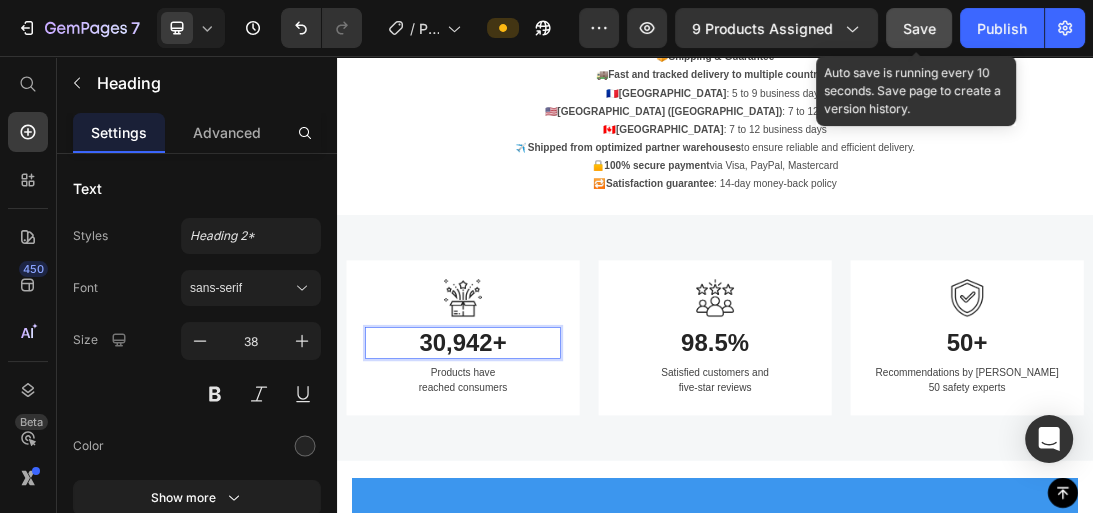 click on "30,942+" at bounding box center [537, 511] 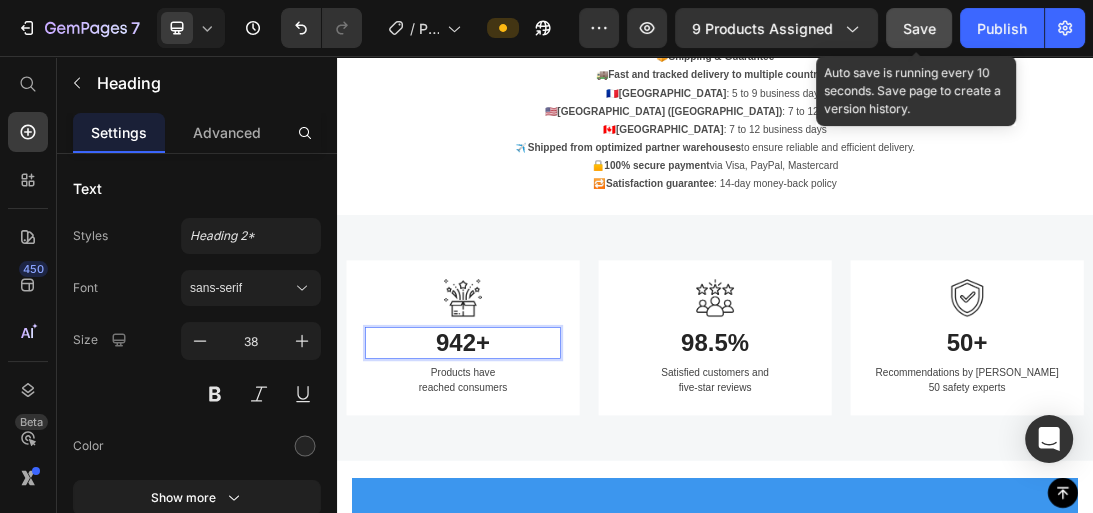 click on "942+" at bounding box center [537, 511] 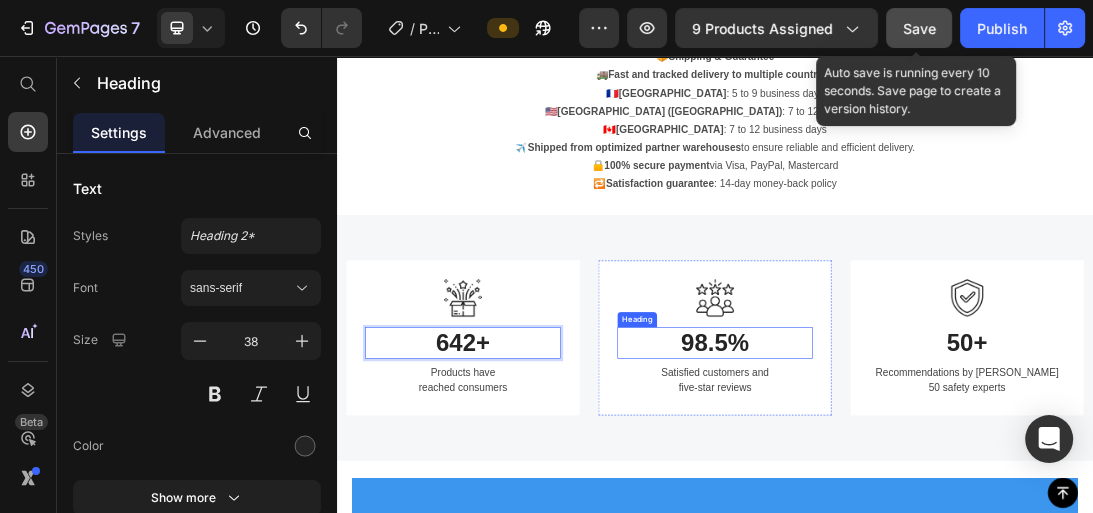 click on "98.5%" at bounding box center (937, 511) 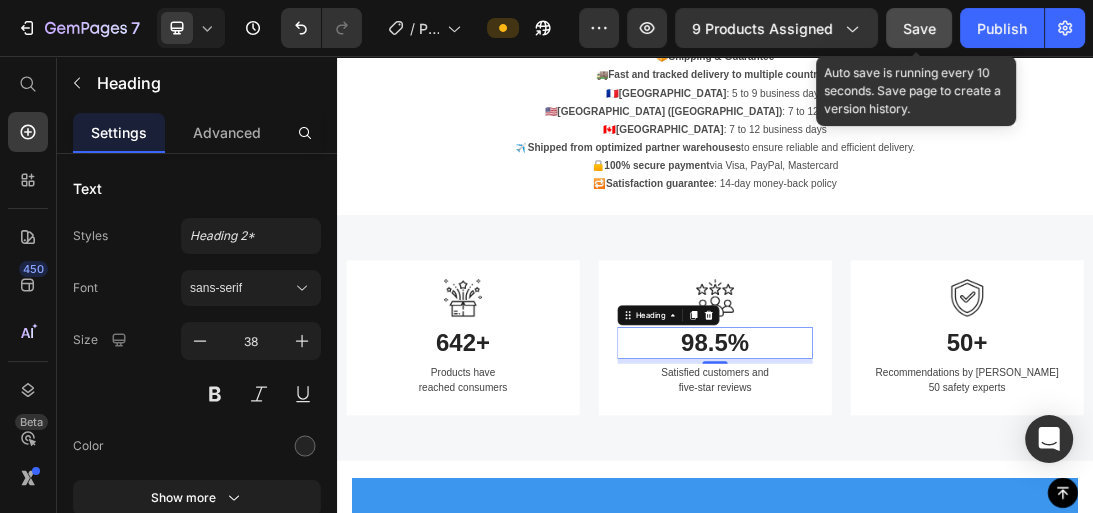 click on "98.5%" at bounding box center (937, 511) 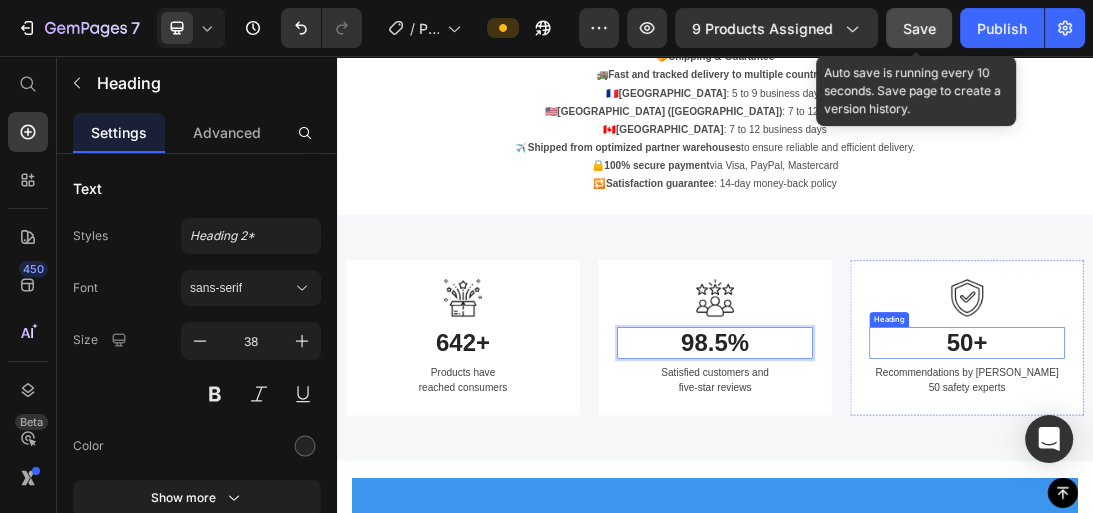 click on "50+" at bounding box center (1337, 511) 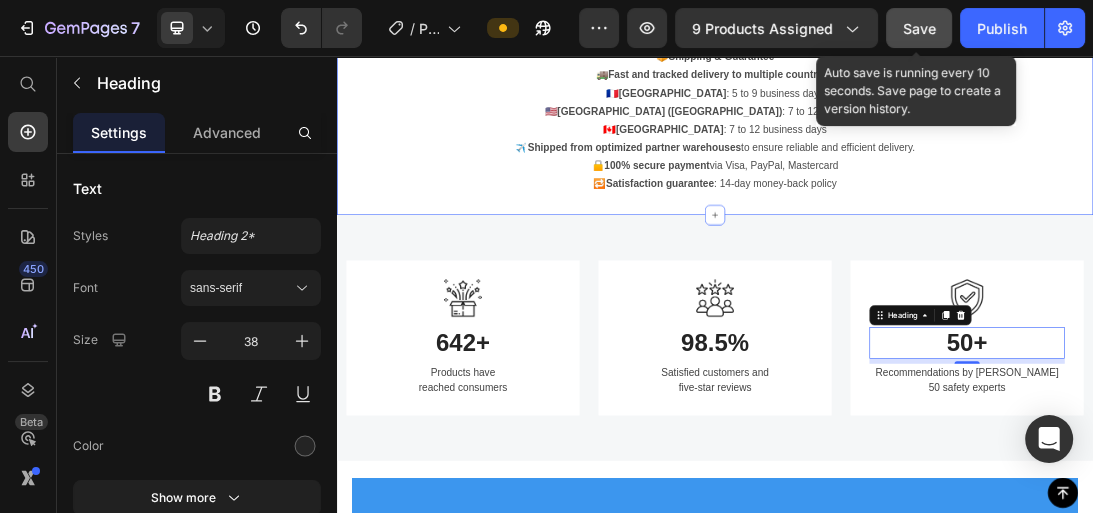 click on "📦  Shipping & Guarantee 🚚  Fast and tracked delivery to multiple countries: 🇫🇷  [GEOGRAPHIC_DATA] : 5 to 9 business days 🇺🇸  [GEOGRAPHIC_DATA] ([GEOGRAPHIC_DATA]) : 7 to 12 business days 🇨🇦  [GEOGRAPHIC_DATA] : 7 to 12 business days ✈️  Shipped from optimized partner warehouses  to ensure reliable and efficient delivery. 🔒  100% secure payment  via Visa, PayPal, Mastercard 🔁  Satisfaction guarantee : 14-day money-back policy Text Block Section 4" at bounding box center (937, 158) 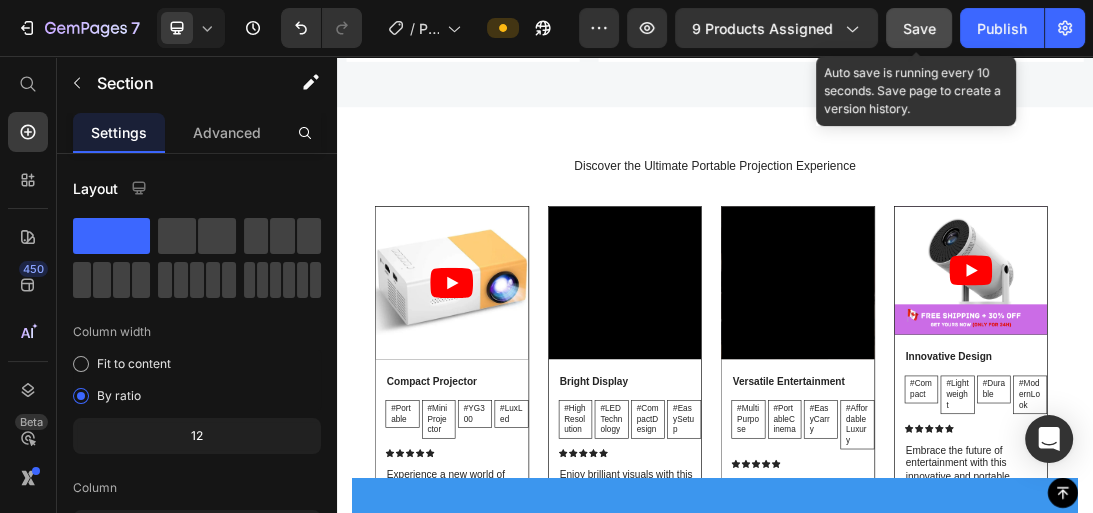 scroll, scrollTop: 2917, scrollLeft: 0, axis: vertical 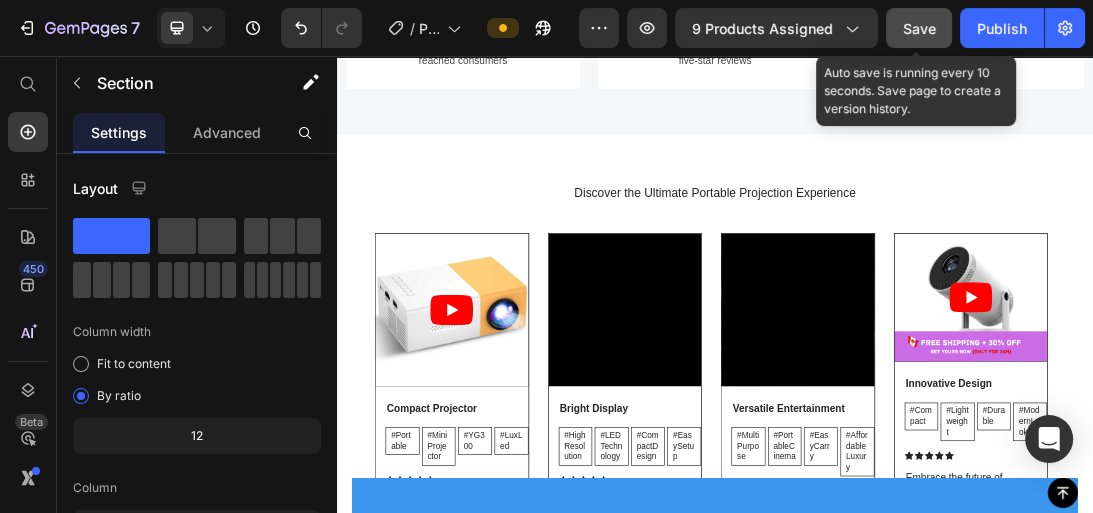 click on "Discover the Ultimate Portable Projection Experience" at bounding box center [937, 274] 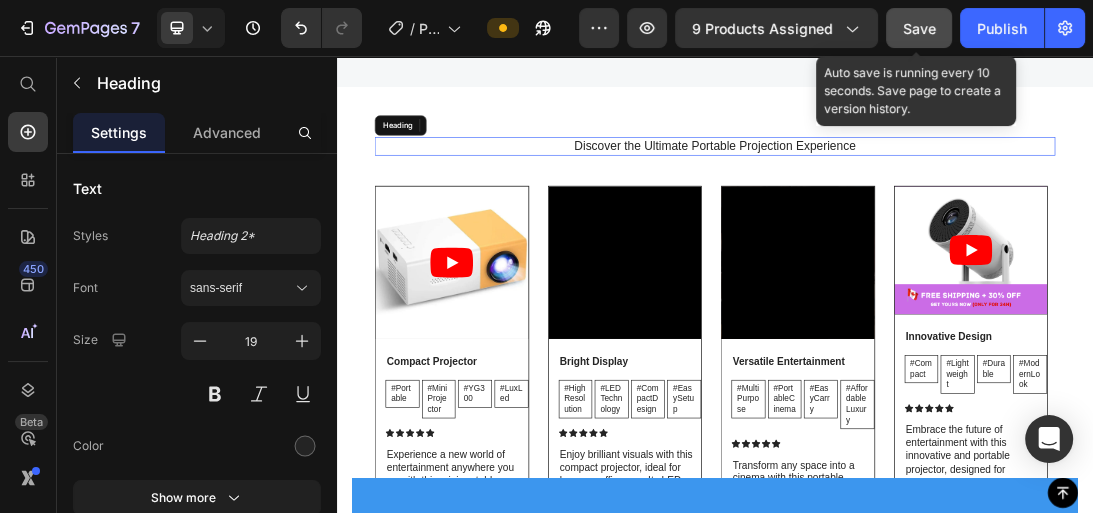 scroll, scrollTop: 2600, scrollLeft: 0, axis: vertical 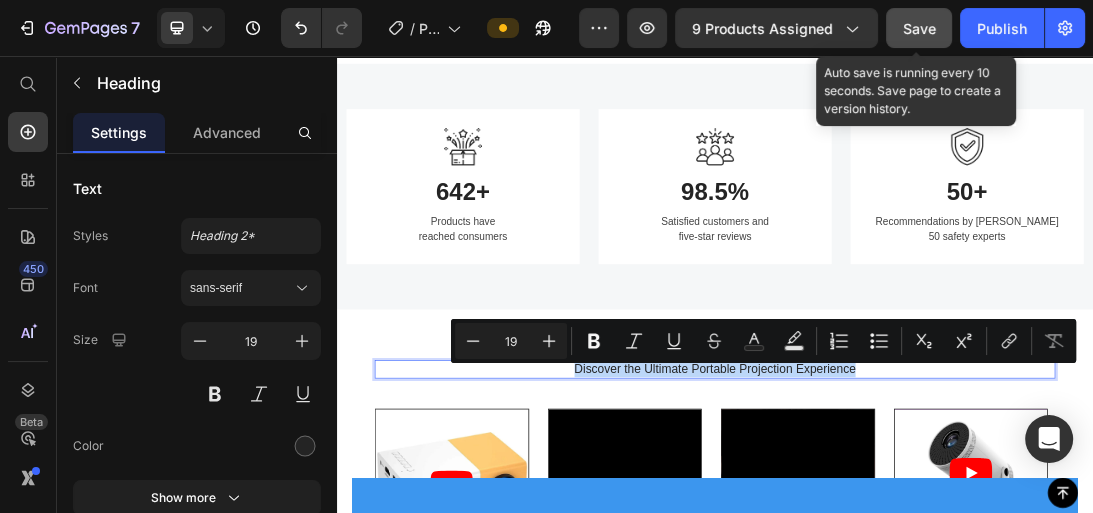 drag, startPoint x: 1168, startPoint y: 543, endPoint x: 696, endPoint y: 543, distance: 472 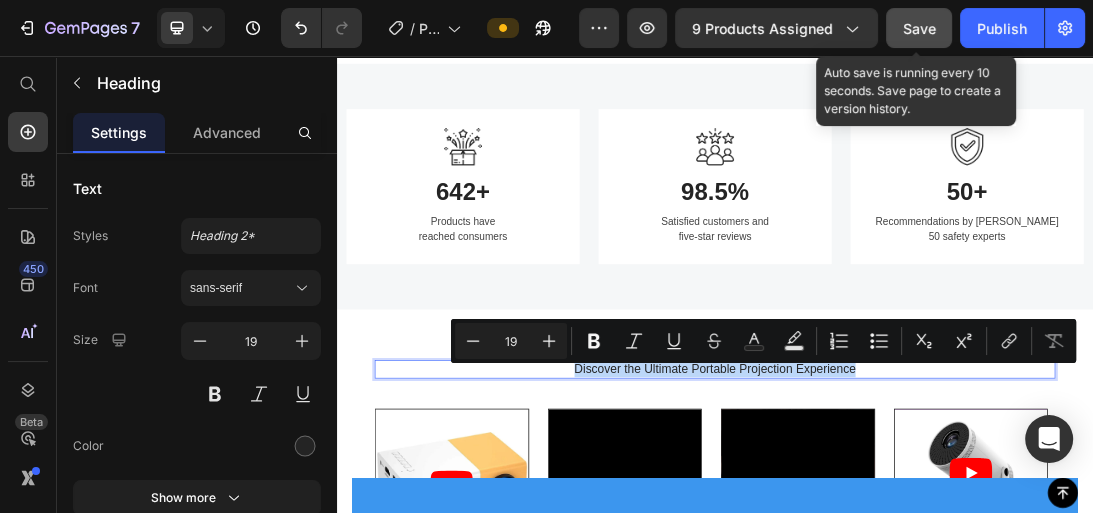 drag, startPoint x: 705, startPoint y: 548, endPoint x: 1174, endPoint y: 547, distance: 469.00107 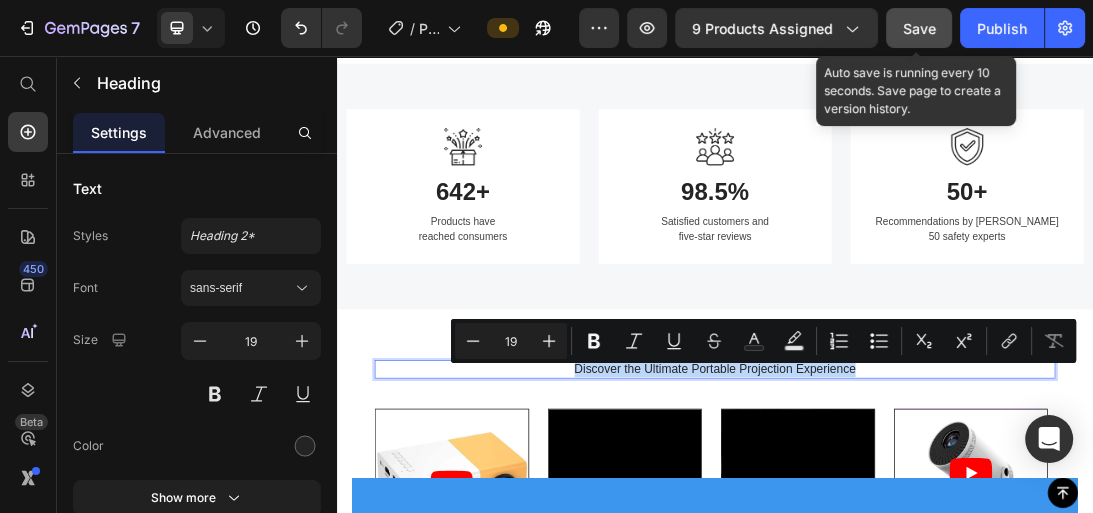 drag, startPoint x: 1174, startPoint y: 547, endPoint x: 708, endPoint y: 547, distance: 466 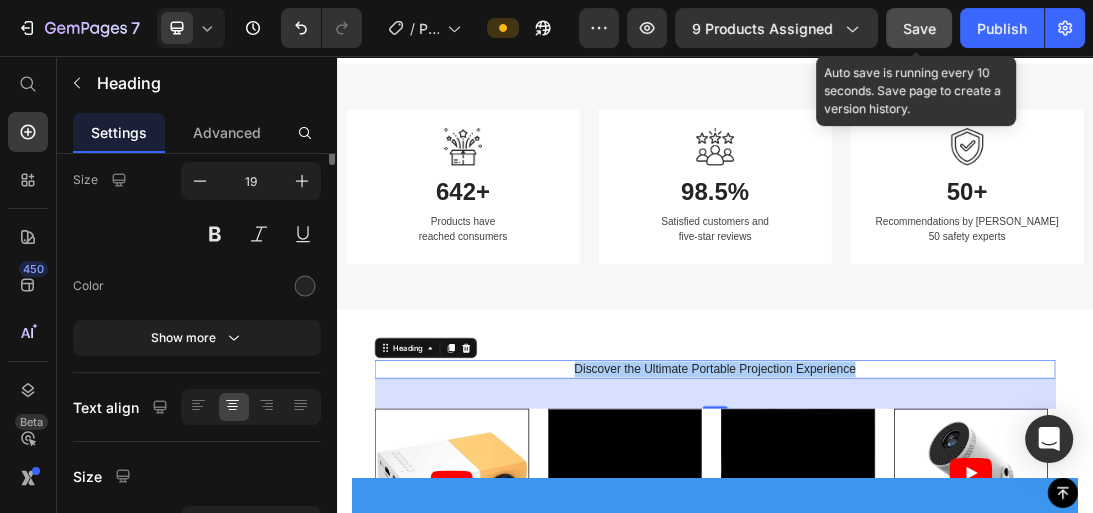 scroll, scrollTop: 0, scrollLeft: 0, axis: both 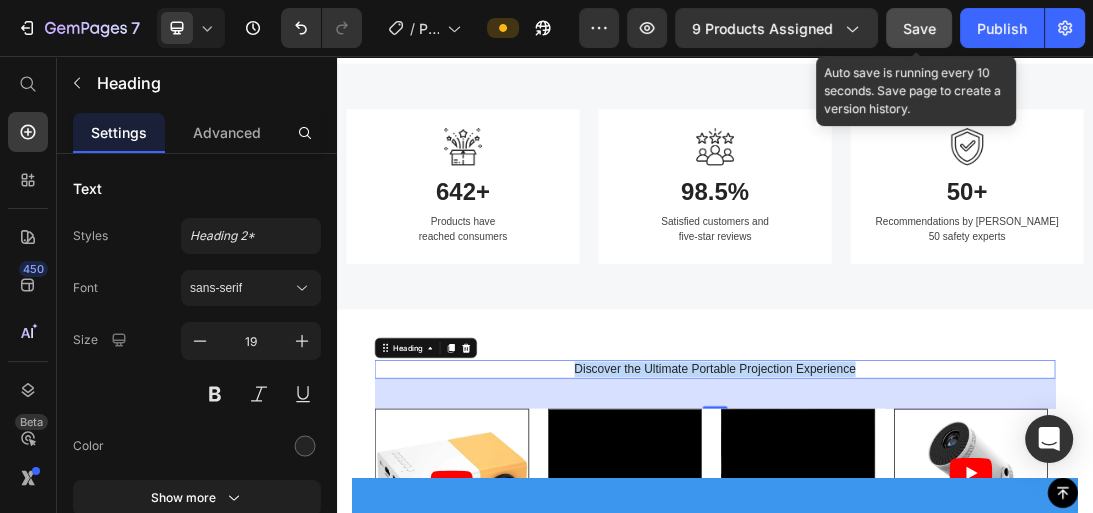 click on "Discover the Ultimate Portable Projection Experience" at bounding box center [937, 552] 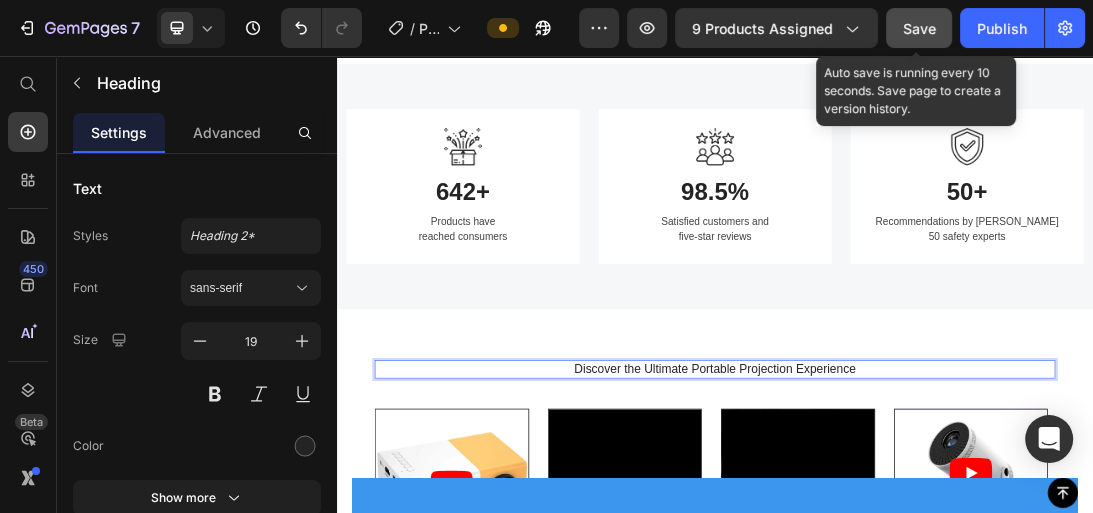 click on "Discover the Ultimate Portable Projection Experience" at bounding box center [937, 552] 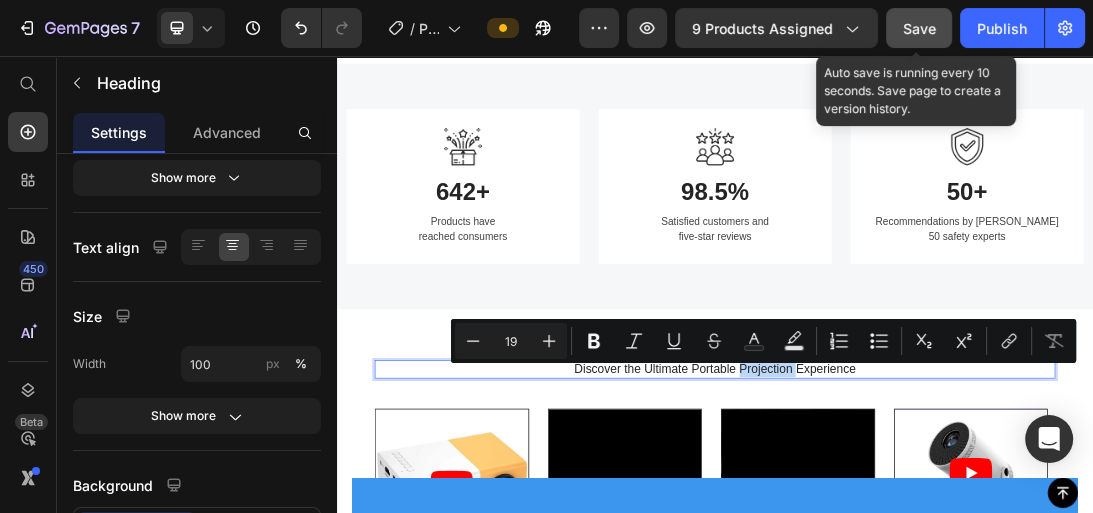 scroll, scrollTop: 593, scrollLeft: 0, axis: vertical 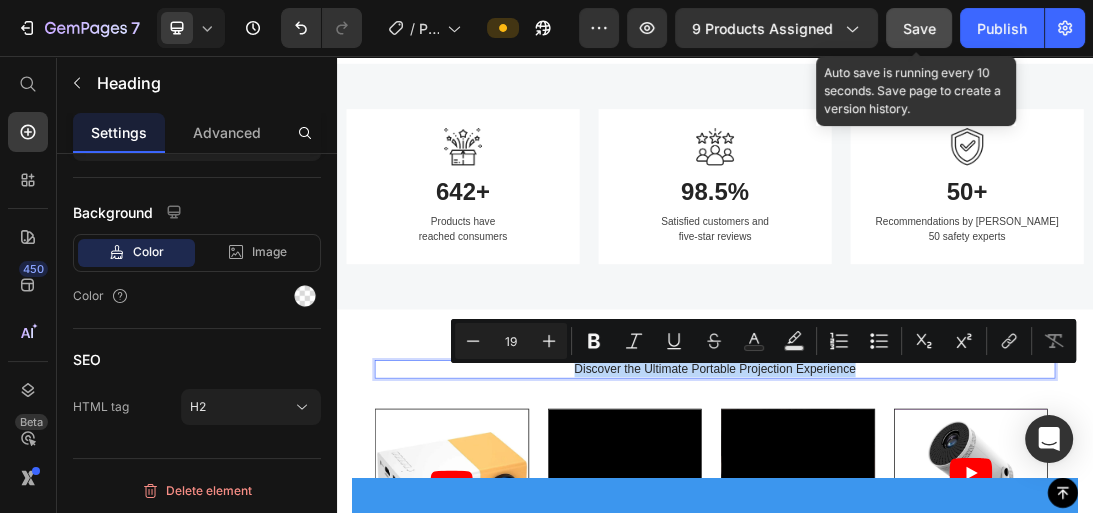drag, startPoint x: 1186, startPoint y: 548, endPoint x: 700, endPoint y: 539, distance: 486.0833 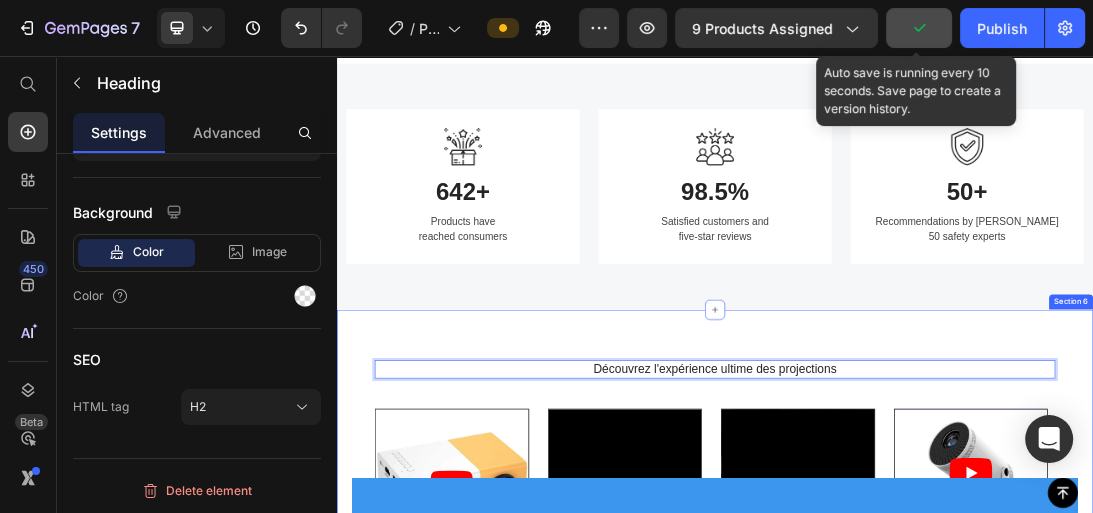 click on "Découvrez l'expérience ultime des projections  Heading   48 Video Compact Projector Text Block #Portable Text Block #MiniProjector Text Block #YG300 Text Block #LuxLed Text Block Row Icon Icon Icon Icon Icon Icon List Experience a new world of entertainment anywhere you go with this mini portable projector. Perfect for movie nights or presentations. See More Text Block Row Row Video Bright Display Text Block #HighResolution Text Block #LEDTechnology Text Block #CompactDesign Text Block #EasySetup Text Block Row Icon Icon Icon Icon Icon Icon List Enjoy brilliant visuals with this compact projector, ideal for home or office use. Its LED technology ensures superior brightness and clarity. See More Text Block Row Row Video Versatile Entertainment Text Block #MultiPurpose Text Block #PortableCinema Text Block #EasyCarry Text Block #AffordableLuxury Text Block Row Icon Icon Icon Icon Icon Icon List Text Block Row Row Video Innovative Design Text Block #Compact Text Block #Lightweight Text Block #Durable Row Icon" at bounding box center [937, 861] 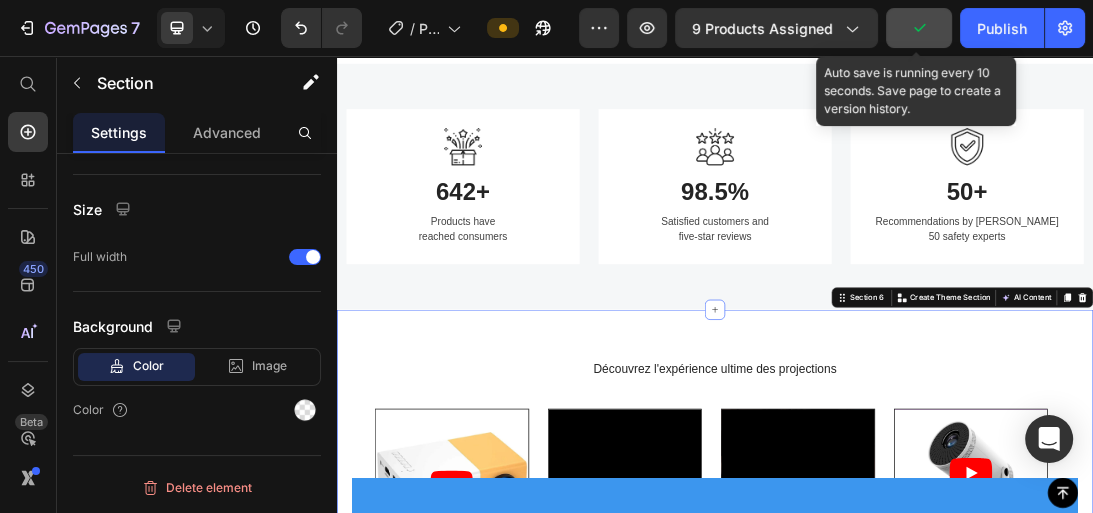 scroll, scrollTop: 0, scrollLeft: 0, axis: both 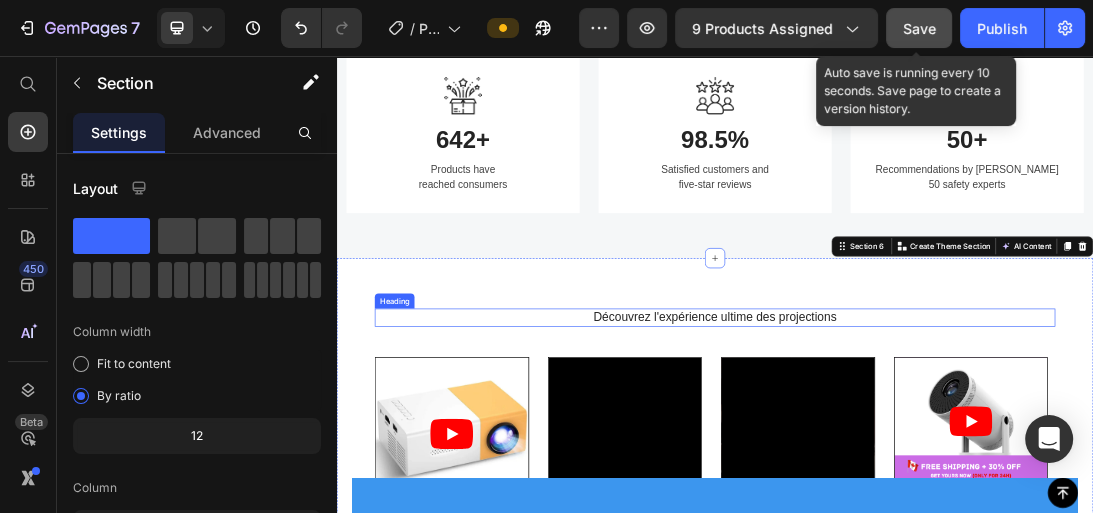 click on "Découvrez l'expérience ultime des projections" at bounding box center (937, 471) 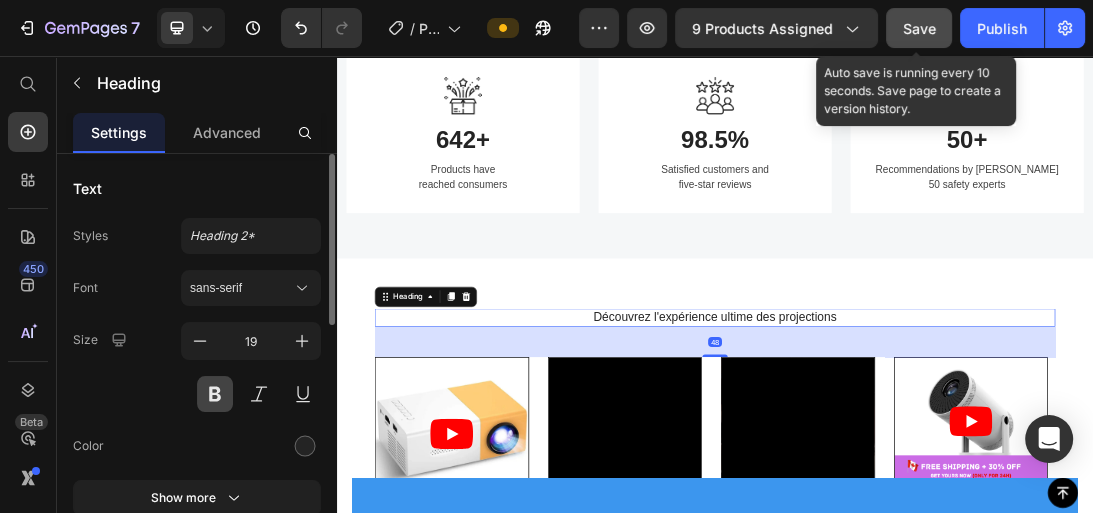 click at bounding box center [215, 394] 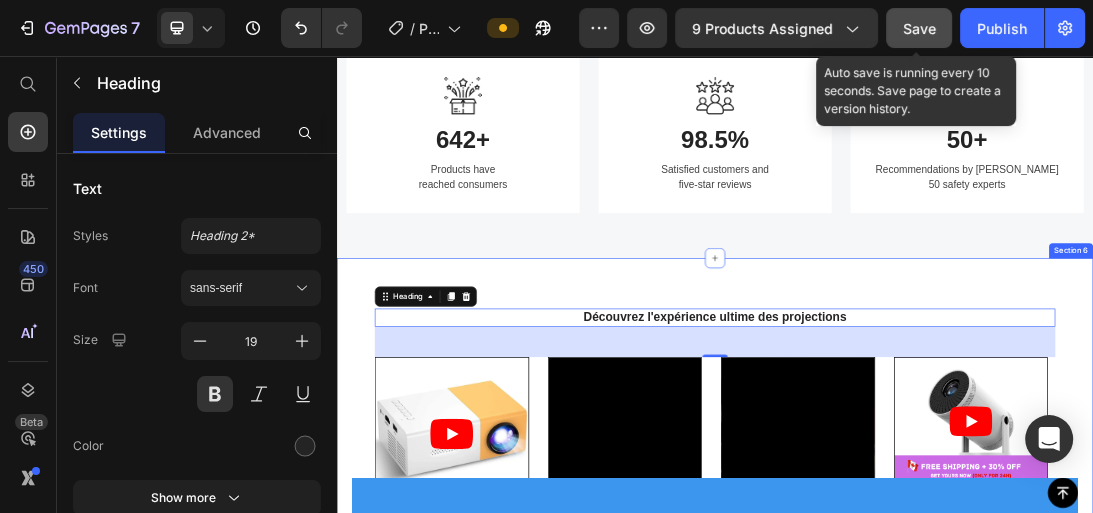 click on "Découvrez l'expérience ultime des projections  Heading   48 Video Compact Projector Text Block #Portable Text Block #MiniProjector Text Block #YG300 Text Block #LuxLed Text Block Row Icon Icon Icon Icon Icon Icon List Experience a new world of entertainment anywhere you go with this mini portable projector. Perfect for movie nights or presentations. See More Text Block Row Row Video Bright Display Text Block #HighResolution Text Block #LEDTechnology Text Block #CompactDesign Text Block #EasySetup Text Block Row Icon Icon Icon Icon Icon Icon List Enjoy brilliant visuals with this compact projector, ideal for home or office use. Its LED technology ensures superior brightness and clarity. See More Text Block Row Row Video Versatile Entertainment Text Block #MultiPurpose Text Block #PortableCinema Text Block #EasyCarry Text Block #AffordableLuxury Text Block Row Icon Icon Icon Icon Icon Icon List Text Block Row Row Video Innovative Design Text Block #Compact Text Block #Lightweight Text Block #Durable Row Icon" at bounding box center [937, 780] 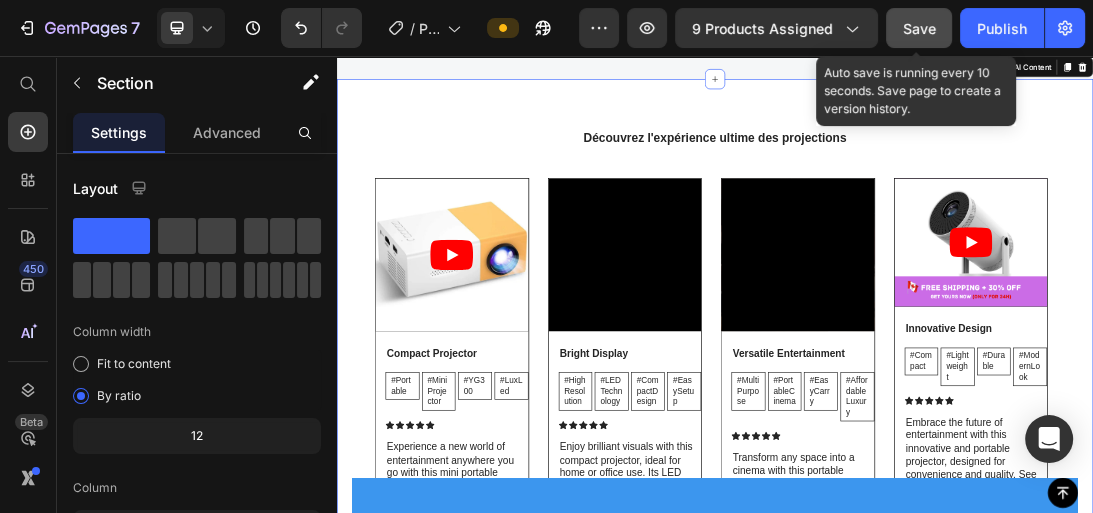 scroll, scrollTop: 3280, scrollLeft: 0, axis: vertical 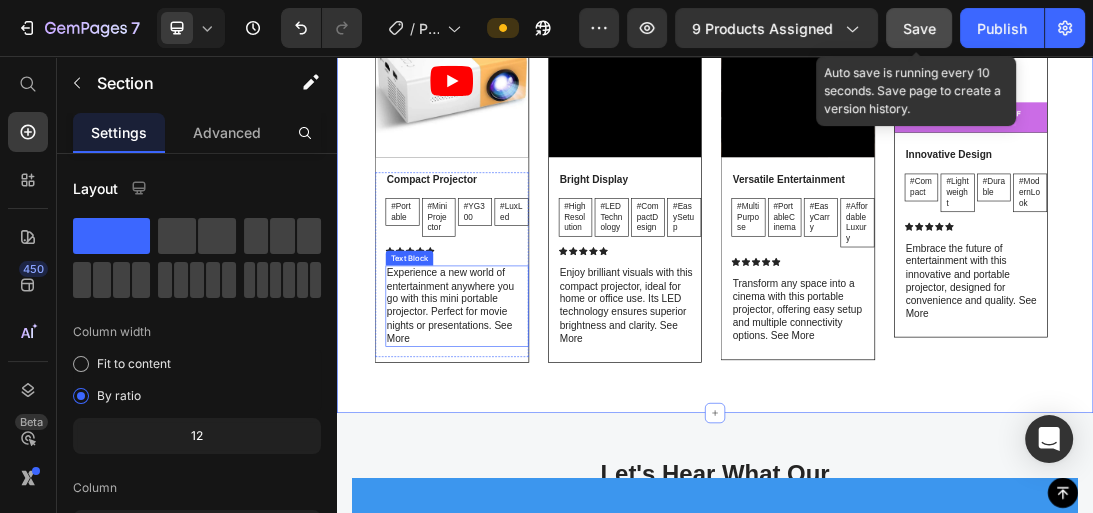 click on "Experience a new world of entertainment anywhere you go with this mini portable projector. Perfect for movie nights or presentations. See More" at bounding box center [527, 453] 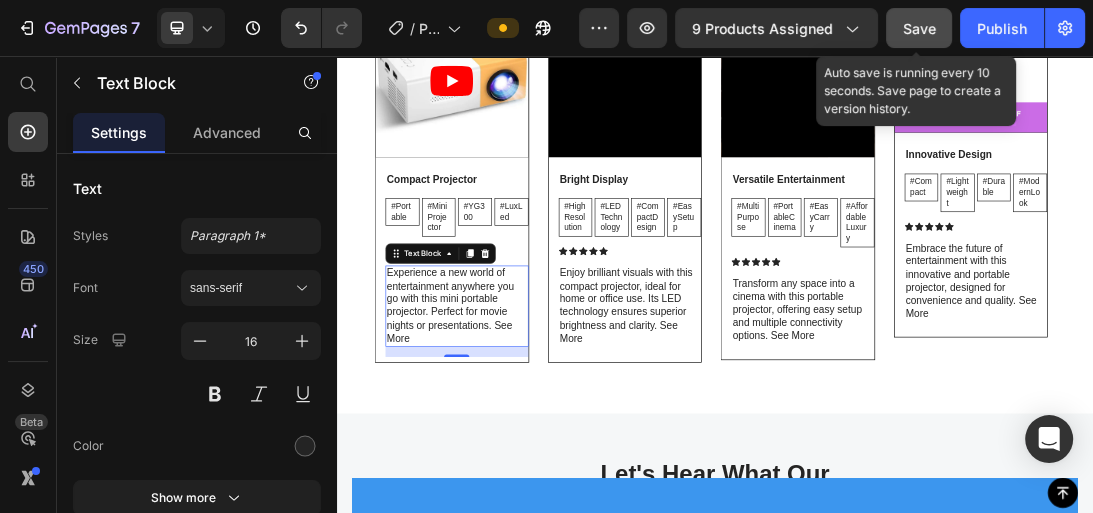click on "Experience a new world of entertainment anywhere you go with this mini portable projector. Perfect for movie nights or presentations. See More" at bounding box center (527, 453) 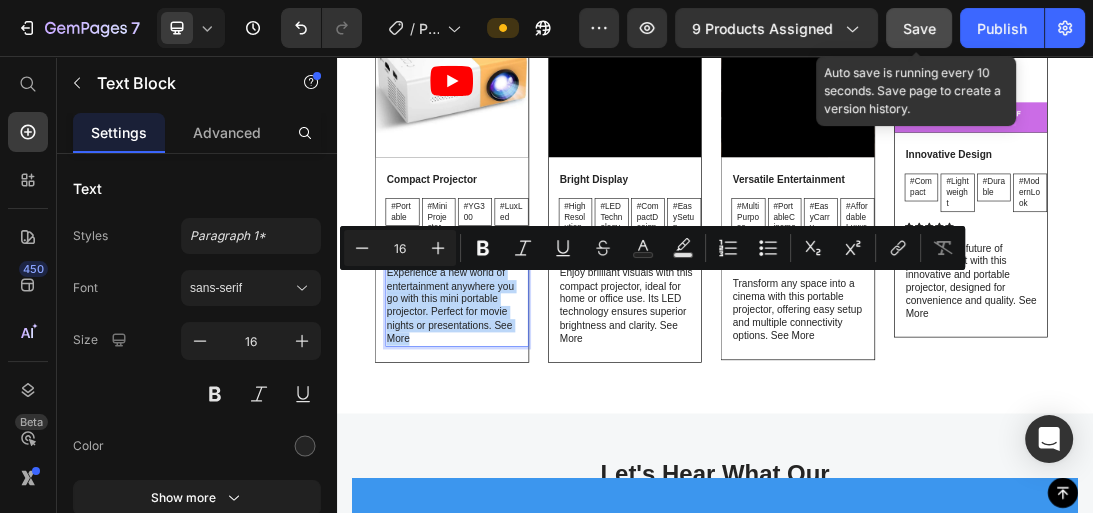 drag, startPoint x: 462, startPoint y: 511, endPoint x: 723, endPoint y: 325, distance: 320.49493 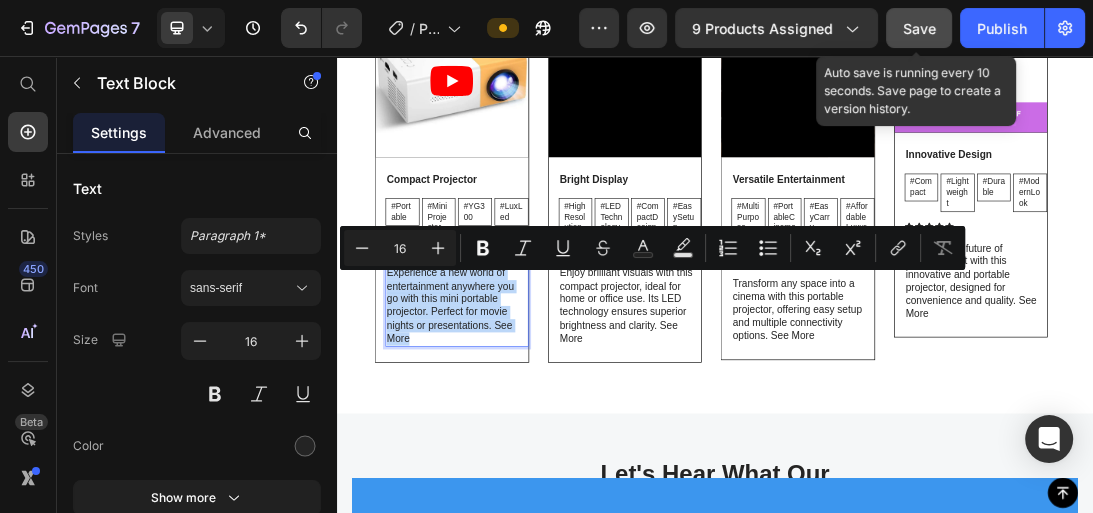 copy on "Experience a new world of entertainment anywhere you go with this mini portable projector. Perfect for movie nights or presentations. See More" 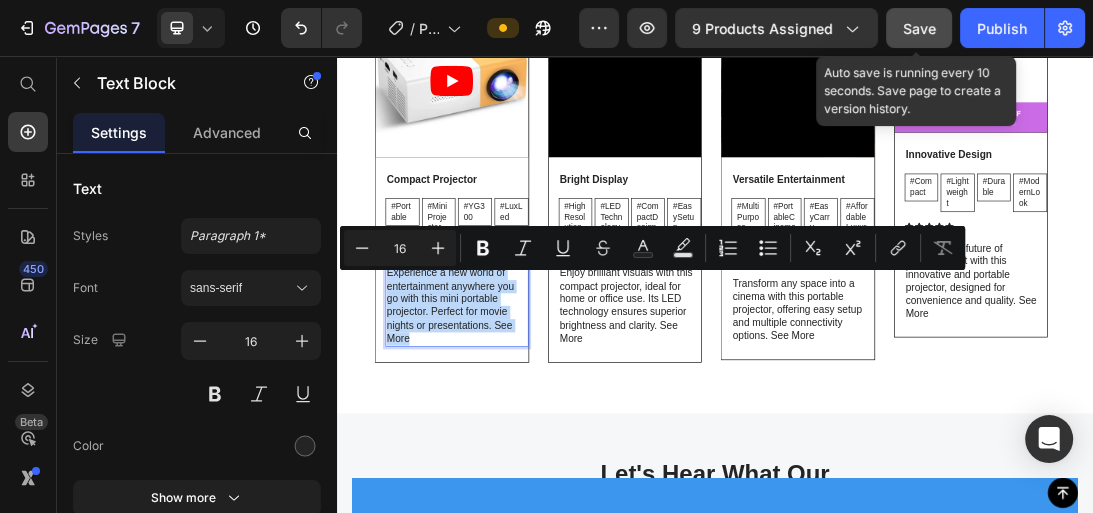 copy on "Experience a new world of entertainment anywhere you go with this mini portable projector. Perfect for movie nights or presentations. See More" 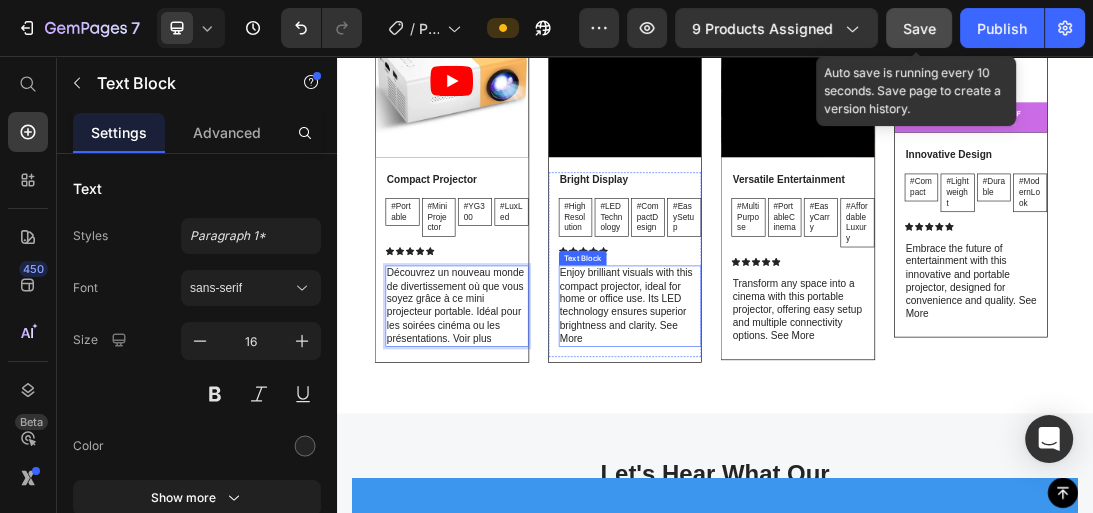 click on "Enjoy brilliant visuals with this compact projector, ideal for home or office use. Its LED technology ensures superior brightness and clarity. See More" at bounding box center [802, 453] 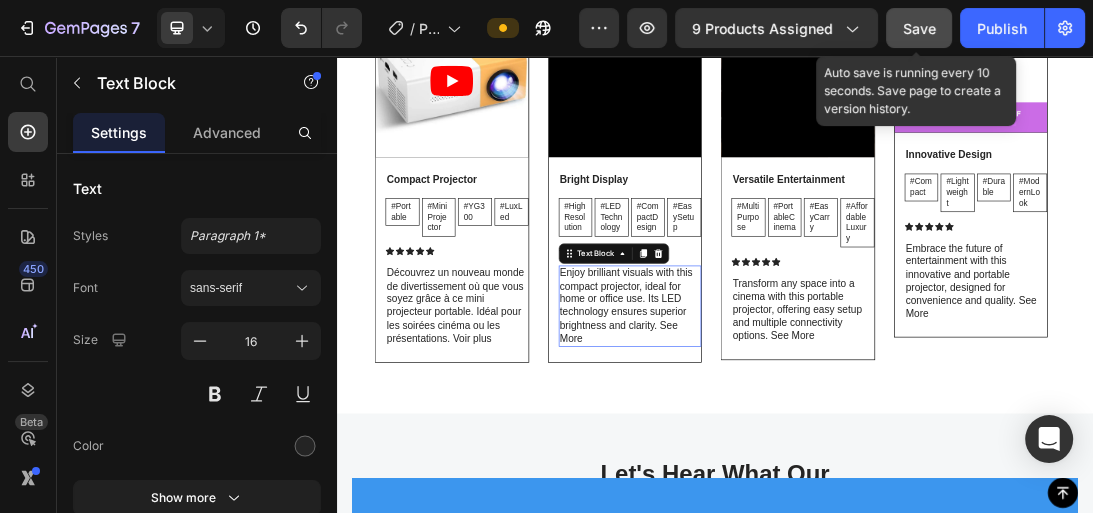 click on "Enjoy brilliant visuals with this compact projector, ideal for home or office use. Its LED technology ensures superior brightness and clarity. See More" at bounding box center [802, 453] 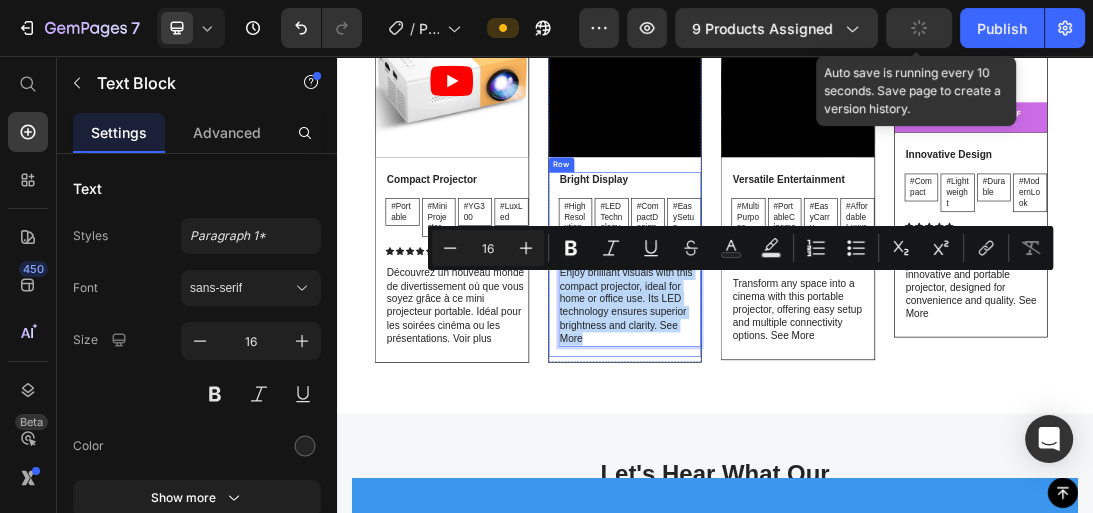 drag, startPoint x: 743, startPoint y: 506, endPoint x: 675, endPoint y: 383, distance: 140.54536 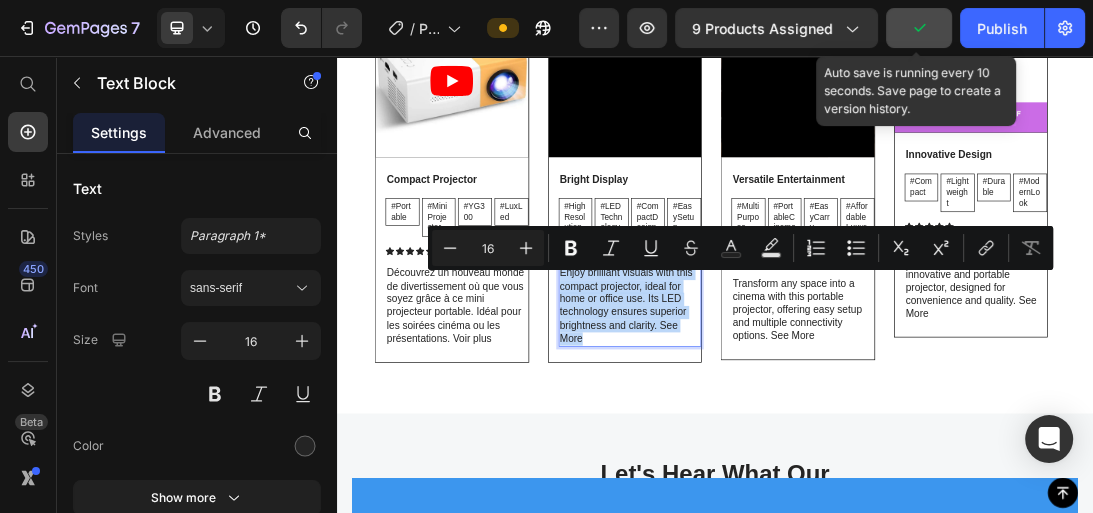 copy on "Enjoy brilliant visuals with this compact projector, ideal for home or office use. Its LED technology ensures superior brightness and clarity. See More" 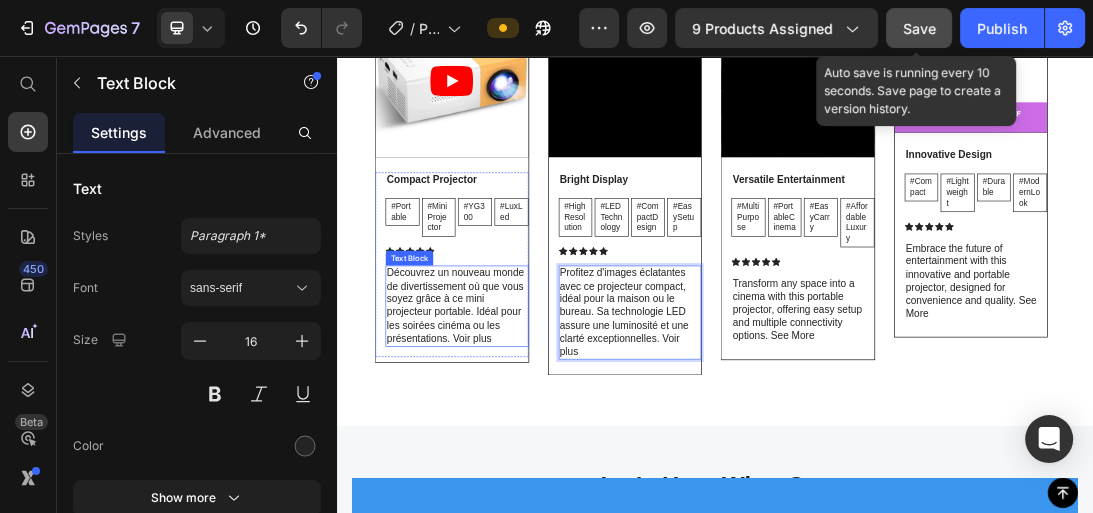 click on "Découvrez un nouveau monde de divertissement où que vous soyez grâce à ce mini projecteur portable. Idéal pour les soirées cinéma ou les présentations. Voir plus" at bounding box center (527, 453) 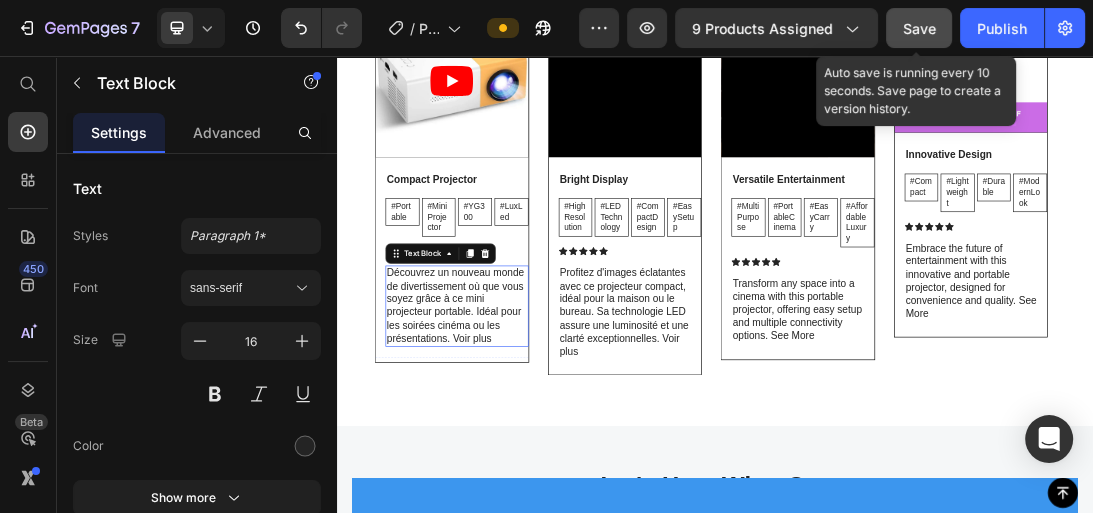click on "Découvrez un nouveau monde de divertissement où que vous soyez grâce à ce mini projecteur portable. Idéal pour les soirées cinéma ou les présentations. Voir plus" at bounding box center [527, 453] 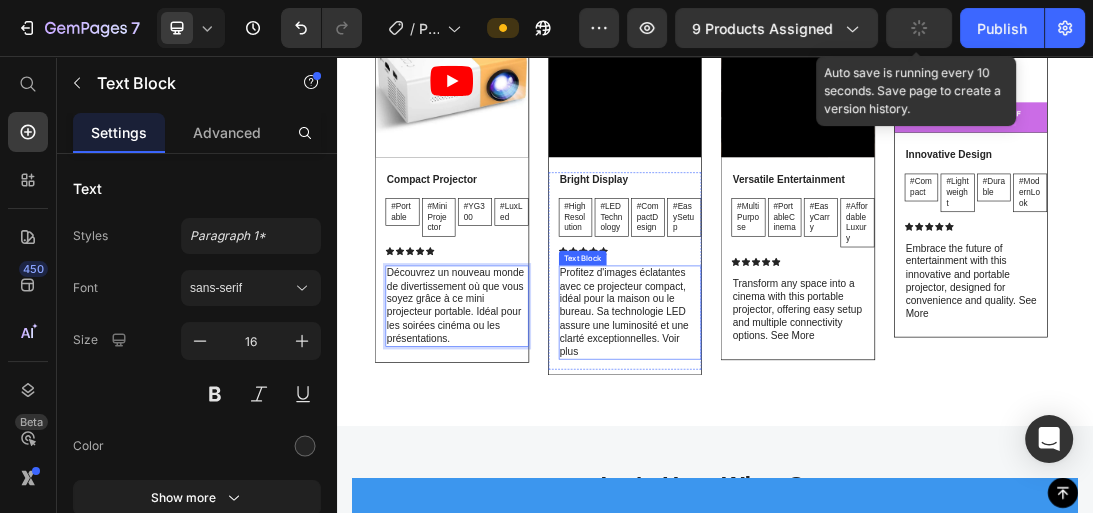 click on "Profitez d'images éclatantes avec ce projecteur compact, idéal pour la maison ou le bureau. Sa technologie LED assure une luminosité et une clarté exceptionnelles. Voir plus" at bounding box center (802, 464) 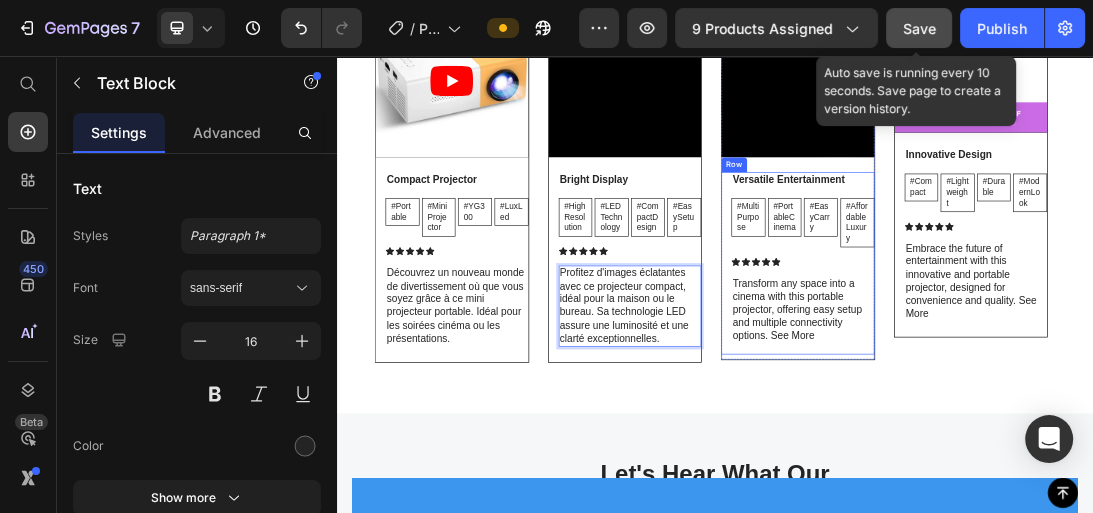 click on "Transform any space into a cinema with this portable projector, offering easy setup and multiple connectivity options. See More" at bounding box center [1076, 460] 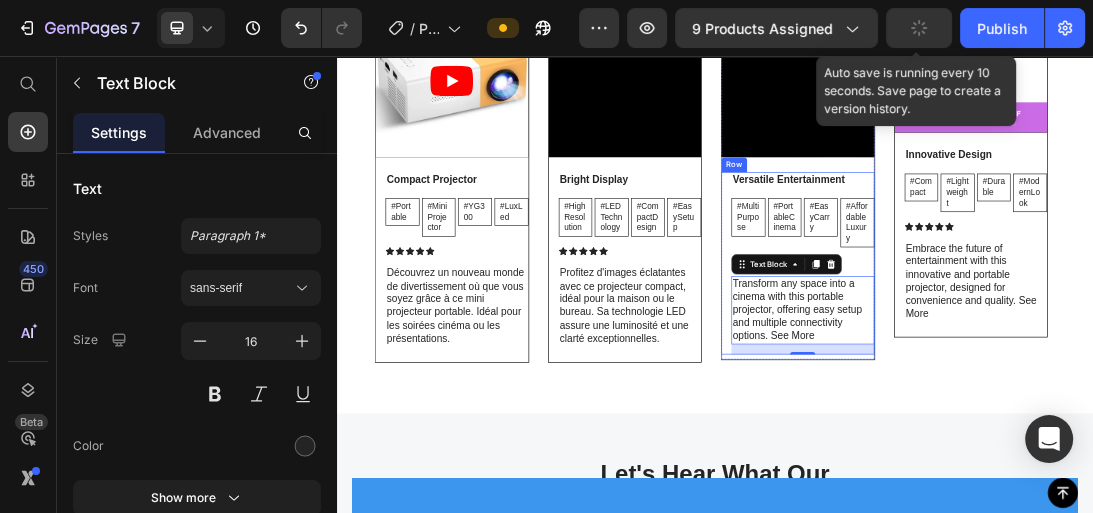 drag, startPoint x: 1108, startPoint y: 502, endPoint x: 950, endPoint y: 410, distance: 182.83325 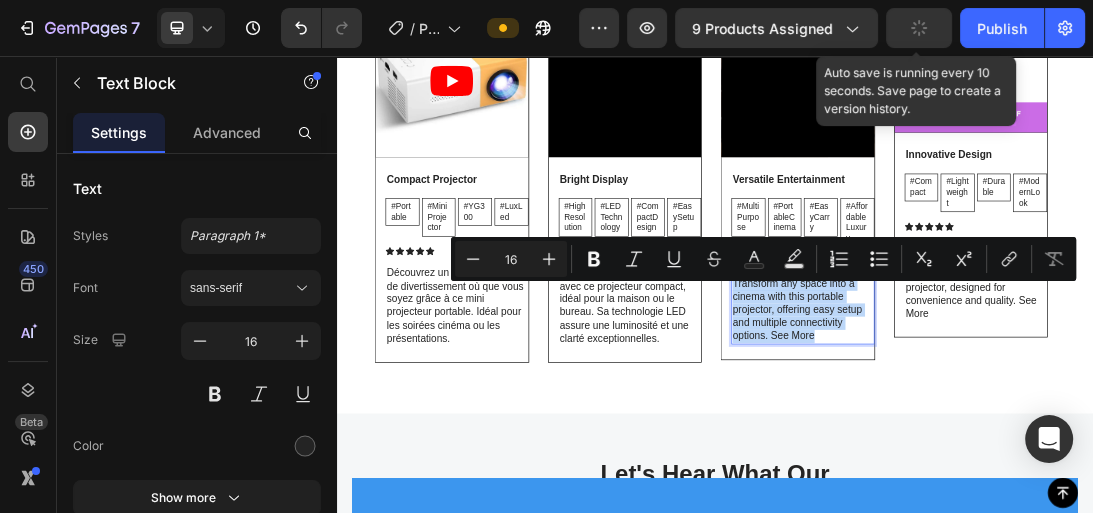 copy on "Transform any space into a cinema with this portable projector, offering easy setup and multiple connectivity options. See More" 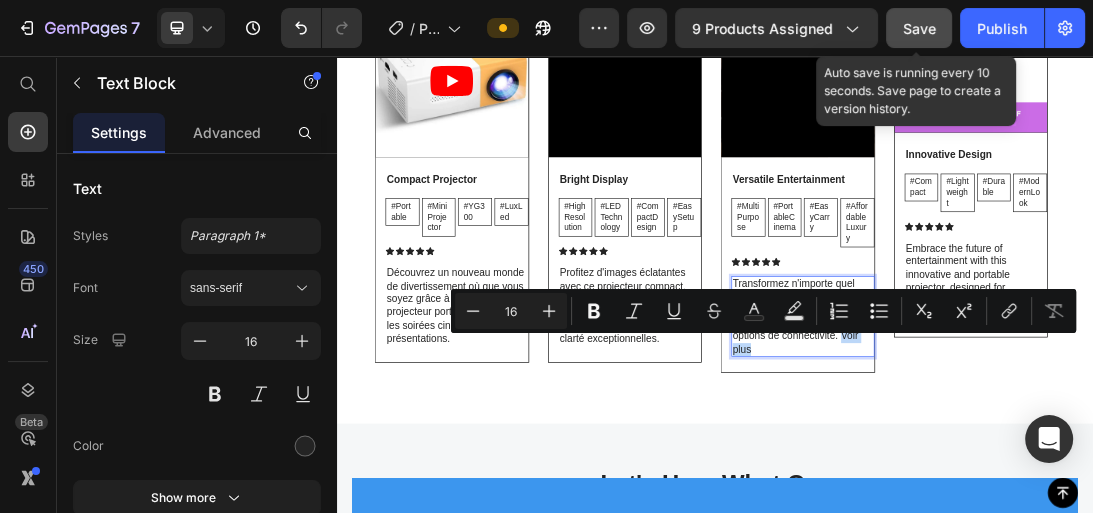 drag, startPoint x: 1139, startPoint y: 499, endPoint x: 1140, endPoint y: 529, distance: 30.016663 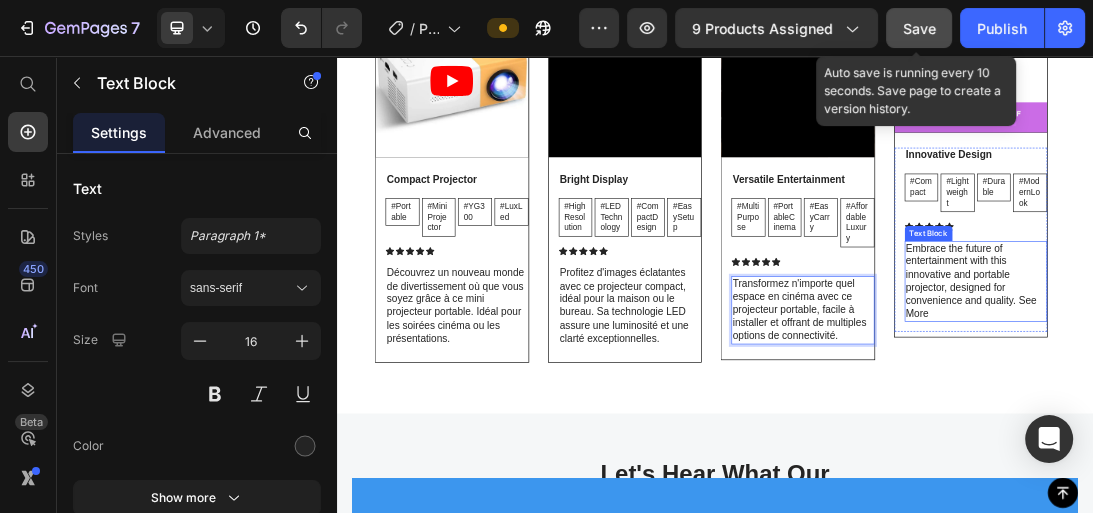 click on "Embrace the future of entertainment with this innovative and portable projector, designed for convenience and quality. See More" at bounding box center (1351, 414) 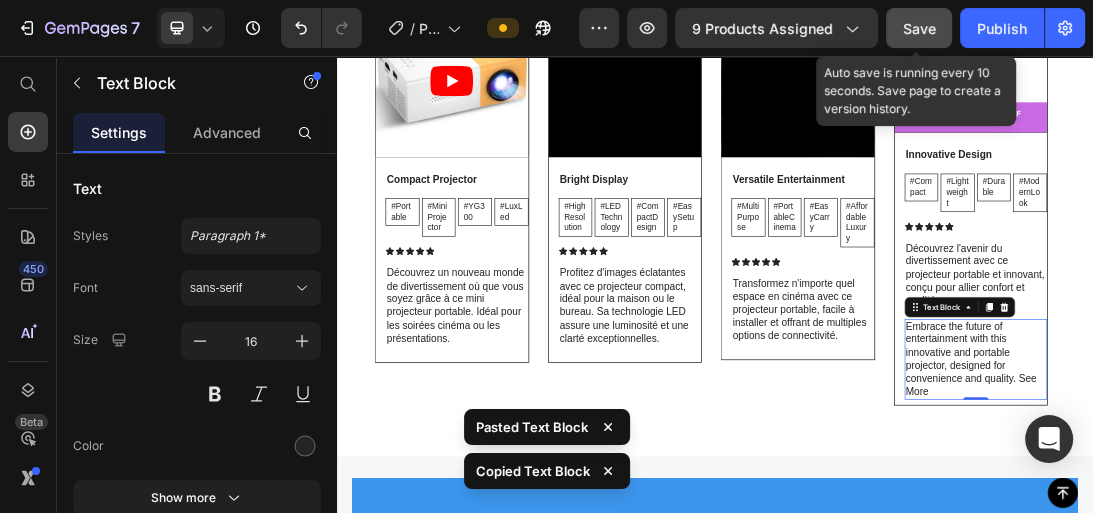 click 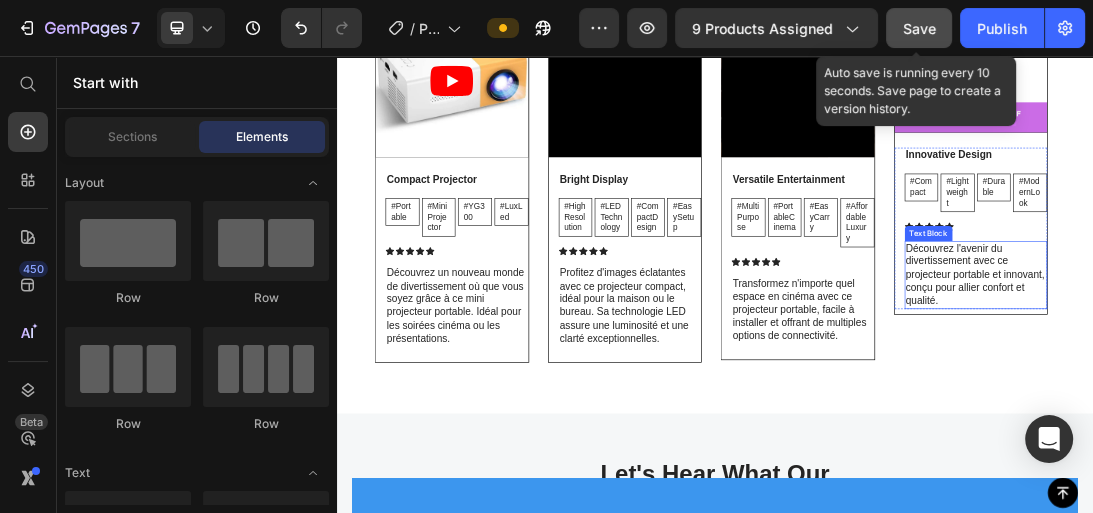 click on "Découvrez l'avenir du divertissement avec ce projecteur portable et innovant, conçu pour allier confort et qualité." at bounding box center (1351, 404) 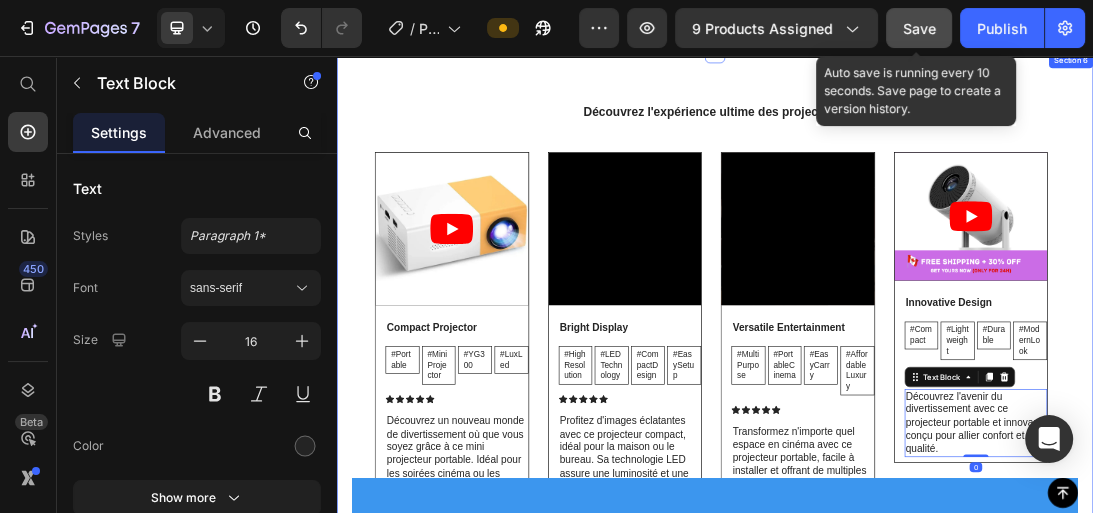 scroll, scrollTop: 2800, scrollLeft: 0, axis: vertical 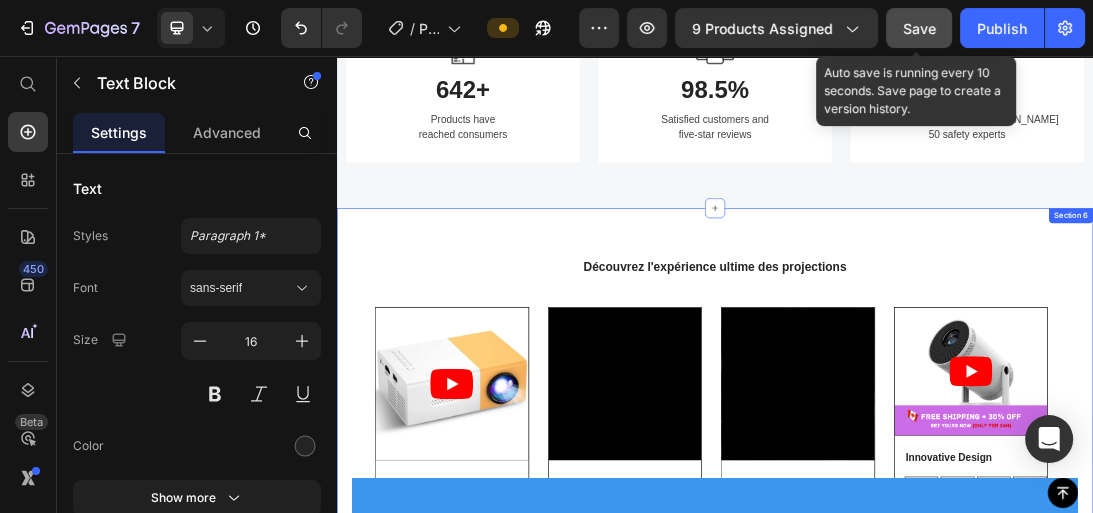 click on "Products have reached consumers" at bounding box center [537, 169] 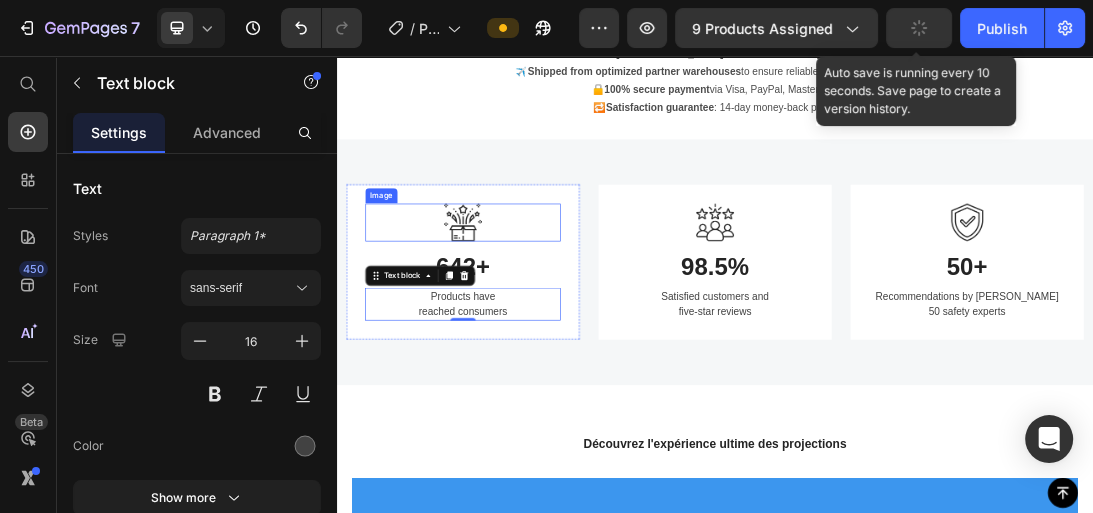 scroll, scrollTop: 2560, scrollLeft: 0, axis: vertical 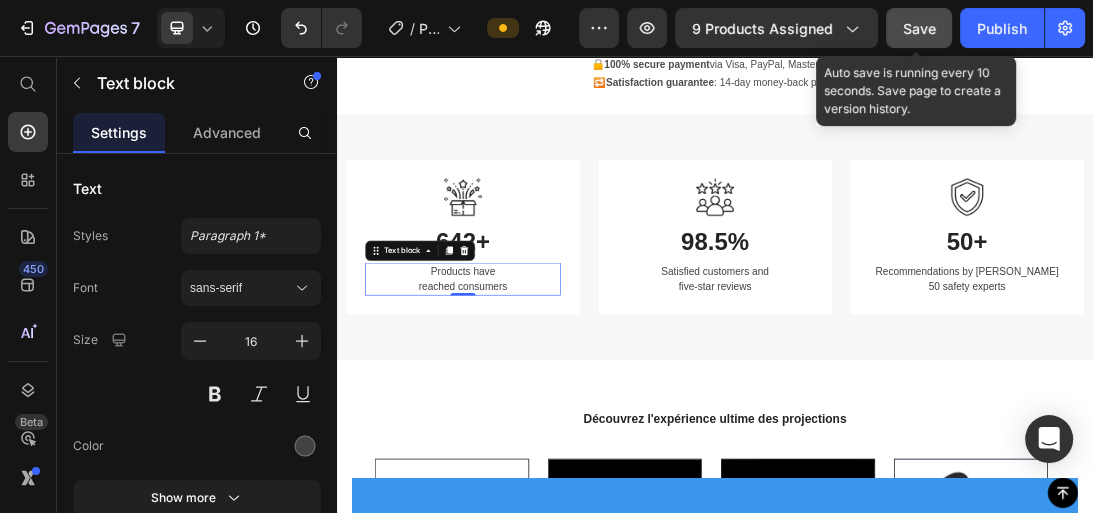 click on "Products have reached consumers" at bounding box center [537, 410] 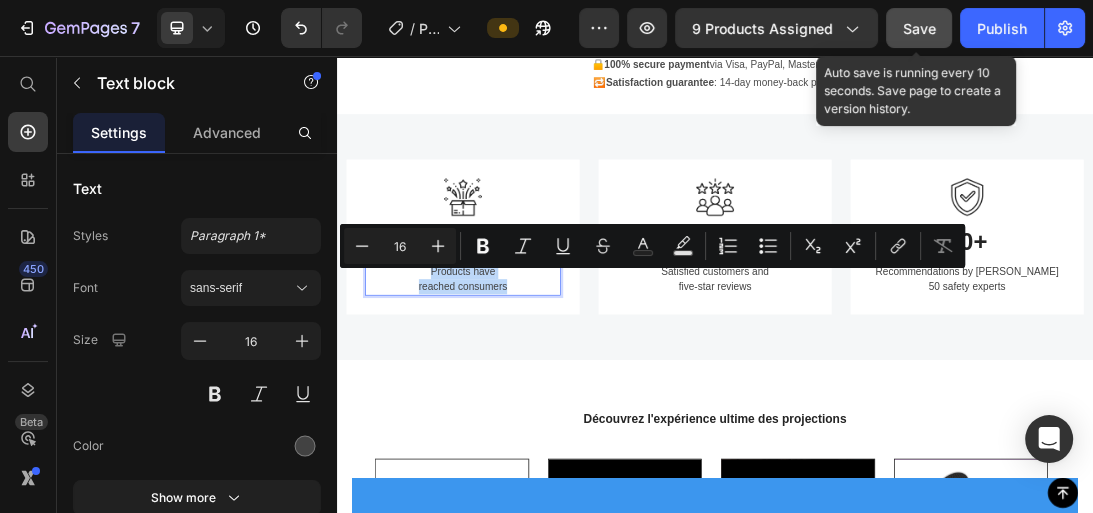 copy on "Products have reached consumers" 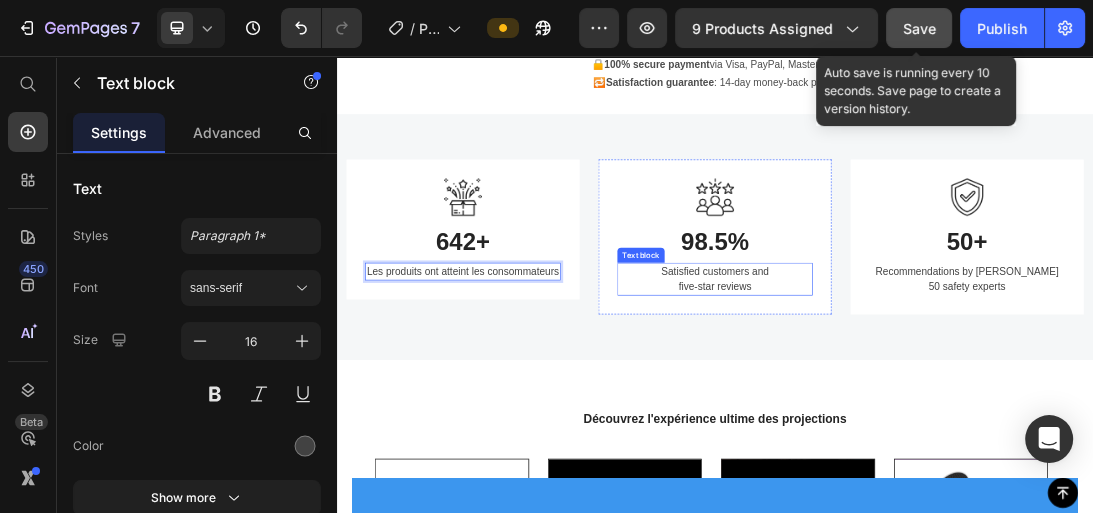 click on "Satisfied customers and five-star reviews" at bounding box center (937, 410) 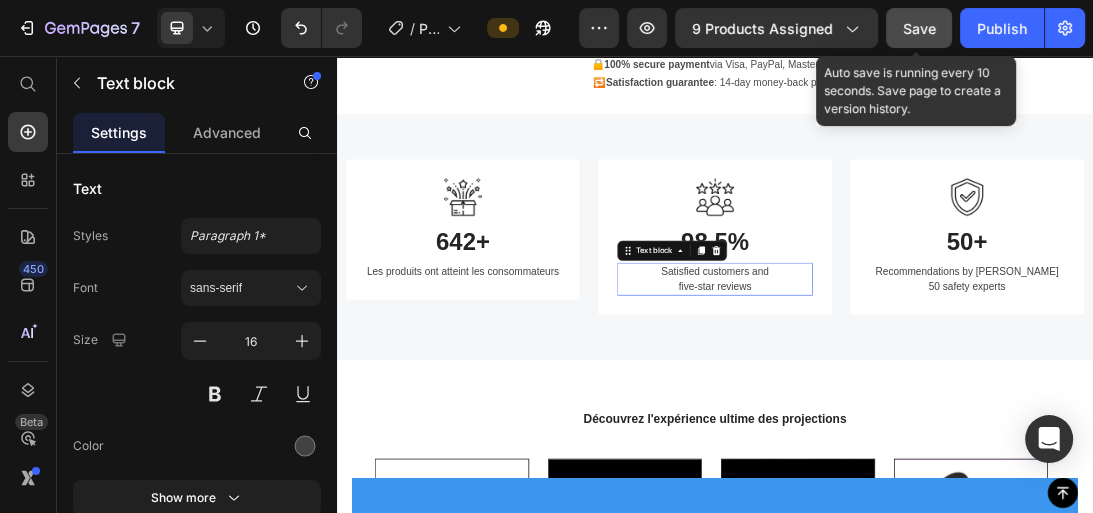 click on "Satisfied customers and five-star reviews" at bounding box center (937, 410) 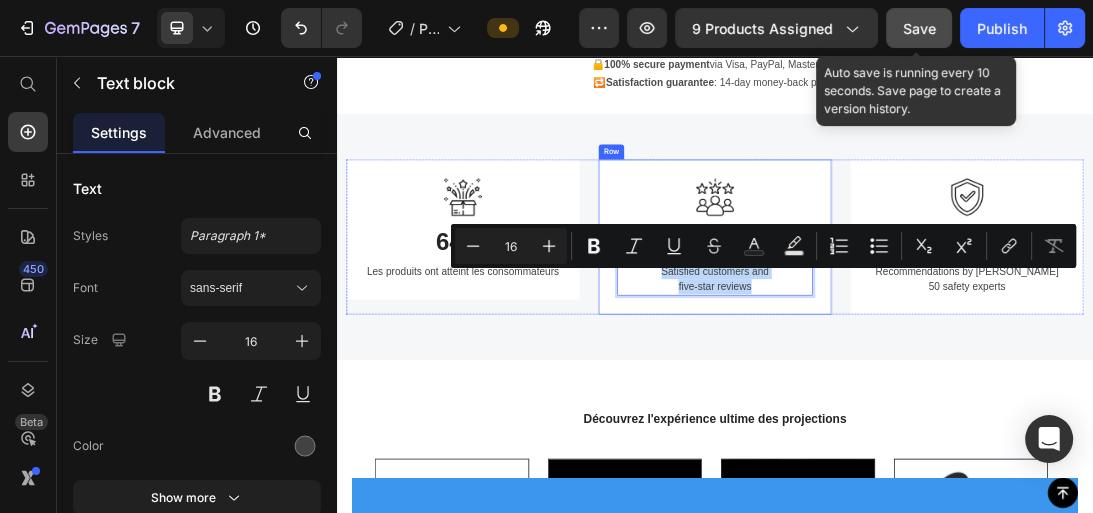 drag, startPoint x: 1000, startPoint y: 415, endPoint x: 849, endPoint y: 381, distance: 154.78049 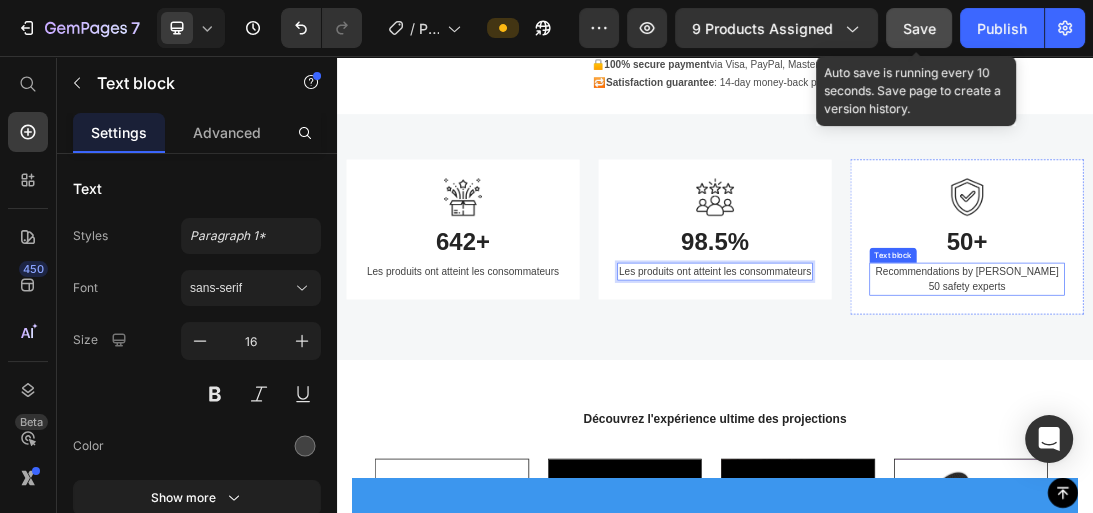 click on "Recommendations by over 50 safety experts" at bounding box center [1337, 410] 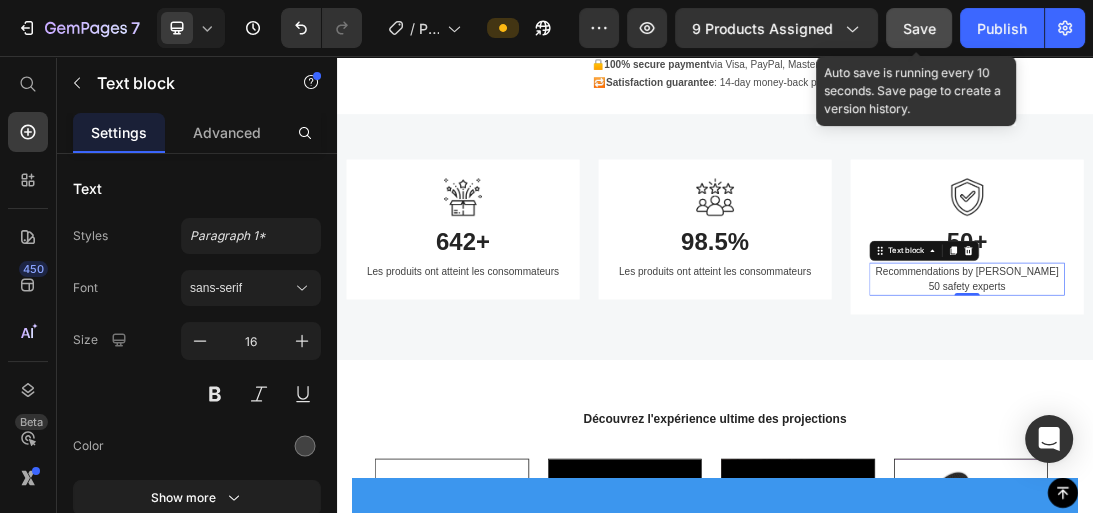 click on "Recommendations by over 50 safety experts" at bounding box center (1337, 410) 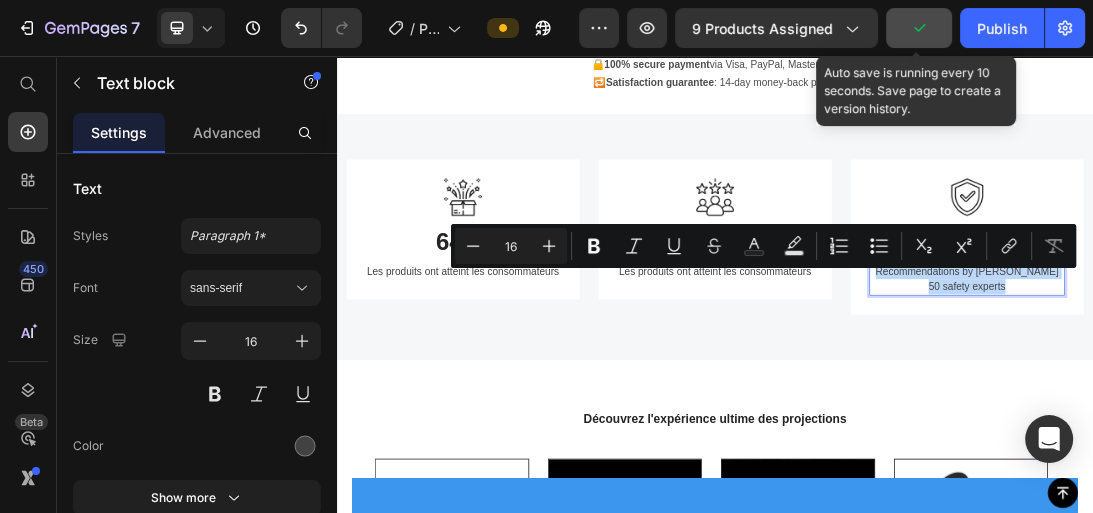 drag, startPoint x: 1406, startPoint y: 420, endPoint x: 1233, endPoint y: 396, distance: 174.6568 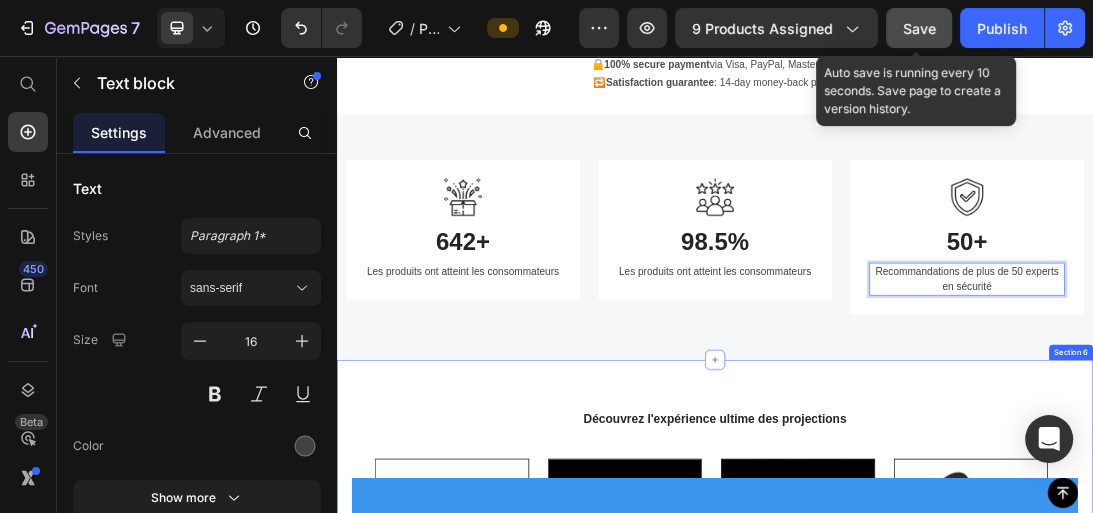 click on "Découvrez l'expérience ultime des projections  Heading Video Compact Projector Text Block #Portable Text Block #MiniProjector Text Block #YG300 Text Block #LuxLed Text Block Row Icon Icon Icon Icon Icon Icon List Découvrez un nouveau monde de divertissement où que vous soyez grâce à ce mini projecteur portable. Idéal pour les soirées cinéma ou les présentations. Text Block Row Row Video Bright Display Text Block #HighResolution Text Block #LEDTechnology Text Block #CompactDesign Text Block #EasySetup Text Block Row Icon Icon Icon Icon Icon Icon List Profitez d'images éclatantes avec ce projecteur compact, idéal pour la maison ou le bureau. Sa technologie LED assure une luminosité et une clarté exceptionnelles. Text Block Row Row Video Versatile Entertainment Text Block #MultiPurpose Text Block #PortableCinema Text Block #EasyCarry Text Block #AffordableLuxury Text Block Row Icon Icon Icon Icon Icon Icon List Text Block Row Row Video Innovative Design Text Block #Compact Text Block #Lightweight" at bounding box center [937, 941] 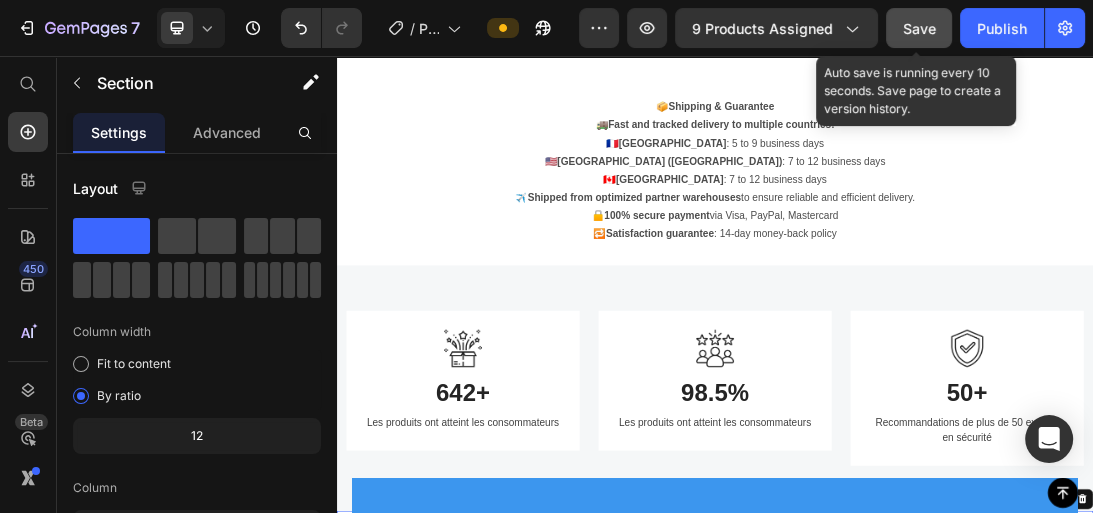scroll, scrollTop: 2240, scrollLeft: 0, axis: vertical 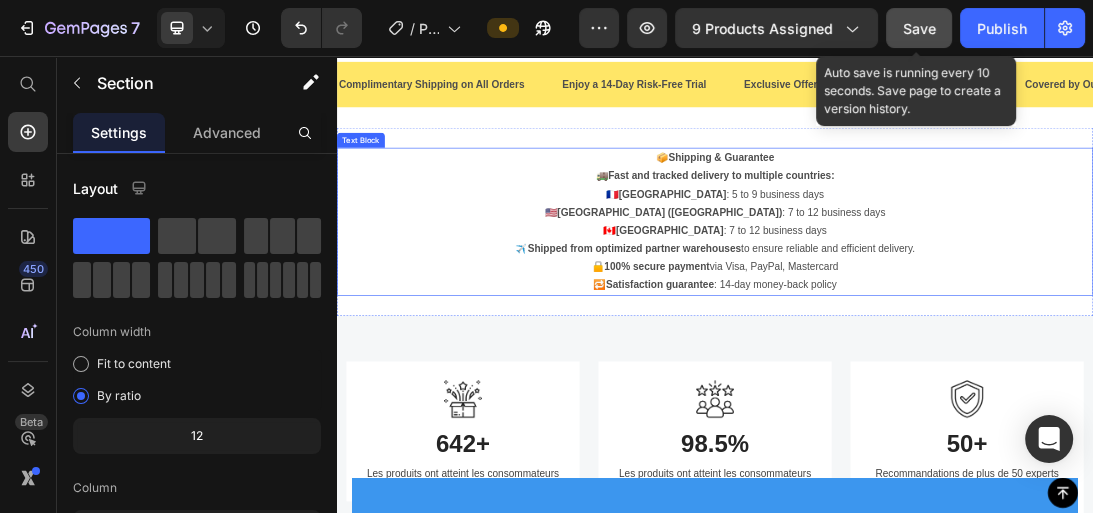 click on "🔒  100% secure payment  via Visa, PayPal, Mastercard 🔁  Satisfaction guarantee : 14-day money-back policy" at bounding box center (937, 405) 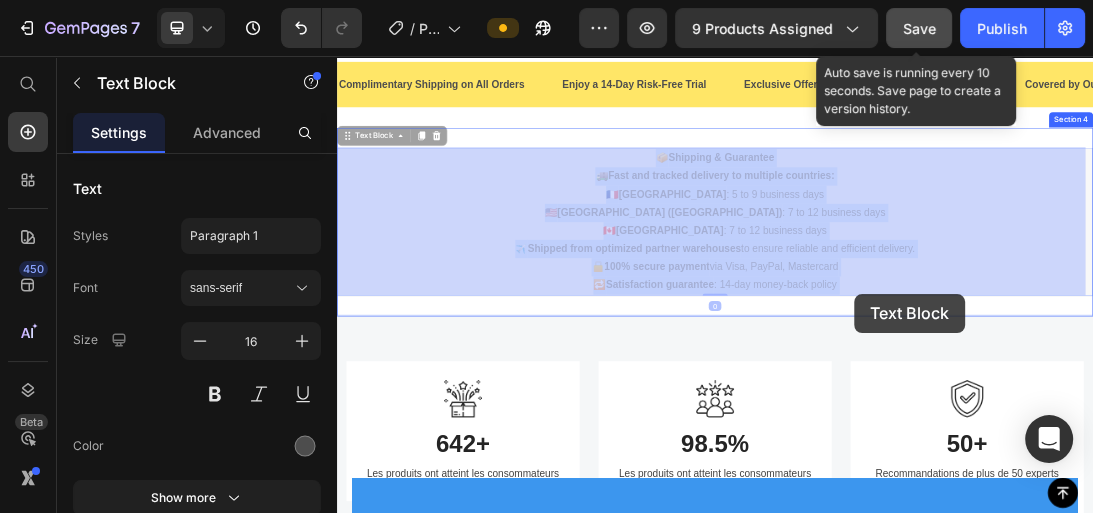 drag, startPoint x: 830, startPoint y: 213, endPoint x: 905, endPoint y: 377, distance: 180.3358 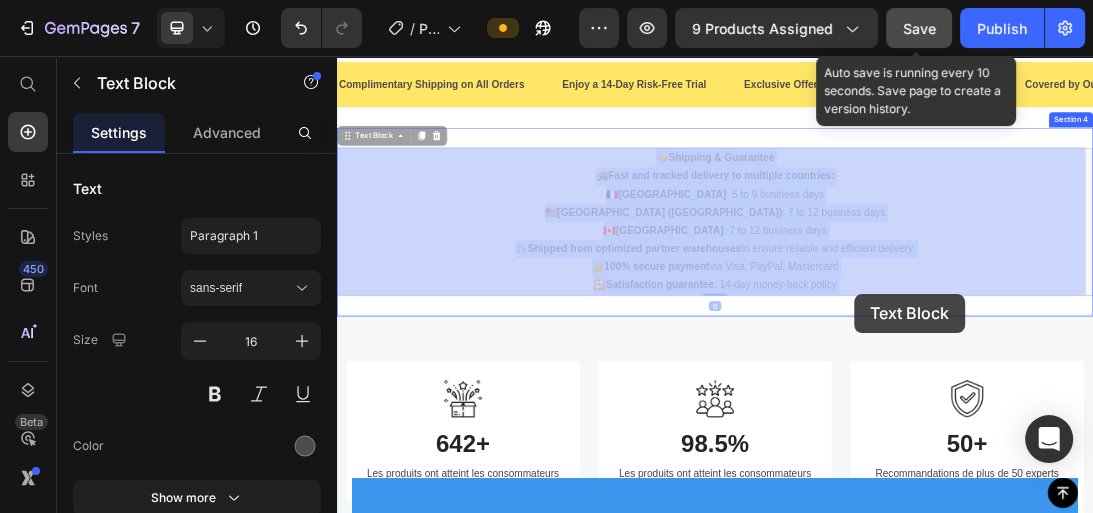 click on "📦  Shipping & Guarantee 🚚  Fast and tracked delivery to multiple countries: 🇫🇷  [GEOGRAPHIC_DATA] : 5 to 9 business days 🇺🇸  [GEOGRAPHIC_DATA] ([GEOGRAPHIC_DATA]) : 7 to 12 business days 🇨🇦  [GEOGRAPHIC_DATA] : 7 to 12 business days ✈️  Shipped from optimized partner warehouses  to ensure reliable and efficient delivery. 🔒  100% secure payment  via Visa, PayPal, Mastercard 🔁  Satisfaction guarantee : 14-day money-back policy" at bounding box center [337, 56] 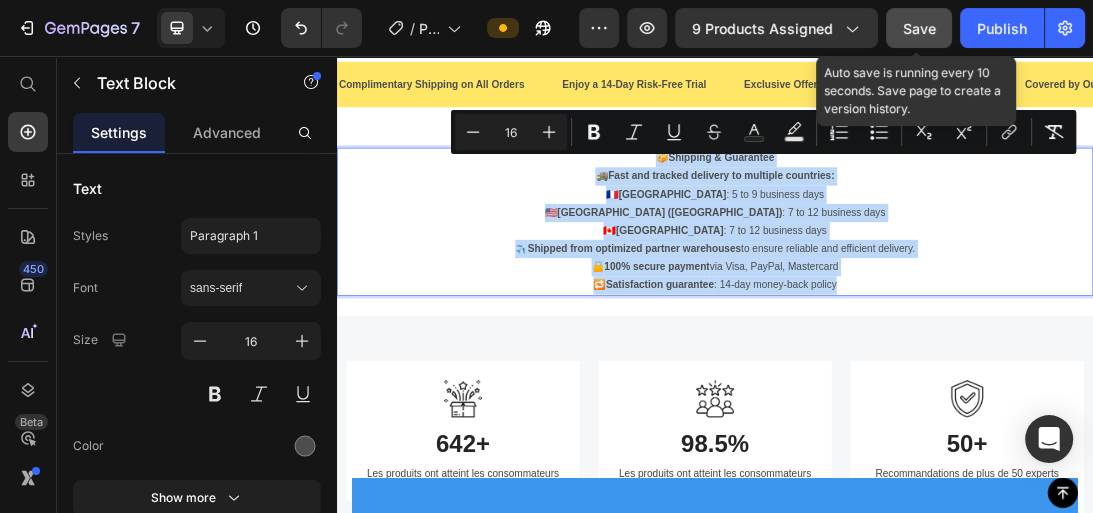 drag, startPoint x: 1135, startPoint y: 416, endPoint x: 823, endPoint y: 222, distance: 367.39624 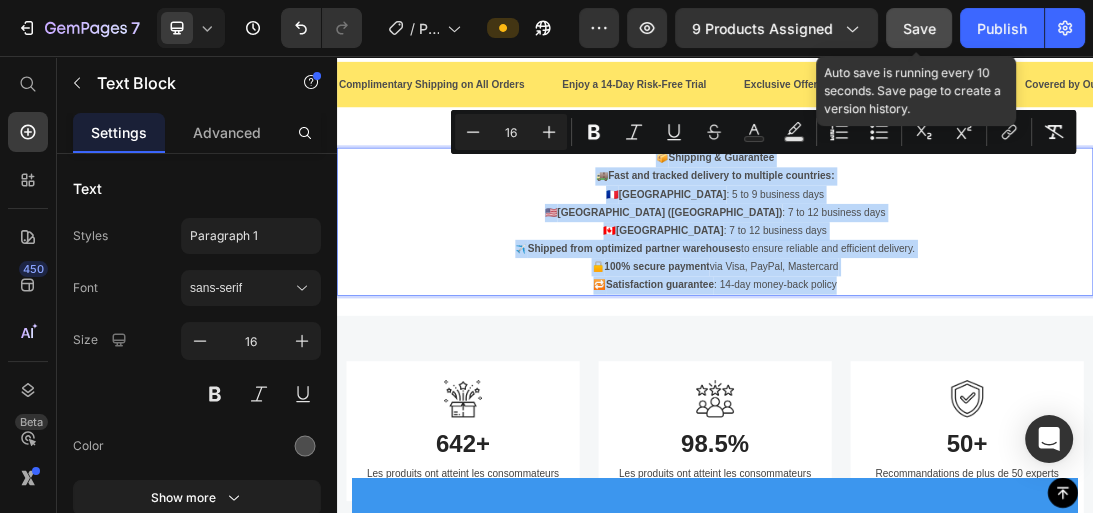 copy on "📦  Shipping & Guarantee 🚚  Fast and tracked delivery to multiple countries: 🇫🇷  [GEOGRAPHIC_DATA] : 5 to 9 business days 🇺🇸  [GEOGRAPHIC_DATA] ([GEOGRAPHIC_DATA]) : 7 to 12 business days 🇨🇦  [GEOGRAPHIC_DATA] : 7 to 12 business days ✈️  Shipped from optimized partner warehouses  to ensure reliable and efficient delivery. 🔒  100% secure payment  via Visa, PayPal, Mastercard 🔁  Satisfaction guarantee : 14-day money-back policy" 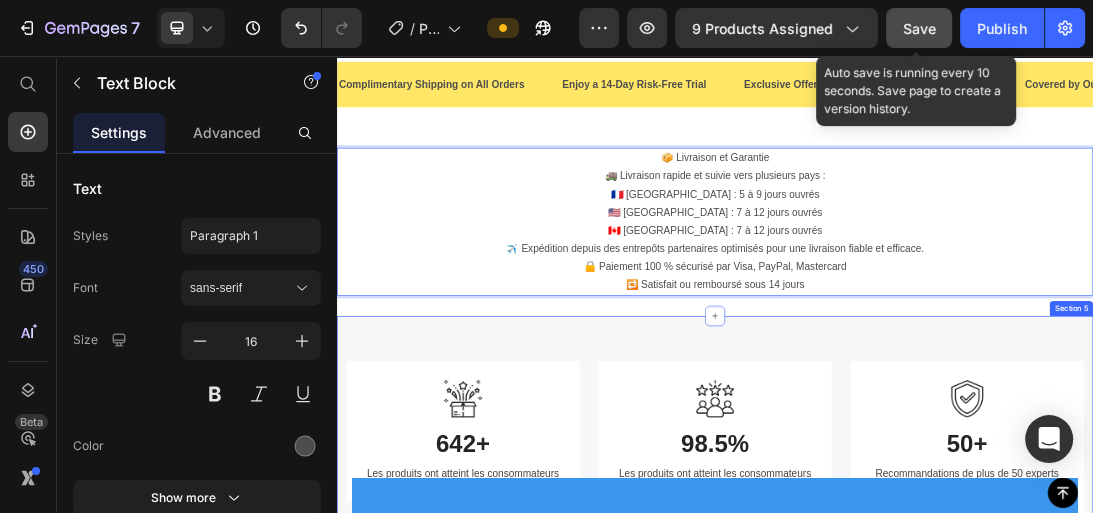 click on "Image 642+ Heading Les produits ont atteint les consommateurs Text block Row Image 98.5% Heading Les produits ont atteint les consommateurs Text block Row Image 50+ Heading Recommandations de plus de 50 experts en sécurité Text block Row Row Section 5" at bounding box center (937, 663) 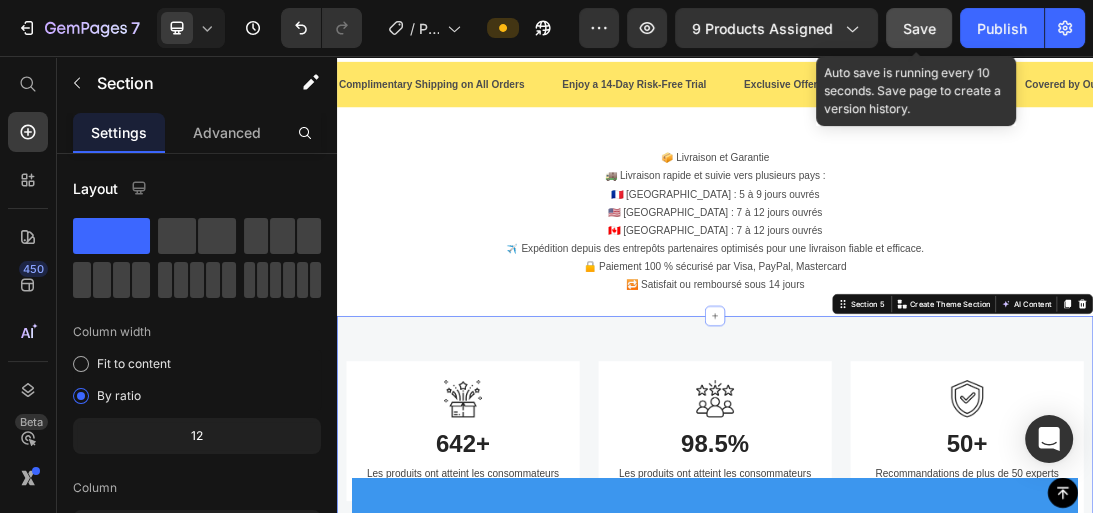 scroll, scrollTop: 2560, scrollLeft: 0, axis: vertical 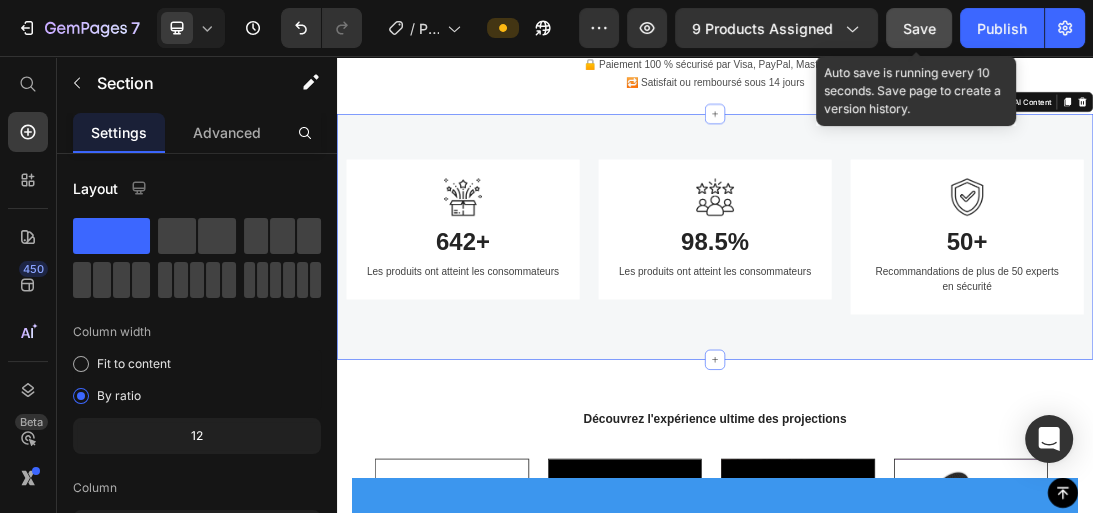 drag, startPoint x: 920, startPoint y: 24, endPoint x: 665, endPoint y: 337, distance: 403.72516 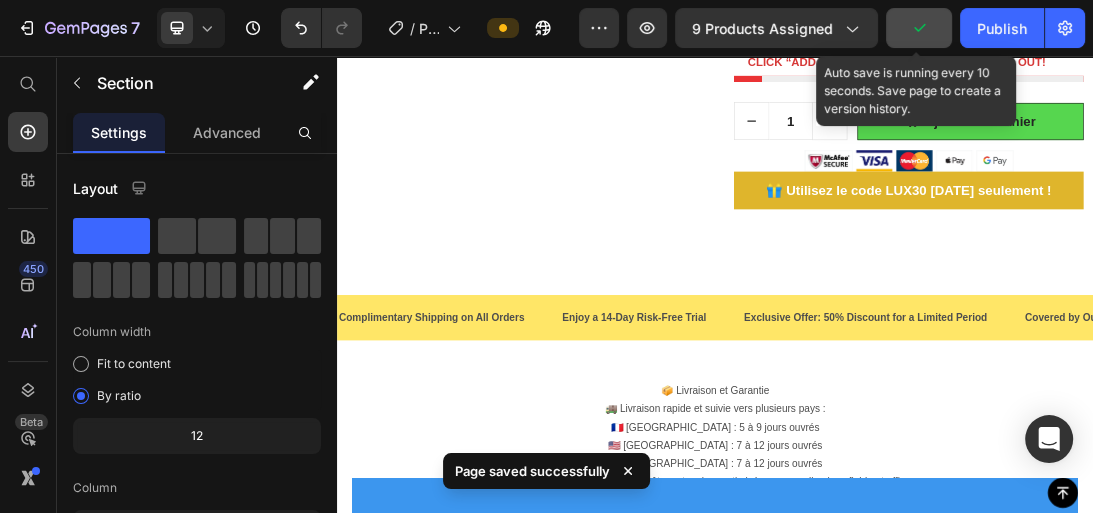 scroll, scrollTop: 1840, scrollLeft: 0, axis: vertical 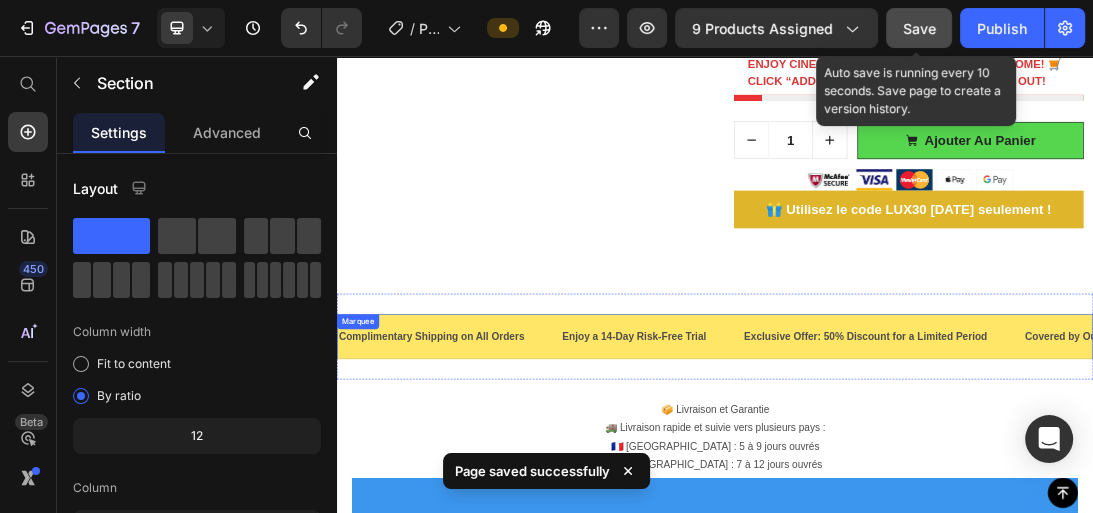 click on "Enjoy a 14-Day Risk-Free Trial Text" at bounding box center [837, 501] 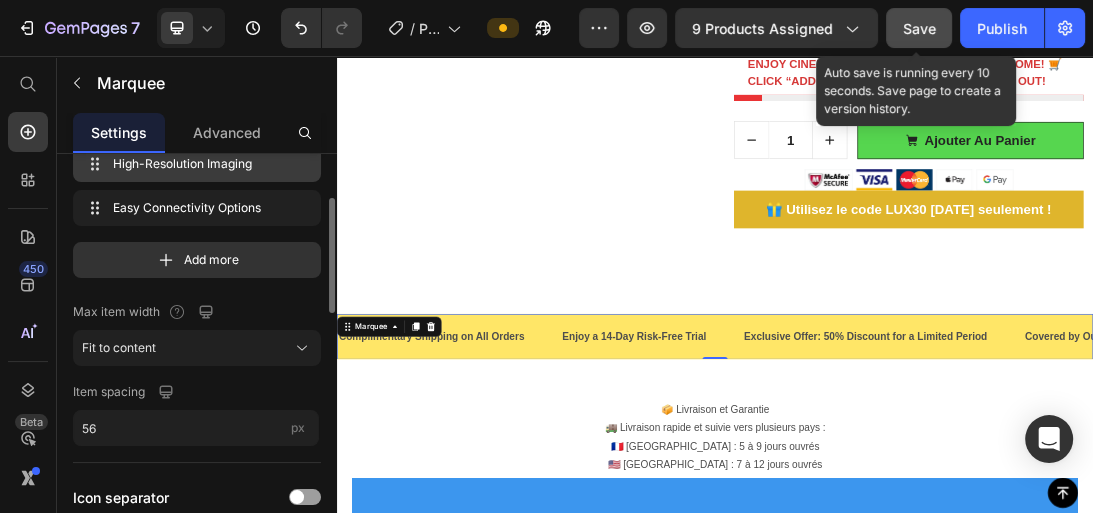scroll, scrollTop: 320, scrollLeft: 0, axis: vertical 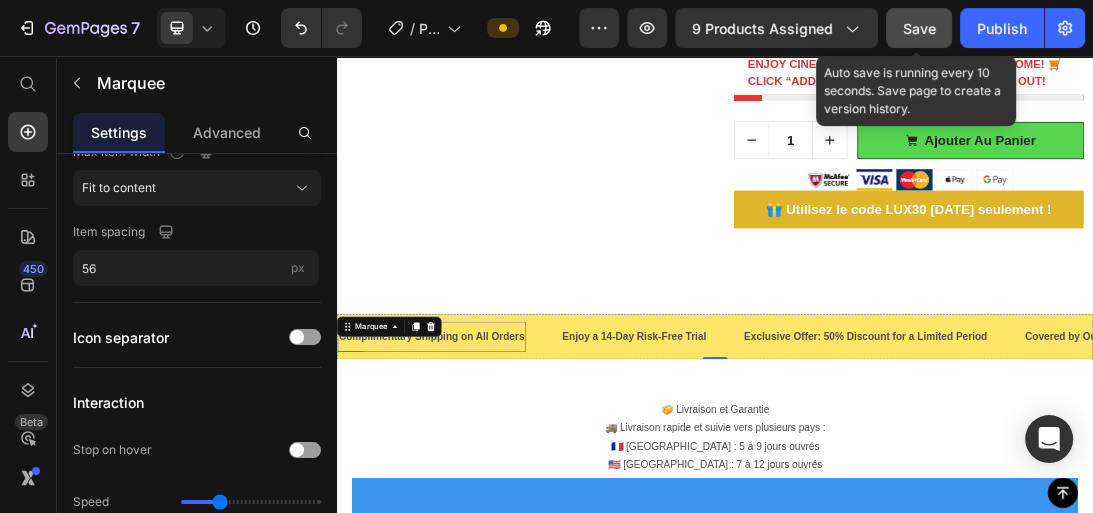 click on "Complimentary Shipping on All Orders" at bounding box center (487, 501) 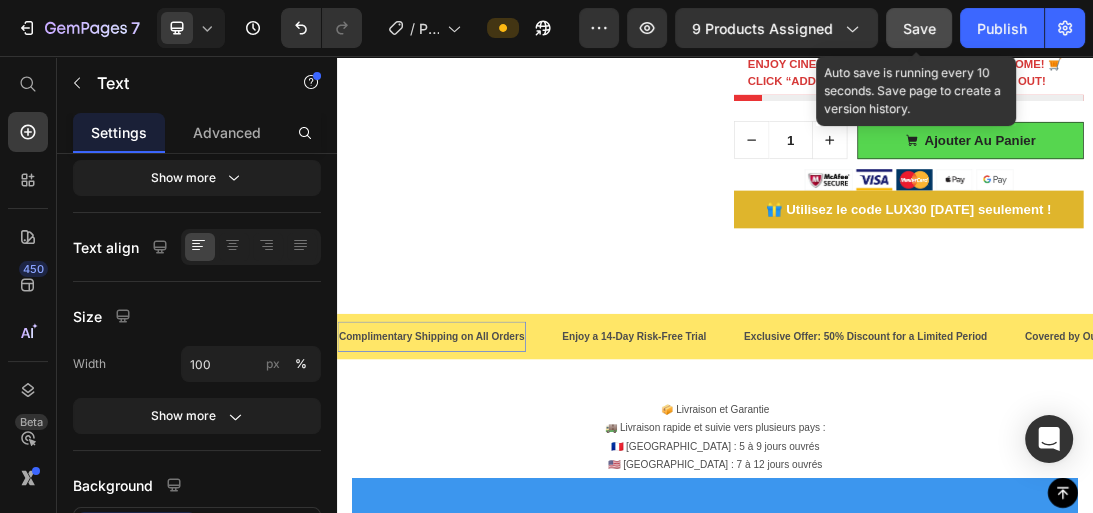 scroll, scrollTop: 0, scrollLeft: 0, axis: both 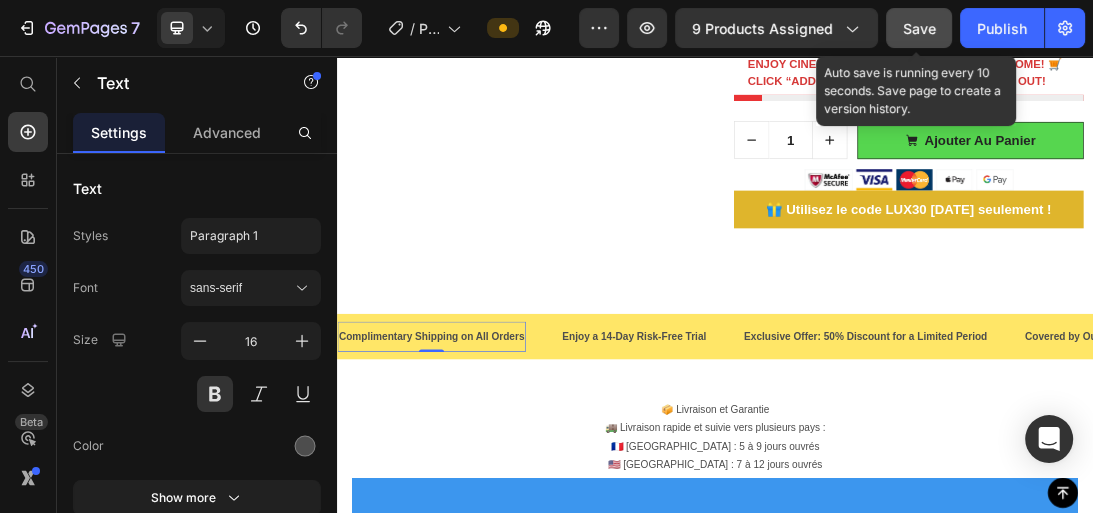 click on "Complimentary Shipping on All Orders" at bounding box center (487, 501) 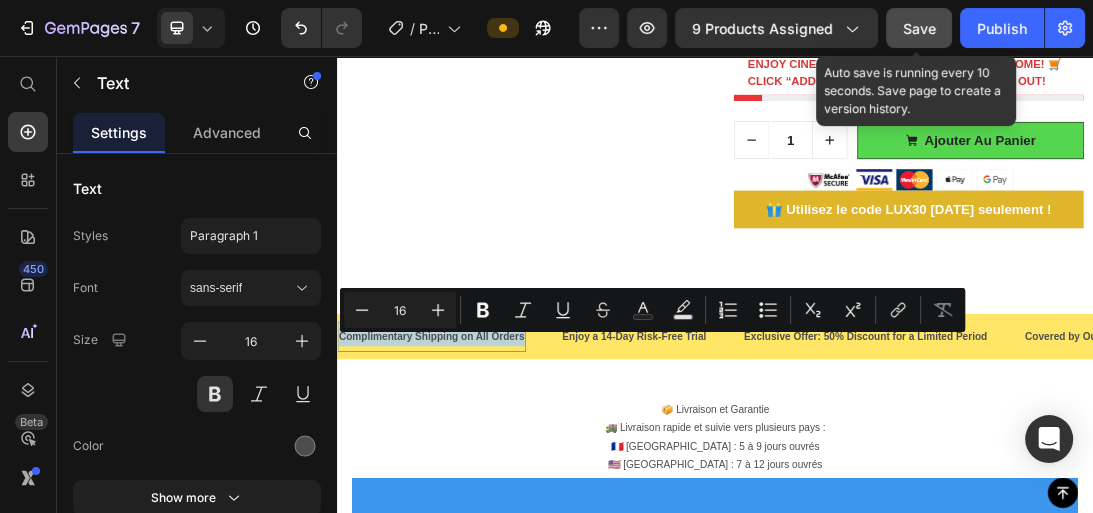 copy on "Complimentary Shipping on All Orders" 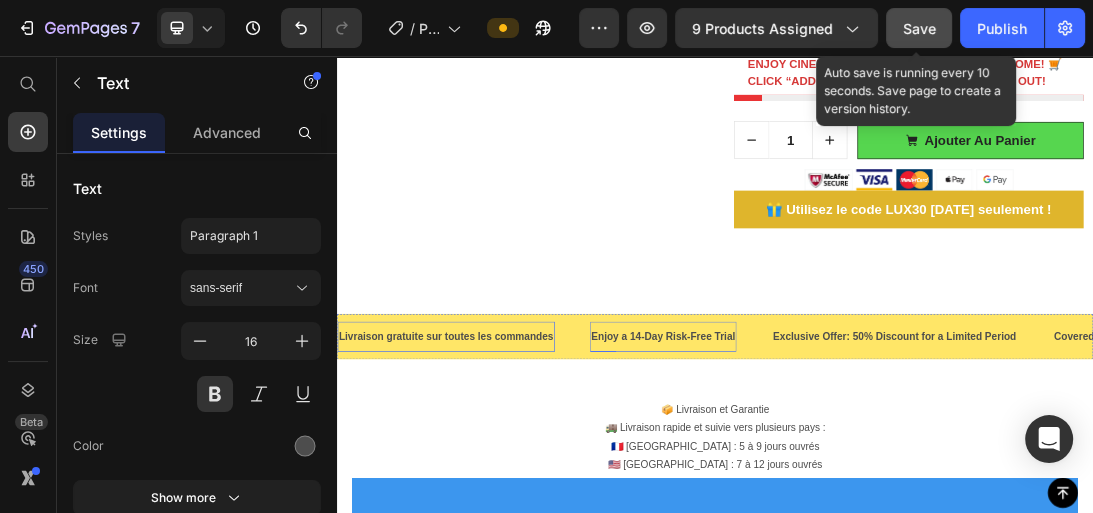 click on "Enjoy a 14-Day Risk-Free Trial" at bounding box center [855, 501] 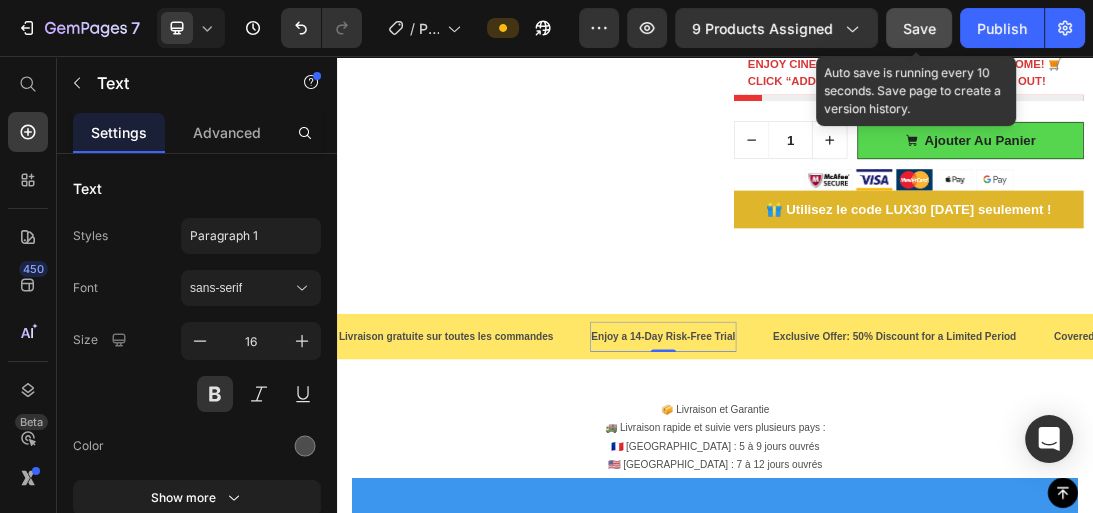 click on "Enjoy a 14-Day Risk-Free Trial" at bounding box center [855, 501] 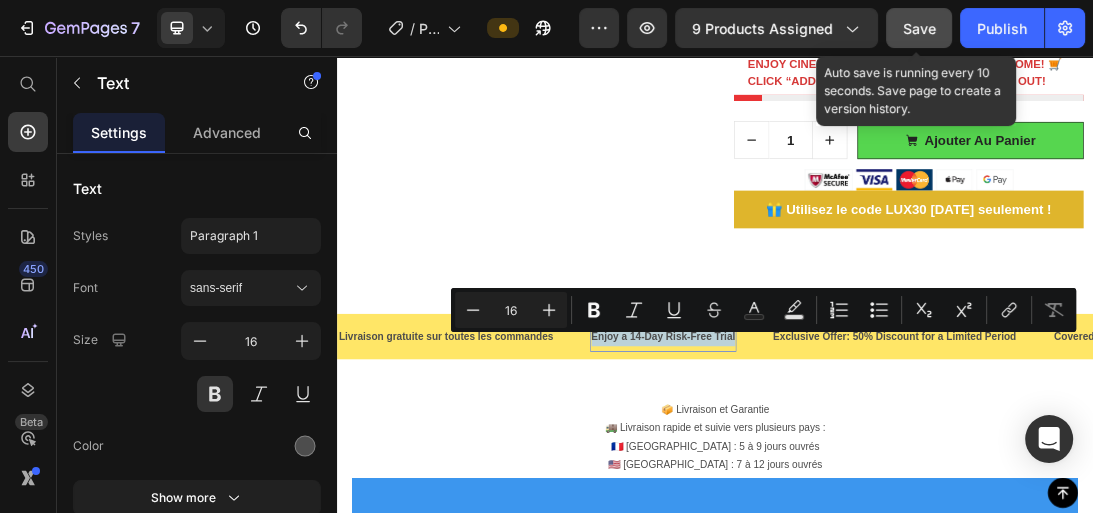 copy on "Enjoy a 14-Day Risk-Free Trial" 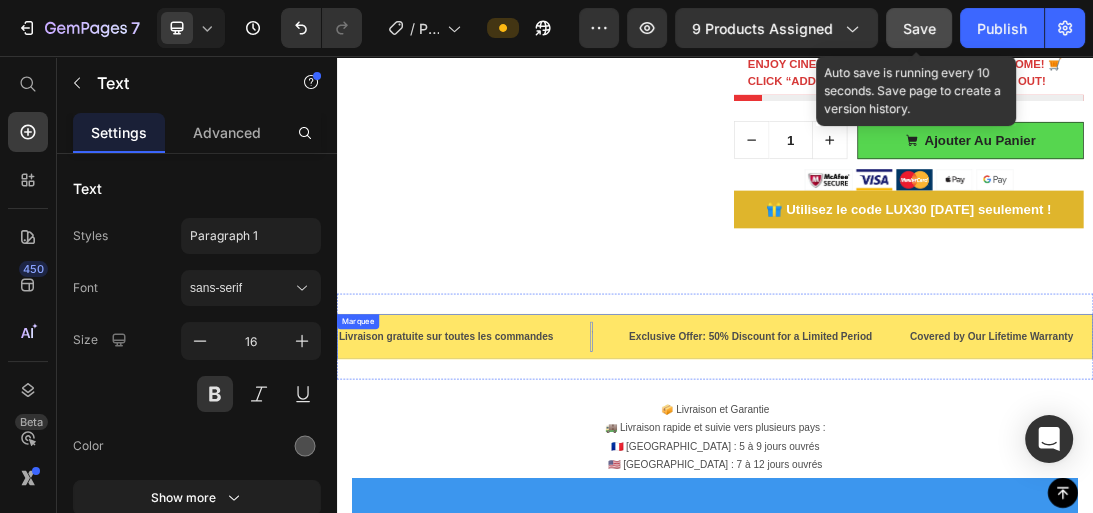 click on "Text   0" at bounding box center [769, 501] 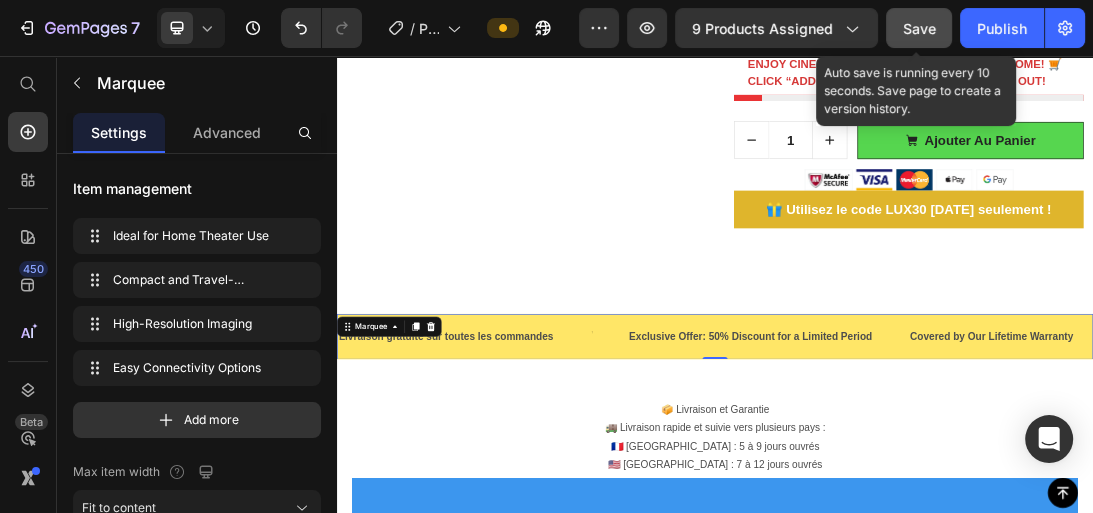 click on "Text" at bounding box center (769, 501) 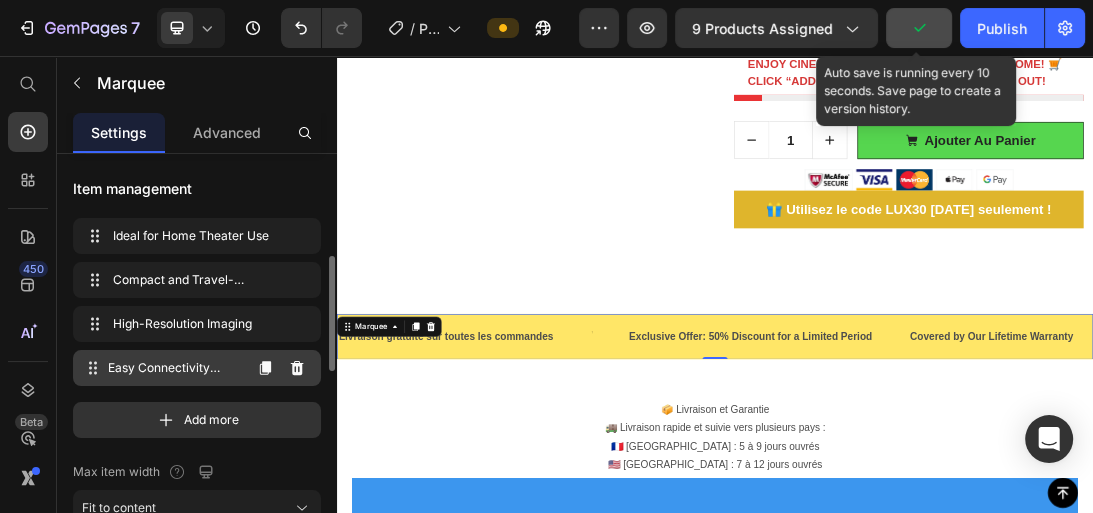 scroll, scrollTop: 80, scrollLeft: 0, axis: vertical 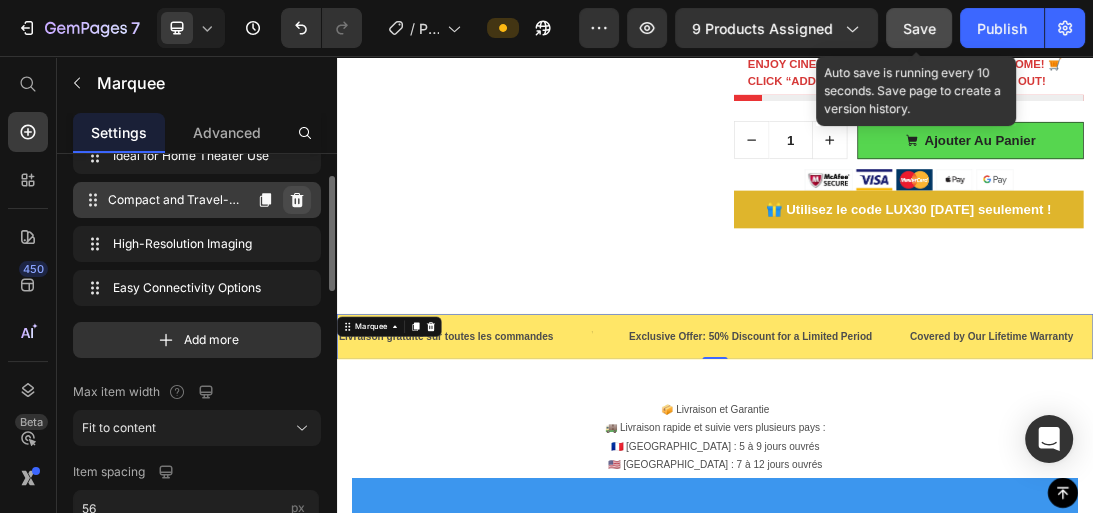 click 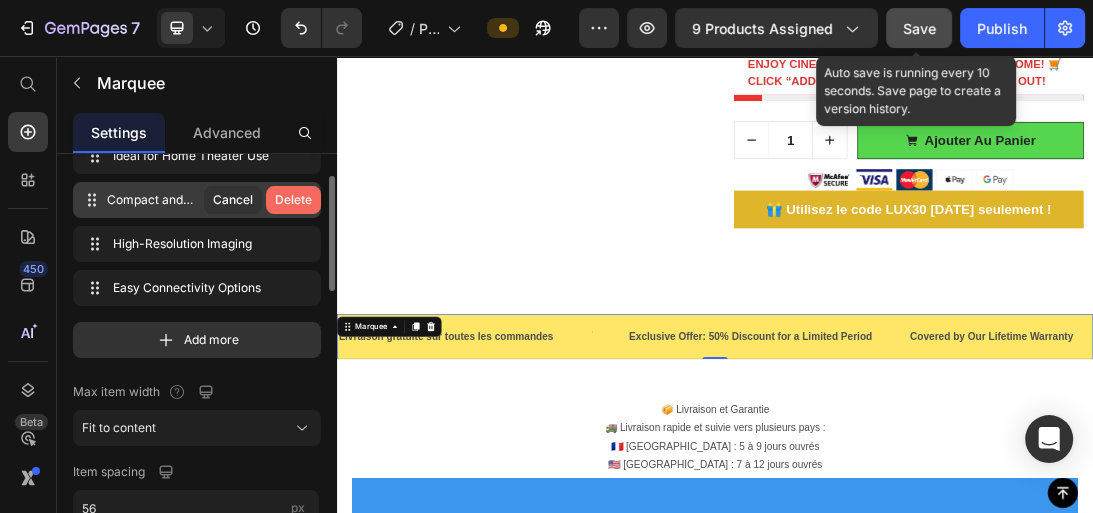 click on "Delete" at bounding box center (293, 200) 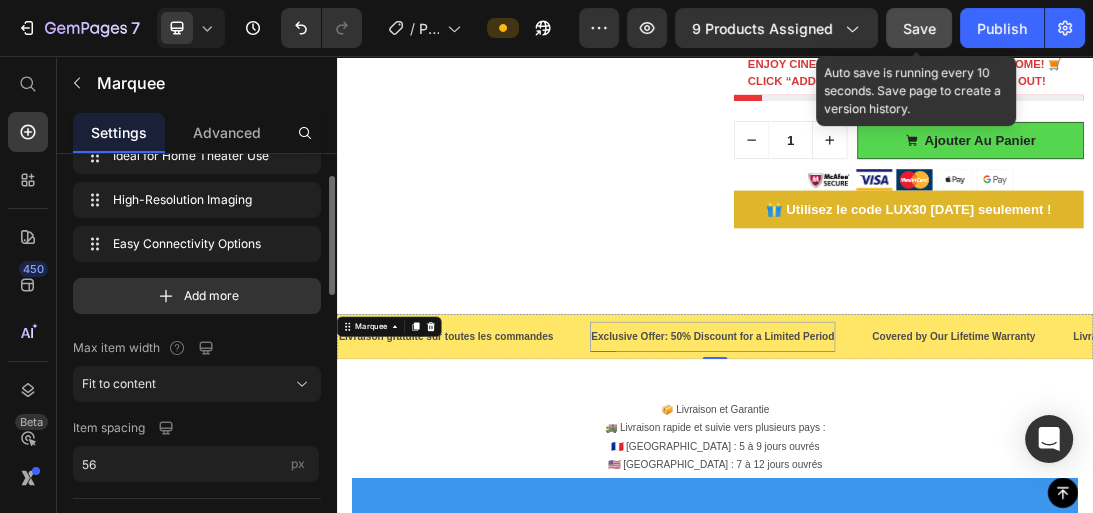 click on "Exclusive Offer: 50% Discount for a Limited Period" at bounding box center [934, 501] 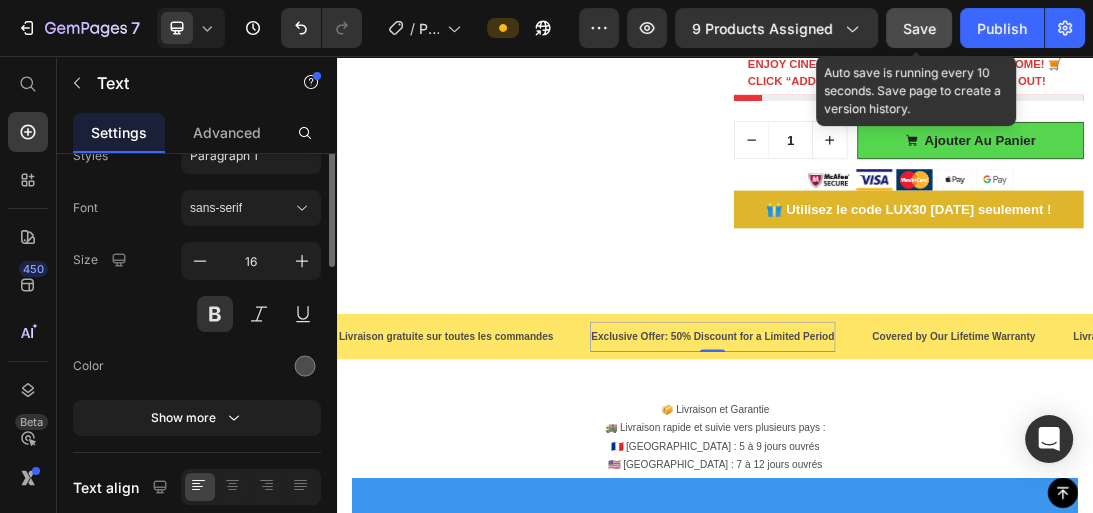 scroll, scrollTop: 0, scrollLeft: 0, axis: both 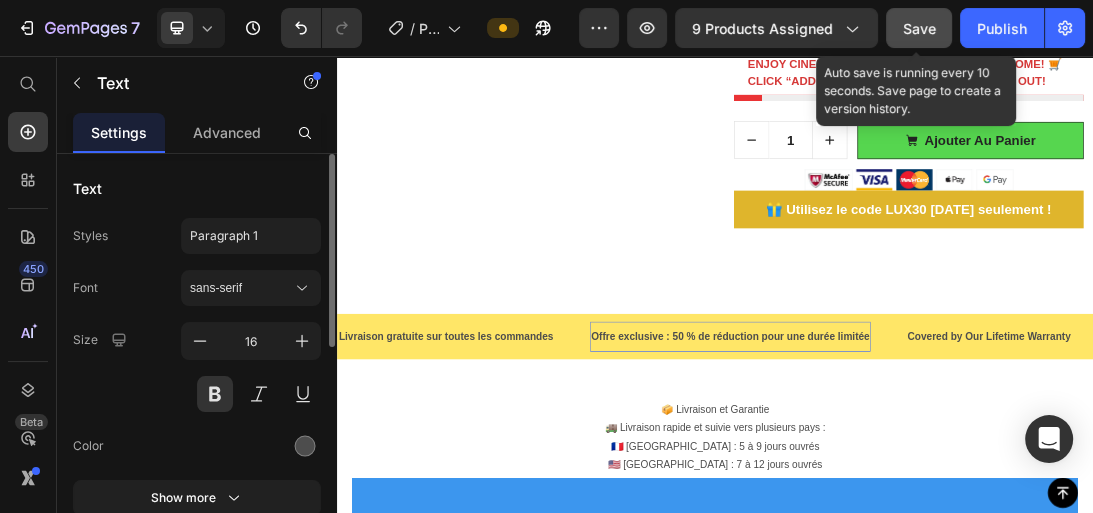 click on "Offre exclusive : 50 % de réduction pour une durée limitée" at bounding box center (962, 501) 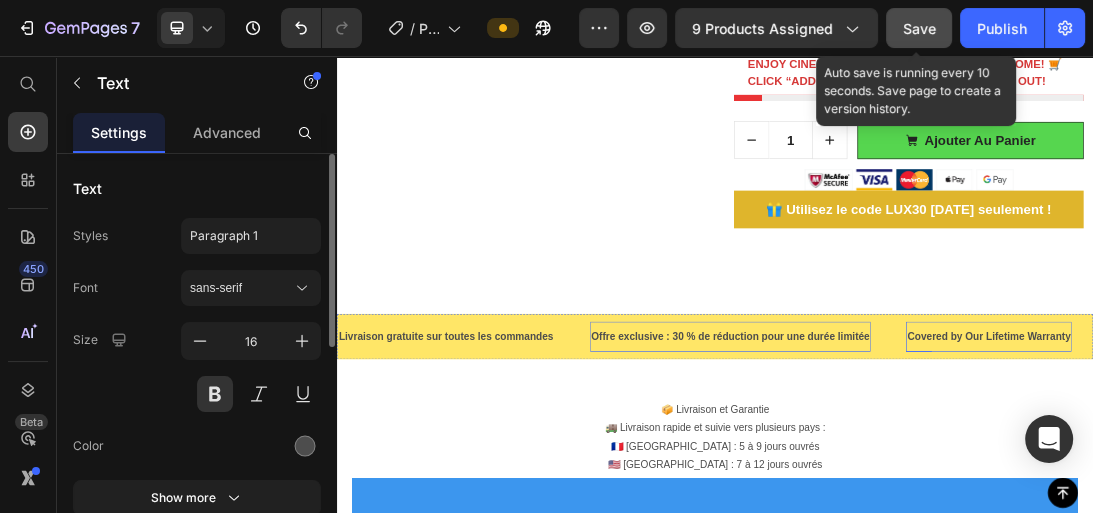 click on "Covered by Our Lifetime Warranty" at bounding box center (1371, 501) 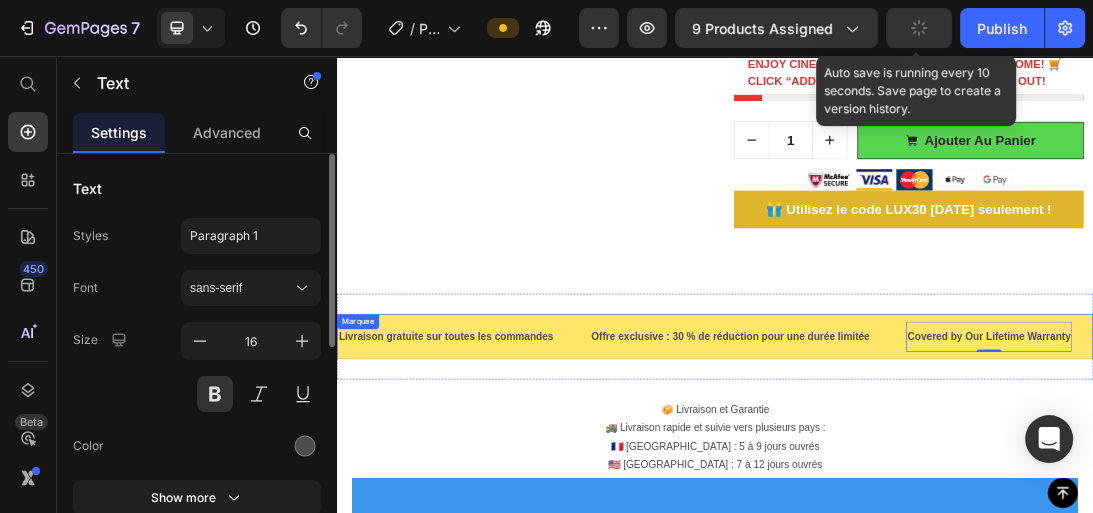 click on "Offre exclusive : 30 % de réduction pour une durée limitée" at bounding box center [962, 501] 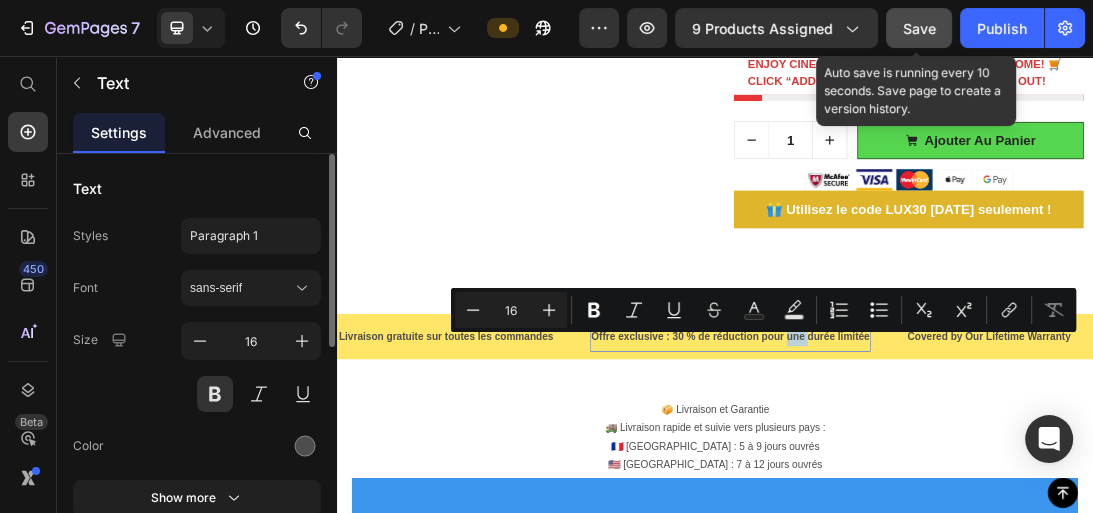 click on "Offre exclusive : 30 % de réduction pour une durée limitée" at bounding box center [962, 501] 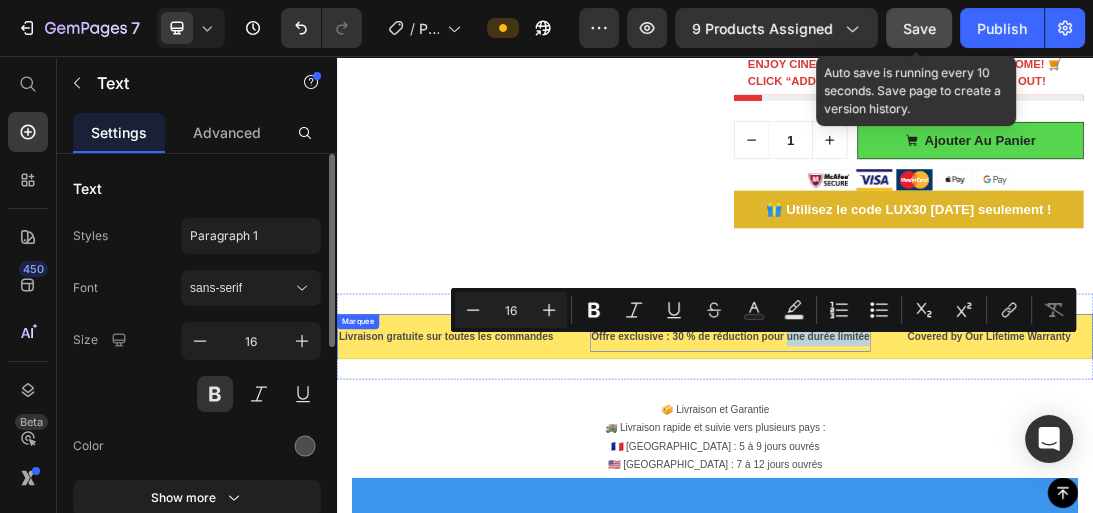 drag, startPoint x: 1055, startPoint y: 502, endPoint x: 1191, endPoint y: 497, distance: 136.09187 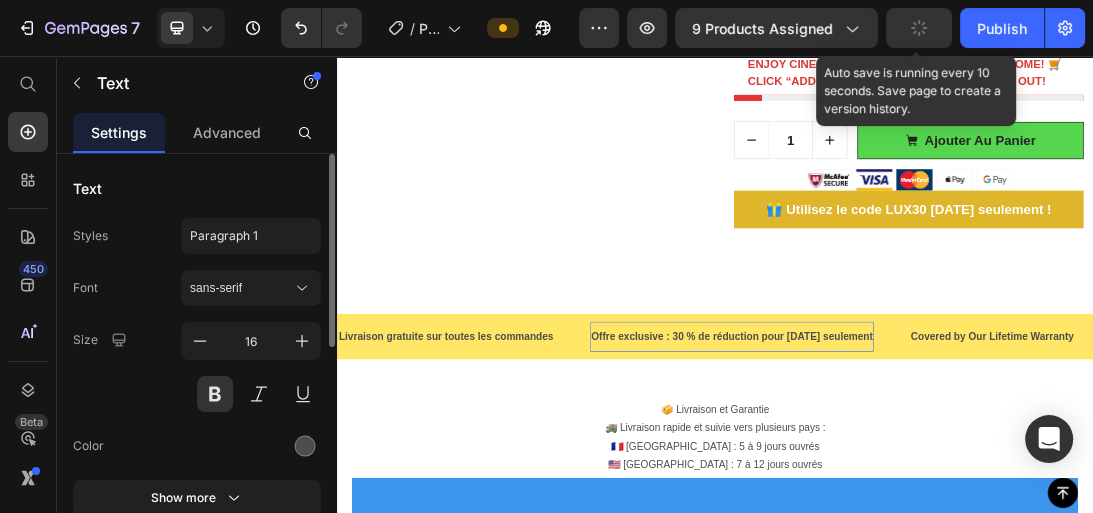 click on "Offre exclusive : 30 % de réduction pour [DATE] seulement" at bounding box center (964, 501) 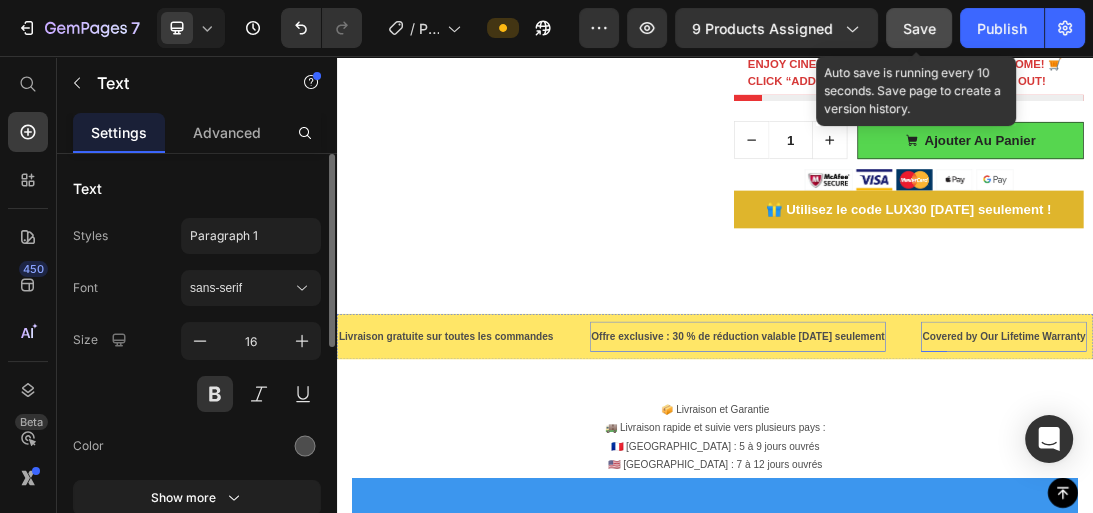 click on "Covered by Our Lifetime Warranty" at bounding box center (1395, 501) 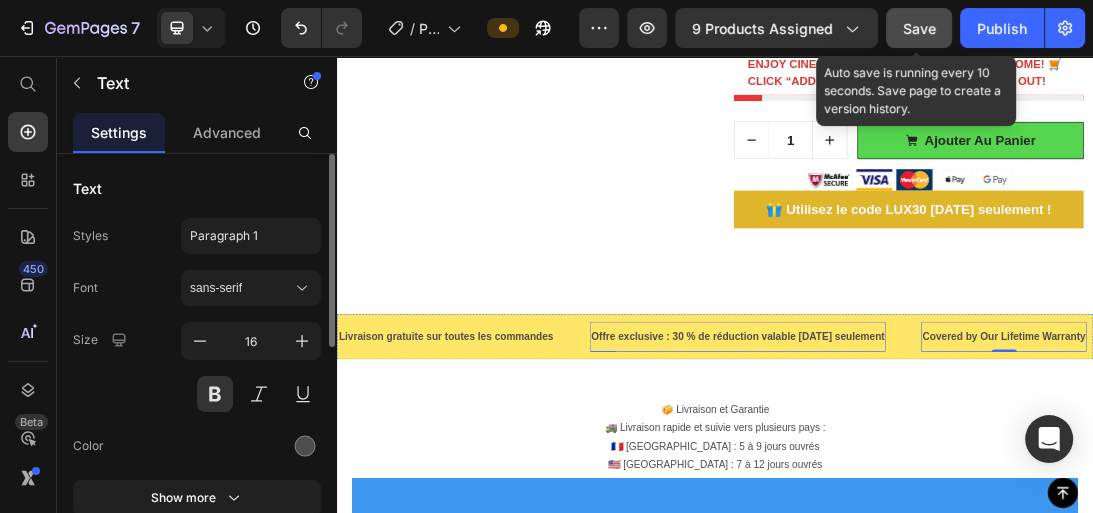 click on "Offre exclusive : 30 % de réduction valable [DATE] seulement" at bounding box center (974, 501) 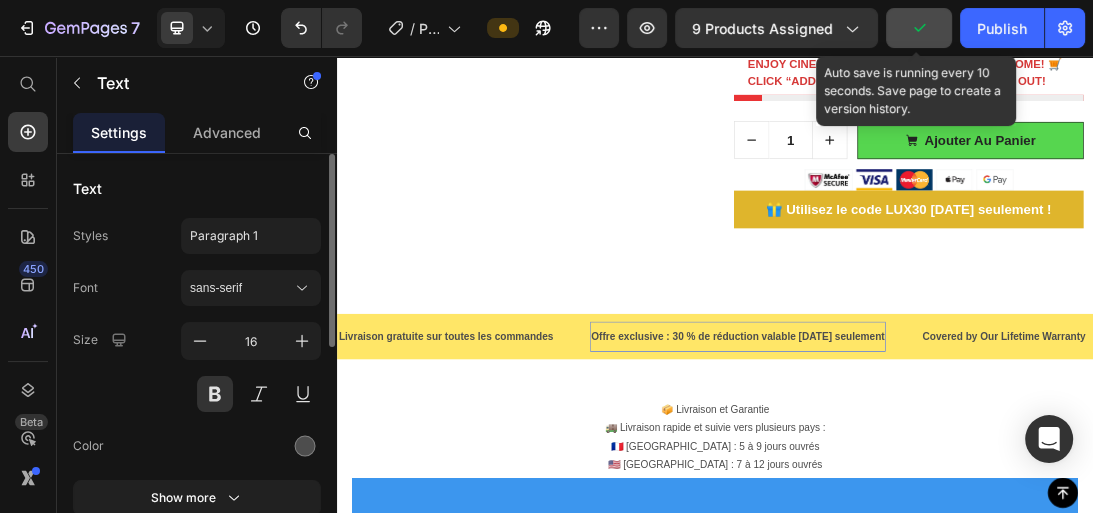 click on "Offre exclusive : 30 % de réduction valable [DATE] seulement" at bounding box center (974, 501) 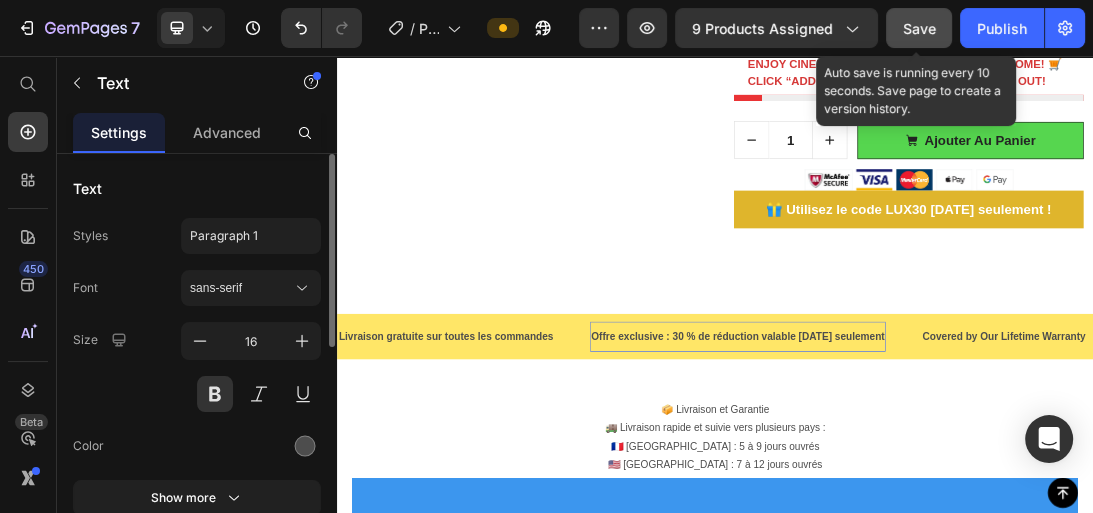 click on "Offre exclusive : 30 % de réduction valable [DATE] seulement" at bounding box center (974, 501) 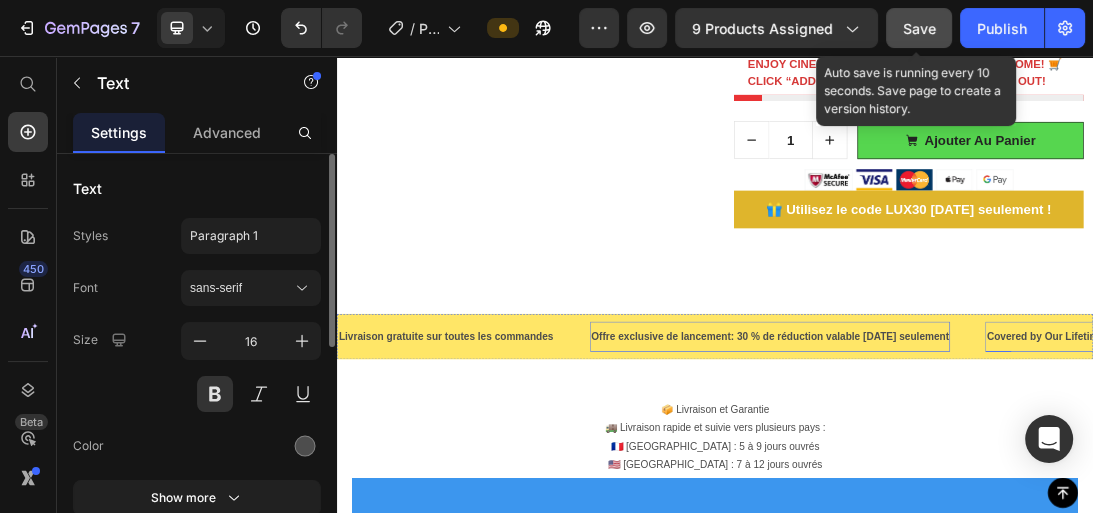 click on "Covered by Our Lifetime Warranty" at bounding box center [1497, 501] 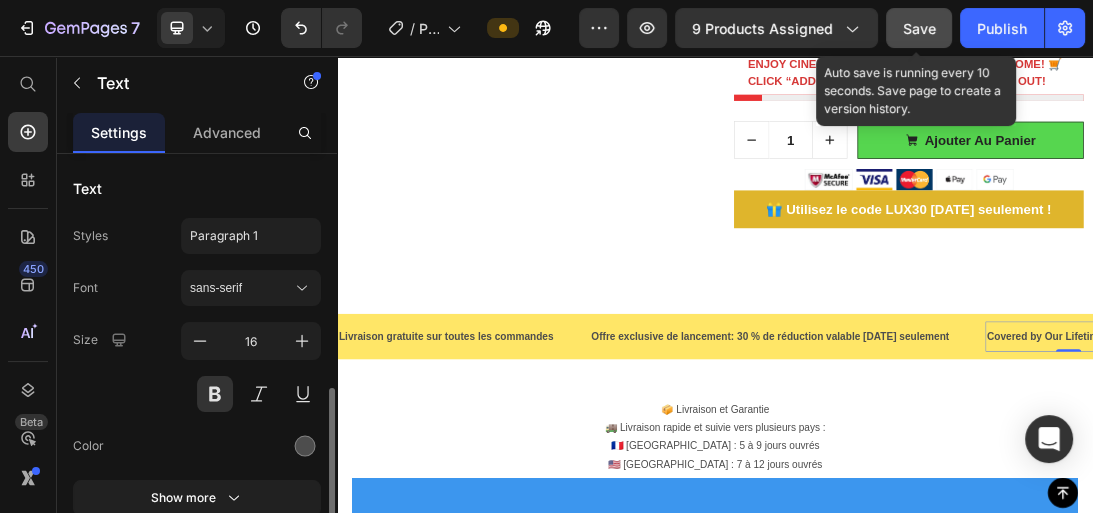 scroll, scrollTop: 160, scrollLeft: 0, axis: vertical 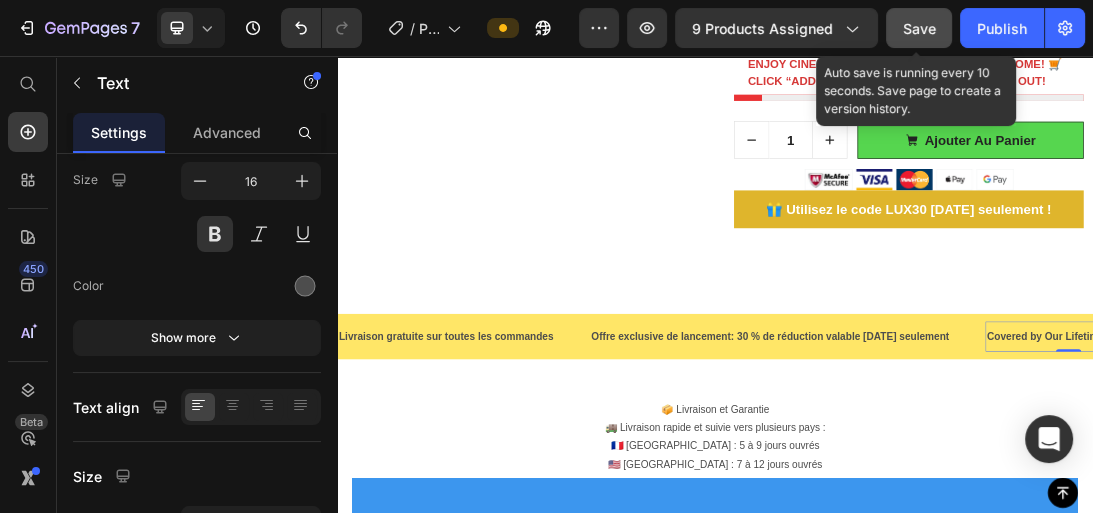 click on "Covered by Our Lifetime Warranty" at bounding box center [1497, 501] 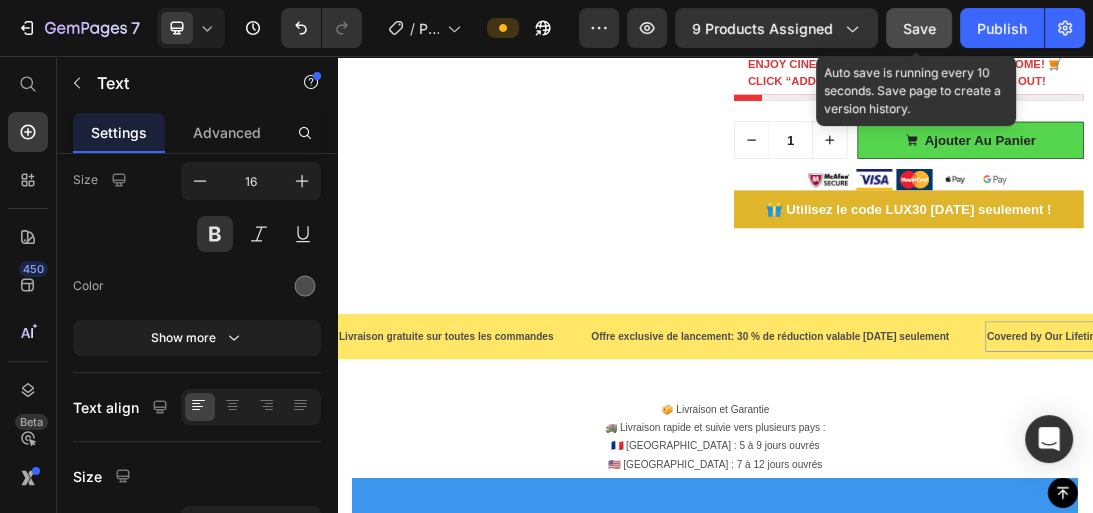 click on "Covered by Our Lifetime Warranty" at bounding box center (1497, 501) 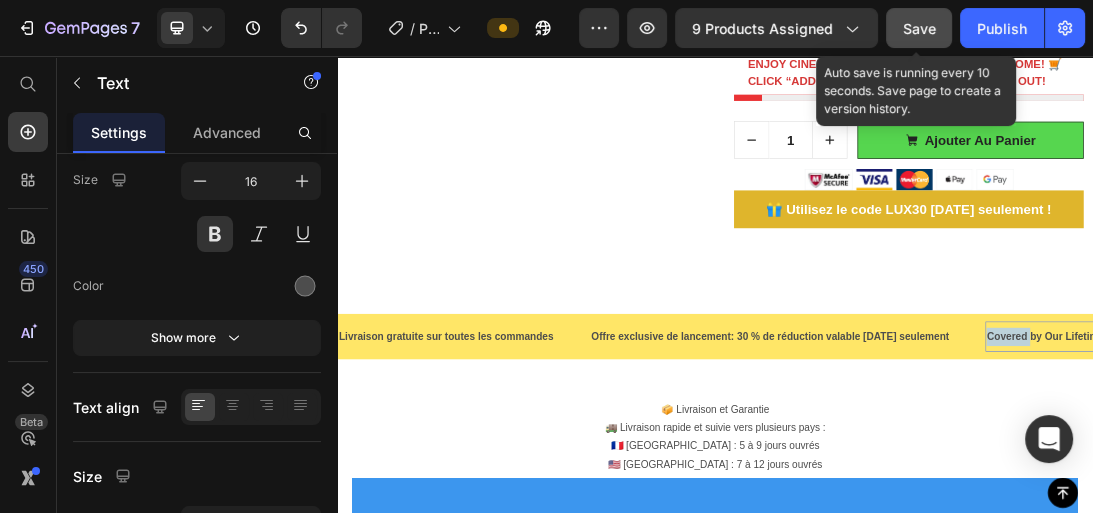 click on "Covered by Our Lifetime Warranty" at bounding box center (1497, 501) 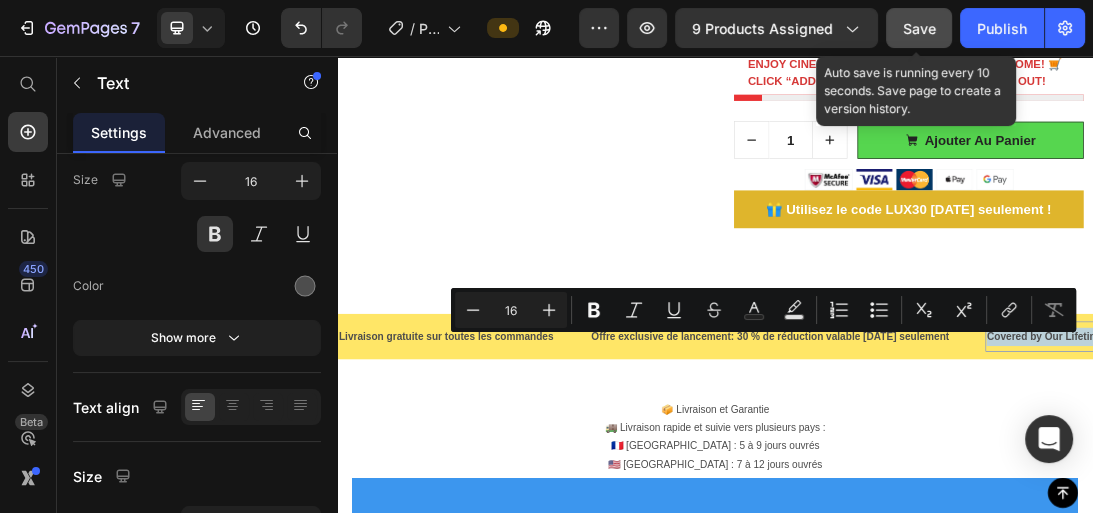 copy on "Covered by Our Lifetime Warranty" 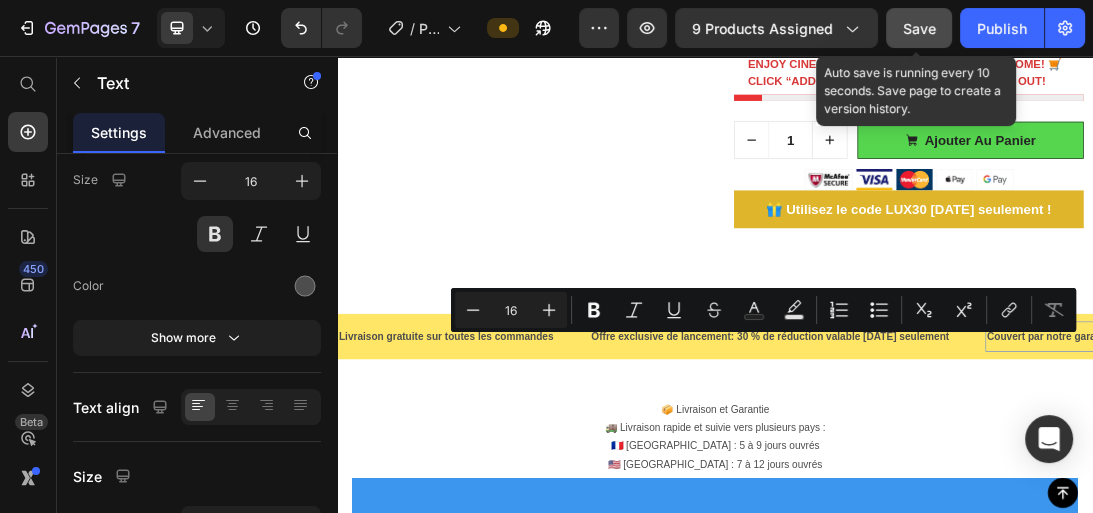 scroll, scrollTop: 16, scrollLeft: 0, axis: vertical 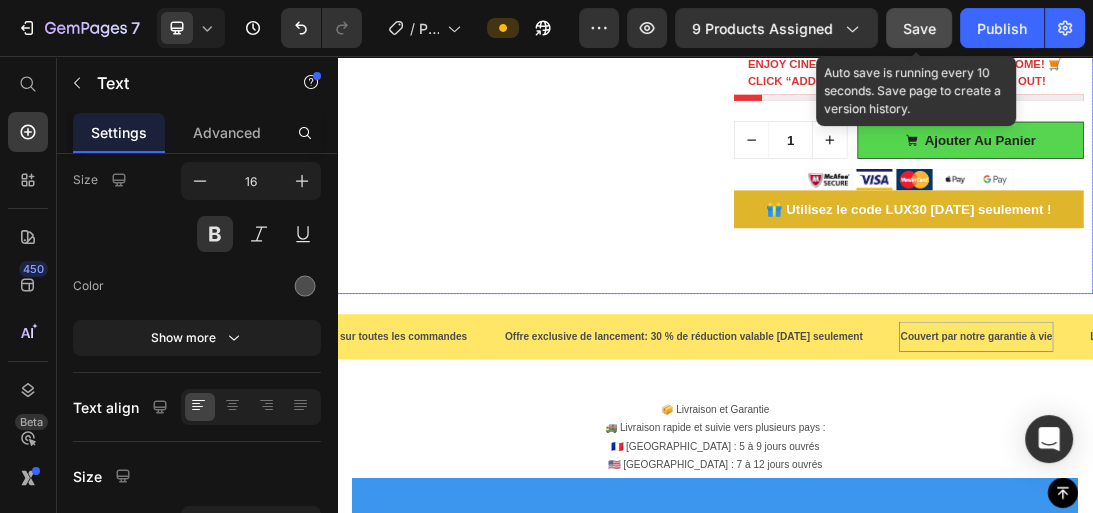 click on "Limited-time Promotion Heading
Product Images Mini Projecteur Portable YG300 LuxLed (P) Title                Icon                Icon                Icon                Icon                Icon Icon List Hoz (619 reviews) Text block Row $41.95 (P) Price $73.00 (P) Price                Title Line - 43% OFF (P) Tag Row Row
HURRY!  ONLY 09 LEFT IN-STOCK😱 (P) Stock Counter Color YG300-Black YG300-Yellow YG300-yellow YG300-black Product Variants & Swatches 1 Product Quantity
ajouter au panier (P) Cart Button Row Image 🎁 Utilisez le code LUX30 [DATE] seulement ! (P) Cart Button Bring the cinema to your living room, bedroom, or even your backyard. With the  HY300 Pro 4K WiFi Mini Projector , enjoy your favorite movies, series, or games in stunning high-definition – anytime, anywhere.
🎬  Why You'll Love It
✅  True 4K Resolution  – Crisp, clear picture quality on any surface. ✅  ✅  ✅  ✅" at bounding box center [937, -615] 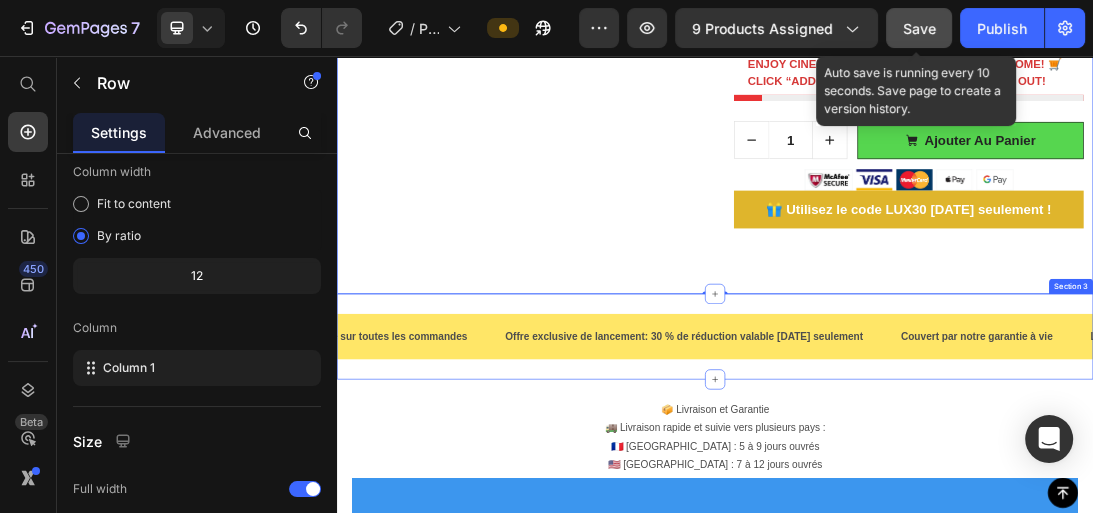 scroll, scrollTop: 0, scrollLeft: 0, axis: both 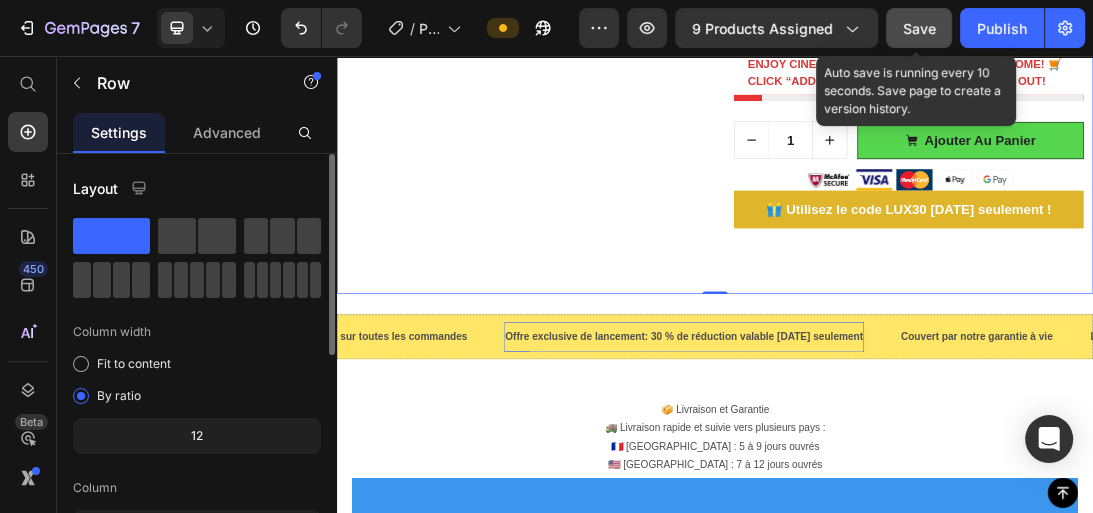 click on "Offre exclusive de lancement: 30 % de réduction valable [DATE] seulement" at bounding box center (888, 501) 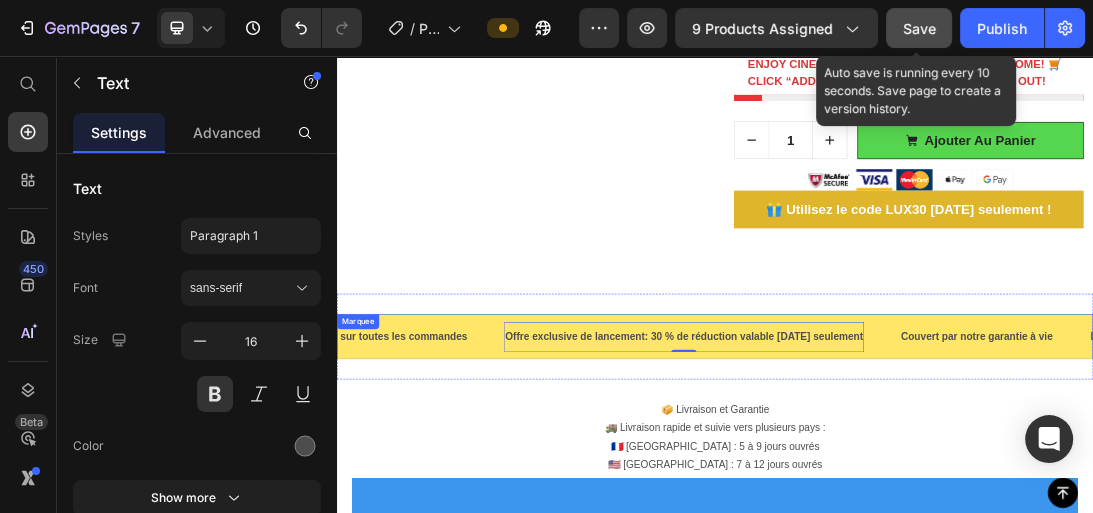 click on "Offre exclusive de lancement: 30 % de réduction valable [DATE] seulement Text   0" at bounding box center (916, 501) 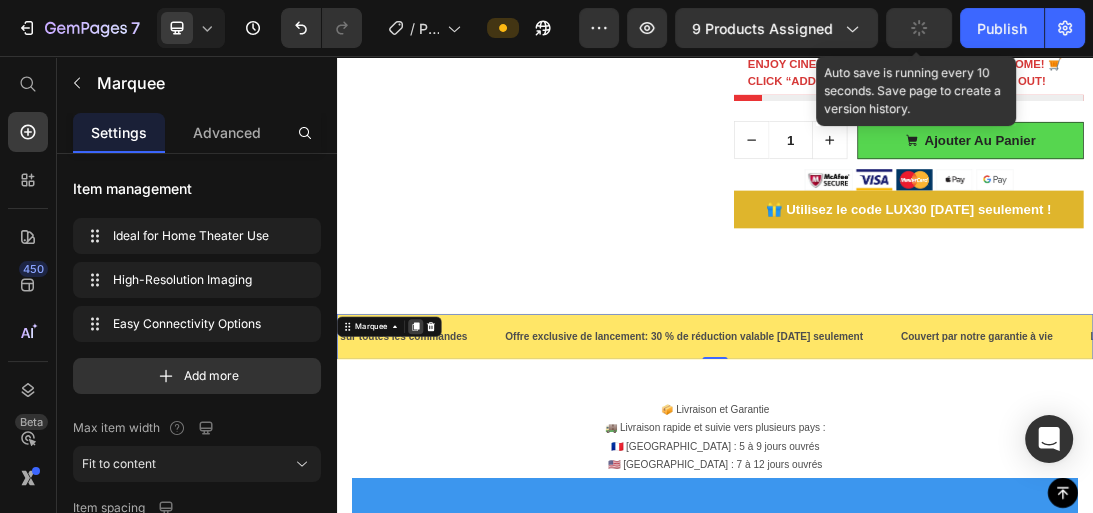 click 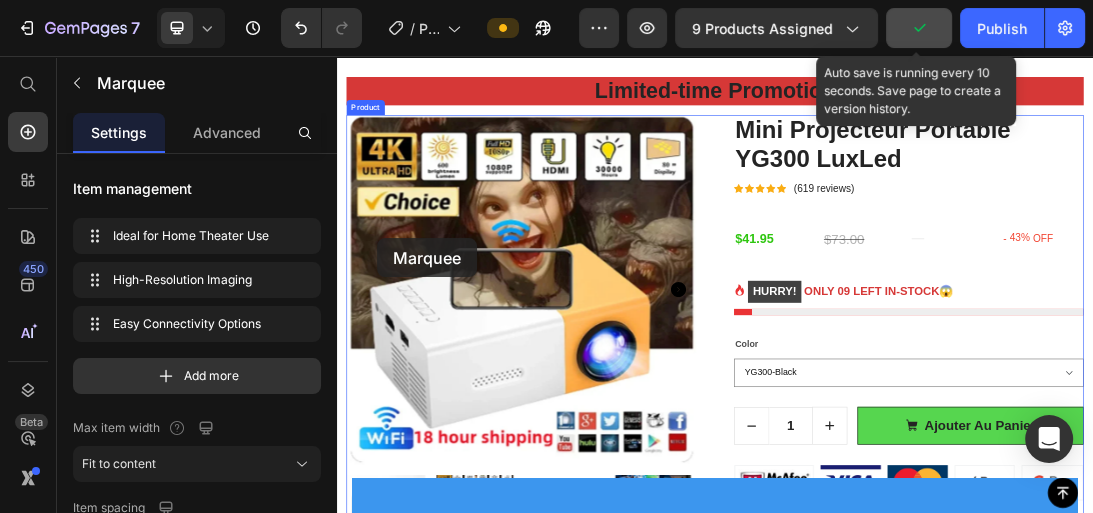 scroll, scrollTop: 0, scrollLeft: 0, axis: both 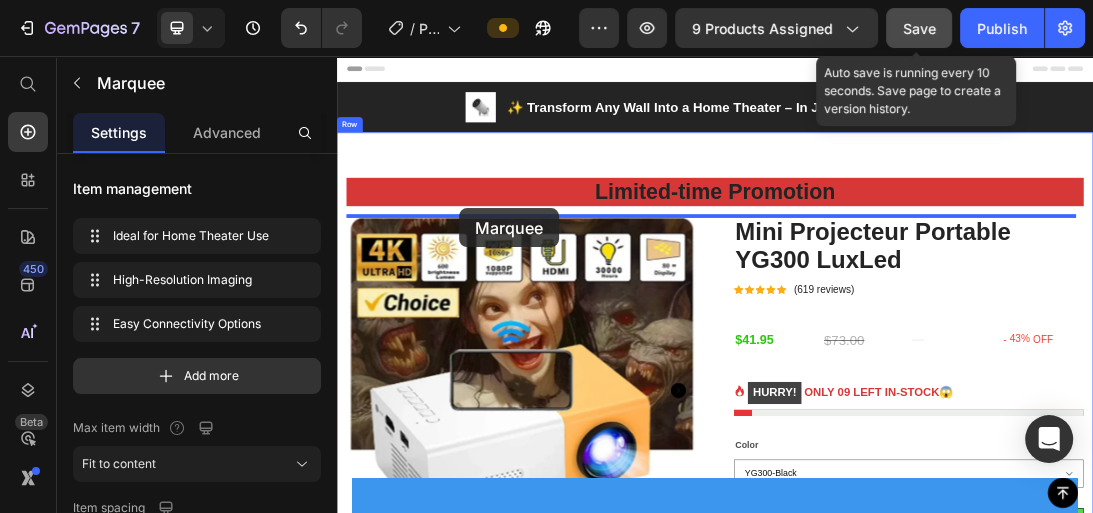drag, startPoint x: 380, startPoint y: 555, endPoint x: 531, endPoint y: 298, distance: 298.07718 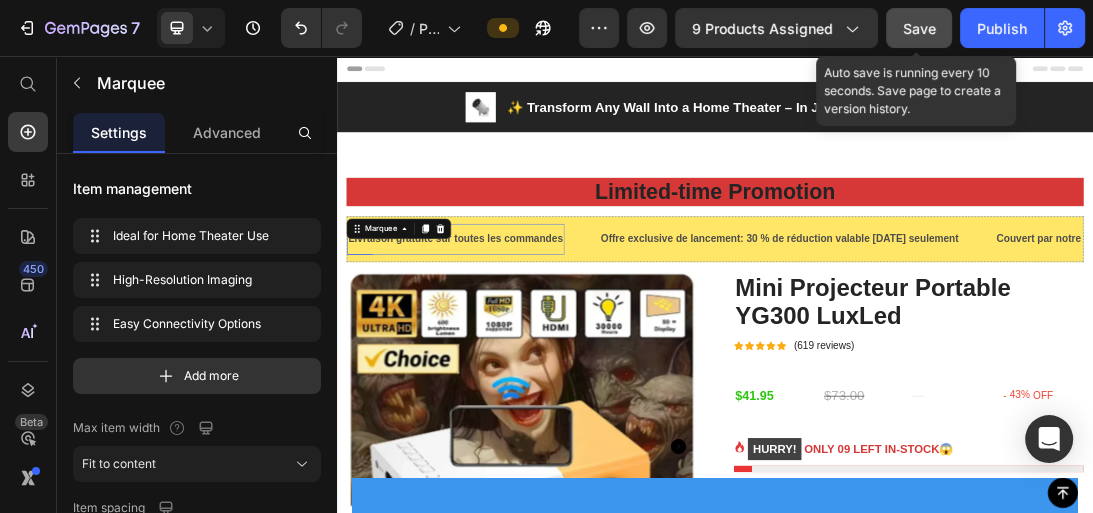 click on "Livraison gratuite sur toutes les commandes" at bounding box center (525, 346) 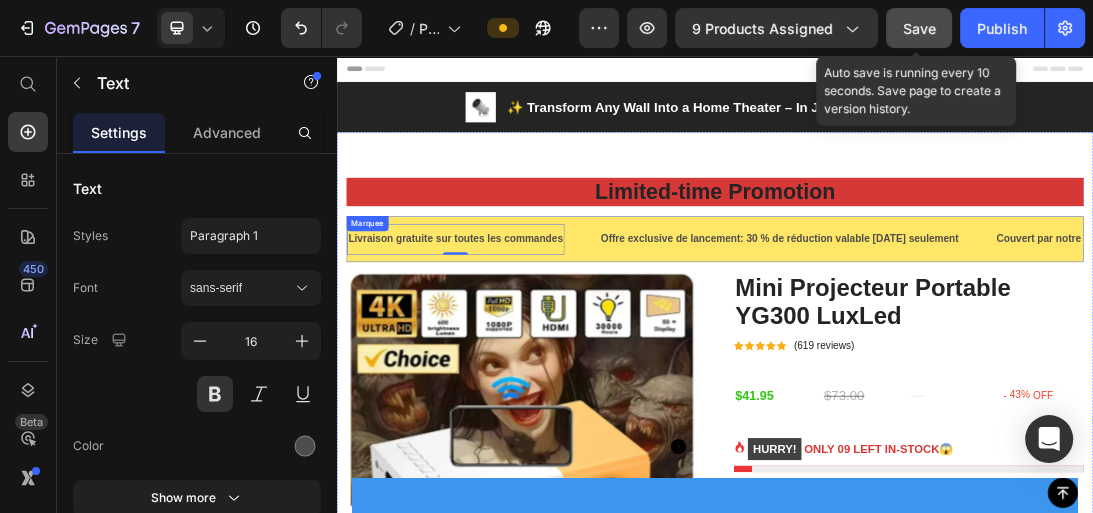 click on "Livraison gratuite sur toutes les commandes Text   0" at bounding box center (553, 346) 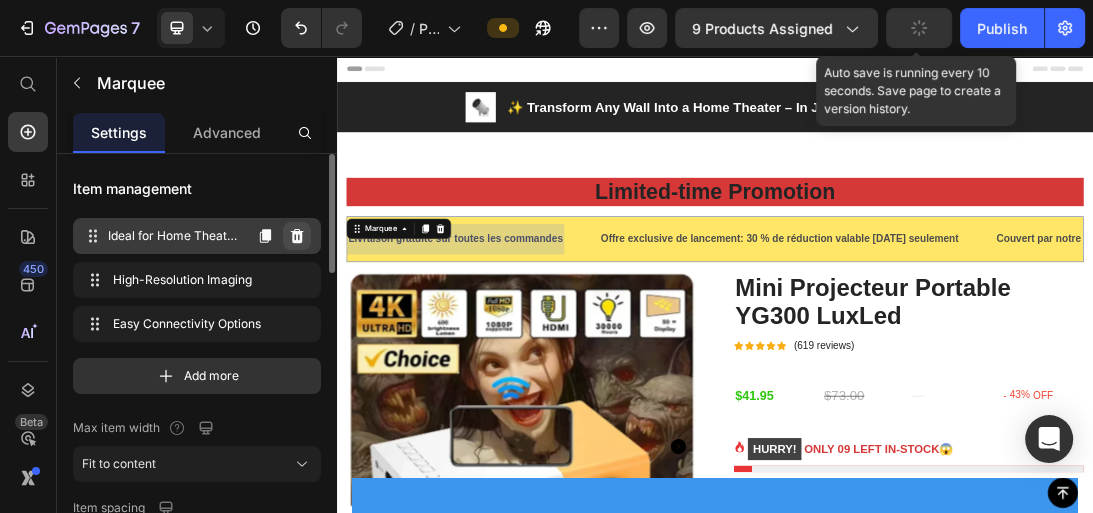 click 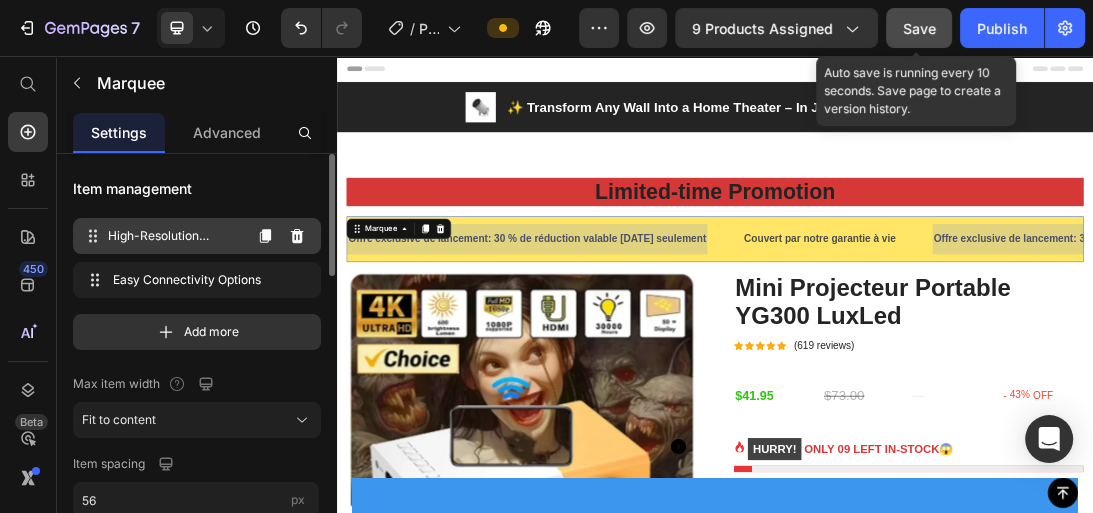 click 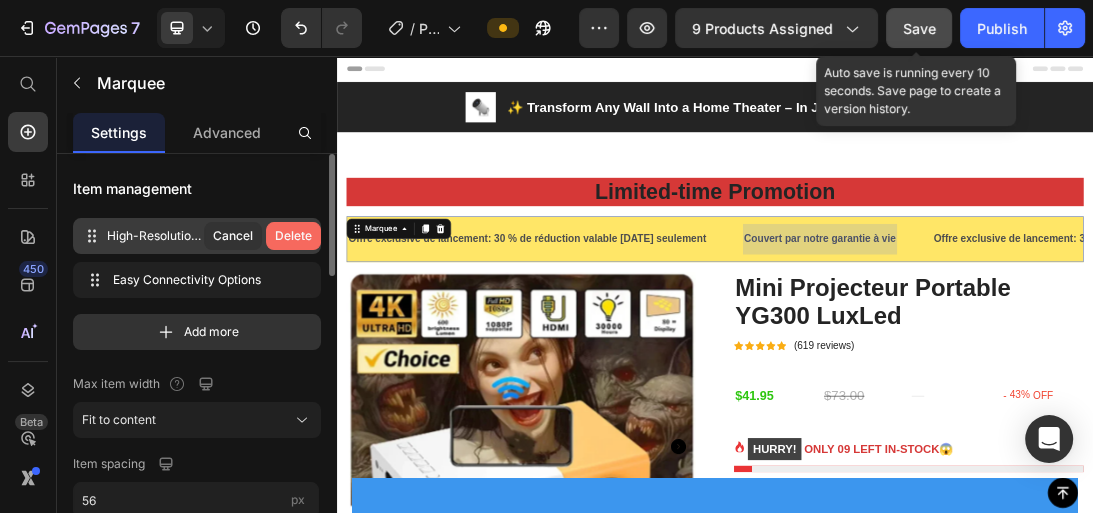 click on "Delete" at bounding box center (293, 236) 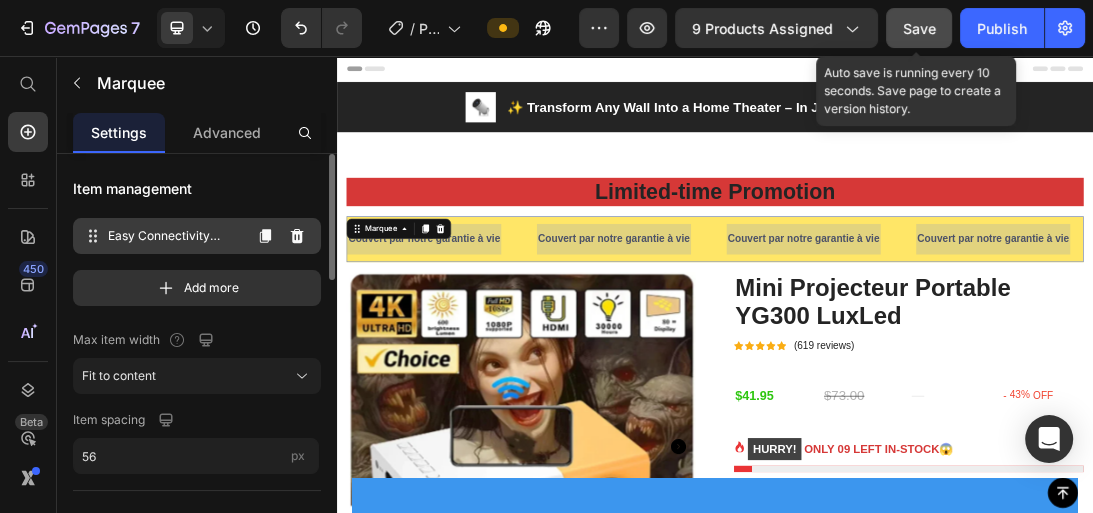 click on "Easy Connectivity Options" at bounding box center [174, 236] 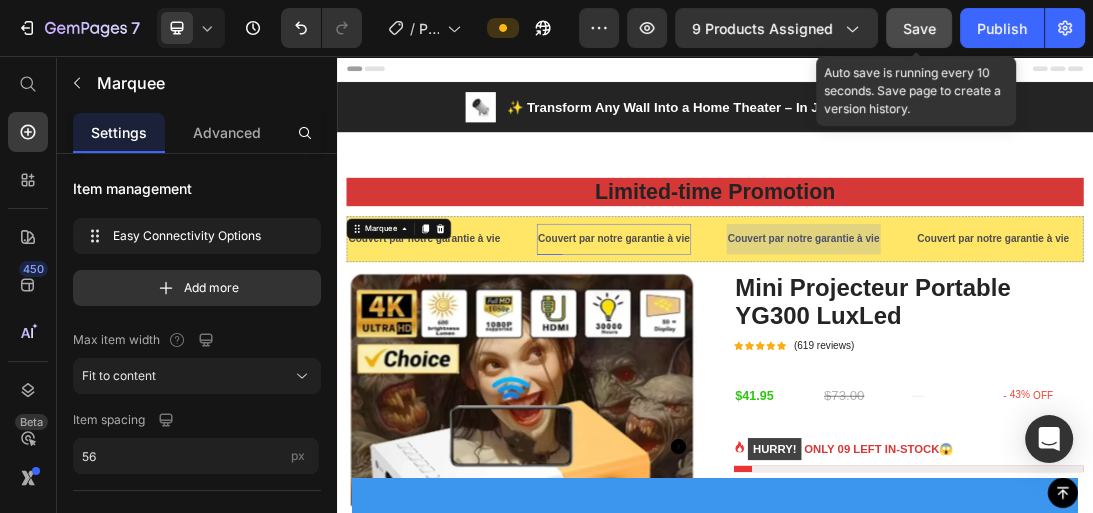 click on "Couvert par notre garantie à vie" at bounding box center (776, 346) 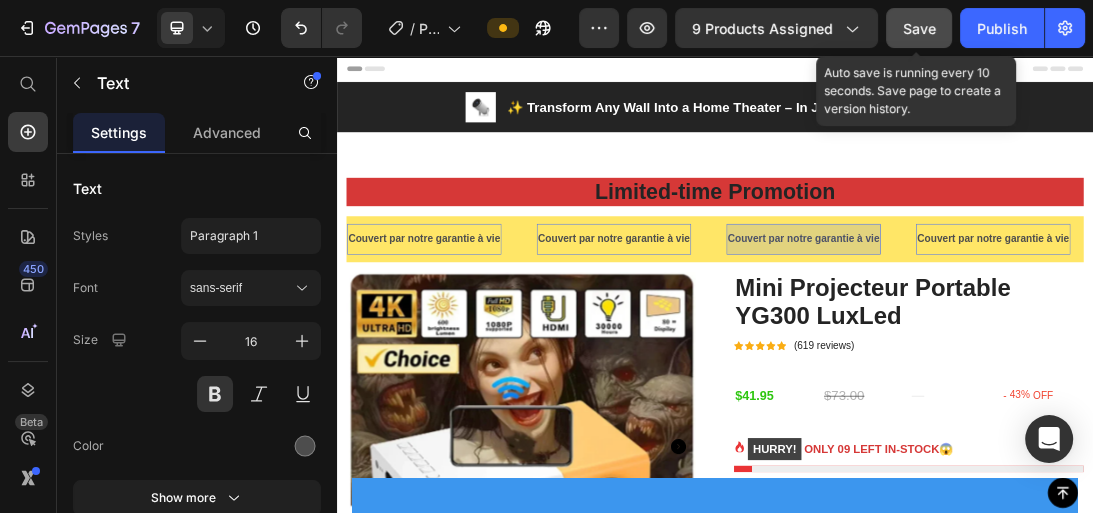 click on "Couvert par notre garantie à vie" at bounding box center [776, 346] 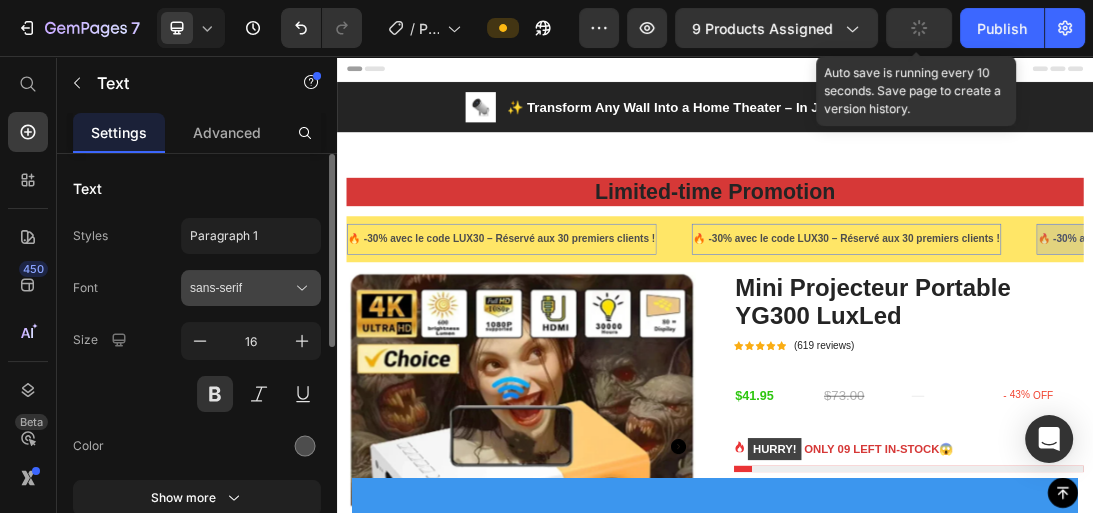 click 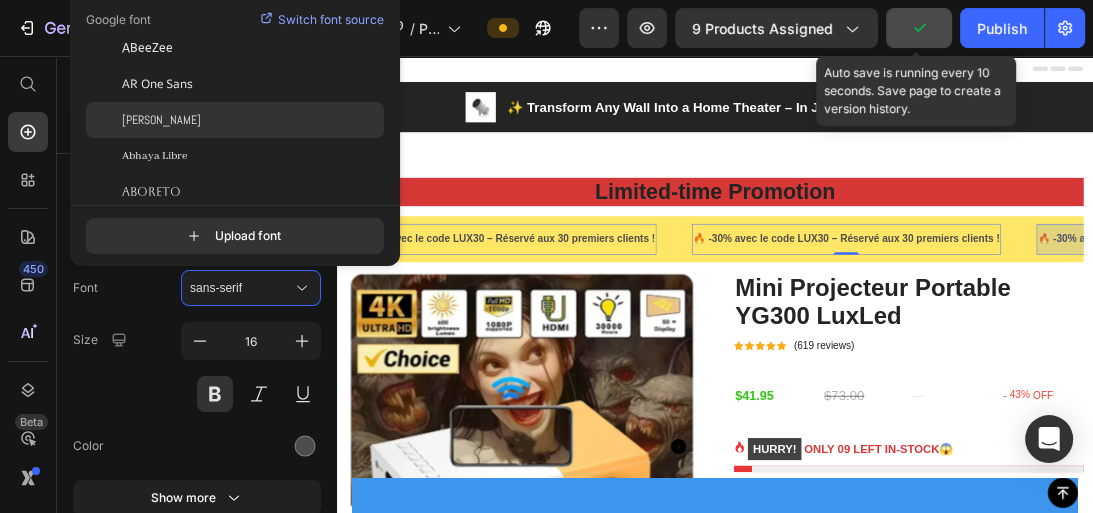 scroll, scrollTop: 160, scrollLeft: 0, axis: vertical 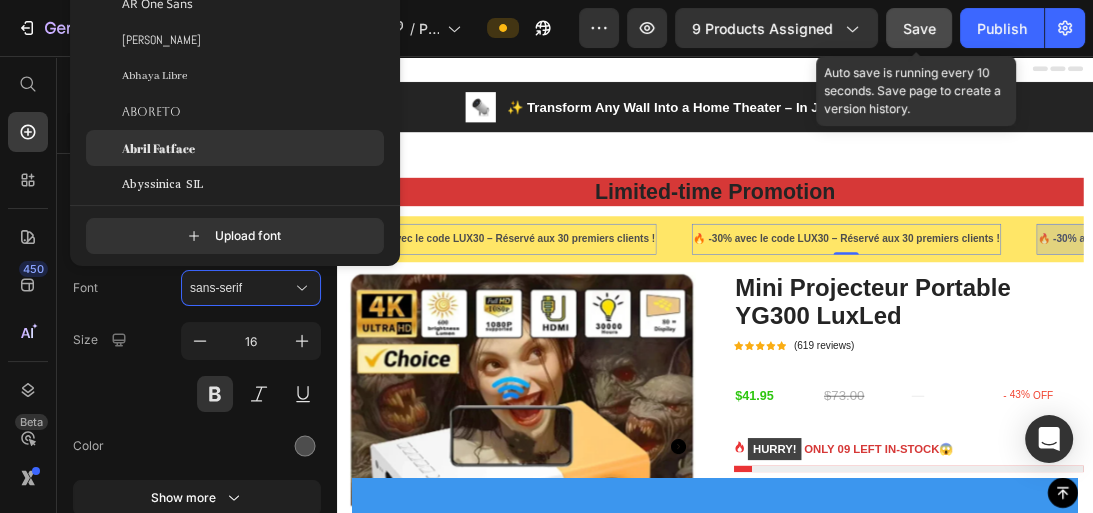 click on "Abril Fatface" 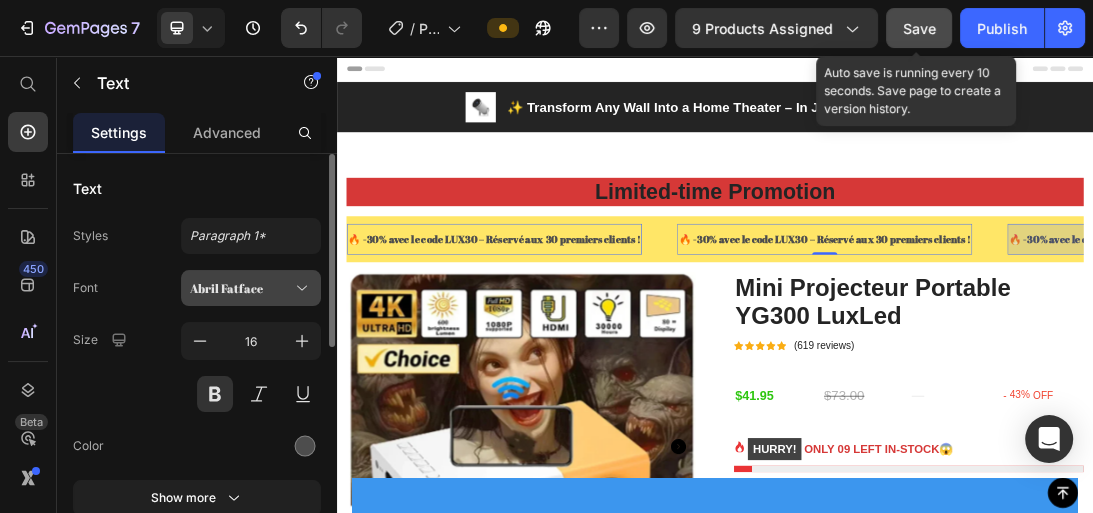 click on "Abril Fatface" at bounding box center [241, 288] 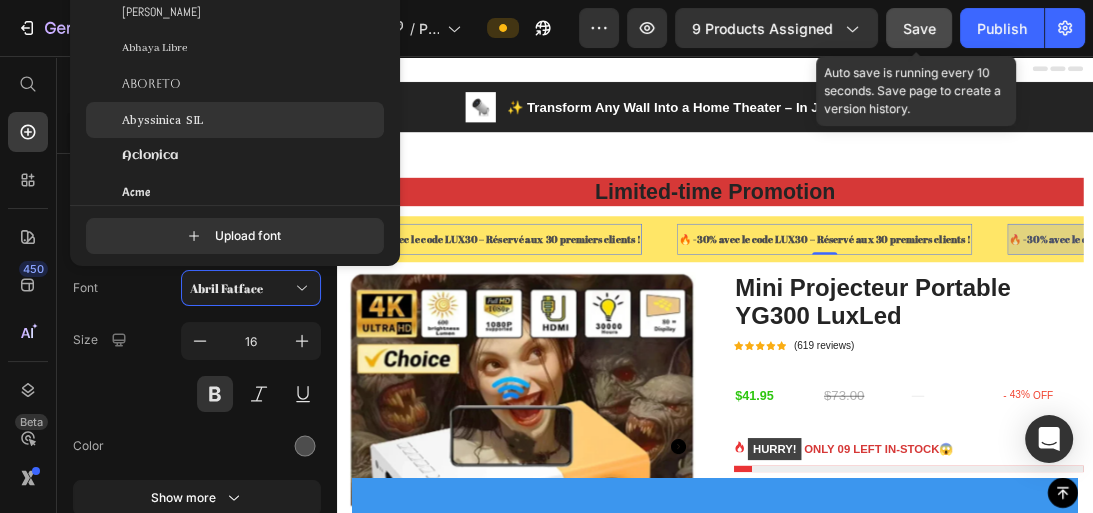 scroll, scrollTop: 240, scrollLeft: 0, axis: vertical 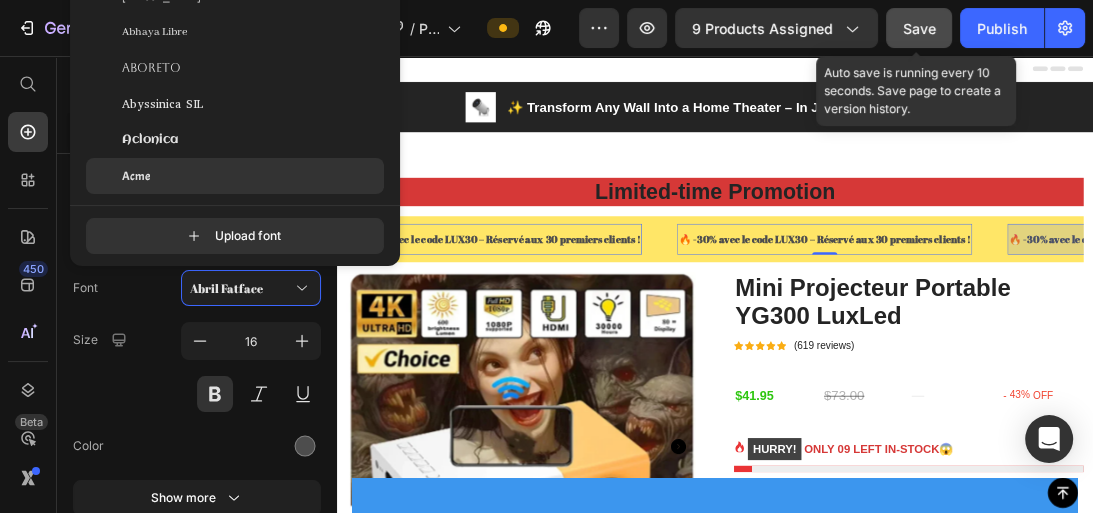click on "Acme" 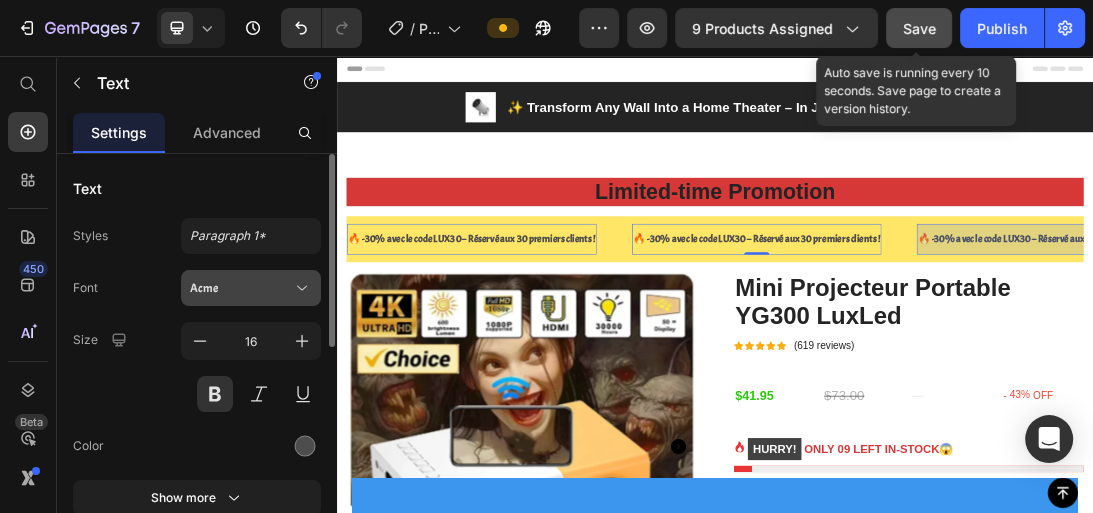 click 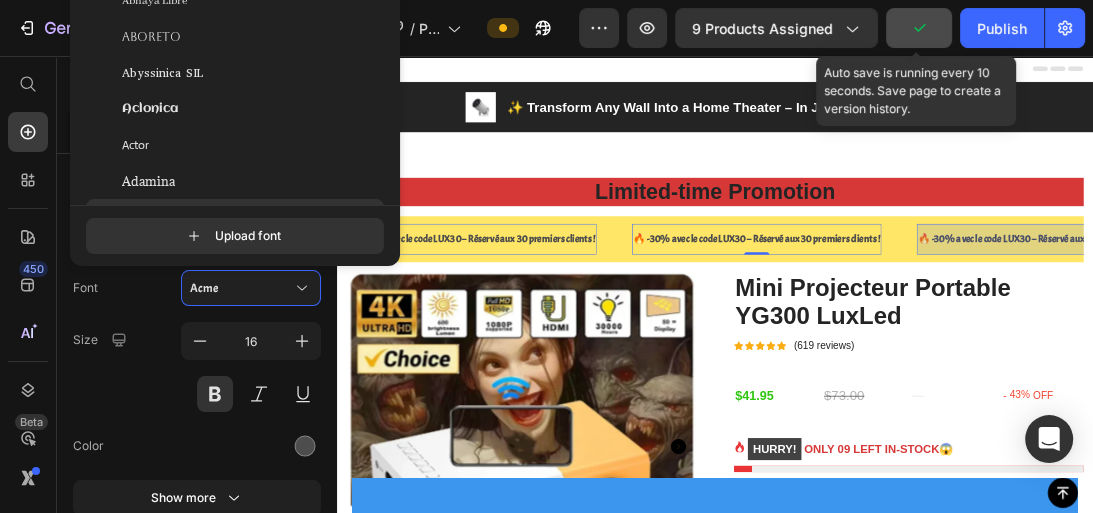 scroll, scrollTop: 320, scrollLeft: 0, axis: vertical 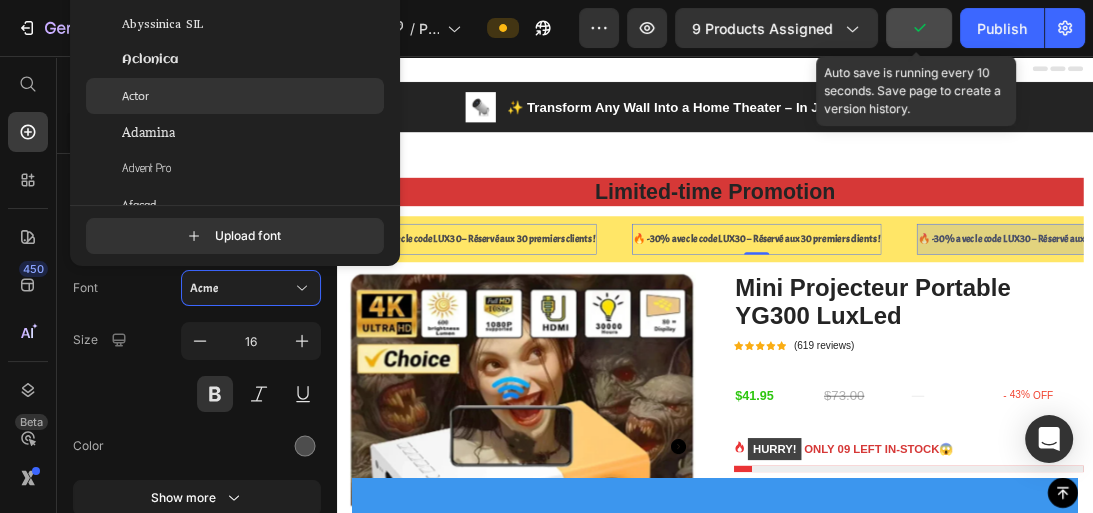 click on "Actor" 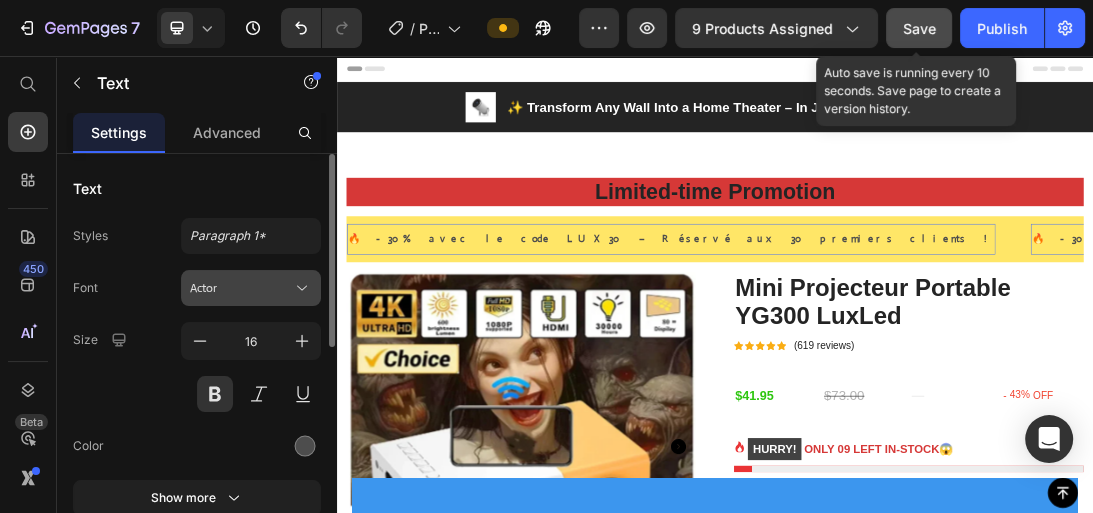click 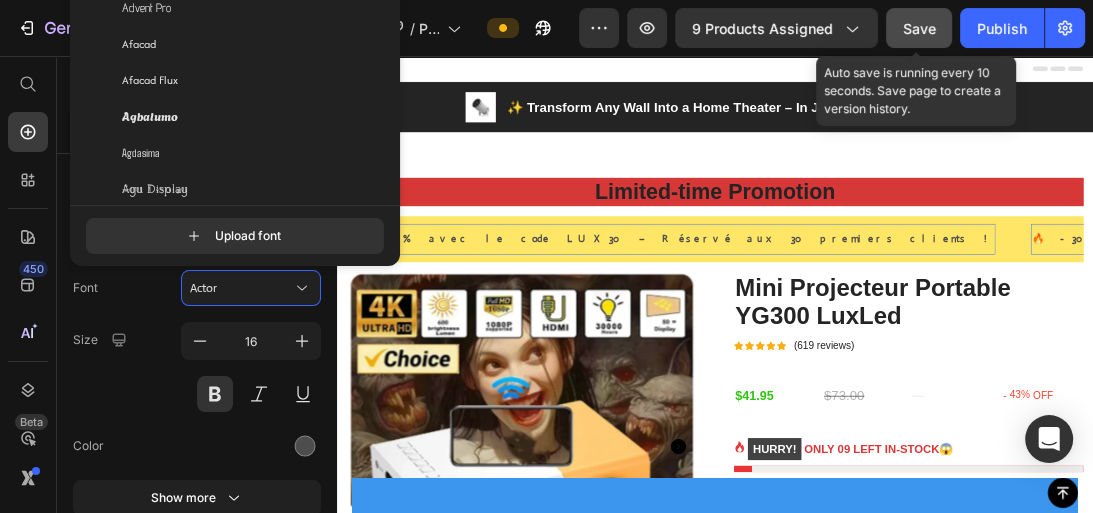 scroll, scrollTop: 560, scrollLeft: 0, axis: vertical 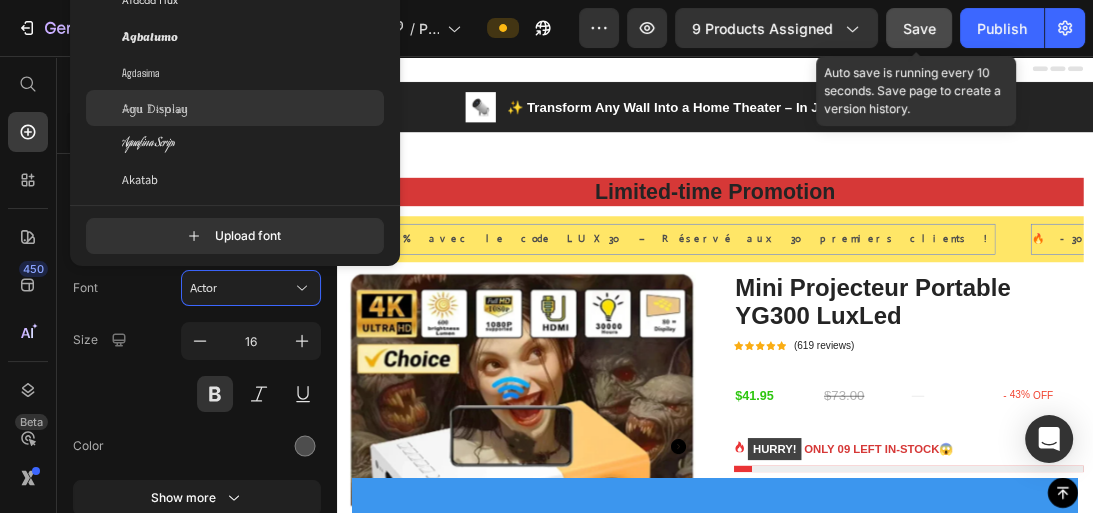 click on "Agu Display" 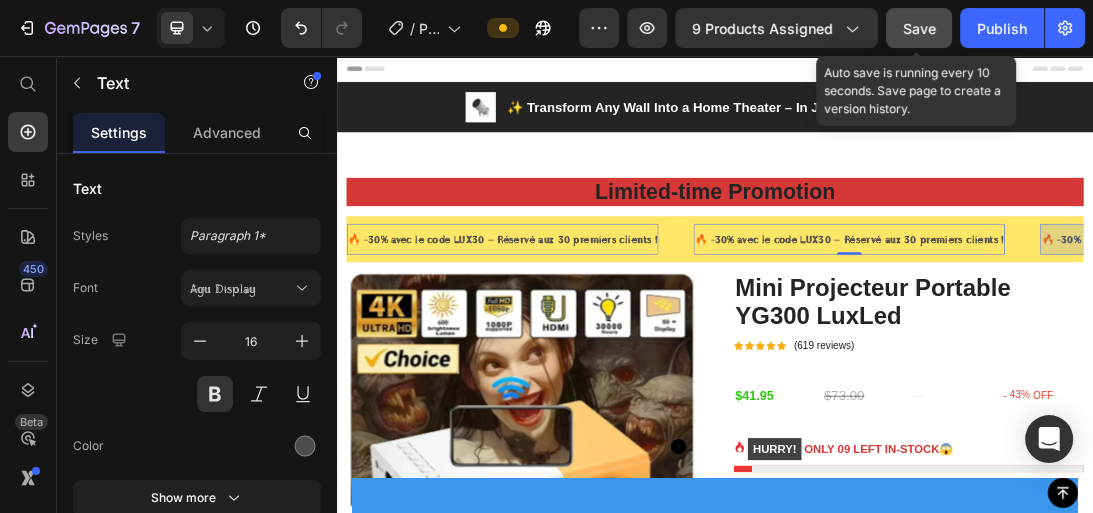 click on "Agu Display" at bounding box center (241, 288) 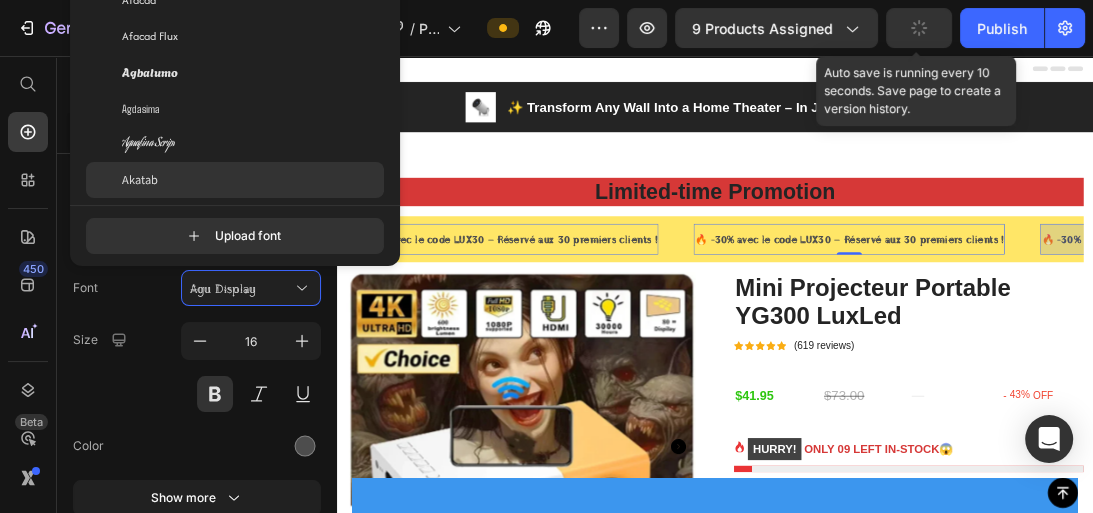 click on "Akatab" 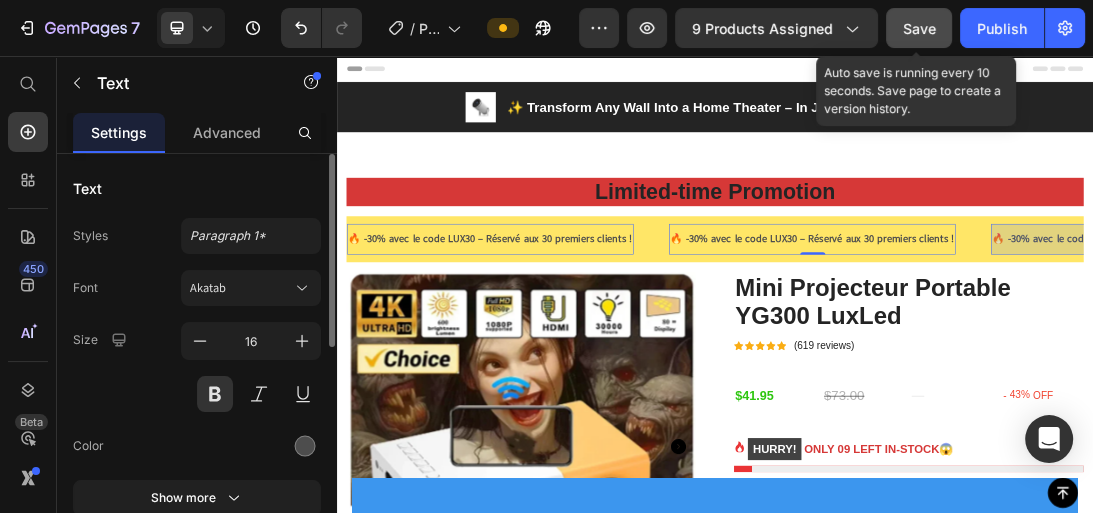 click at bounding box center [251, 446] 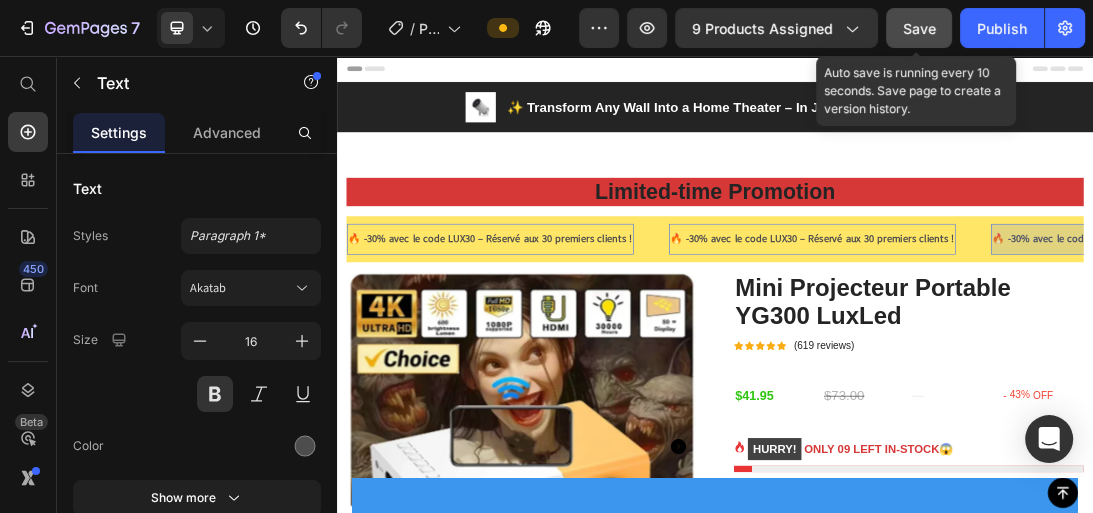 click on "🔥 -30% avec le code LUX30 – Réservé aux 30 premiers clients !" at bounding box center (580, 346) 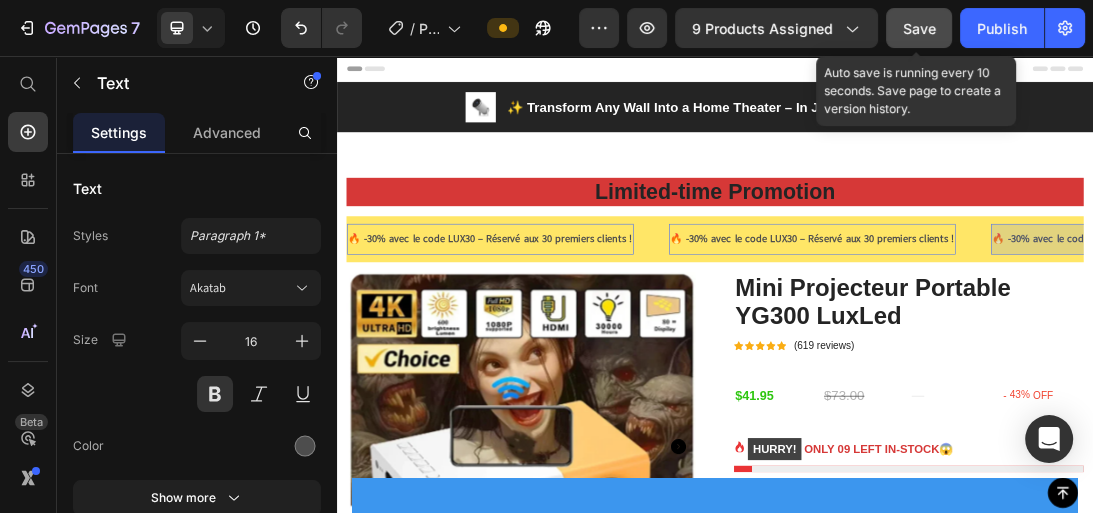 drag, startPoint x: 943, startPoint y: 27, endPoint x: 898, endPoint y: 228, distance: 205.97572 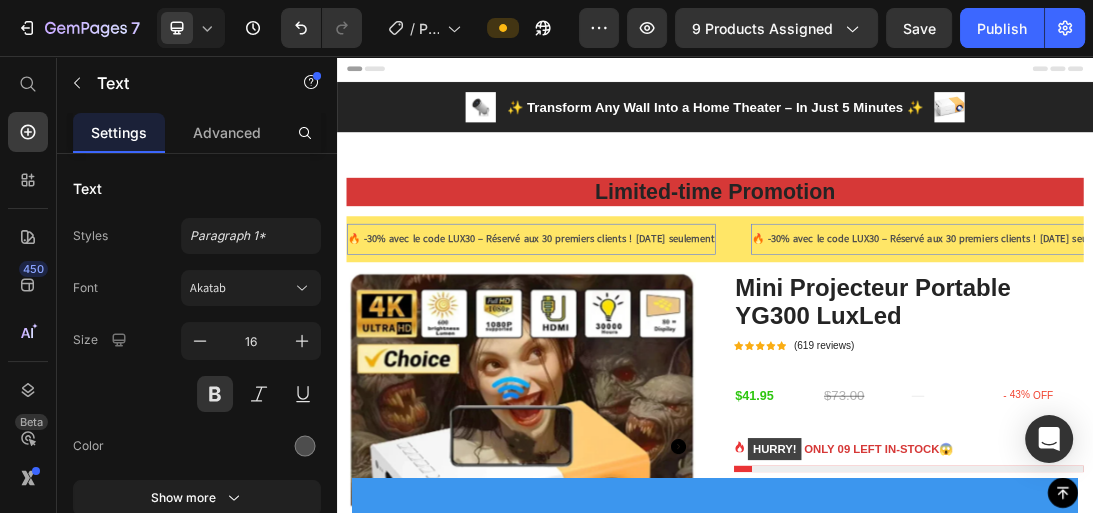 click on "🔥 -30% avec le code LUX30 – Réservé aux 30 premiers clients ! [DATE] seulement" at bounding box center [645, 346] 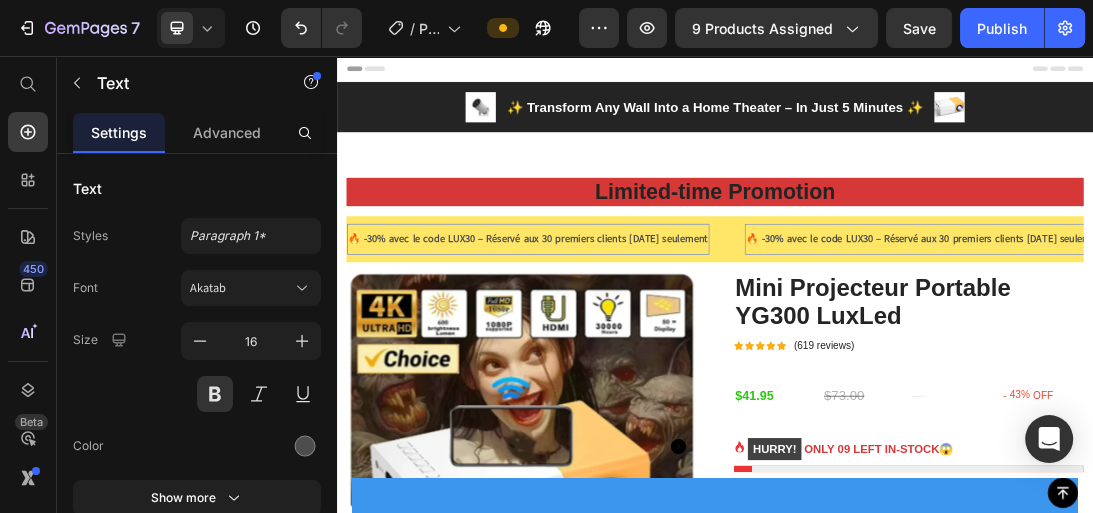 click on "🔥 -30% avec le code LUX30 – Réservé aux 30 premiers clients [DATE] seulement" at bounding box center [640, 346] 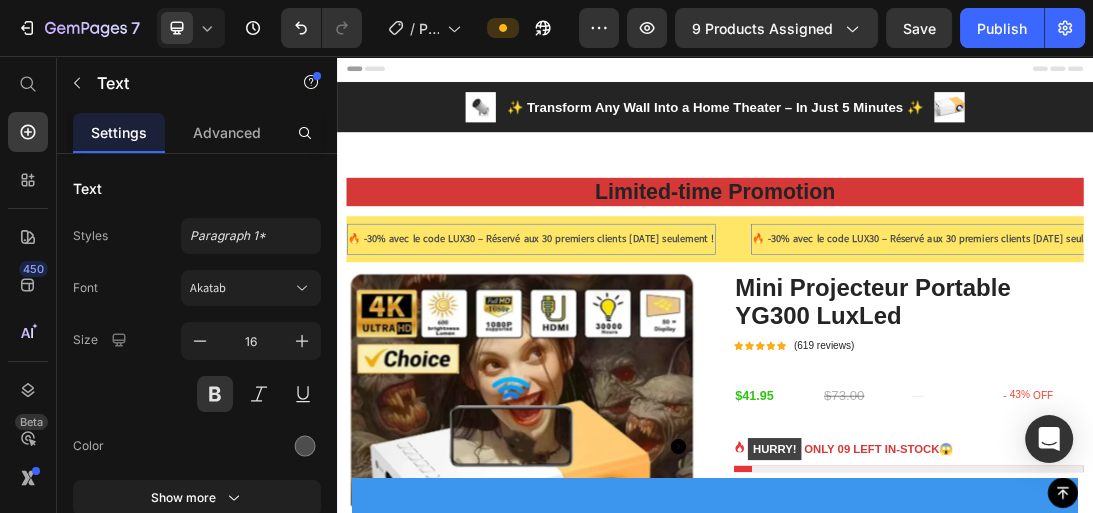 click on "🔥 -30% avec le code LUX30 – Réservé aux 30 premiers clients [DATE] seulement ! Text   0" at bounding box center (673, 346) 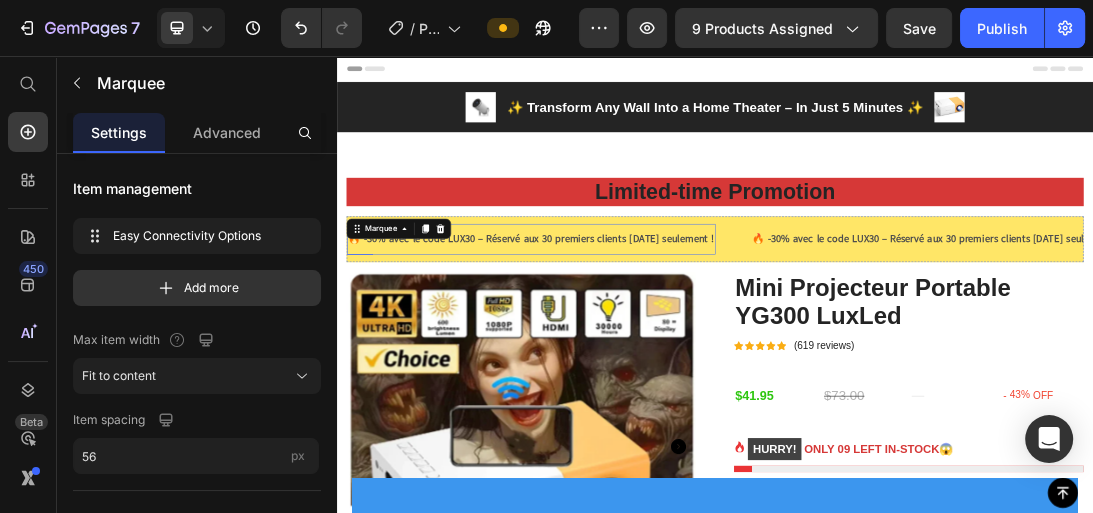 click on "🔥 -30% avec le code LUX30 – Réservé aux 30 premiers clients [DATE] seulement !" at bounding box center (645, 346) 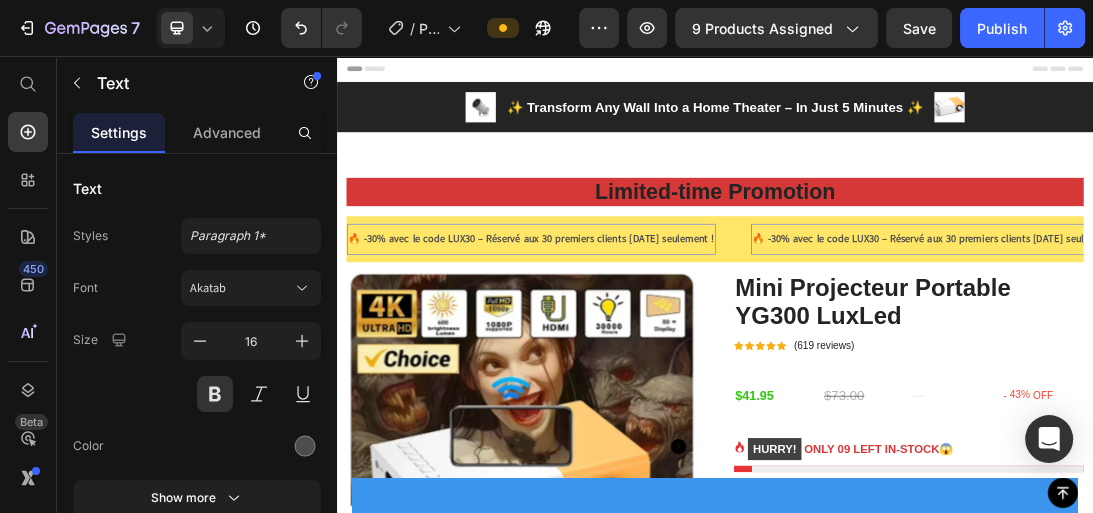 click on "🔥 -30% avec le code LUX30 – Réservé aux 30 premiers clients [DATE] seulement !" at bounding box center (645, 346) 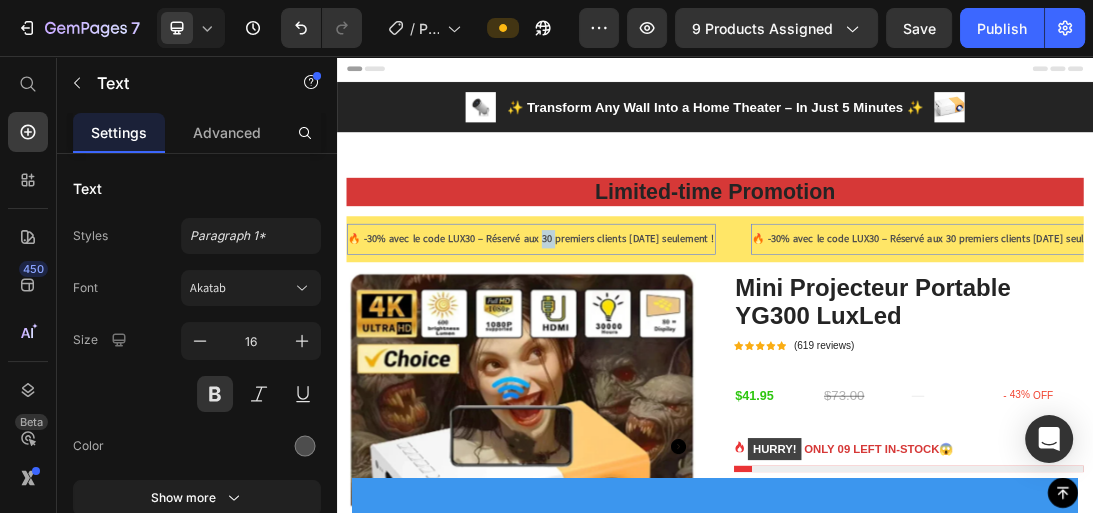 click on "🔥 -30% avec le code LUX30 – Réservé aux 30 premiers clients [DATE] seulement !" at bounding box center [645, 346] 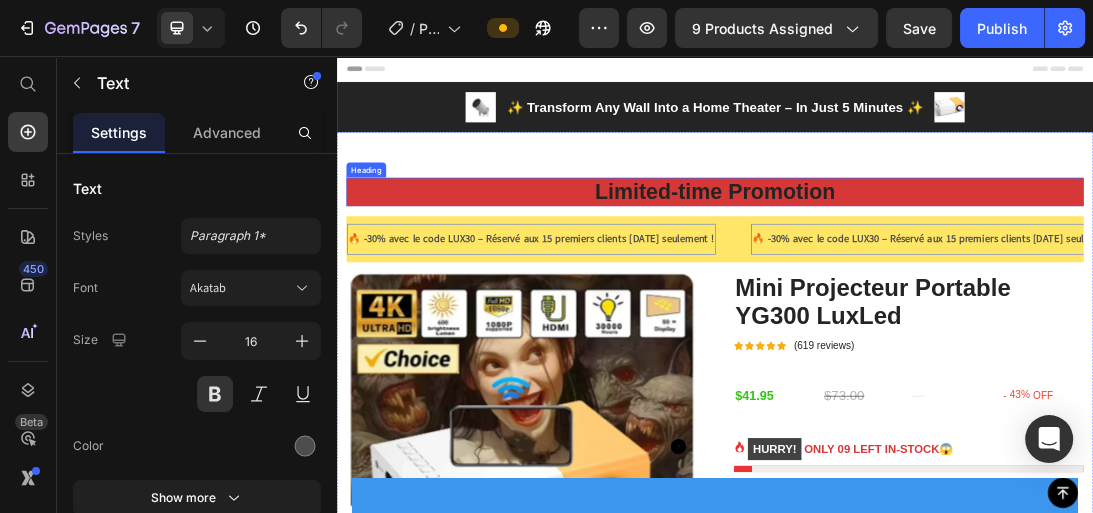 click on "Limited-time Promotion Heading 🔥 -30% avec le code LUX30 – Réservé aux 15 premiers clients [DATE] seulement ! Text   0 🔥 -30% avec le code LUX30 – Réservé aux 15 premiers clients [DATE] seulement ! Text   0 🔥 -30% avec le code LUX30 – Réservé aux 15 premiers clients [DATE] seulement ! Text   0 🔥 -30% avec le code LUX30 – Réservé aux 15 premiers clients [DATE] seulement ! Text   0 🔥 -30% avec le code LUX30 – Réservé aux 15 premiers clients [DATE] seulement ! Text   0 🔥 -30% avec le code LUX30 – Réservé aux 15 premiers clients [DATE] seulement ! Text   0 Marquee
Product Images Mini Projecteur Portable YG300 LuxLed (P) Title                Icon                Icon                Icon                Icon                Icon Icon List Hoz (619 reviews) Text block Row $41.95 (P) Price $73.00 (P) Price                Title Line - 43% OFF (P) Tag Row Row
HURRY! Color 1" at bounding box center (937, 1269) 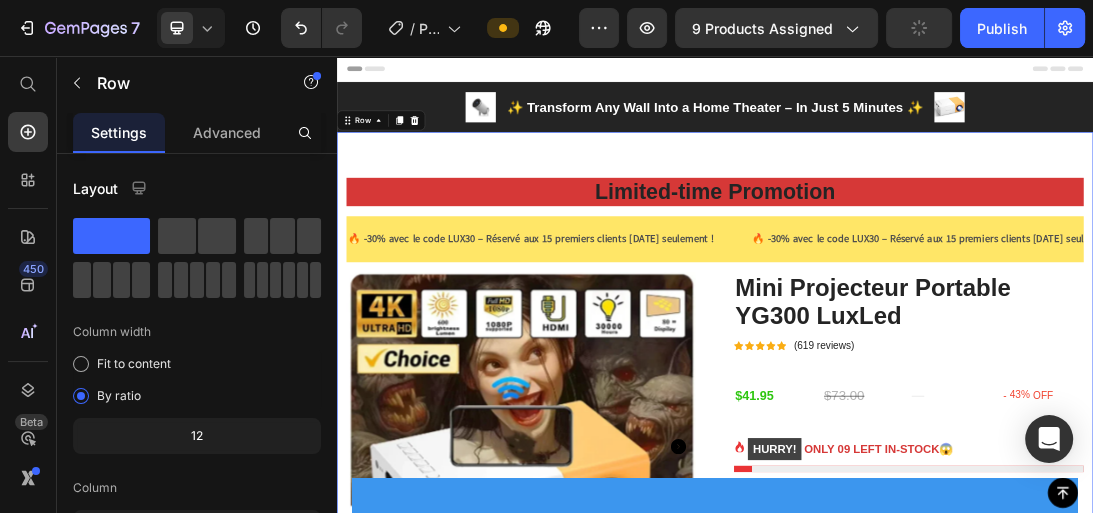 click on "🔥 -30% avec le code LUX30 – Réservé aux 15 premiers clients [DATE] seulement !" at bounding box center (645, 346) 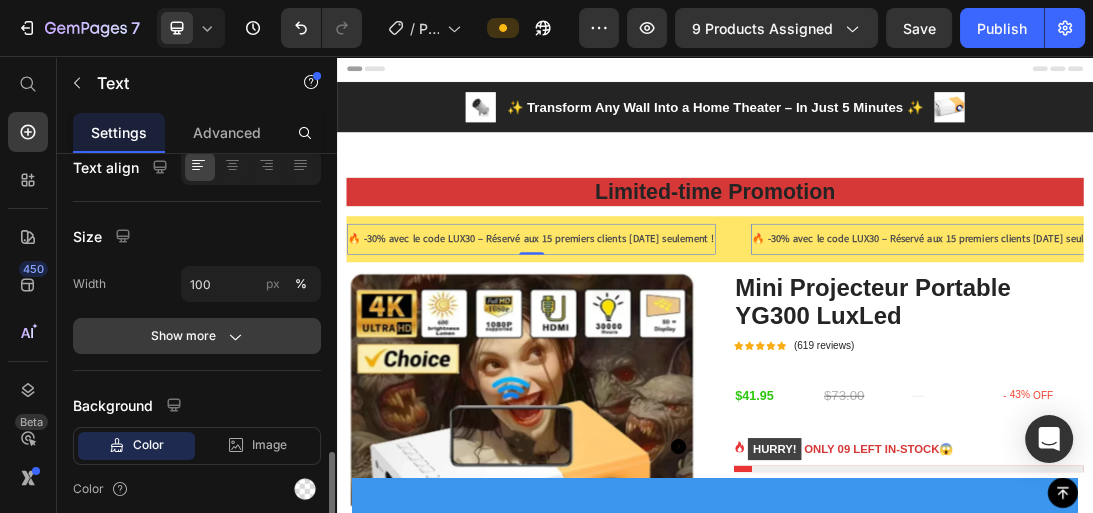 scroll, scrollTop: 476, scrollLeft: 0, axis: vertical 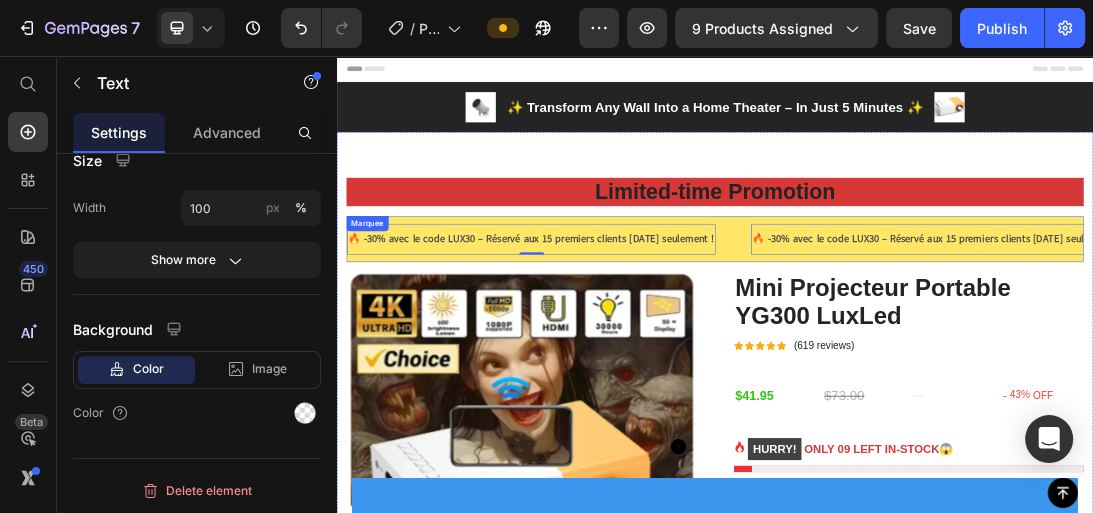 click on "🔥 -30% avec le code LUX30 – Réservé aux 15 premiers clients [DATE] seulement ! Text   0" at bounding box center (673, 346) 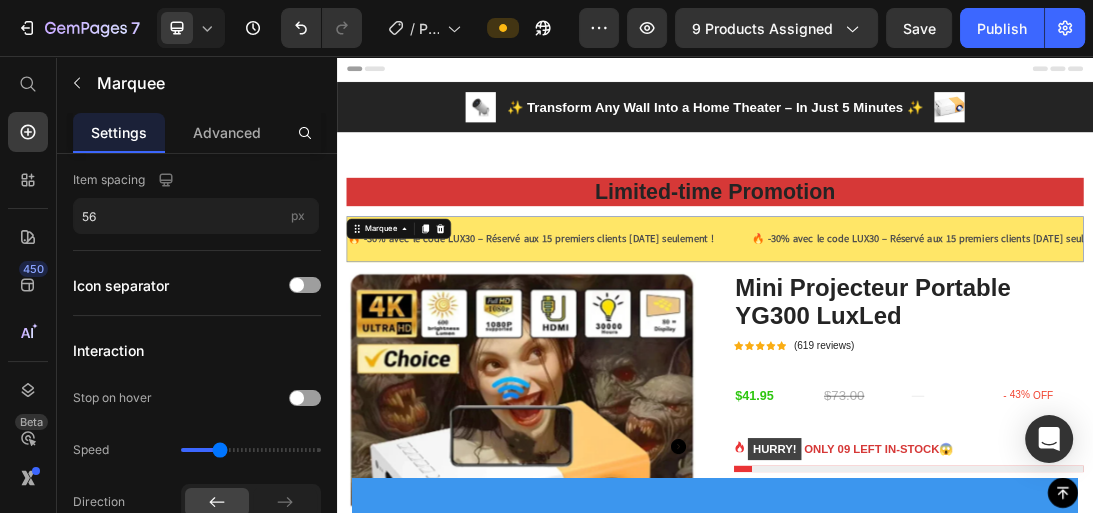 scroll, scrollTop: 0, scrollLeft: 0, axis: both 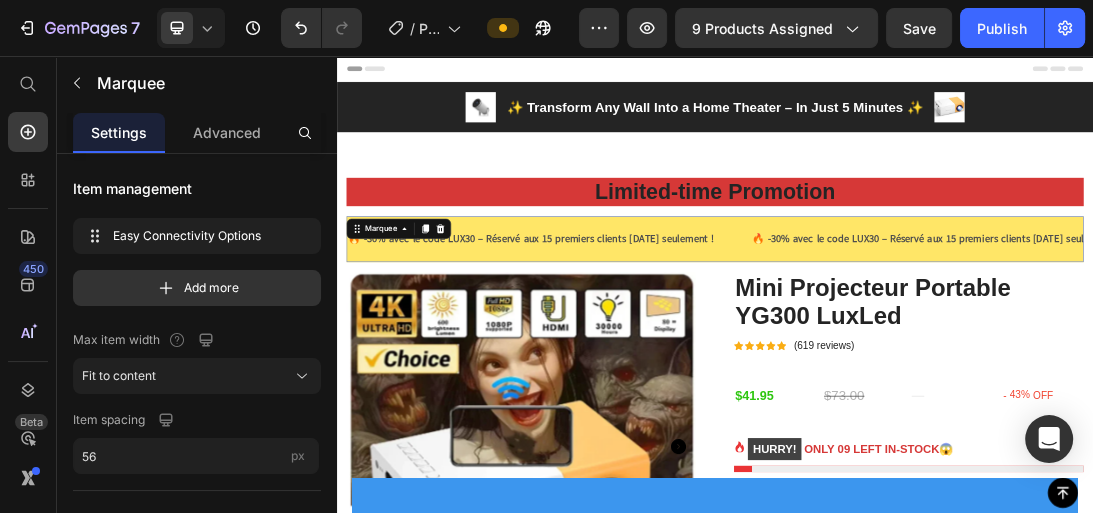 click on "🔥 -30% avec le code LUX30 – Réservé aux 15 premiers clients [DATE] seulement ! Text" at bounding box center (673, 346) 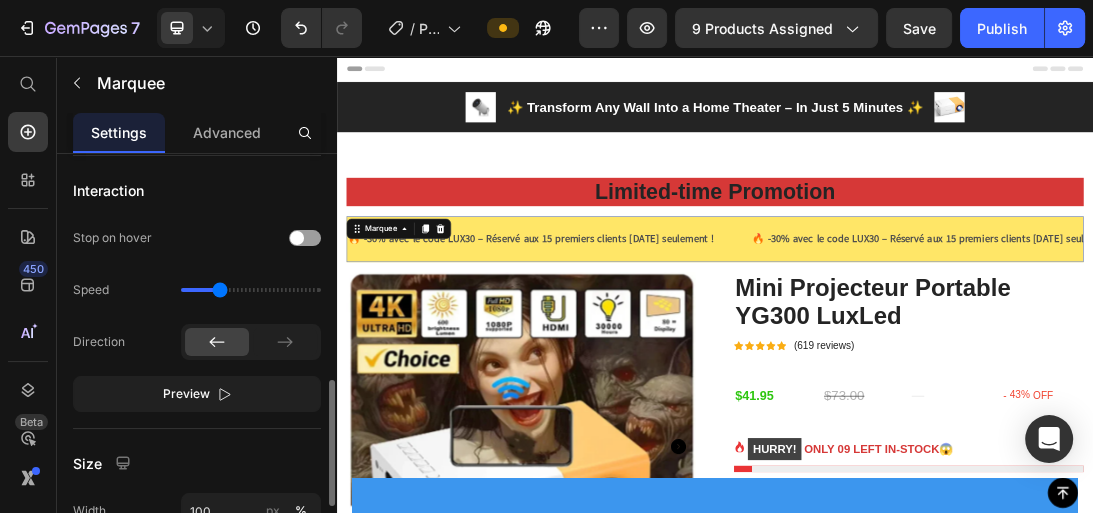 scroll, scrollTop: 480, scrollLeft: 0, axis: vertical 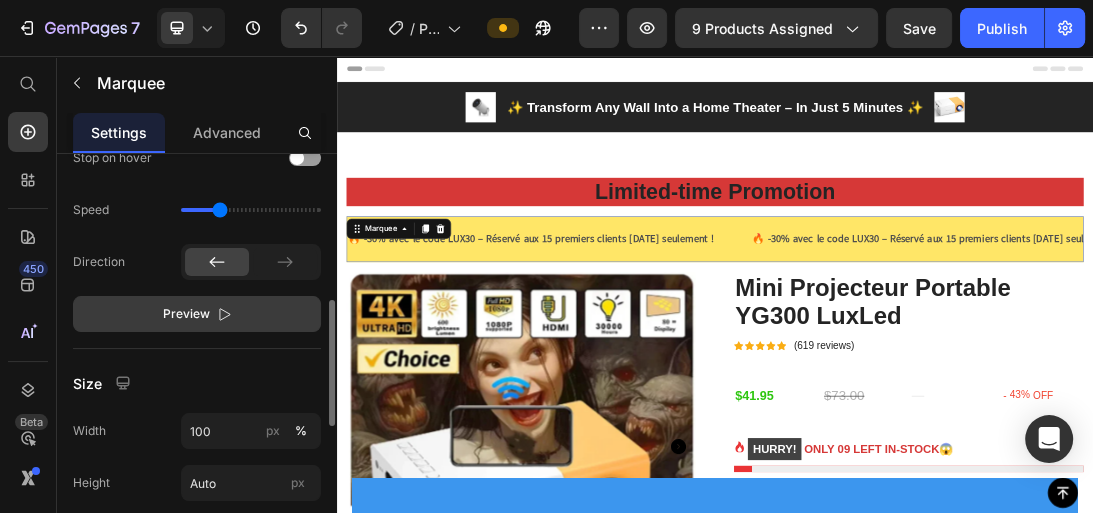 click 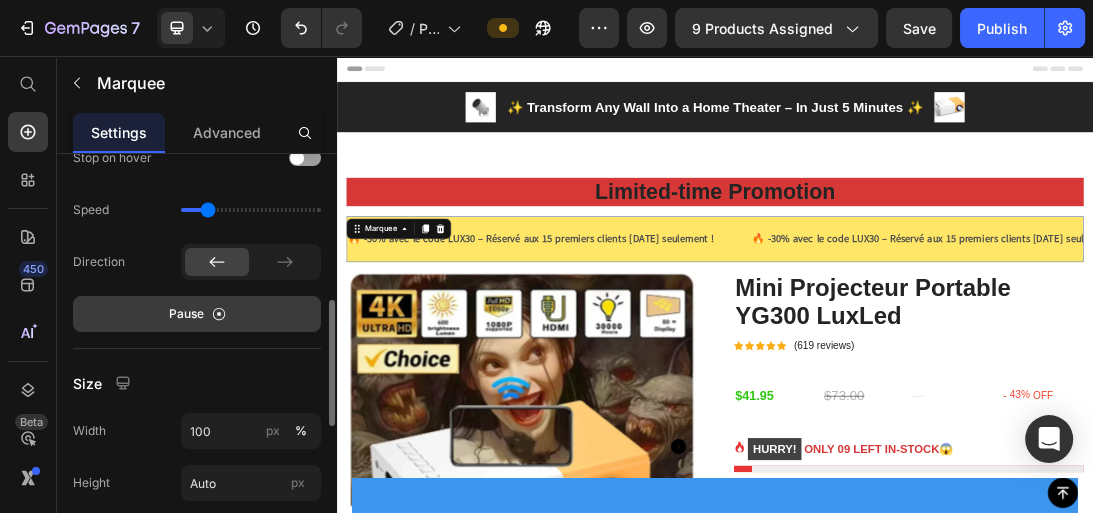 drag, startPoint x: 218, startPoint y: 209, endPoint x: 208, endPoint y: 206, distance: 10.440307 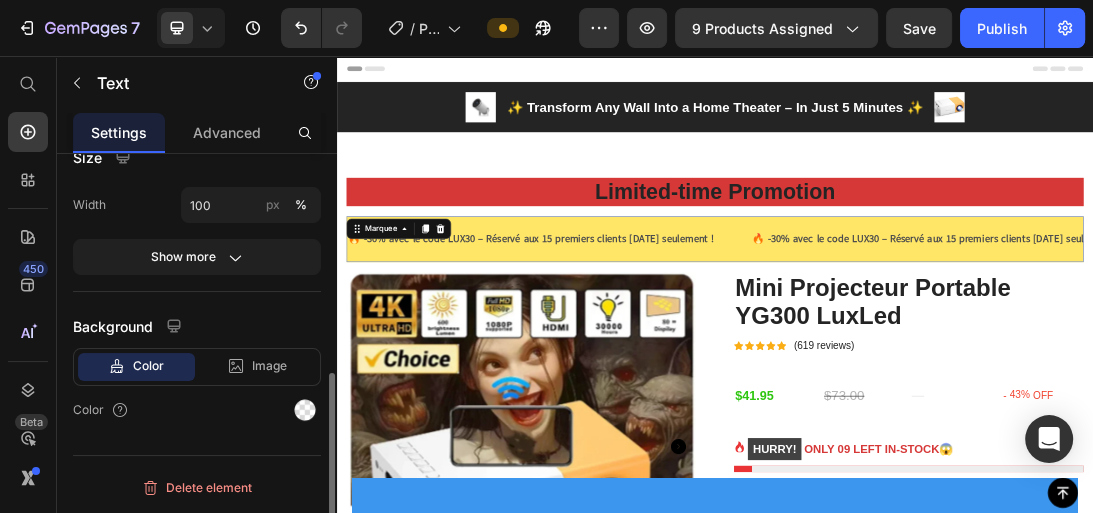 click on "🔥 -30% avec le code LUX30 – Réservé aux 15 premiers clients [DATE] seulement !" at bounding box center (2567, 346) 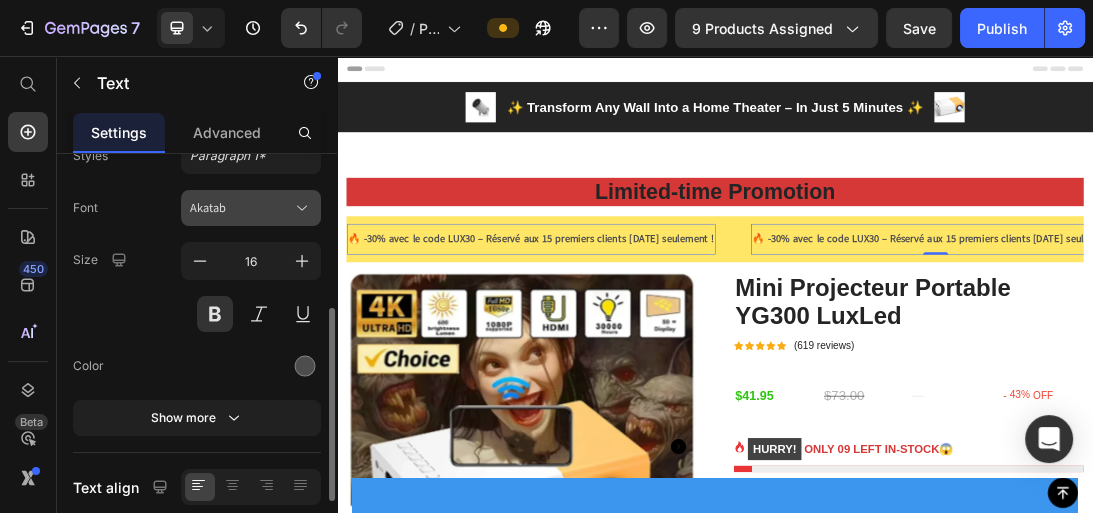 scroll, scrollTop: 160, scrollLeft: 0, axis: vertical 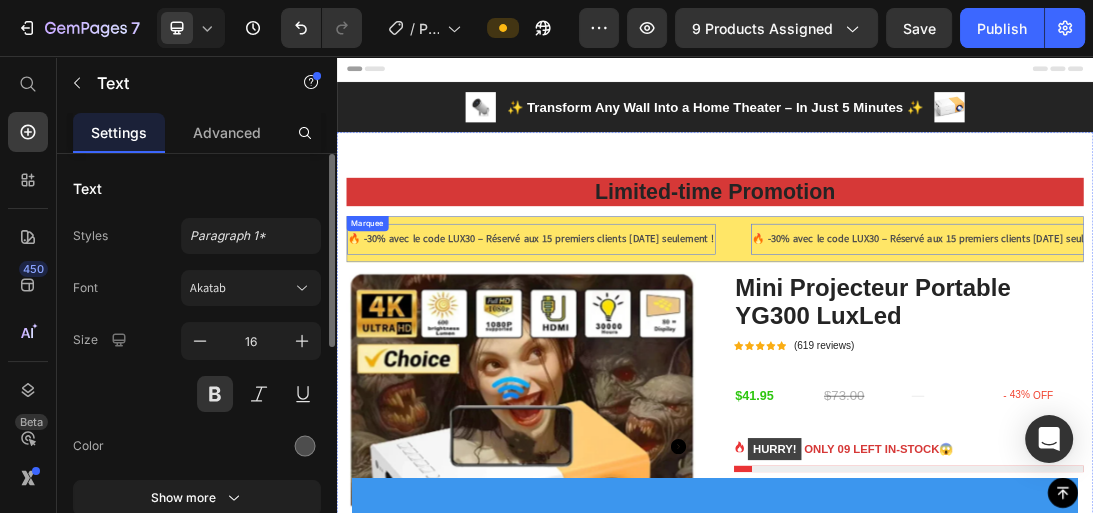 click on "🔥 -30% avec le code LUX30 – Réservé aux 15 premiers clients [DATE] seulement ! Text   0 🔥 -30% avec le code LUX30 – Réservé aux 15 premiers clients [DATE] seulement ! Text   0 🔥 -30% avec le code LUX30 – Réservé aux 15 premiers clients [DATE] seulement ! Text   0" at bounding box center [1309, 346] 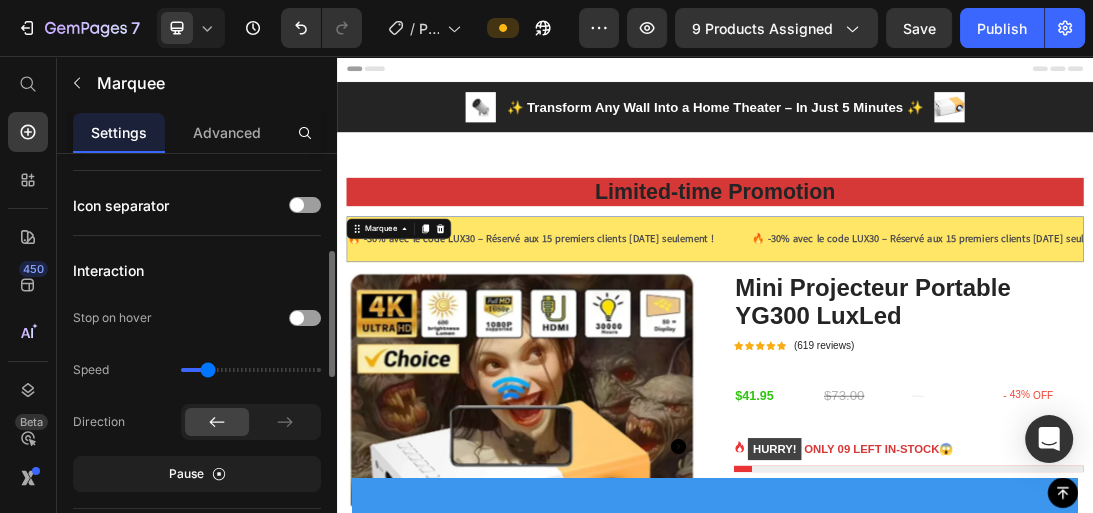 scroll, scrollTop: 400, scrollLeft: 0, axis: vertical 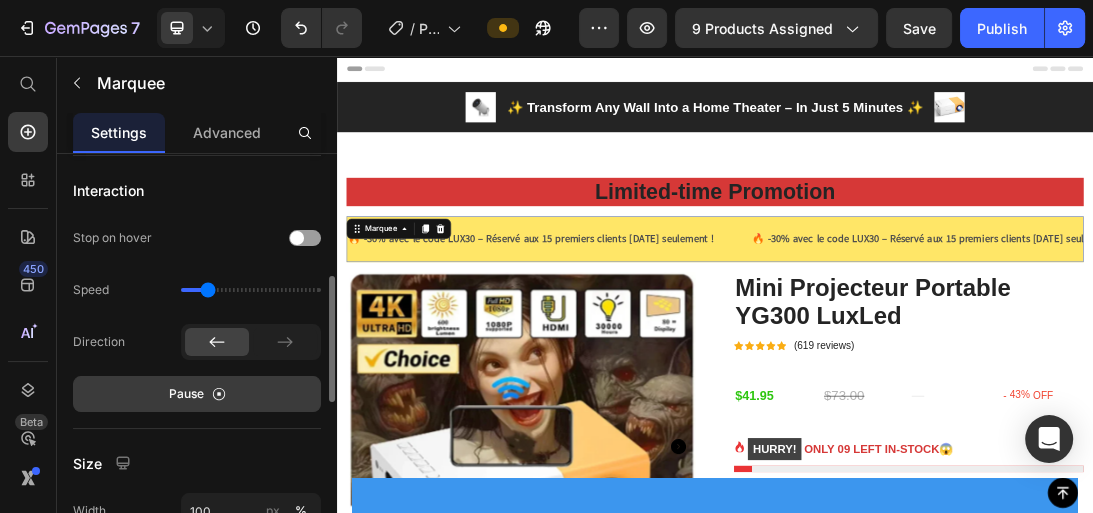 click on "Pause" 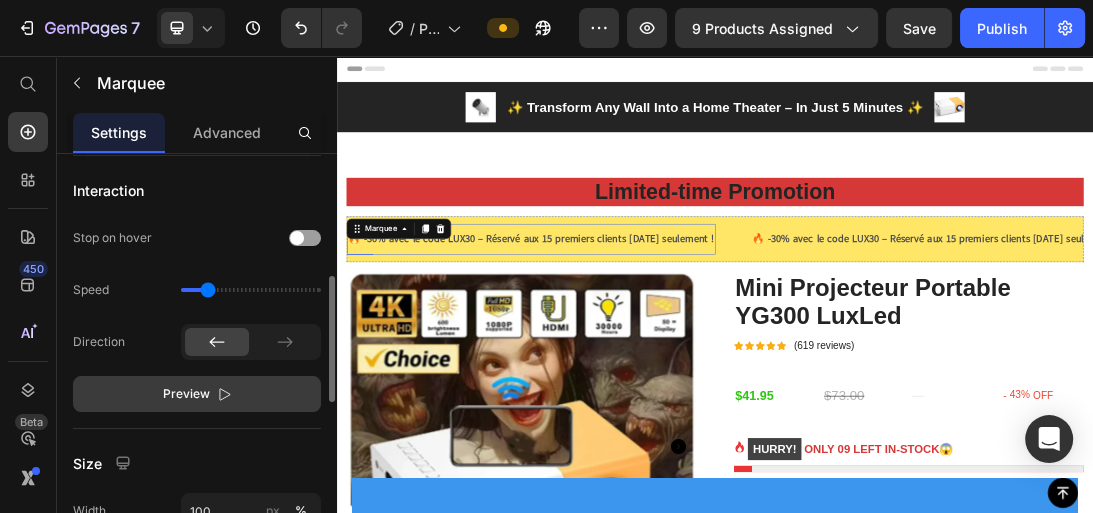 click on "🔥 -30% avec le code LUX30 – Réservé aux 15 premiers clients [DATE] seulement !" at bounding box center [644, 346] 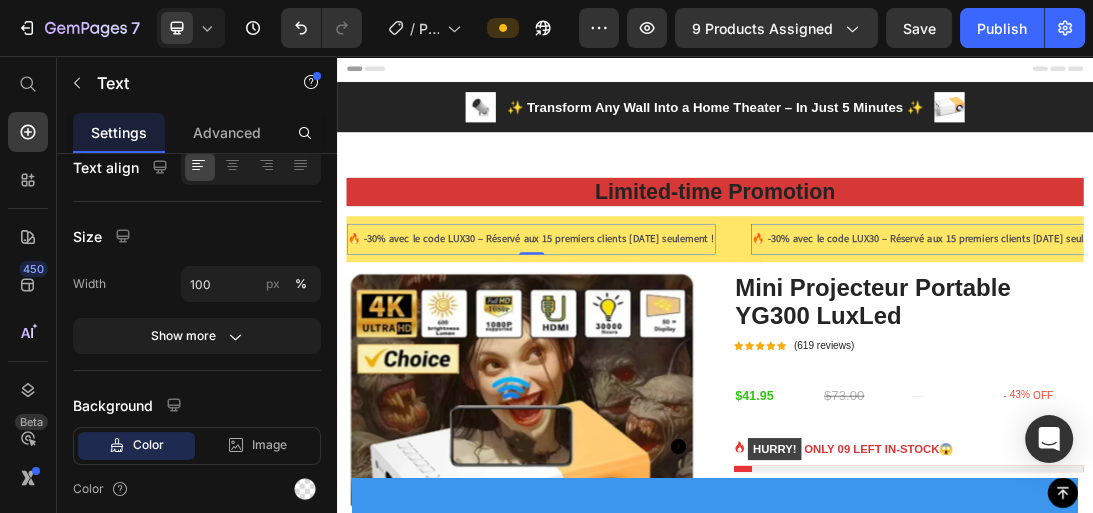 scroll, scrollTop: 0, scrollLeft: 0, axis: both 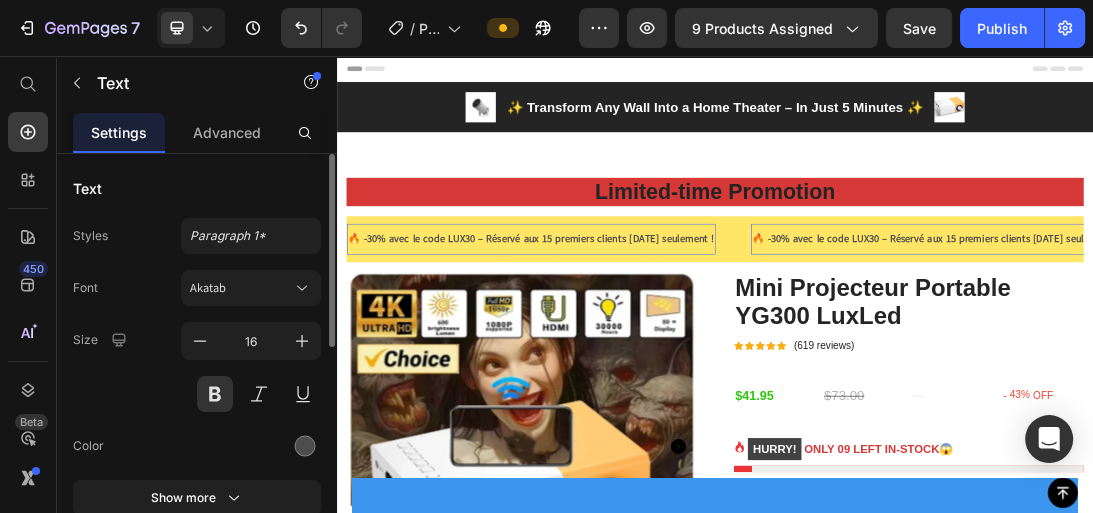 click on "🔥 -30% avec le code LUX30 – Réservé aux 15 premiers clients [DATE] seulement !" at bounding box center [644, 346] 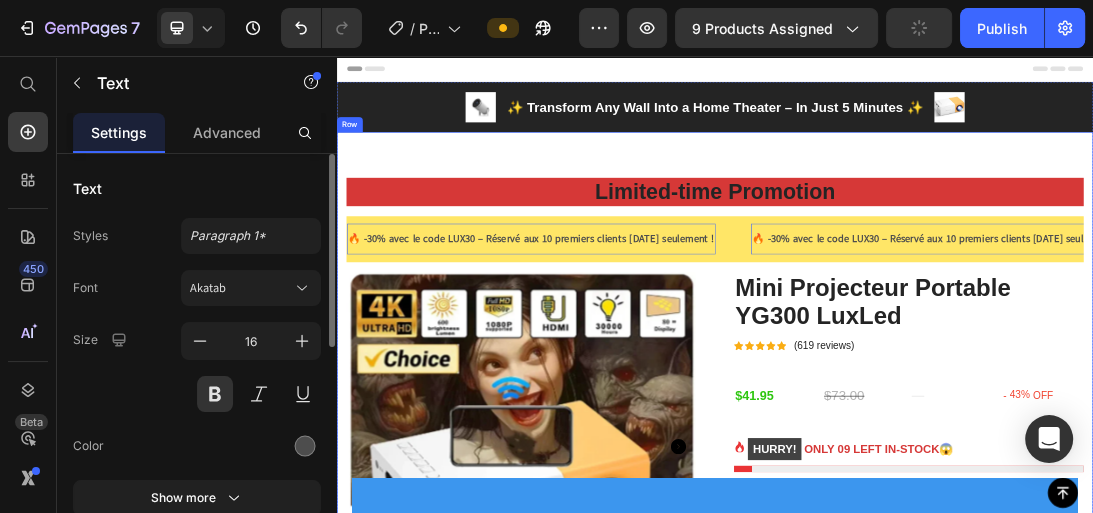 click on "Limited-time Promotion Heading 🔥 -30% avec le code LUX30 – Réservé aux 10 premiers clients [DATE] seulement ! Text   0 🔥 -30% avec le code LUX30 – Réservé aux 10 premiers clients [DATE] seulement ! Text   0 🔥 -30% avec le code LUX30 – Réservé aux 10 premiers clients [DATE] seulement ! Text   0 🔥 -30% avec le code LUX30 – Réservé aux 10 premiers clients [DATE] seulement ! Text   0 🔥 -30% avec le code LUX30 – Réservé aux 10 premiers clients [DATE] seulement ! Text   0 🔥 -30% avec le code LUX30 – Réservé aux 10 premiers clients [DATE] seulement ! Text   0 Marquee
Product Images Mini Projecteur Portable YG300 LuxLed (P) Title                Icon                Icon                Icon                Icon                Icon Icon List Hoz (619 reviews) Text block Row $41.95 (P) Price $73.00 (P) Price                Title Line - 43% OFF (P) Tag Row Row
HURRY! Color 1" at bounding box center (937, 1269) 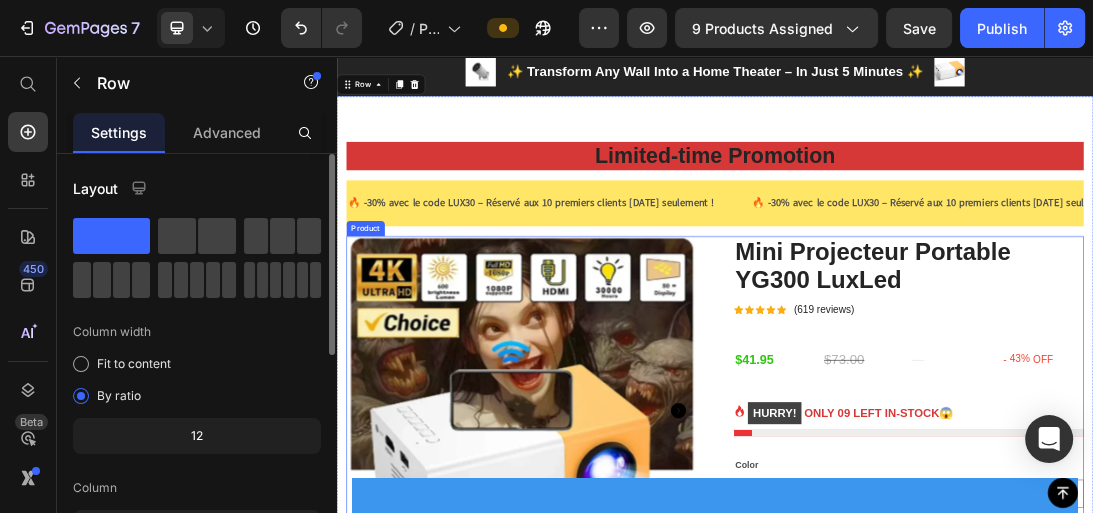 scroll, scrollTop: 160, scrollLeft: 0, axis: vertical 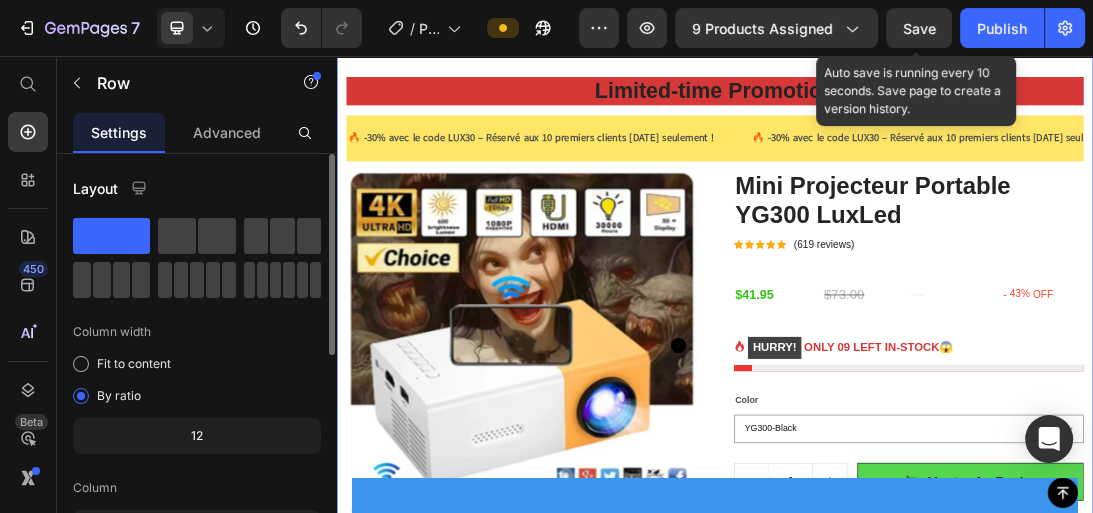 click on "Save" at bounding box center (919, 28) 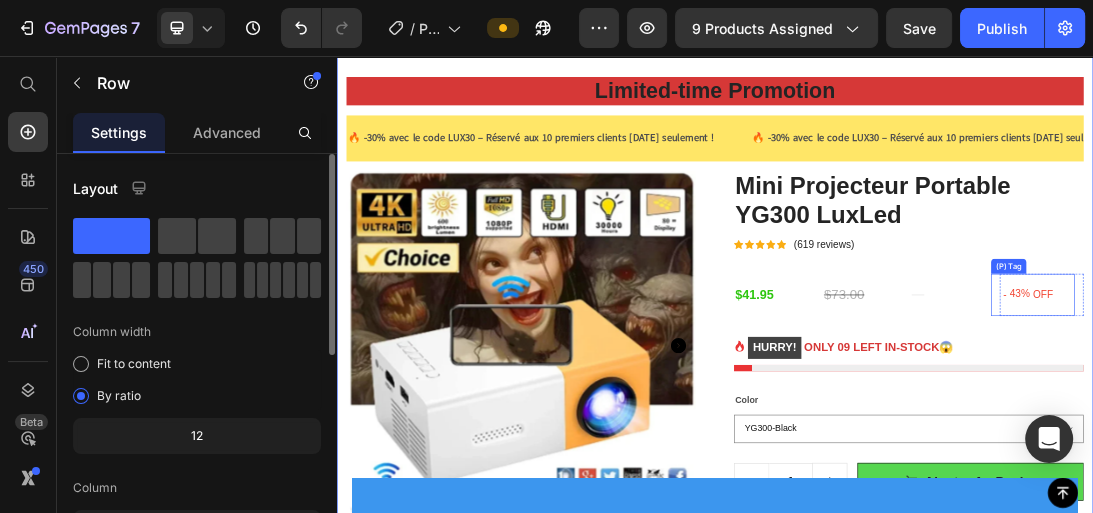 click on "43%" at bounding box center [1421, 434] 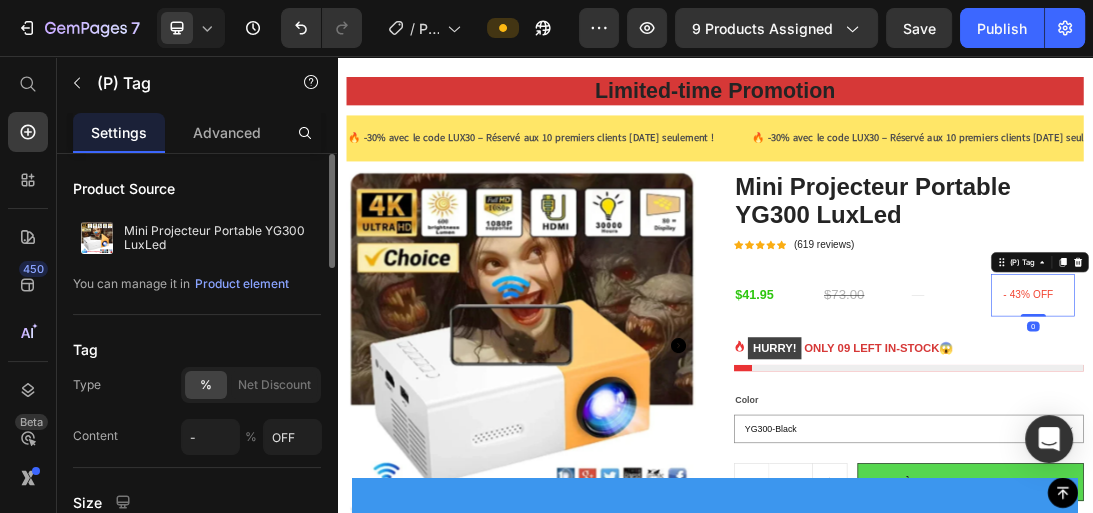 scroll, scrollTop: 160, scrollLeft: 0, axis: vertical 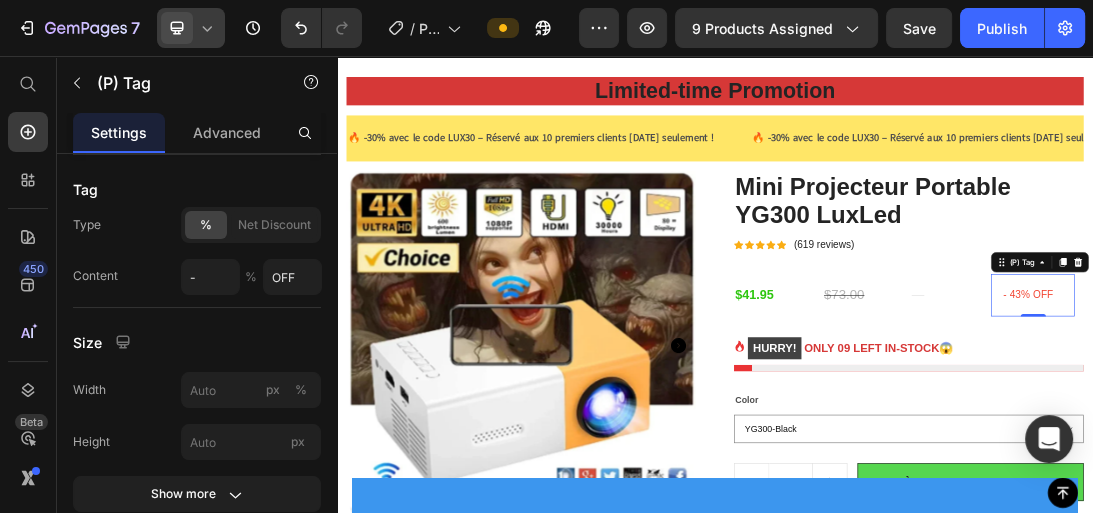 click 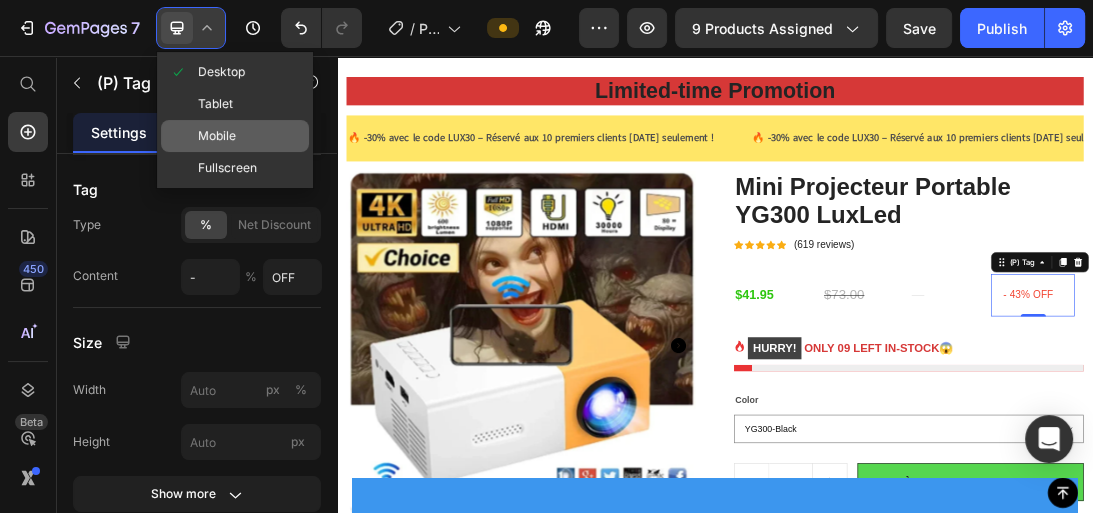 drag, startPoint x: 217, startPoint y: 128, endPoint x: 191, endPoint y: 208, distance: 84.118965 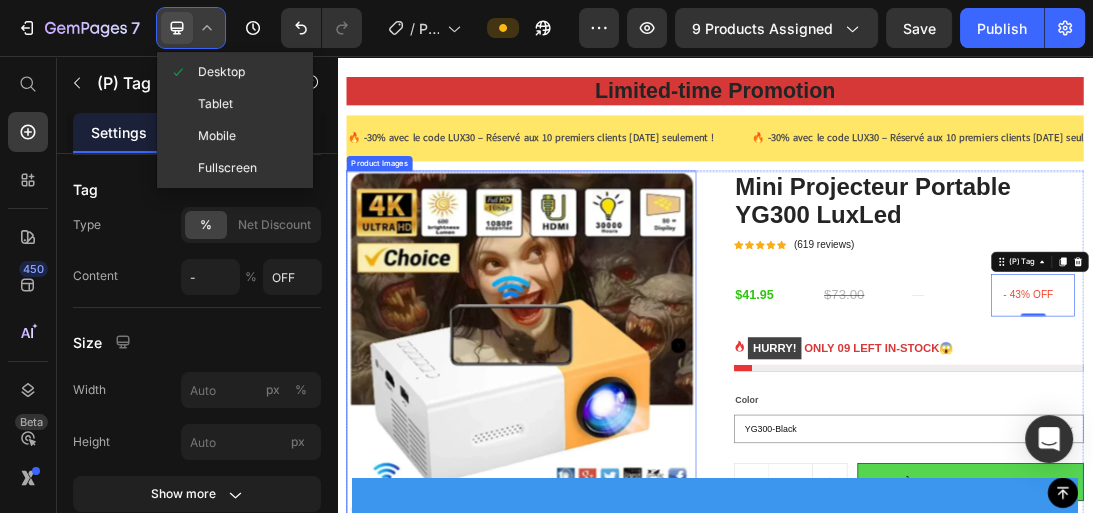 type on "14" 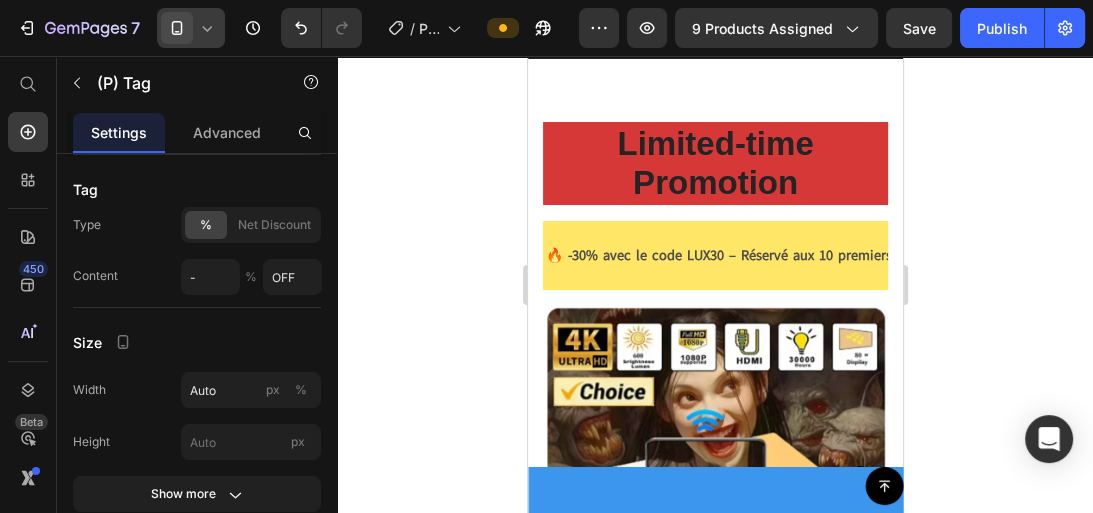 scroll, scrollTop: 972, scrollLeft: 0, axis: vertical 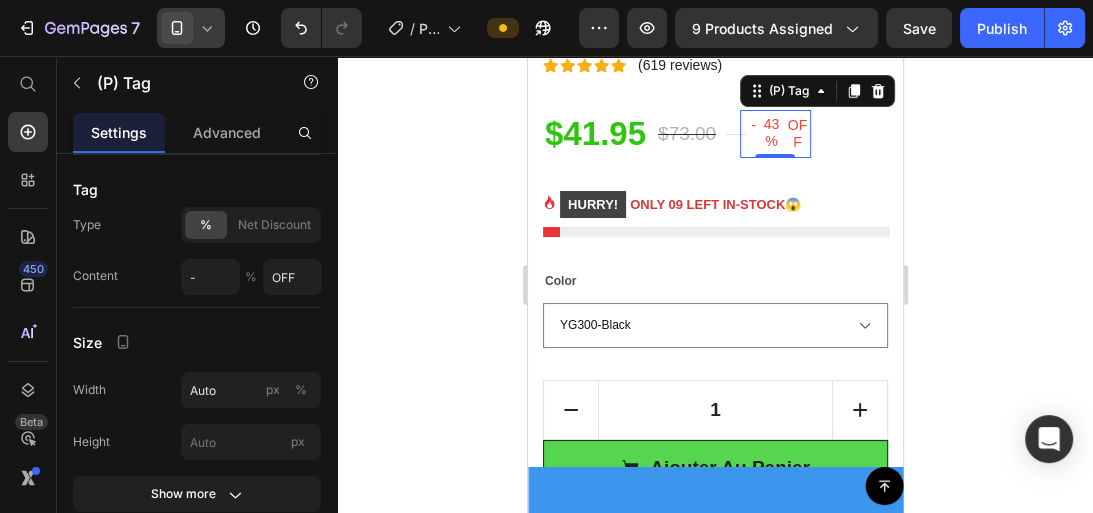 click on "- 43% OFF" at bounding box center [774, 134] 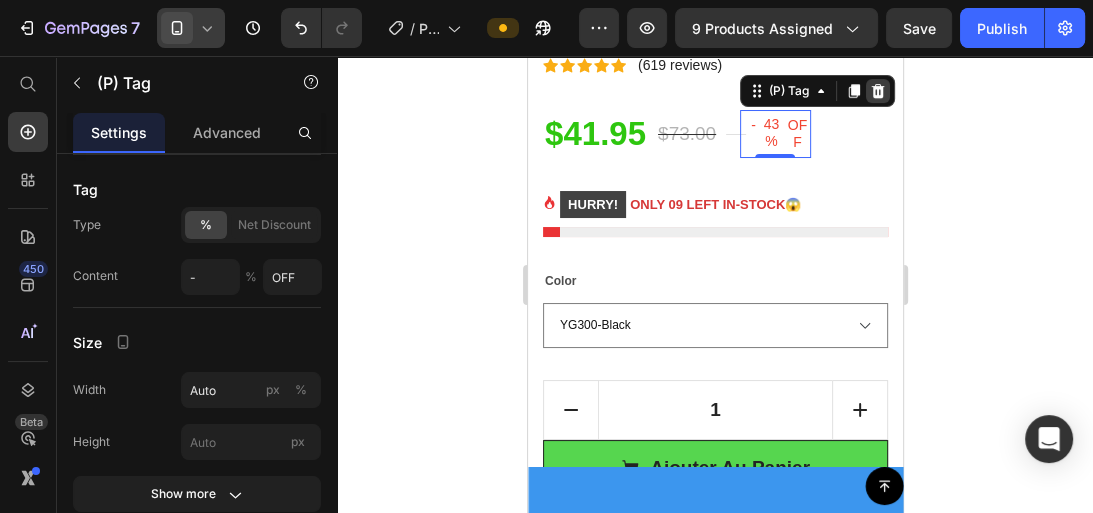 click 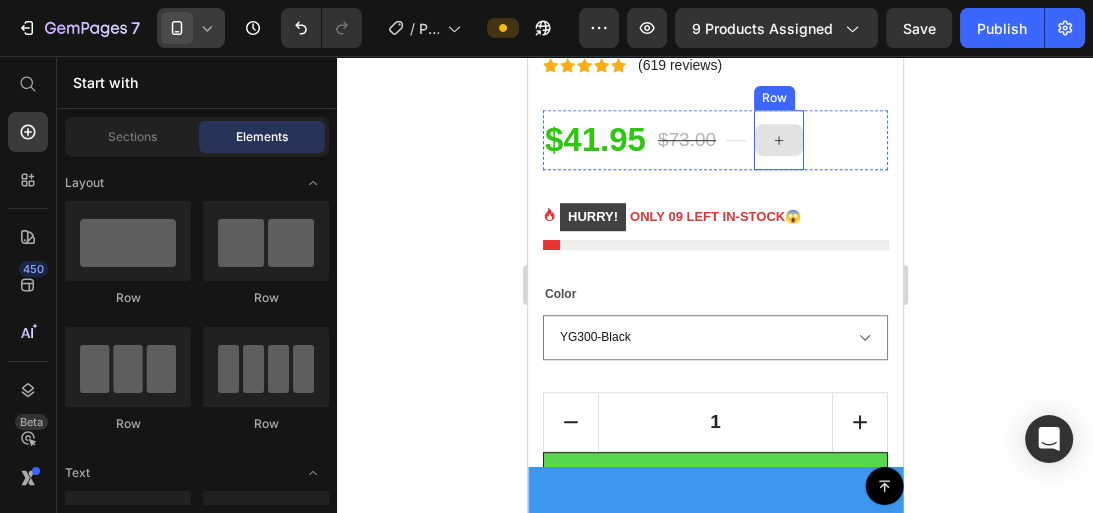 click 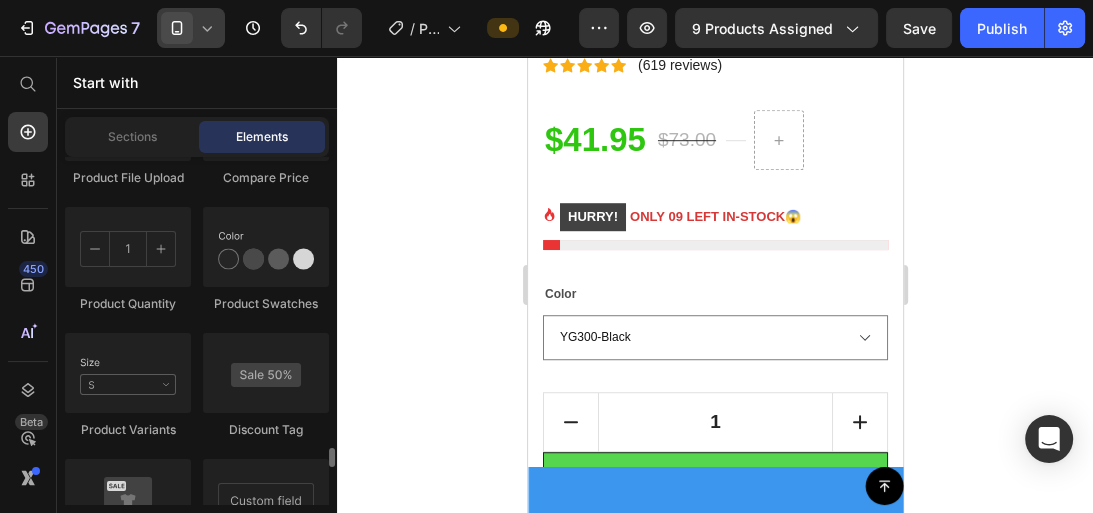 scroll, scrollTop: 3760, scrollLeft: 0, axis: vertical 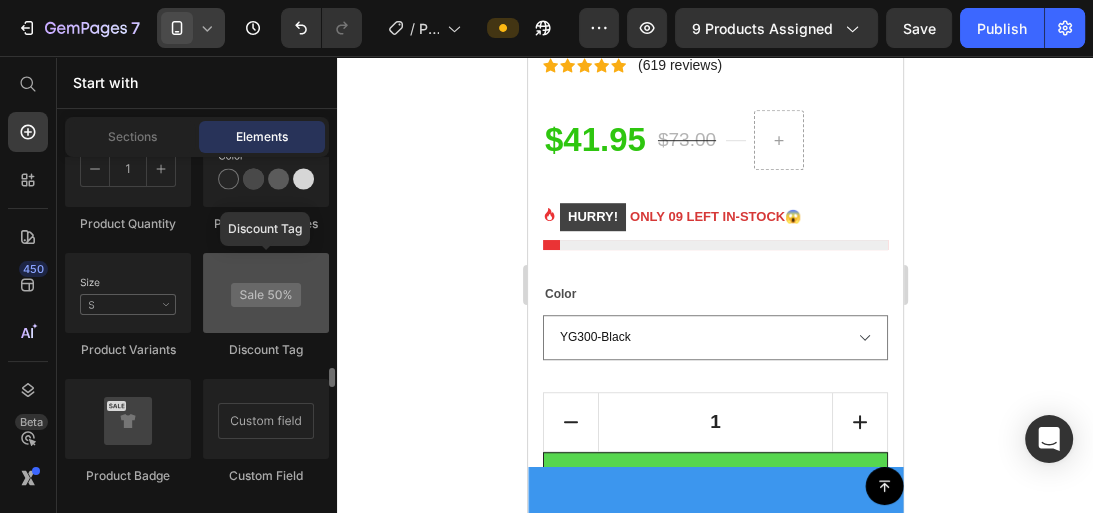 click at bounding box center (266, 293) 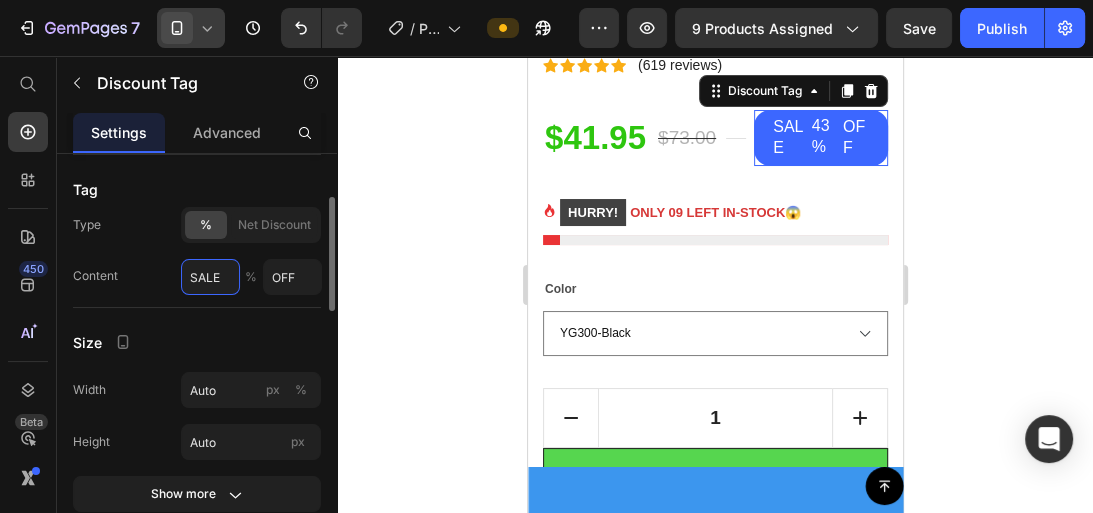 click on "SALE" at bounding box center [210, 277] 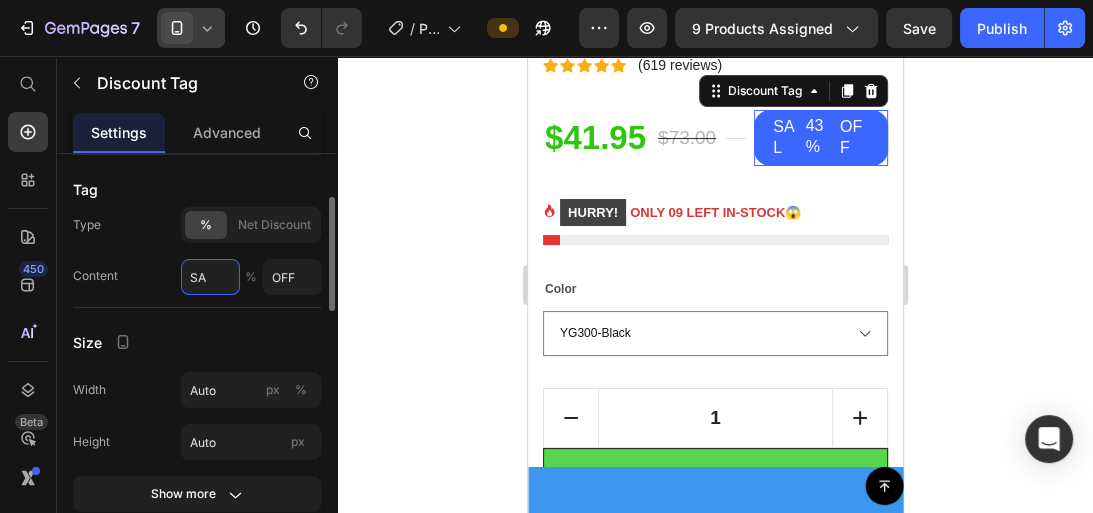 type on "S" 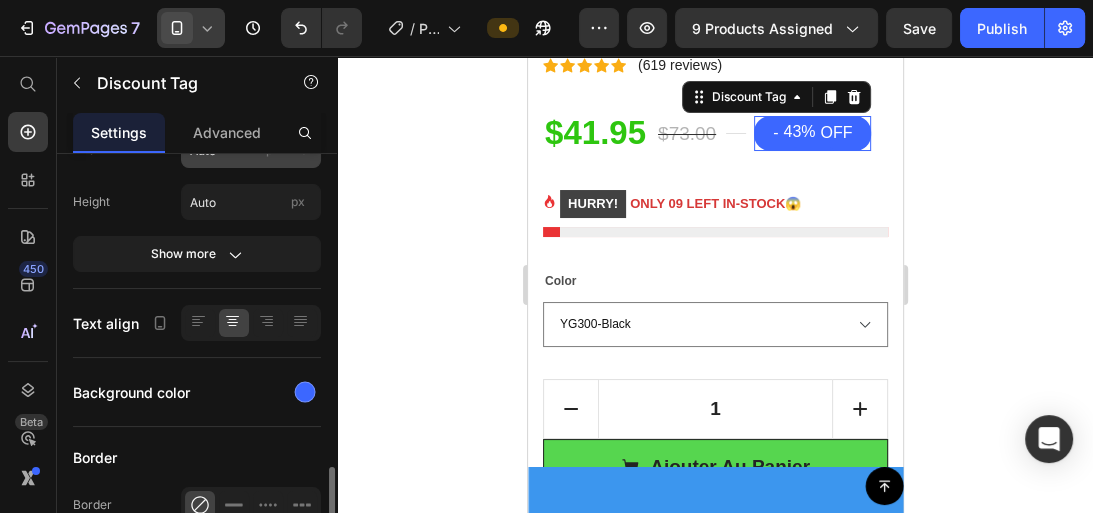 scroll, scrollTop: 560, scrollLeft: 0, axis: vertical 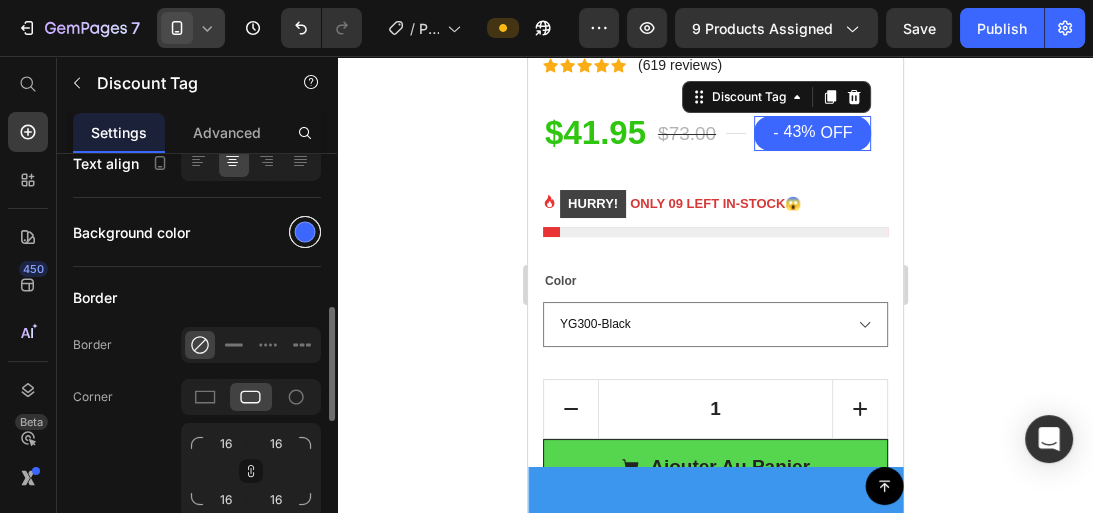 type on "-" 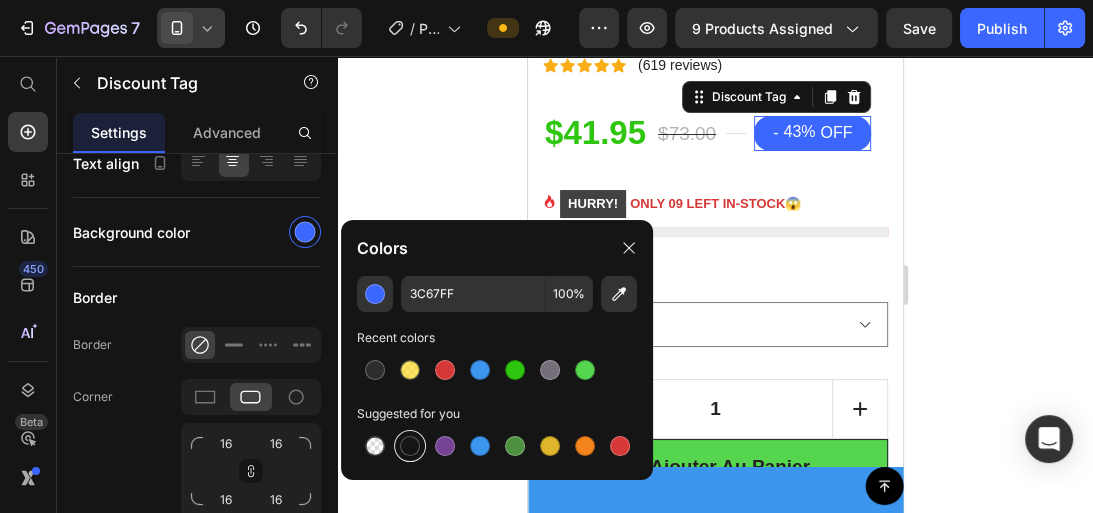 click at bounding box center [410, 446] 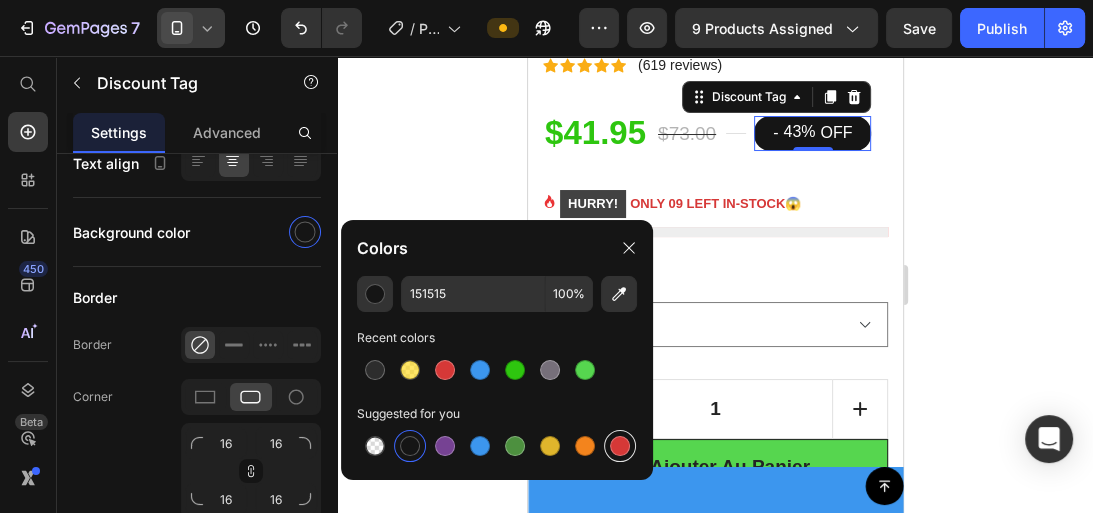 click at bounding box center [620, 446] 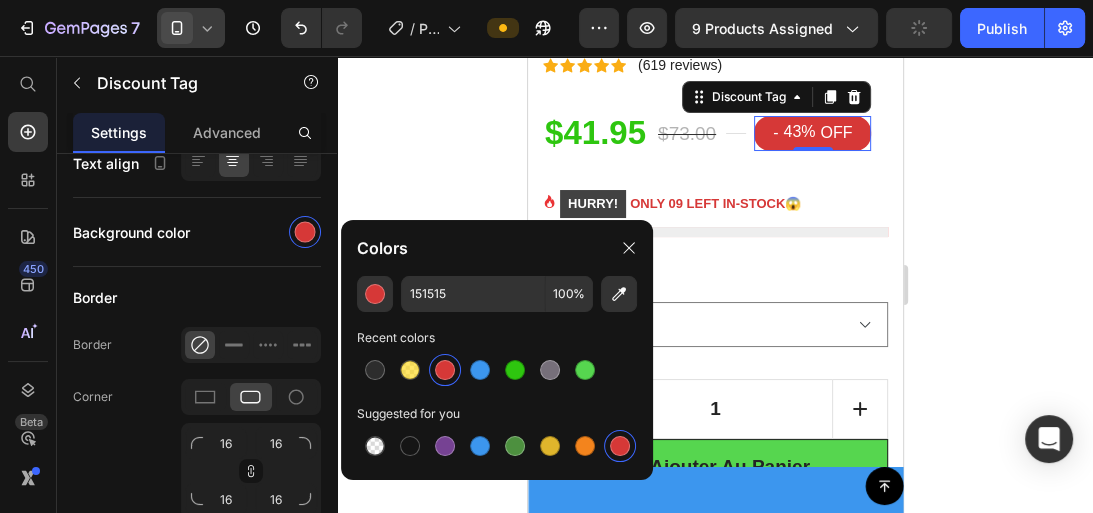 type on "D63837" 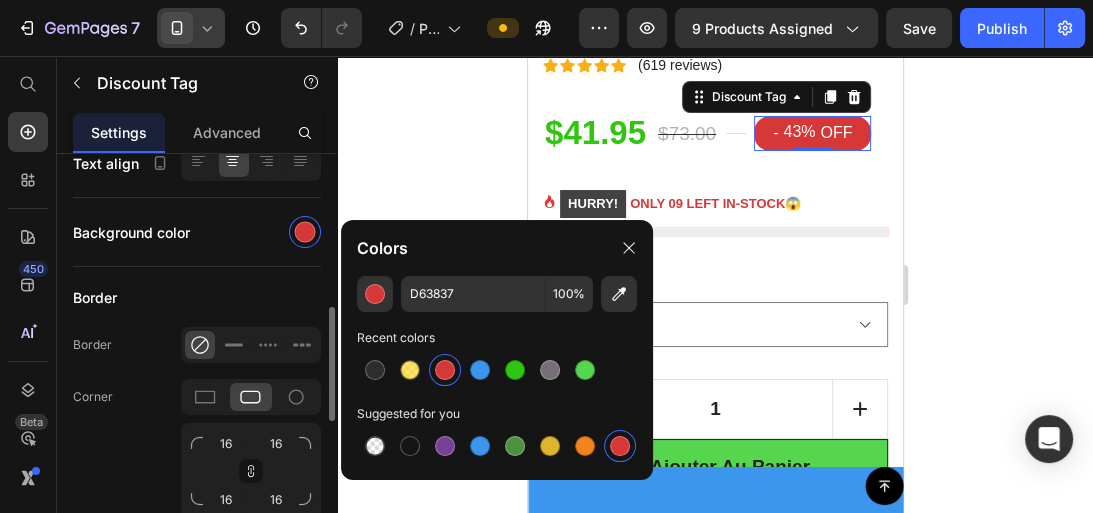 click 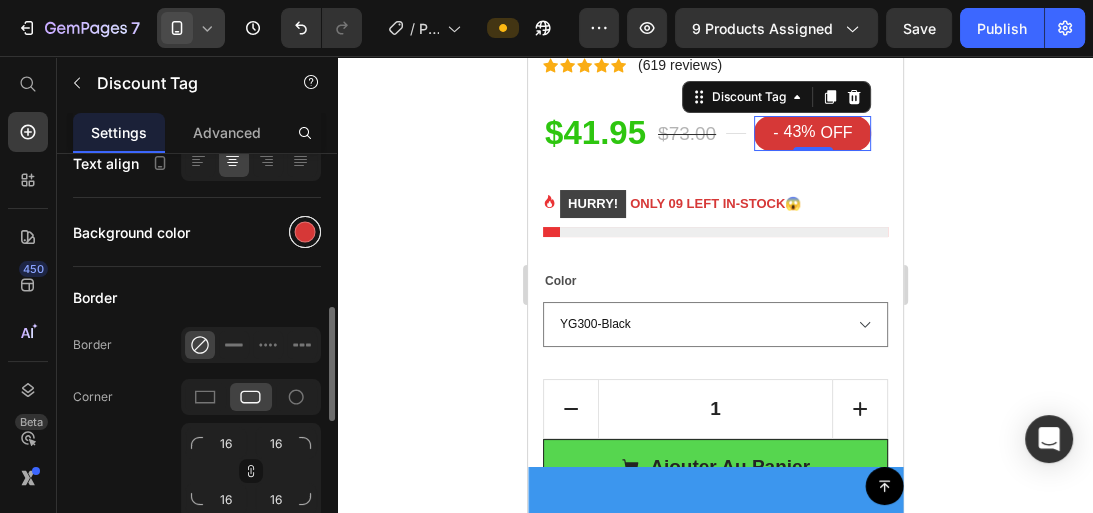 click at bounding box center (305, 232) 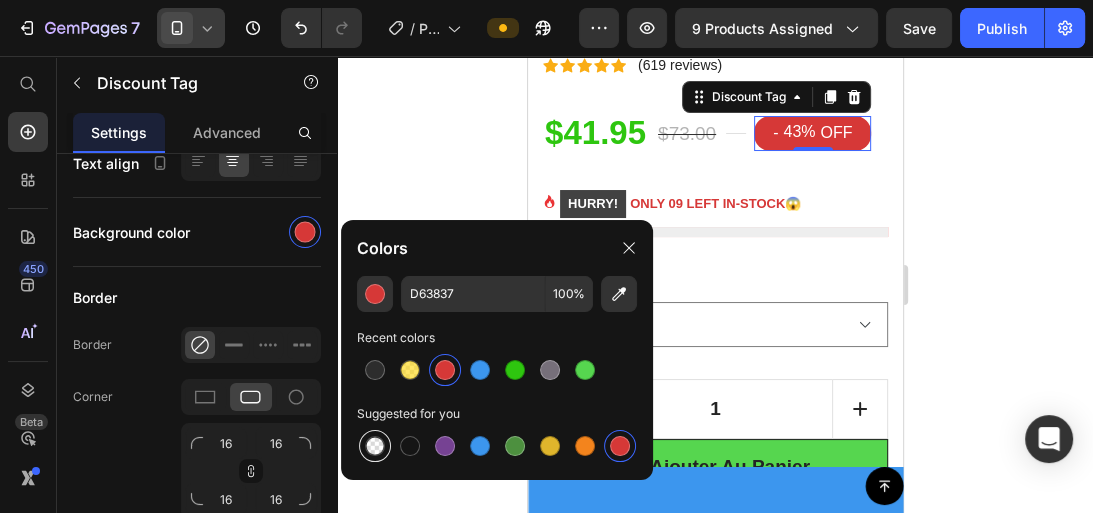 click at bounding box center [375, 446] 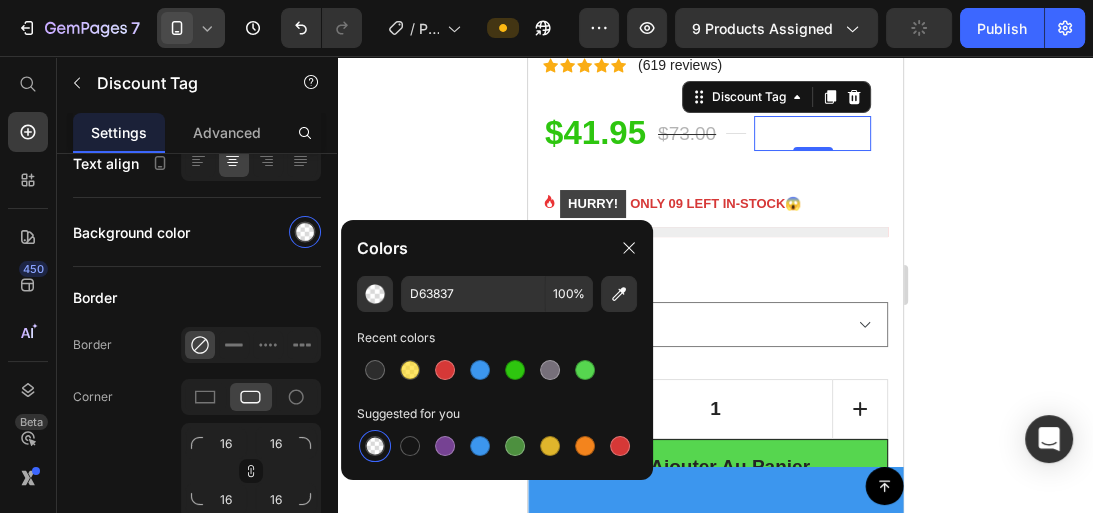 type on "000000" 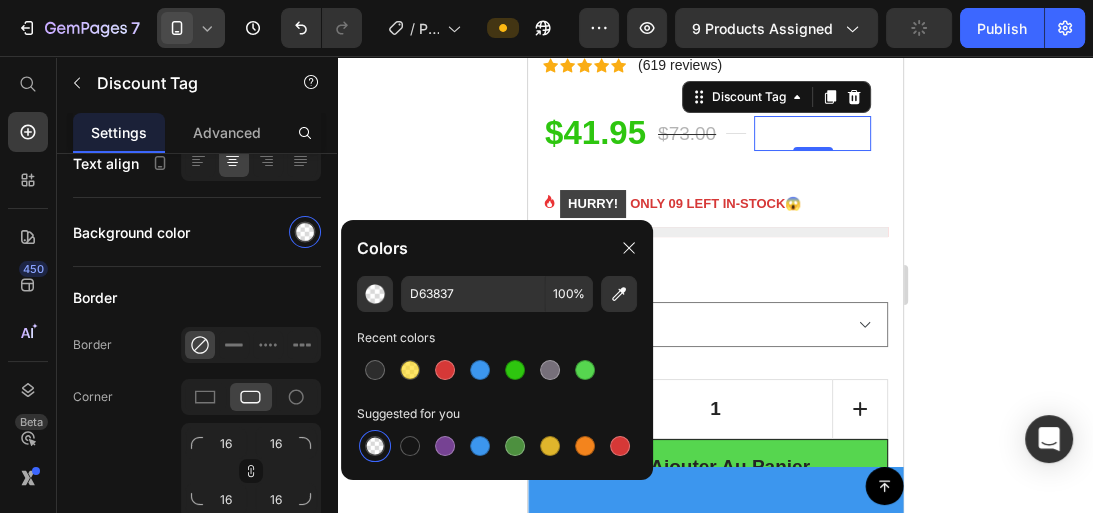 type on "0" 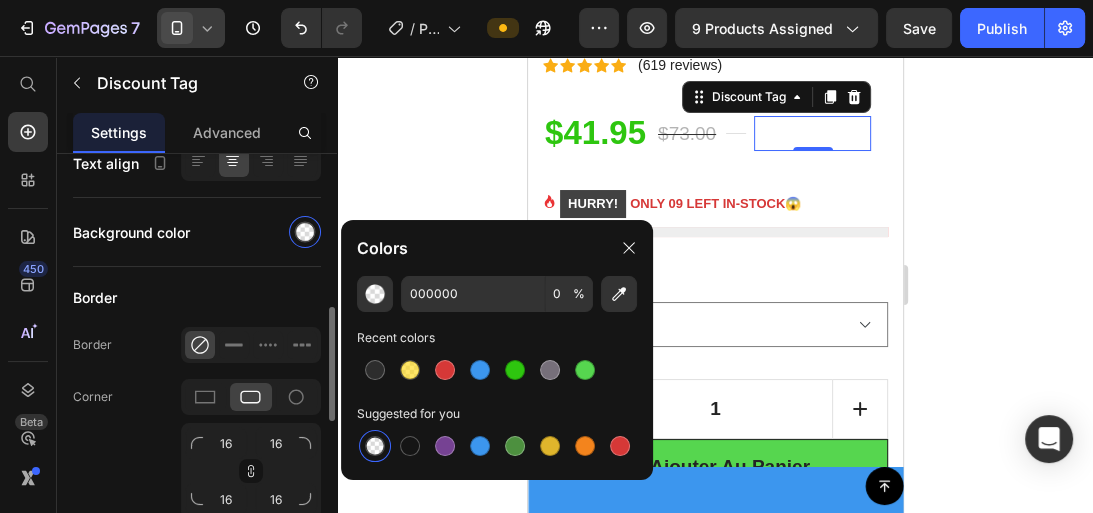click on "Border" at bounding box center [197, 297] 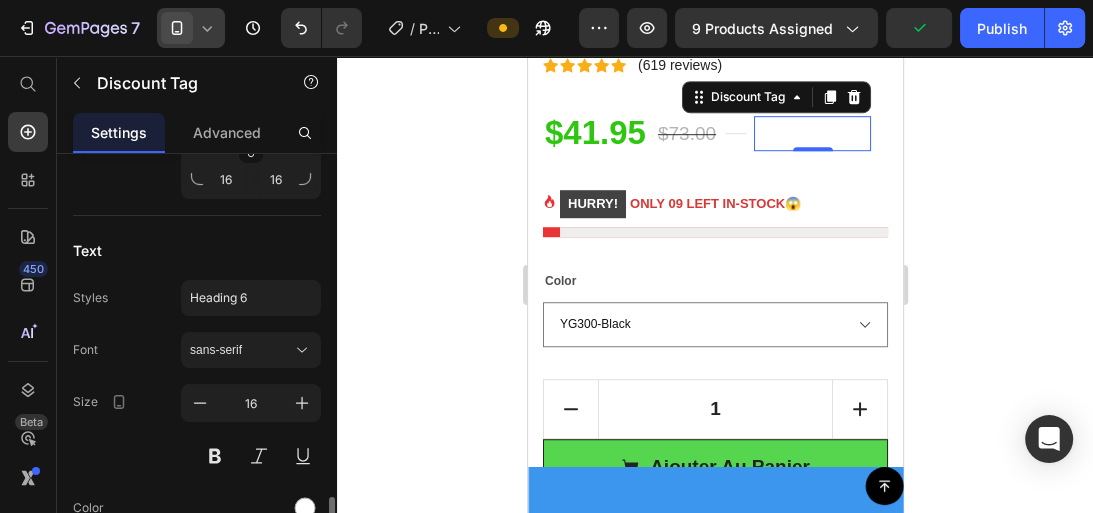 scroll, scrollTop: 960, scrollLeft: 0, axis: vertical 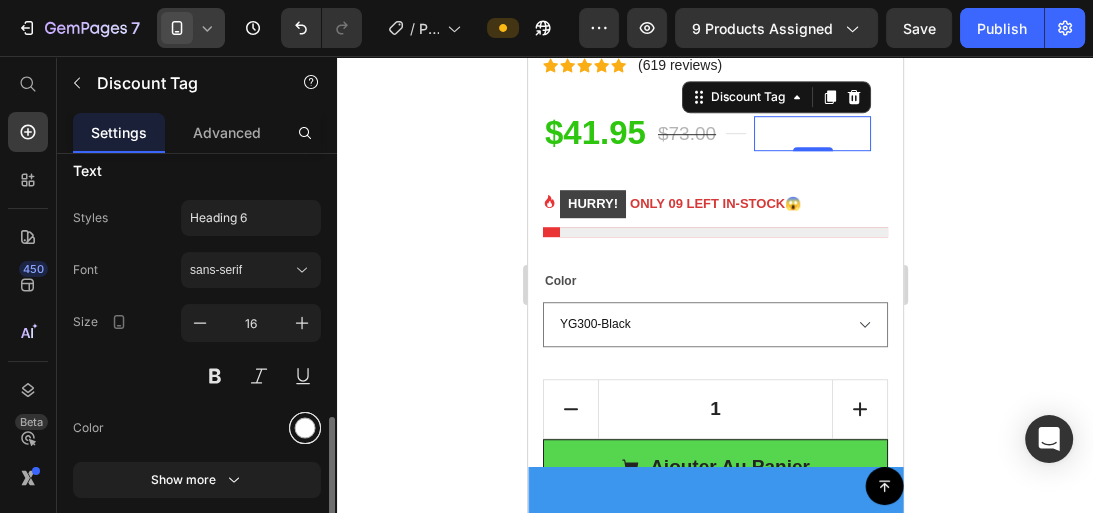click at bounding box center [305, 428] 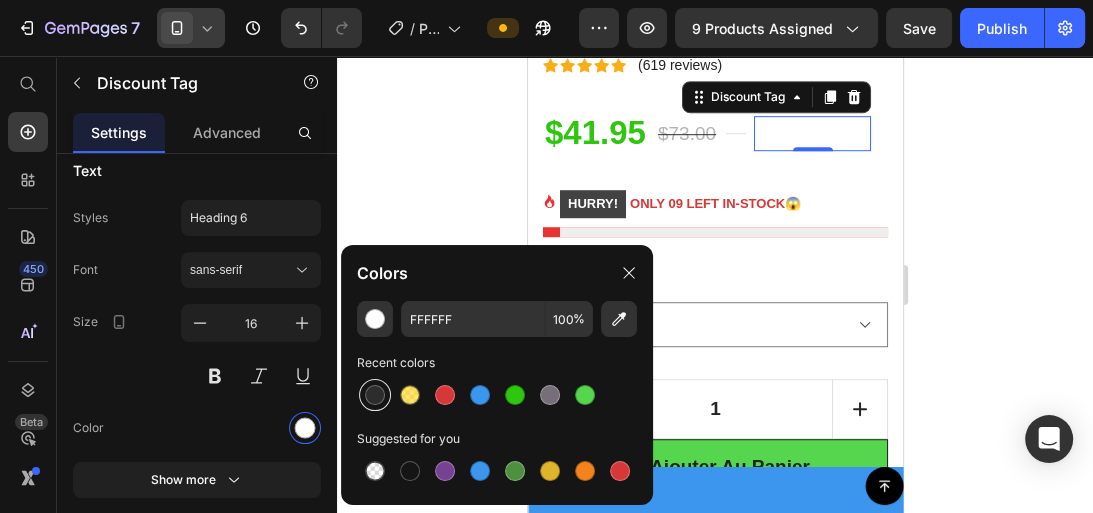 click at bounding box center (375, 395) 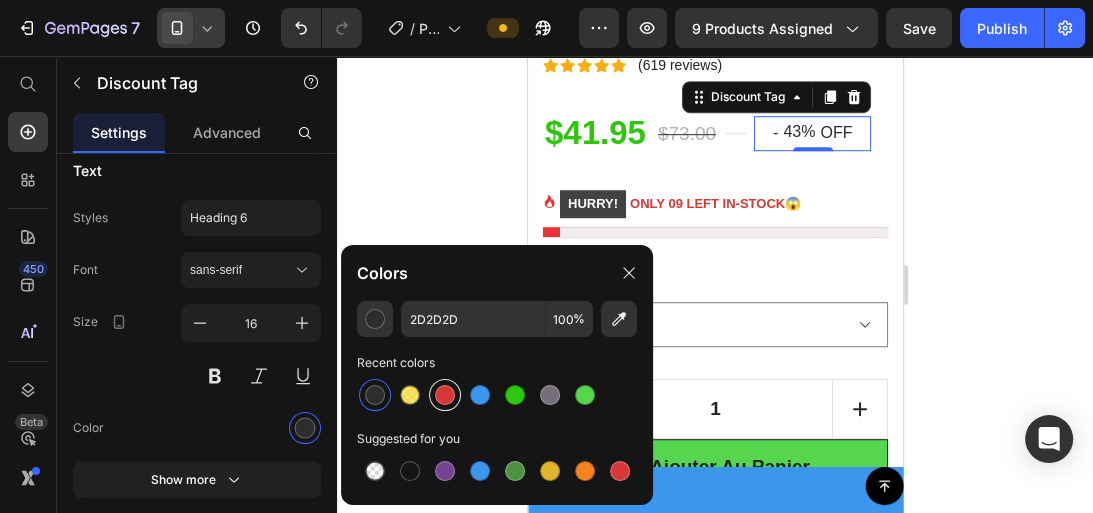 click at bounding box center (445, 395) 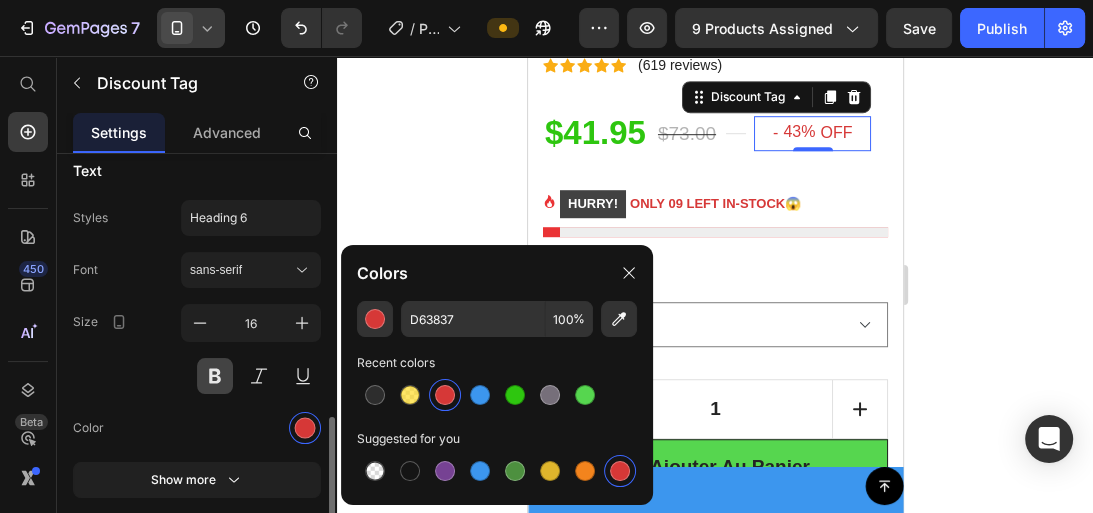 click at bounding box center [215, 376] 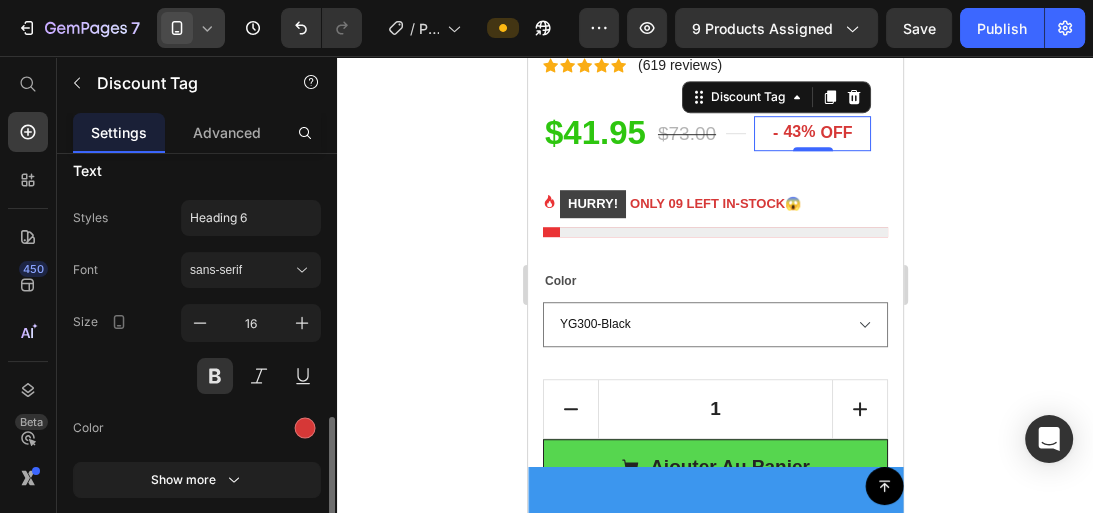 click on "Size 16" at bounding box center (197, 349) 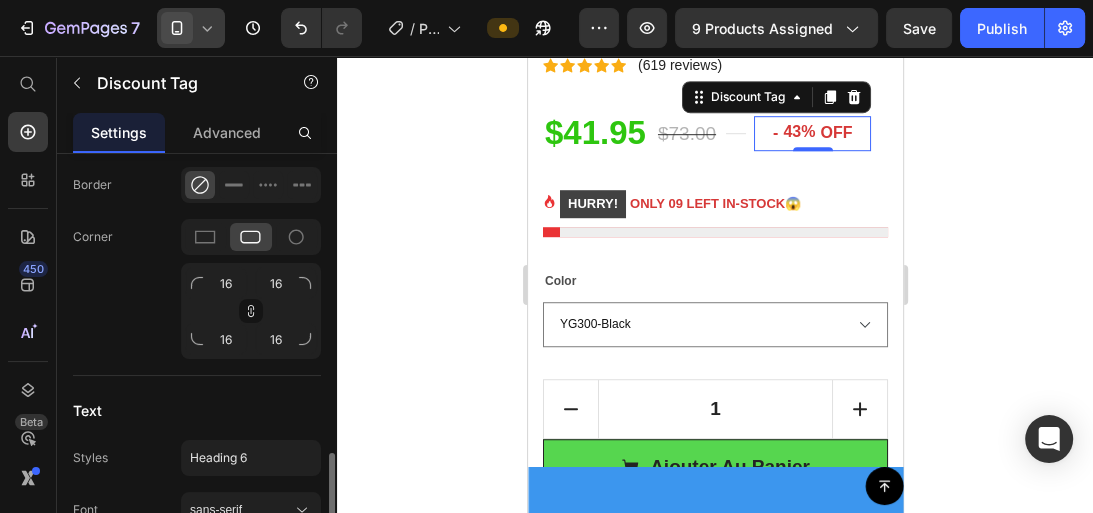 scroll, scrollTop: 1040, scrollLeft: 0, axis: vertical 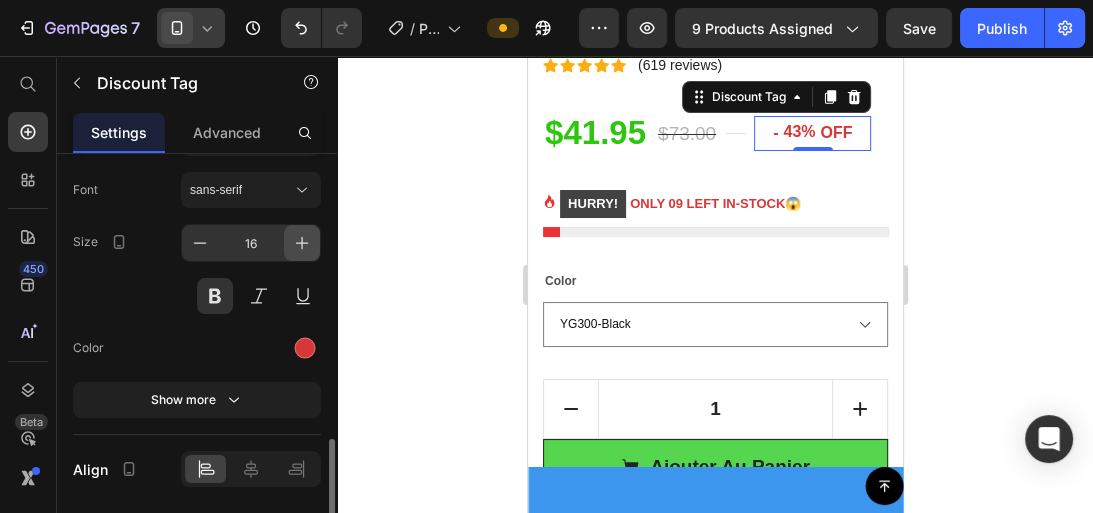 click 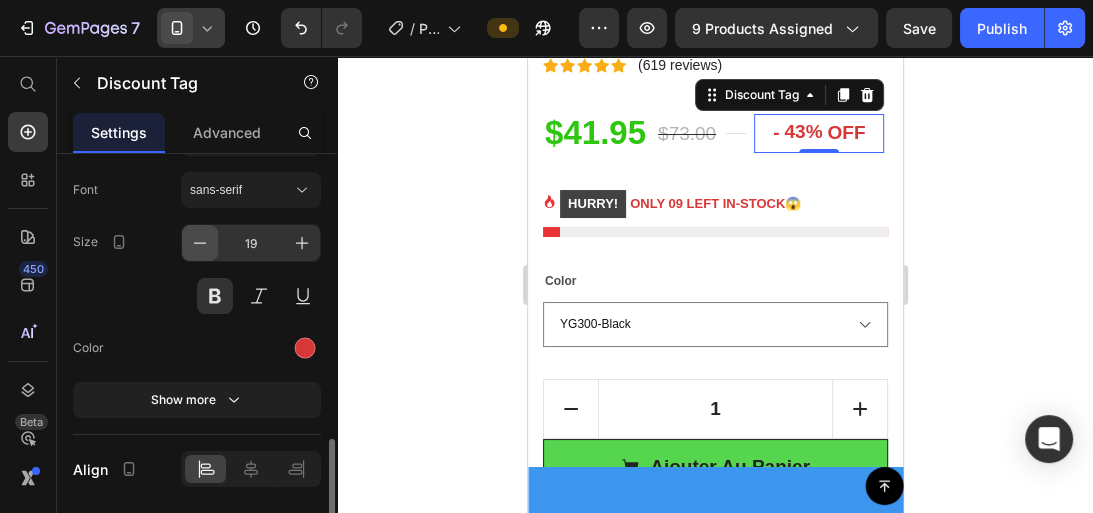 click 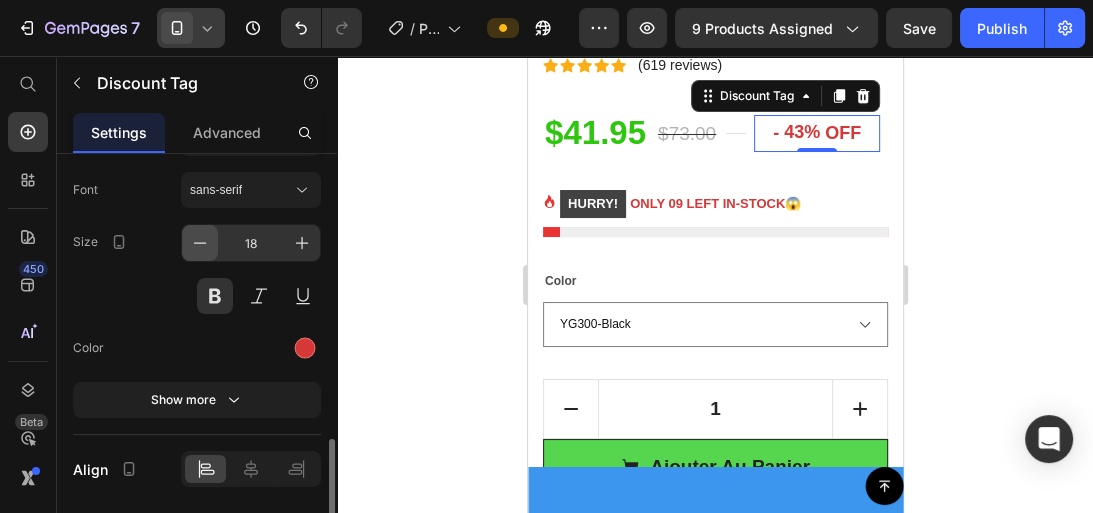 click 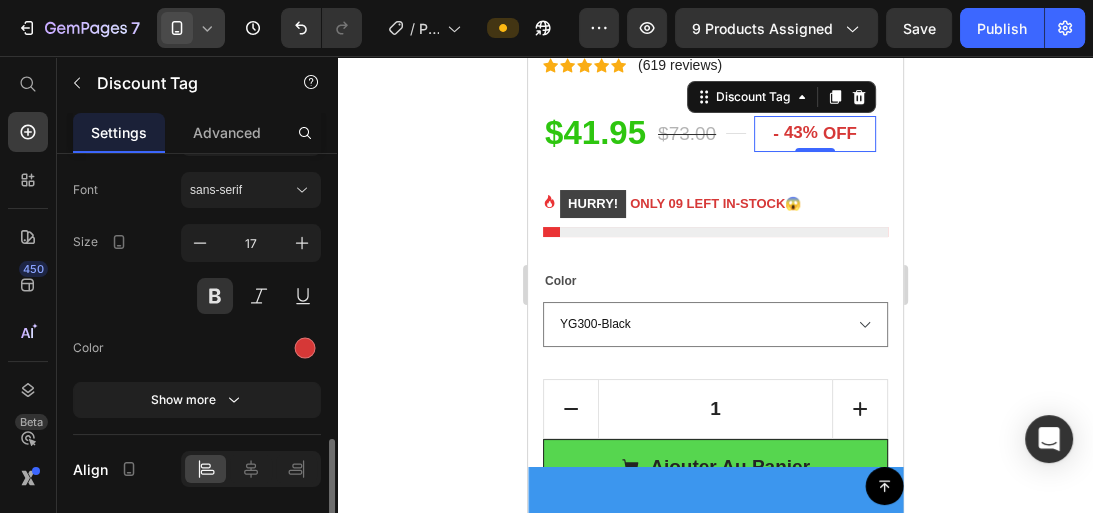 click on "Size 17" at bounding box center (197, 269) 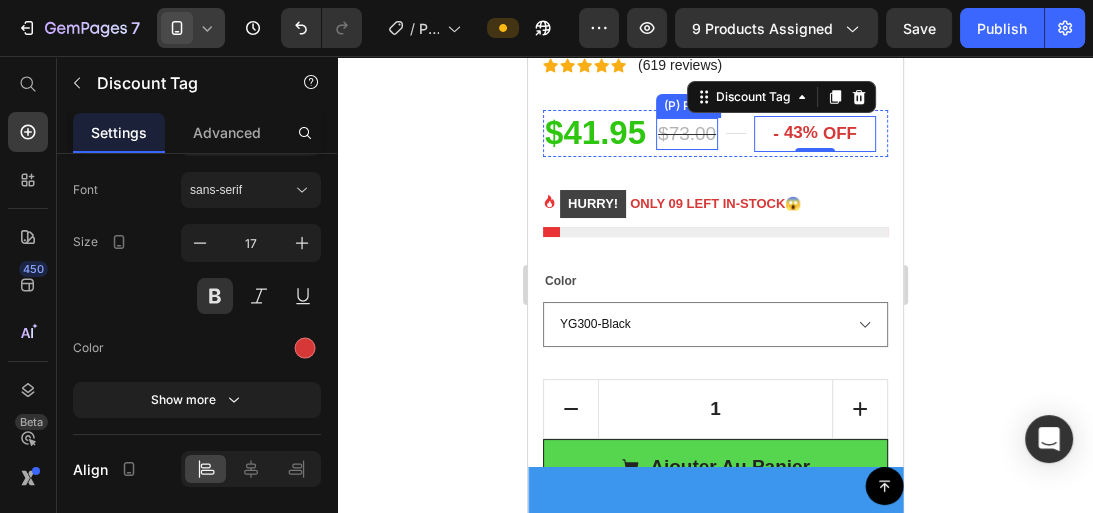 click on "$73.00" at bounding box center (686, 134) 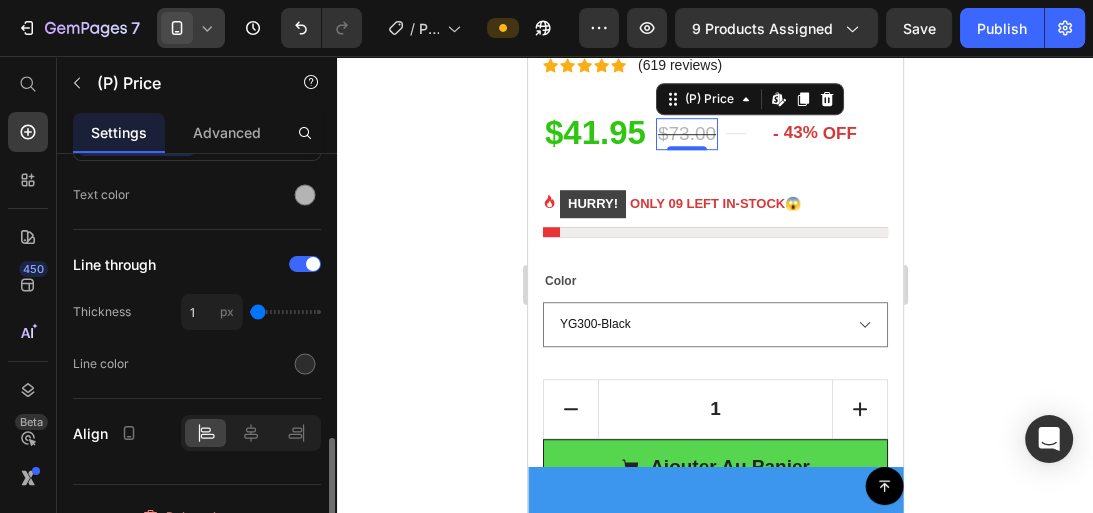scroll, scrollTop: 667, scrollLeft: 0, axis: vertical 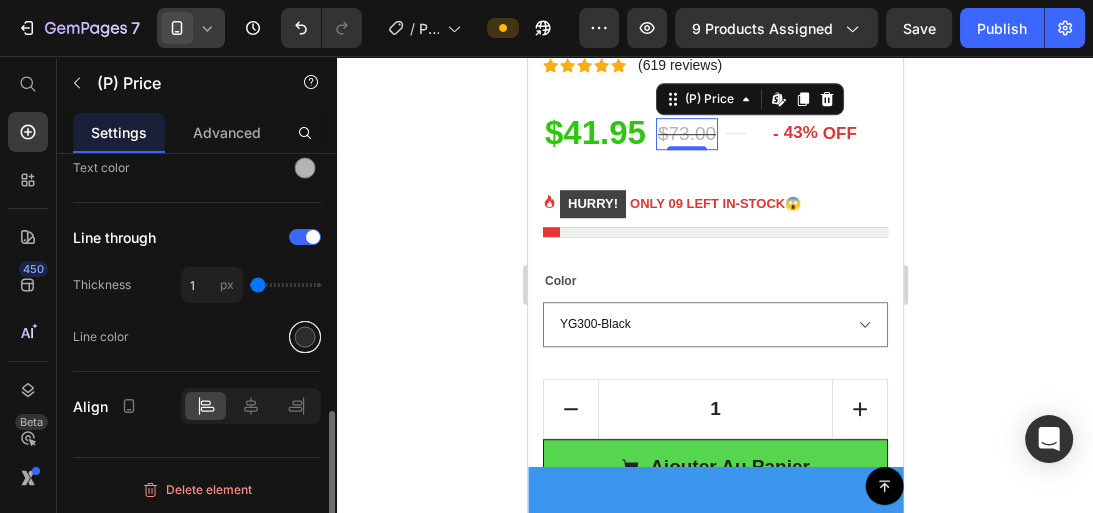 click at bounding box center [305, 337] 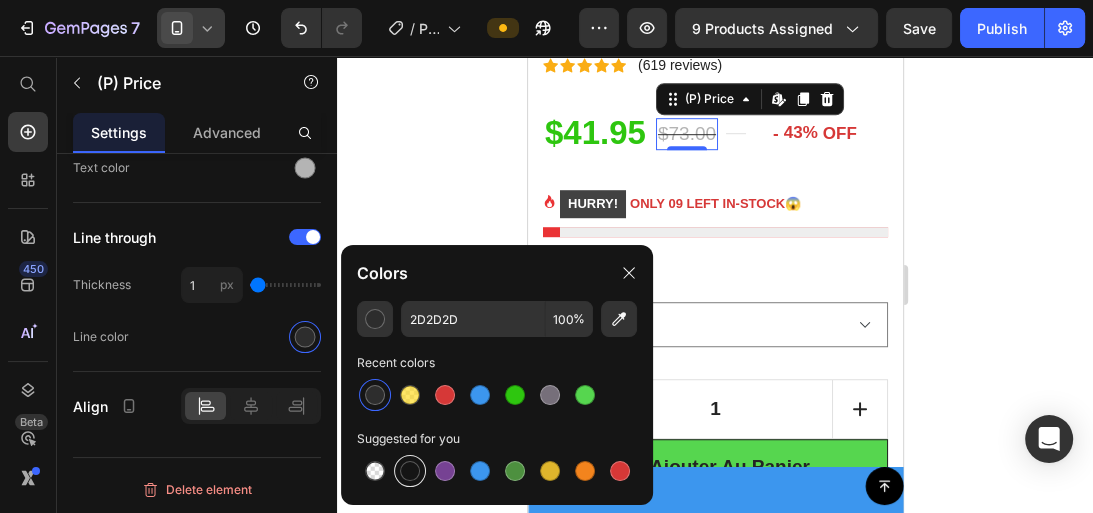 click at bounding box center (410, 471) 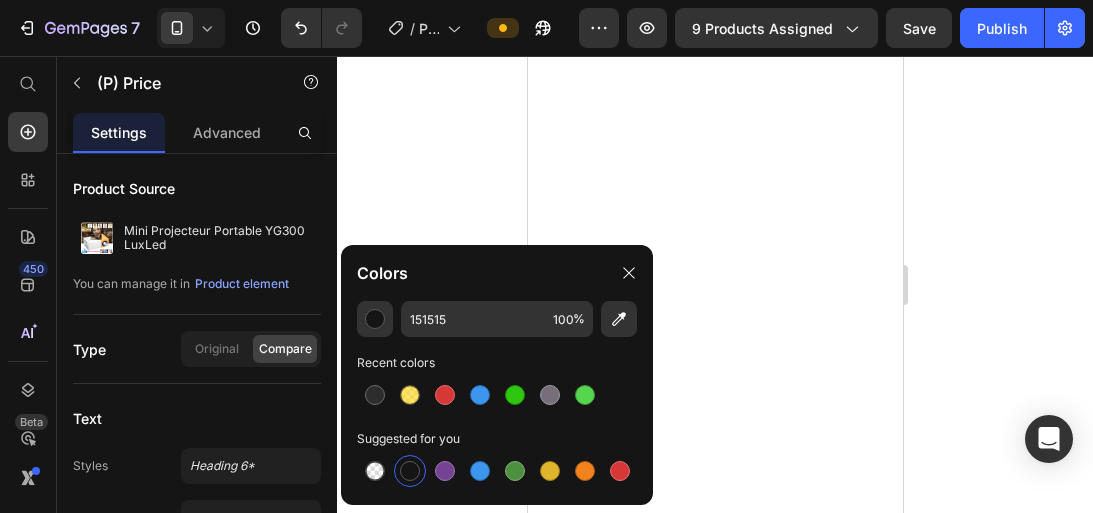 scroll, scrollTop: 0, scrollLeft: 0, axis: both 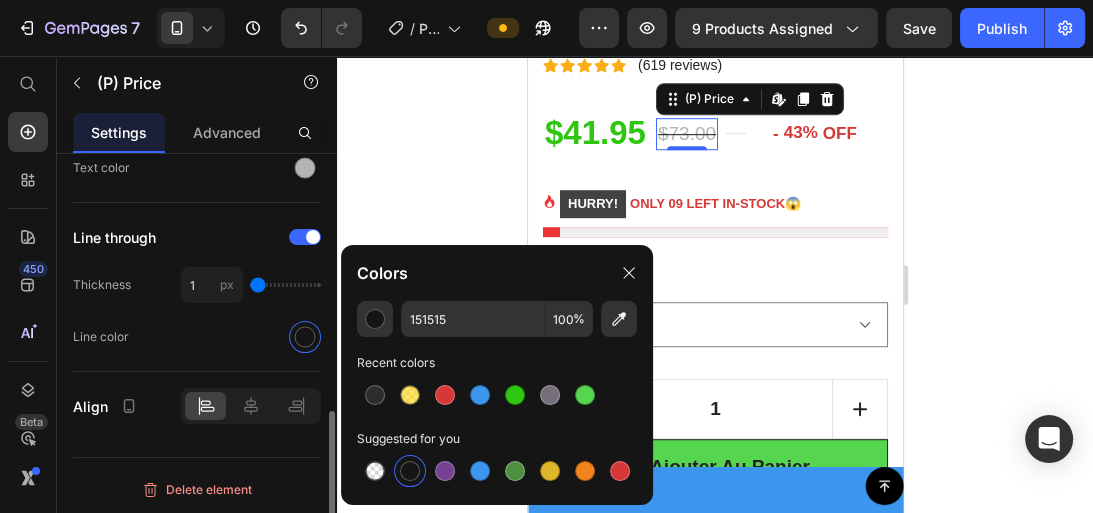 click on "Line through Thickness 1 px Line color" 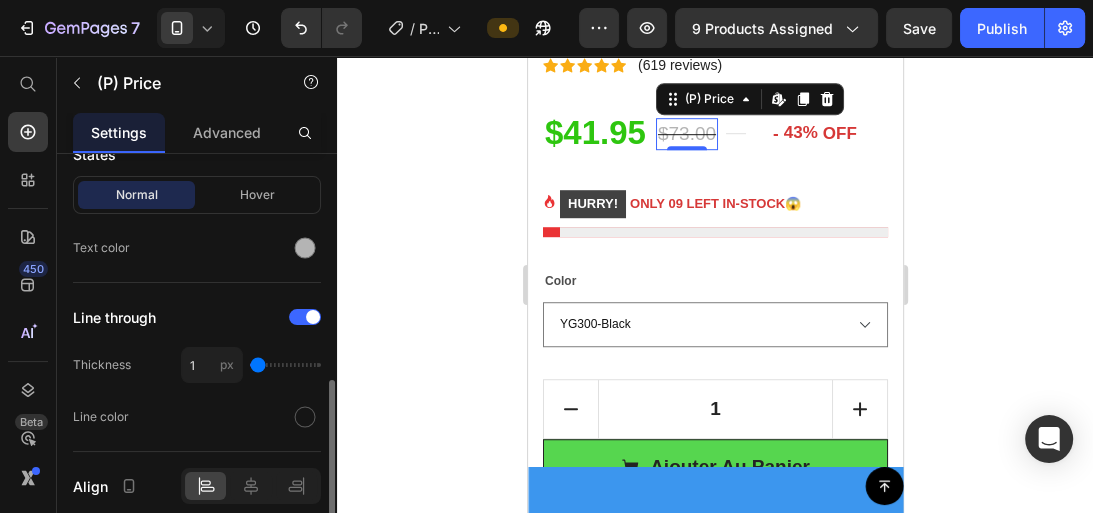 scroll, scrollTop: 507, scrollLeft: 0, axis: vertical 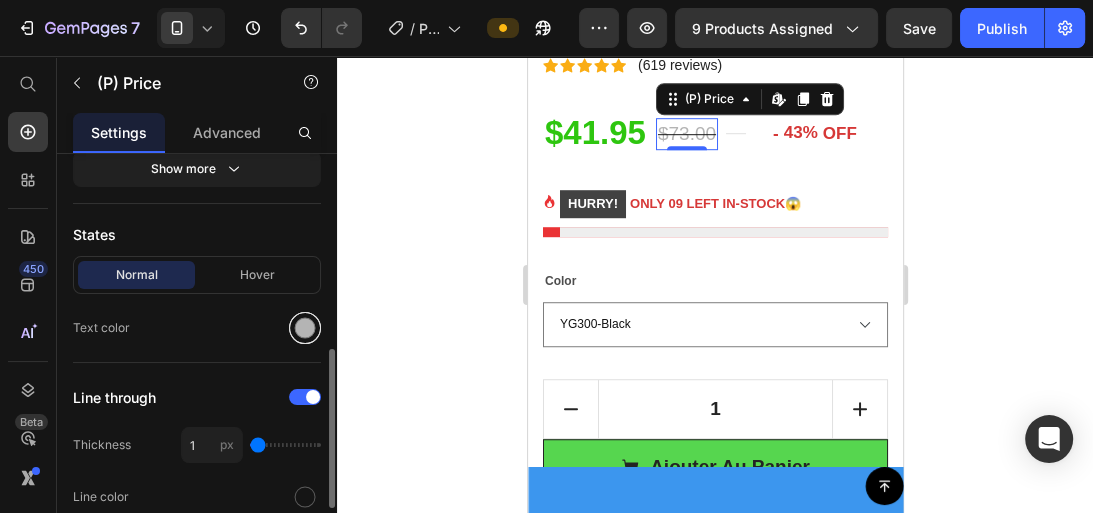 click at bounding box center [305, 328] 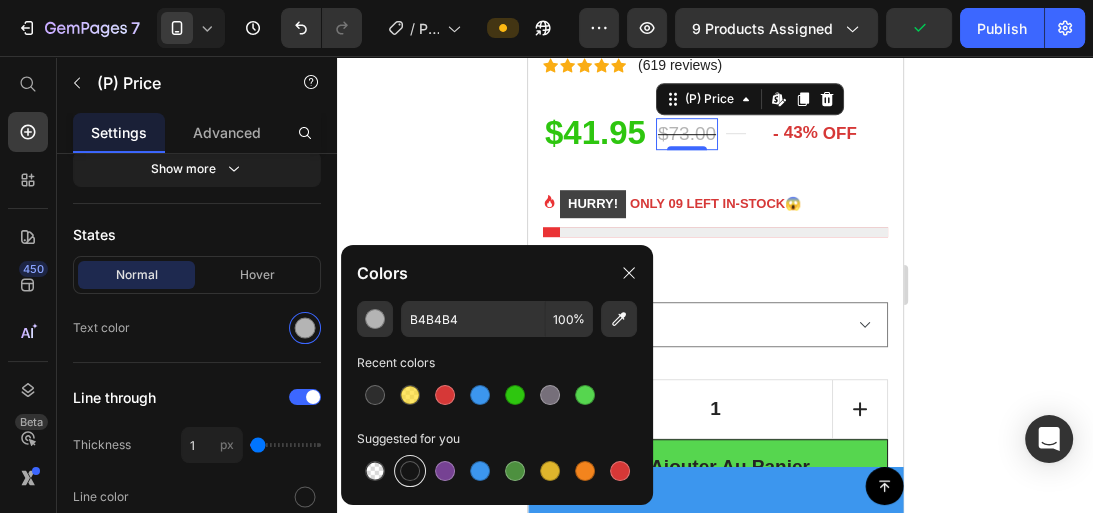 click at bounding box center [410, 471] 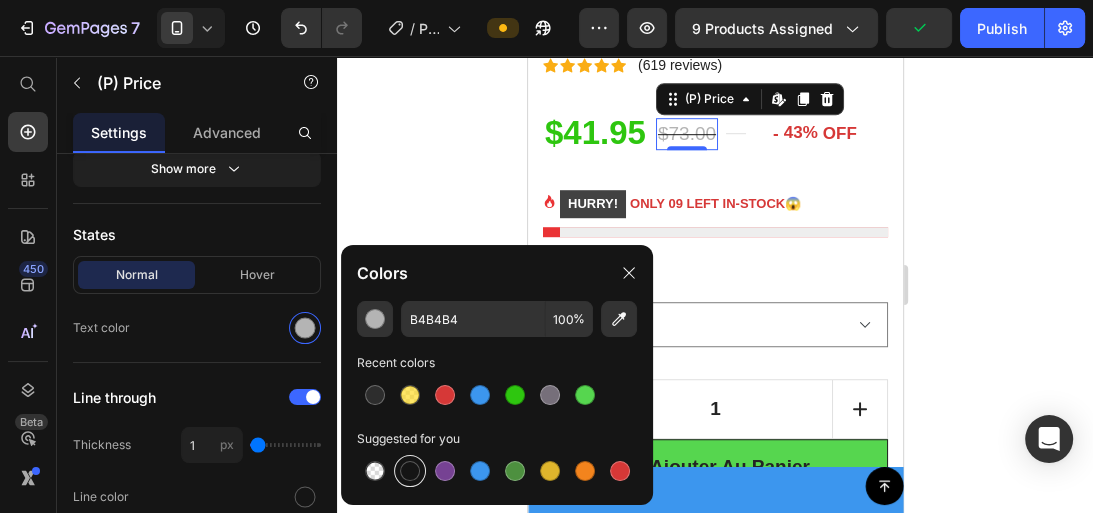 type on "151515" 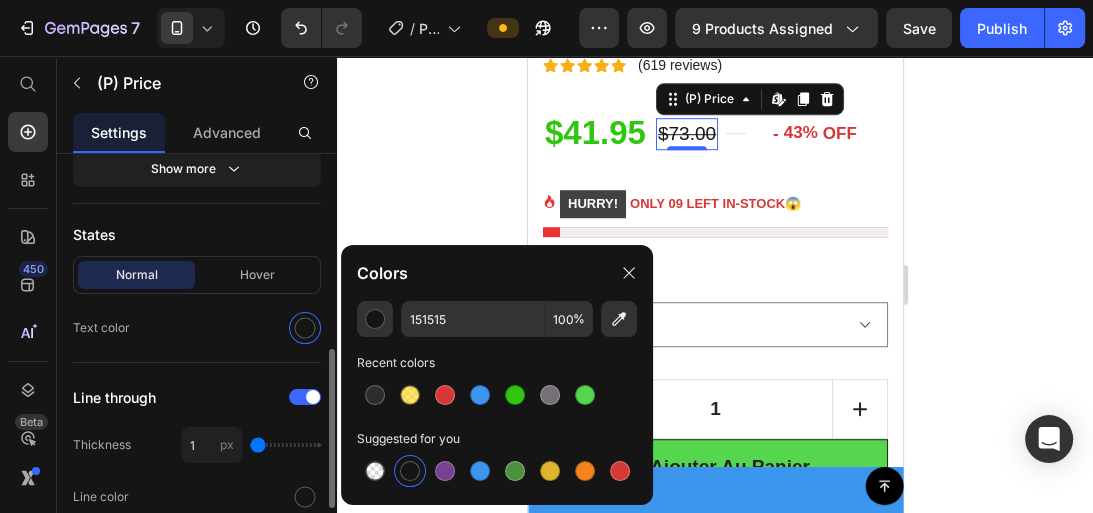 click on "States Normal Hover Text color" 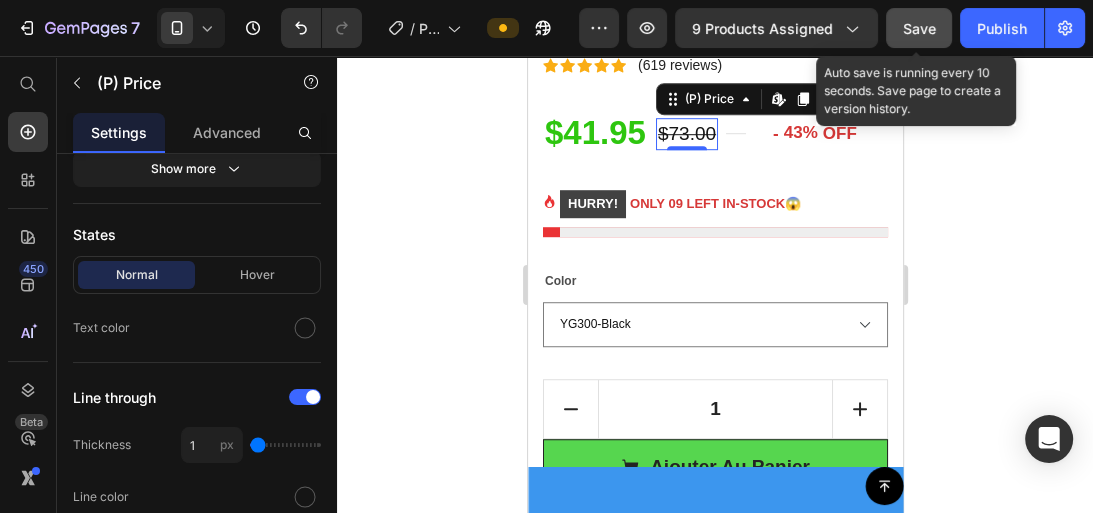 click on "Save" 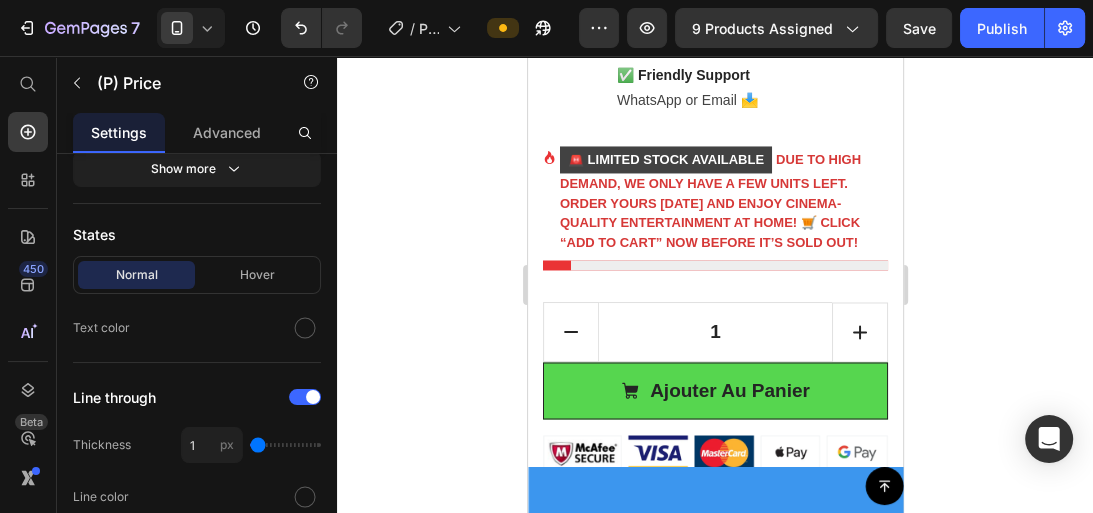 scroll, scrollTop: 2252, scrollLeft: 0, axis: vertical 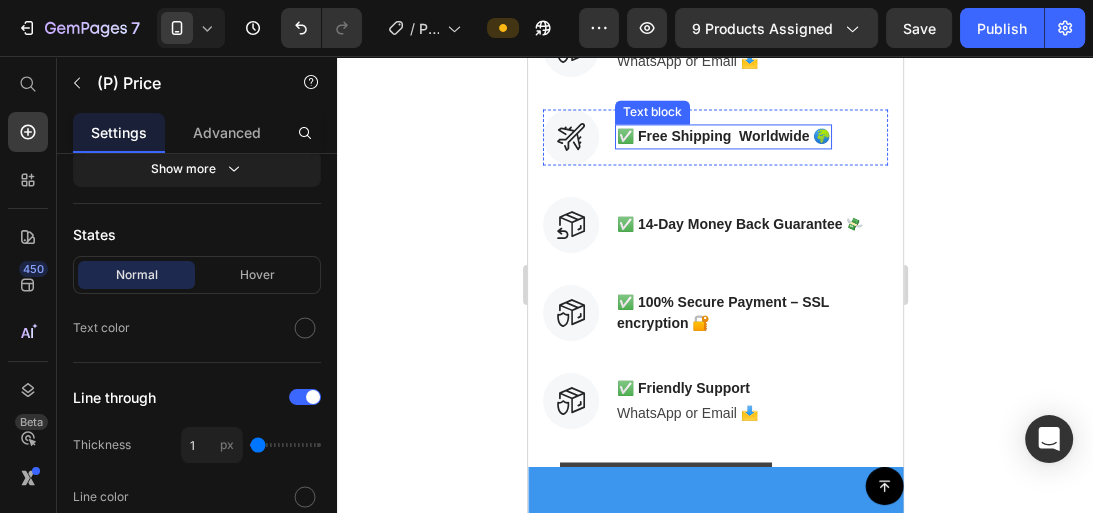 click on "✅ Free Shipping  Worldwide 🌍" at bounding box center [722, 136] 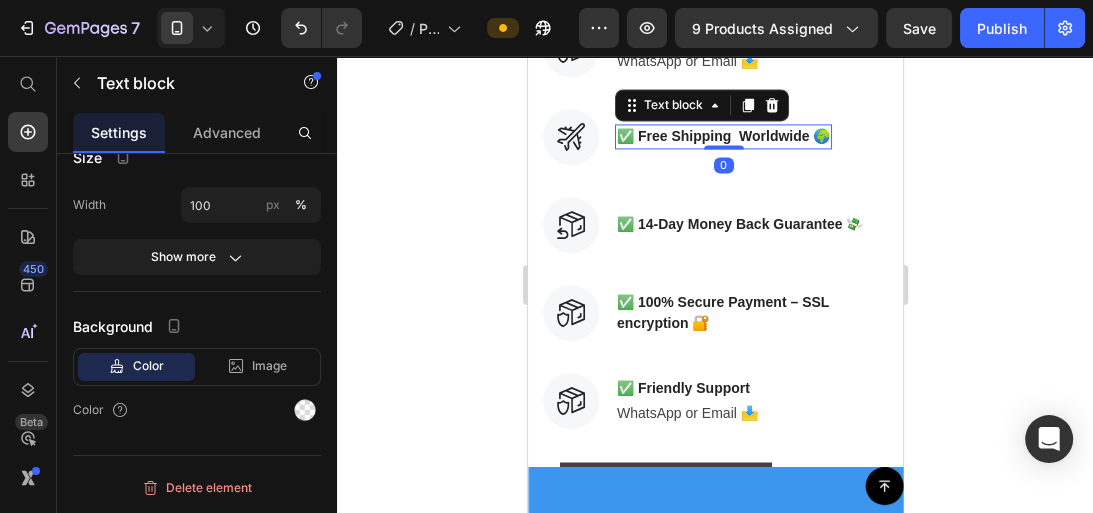 scroll, scrollTop: 0, scrollLeft: 0, axis: both 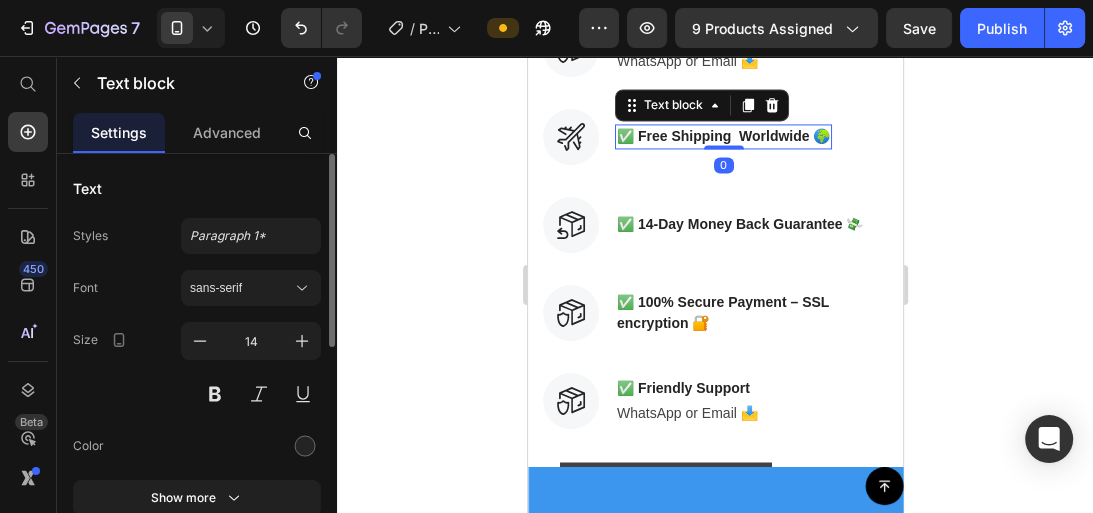 click on "✅ Free Shipping  Worldwide 🌍" at bounding box center [722, 136] 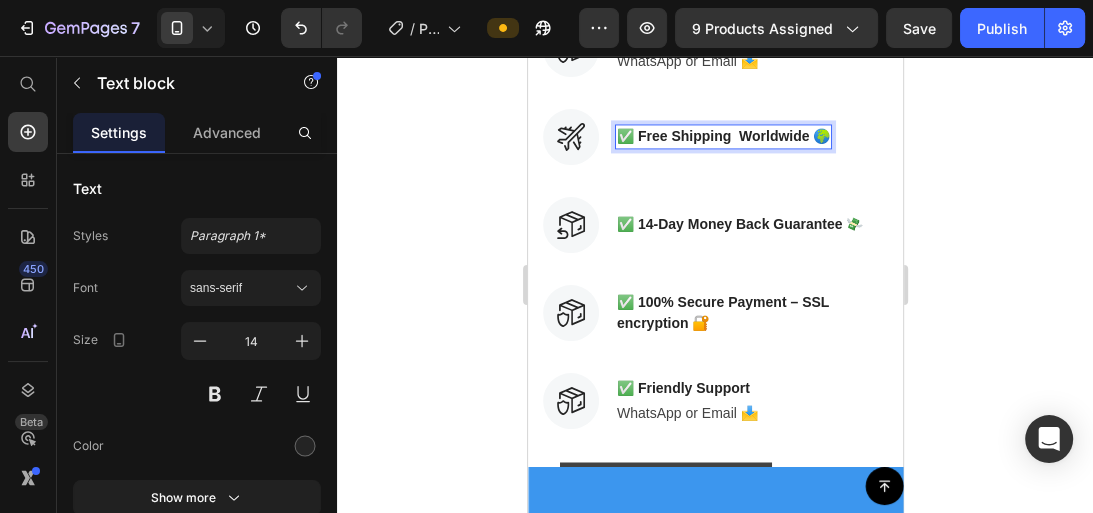 click on "✅ Free Shipping  Worldwide 🌍" at bounding box center [722, 136] 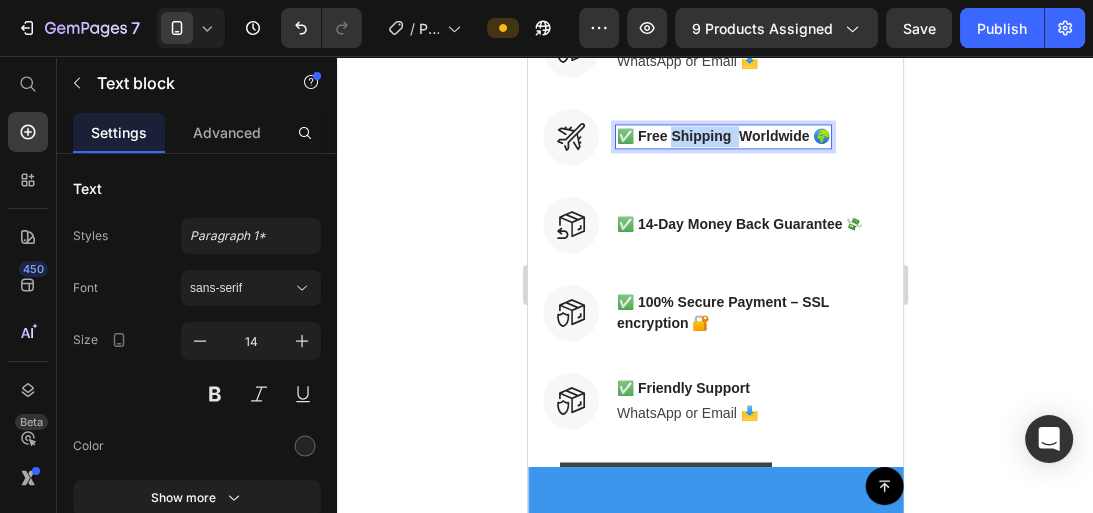 click on "✅ Free Shipping  Worldwide 🌍" at bounding box center [722, 136] 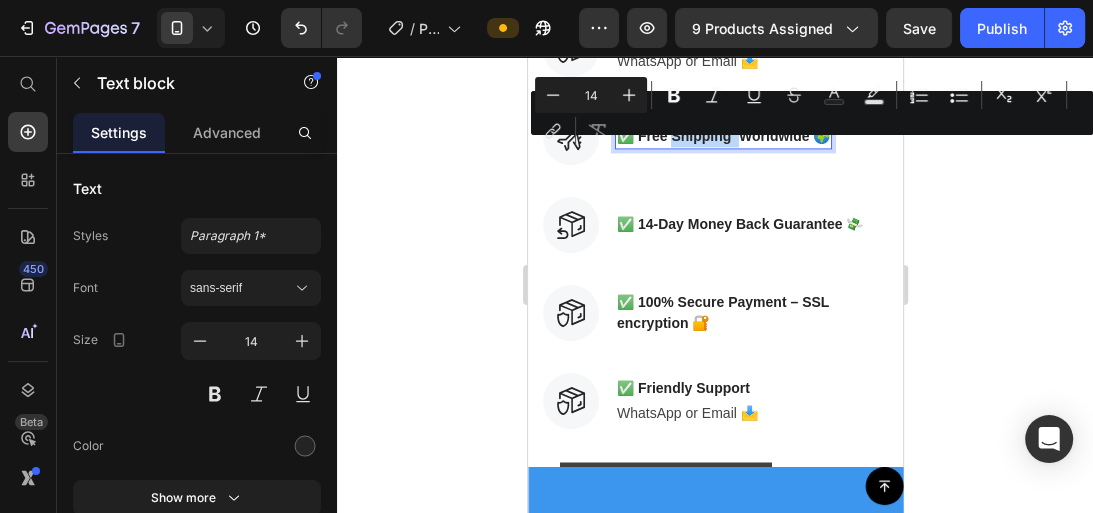click on "✅ Free Shipping  Worldwide 🌍" at bounding box center [722, 136] 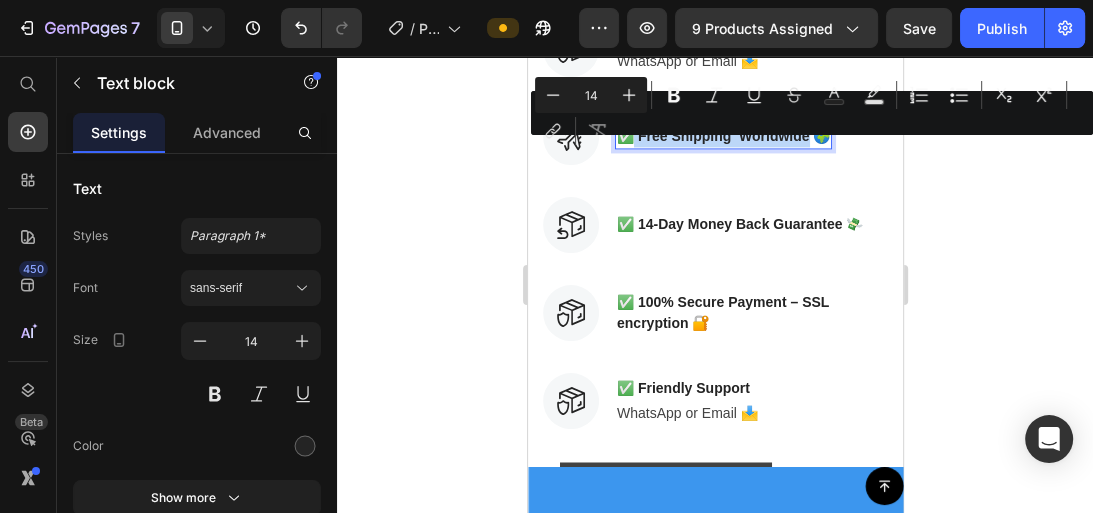 drag, startPoint x: 810, startPoint y: 152, endPoint x: 635, endPoint y: 152, distance: 175 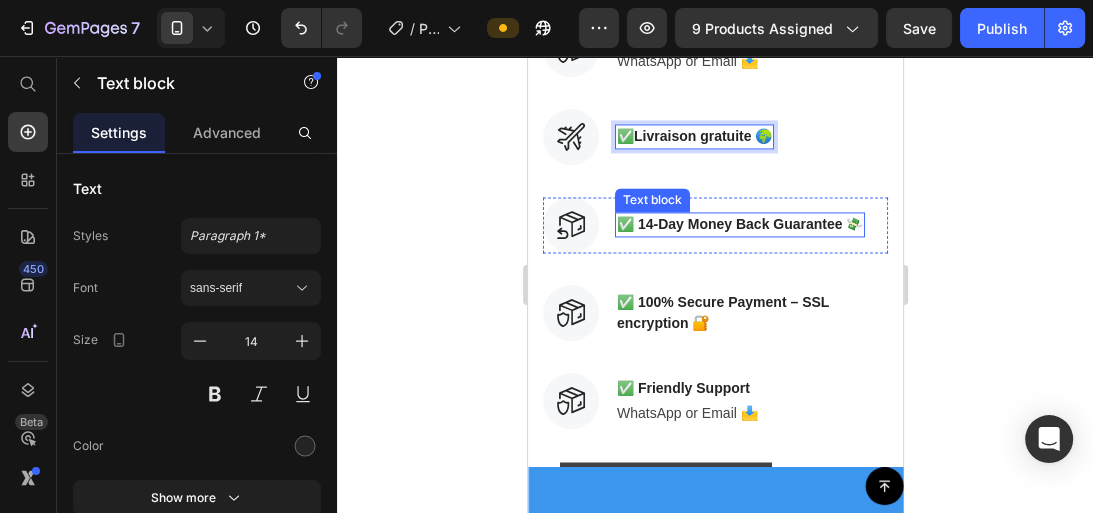 click on "✅ 14-Day Money Back Guarantee 💸" at bounding box center (739, 224) 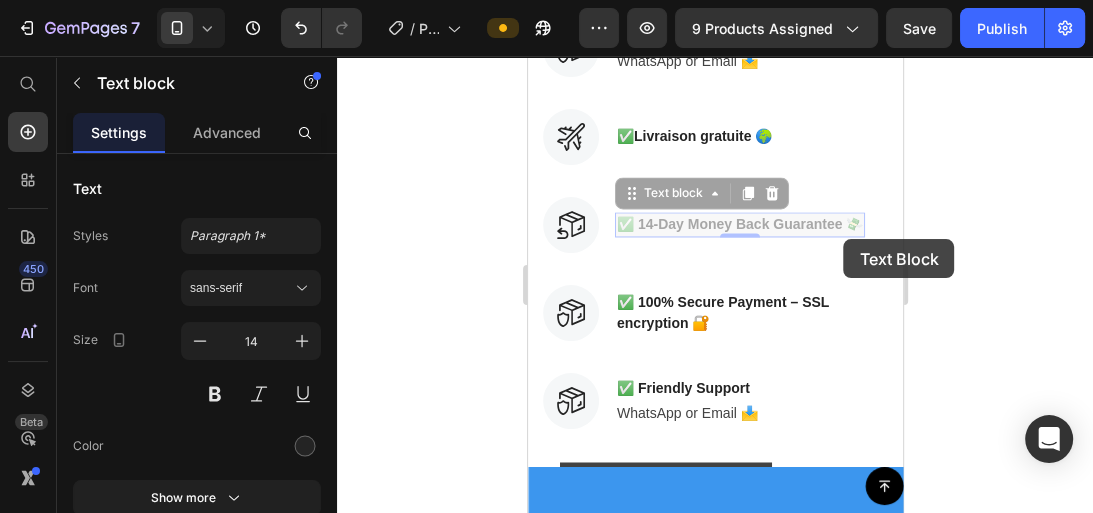 scroll, scrollTop: 2240, scrollLeft: 0, axis: vertical 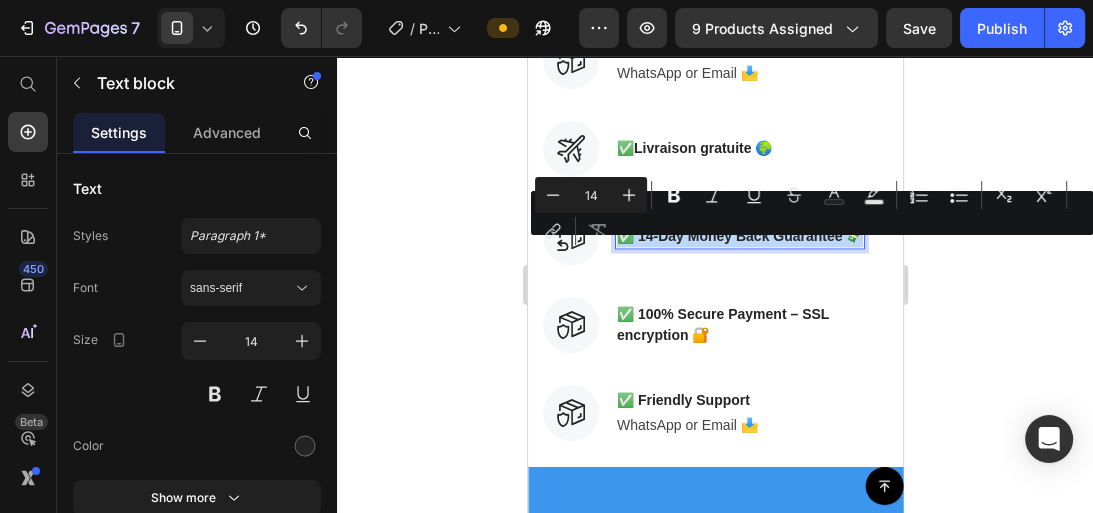 click on "✅ 14-Day Money Back Guarantee 💸" at bounding box center (739, 236) 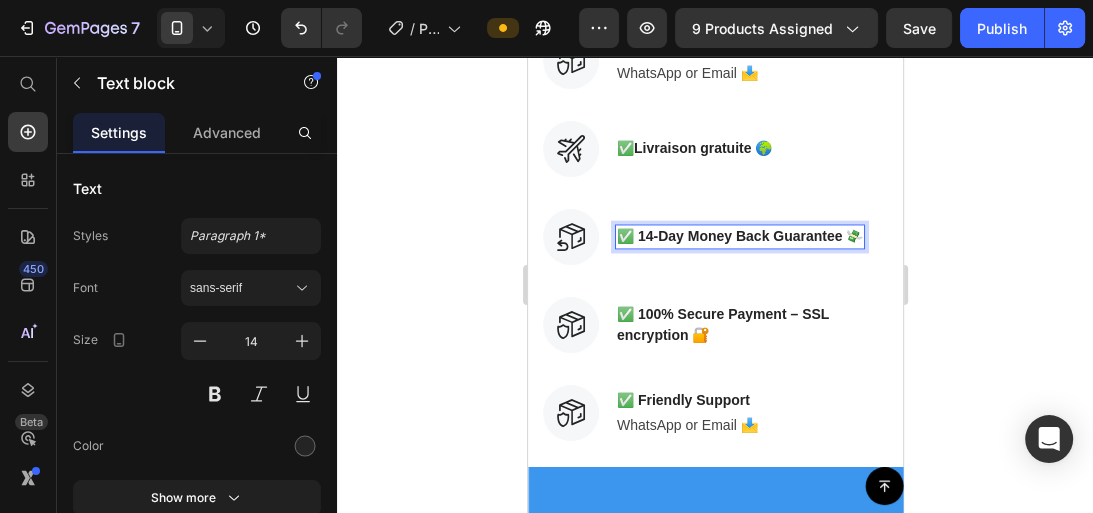 click on "✅ 14-Day Money Back Guarantee 💸" at bounding box center [739, 236] 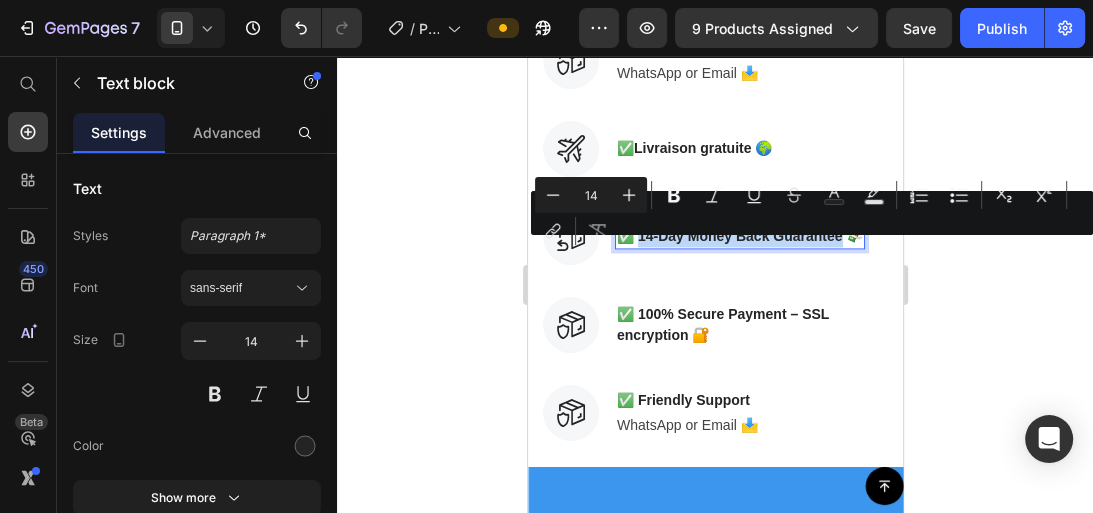 drag, startPoint x: 640, startPoint y: 254, endPoint x: 843, endPoint y: 252, distance: 203.00986 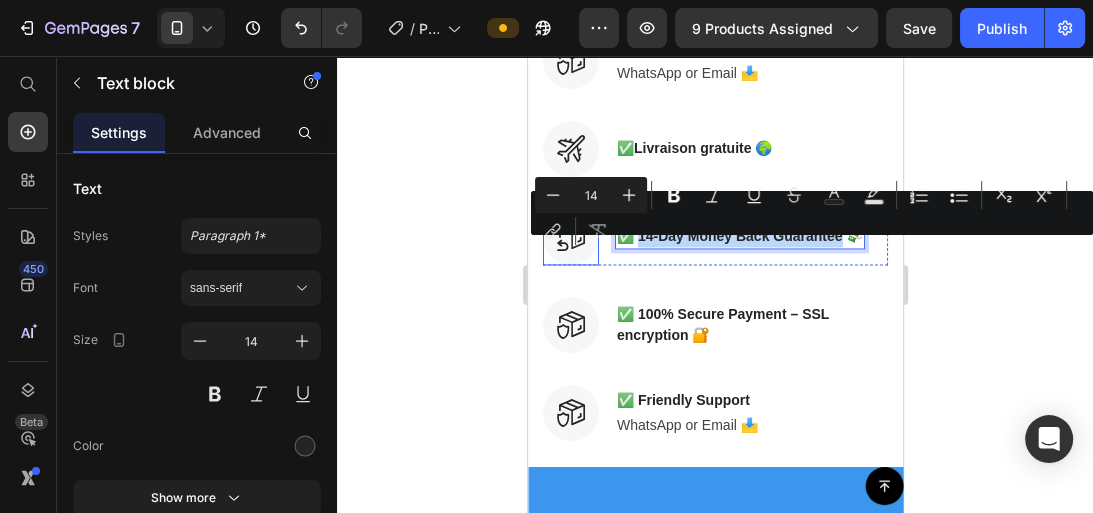scroll, scrollTop: 2230, scrollLeft: 0, axis: vertical 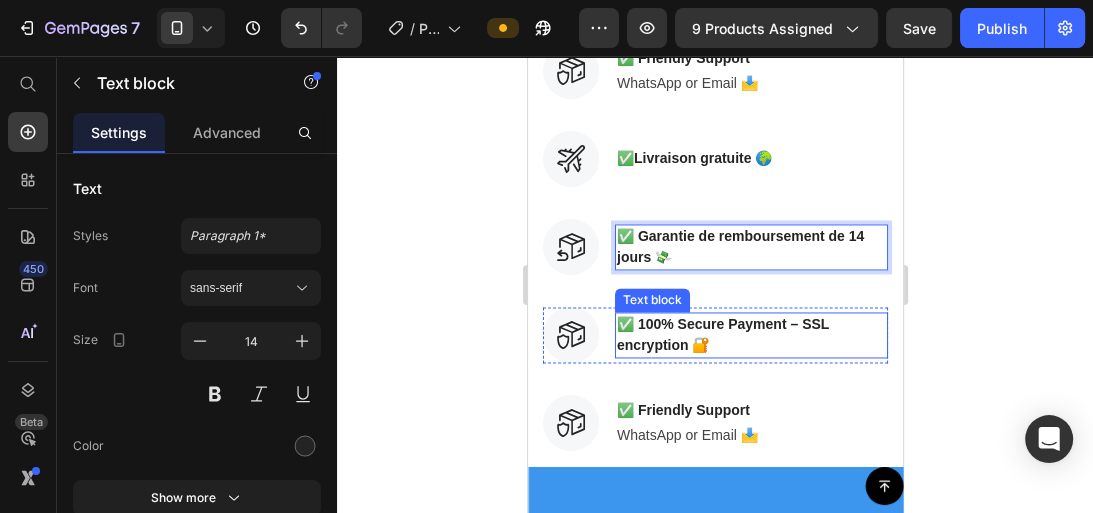 click on "✅ 100% Secure Payment – SSL encryption 🔐" at bounding box center (750, 335) 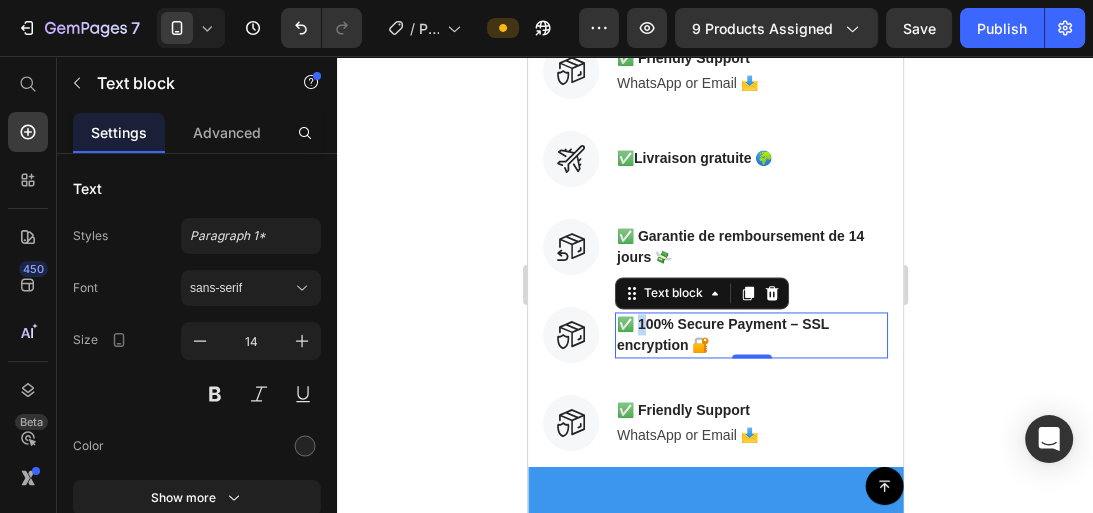 scroll, scrollTop: 2225, scrollLeft: 0, axis: vertical 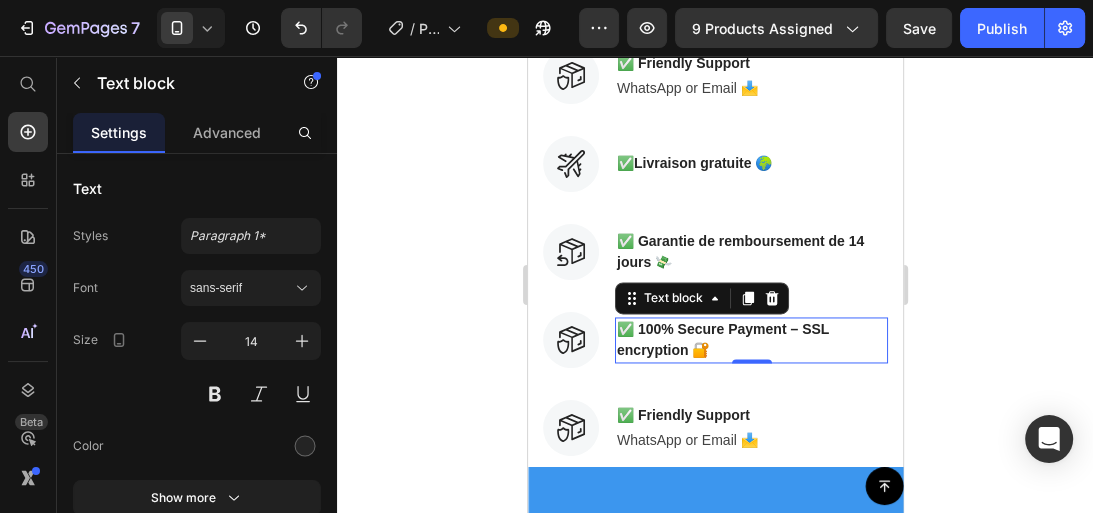 click on "✅ 100% Secure Payment – SSL encryption 🔐" at bounding box center (750, 340) 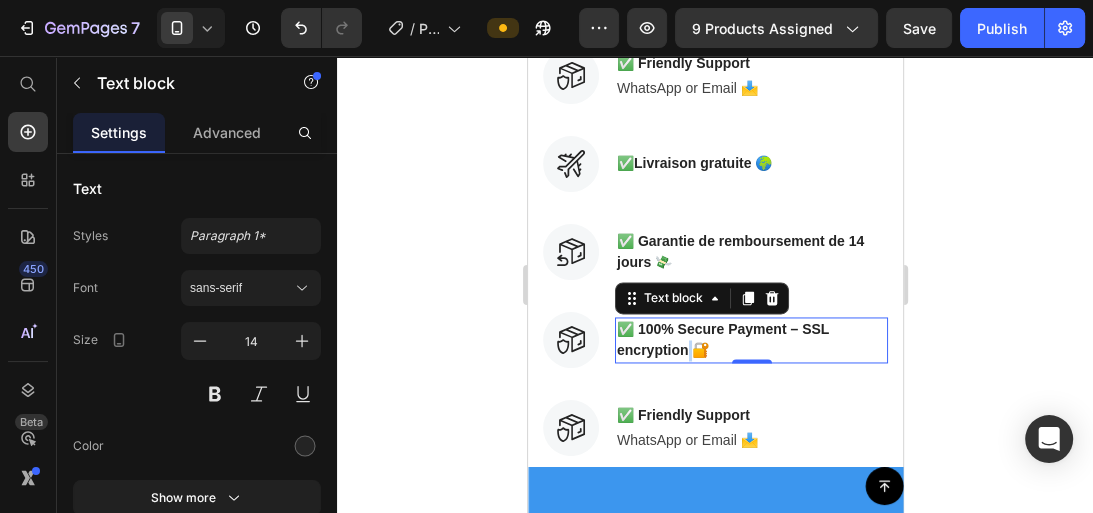 click on "✅ 100% Secure Payment – SSL encryption 🔐" at bounding box center (750, 340) 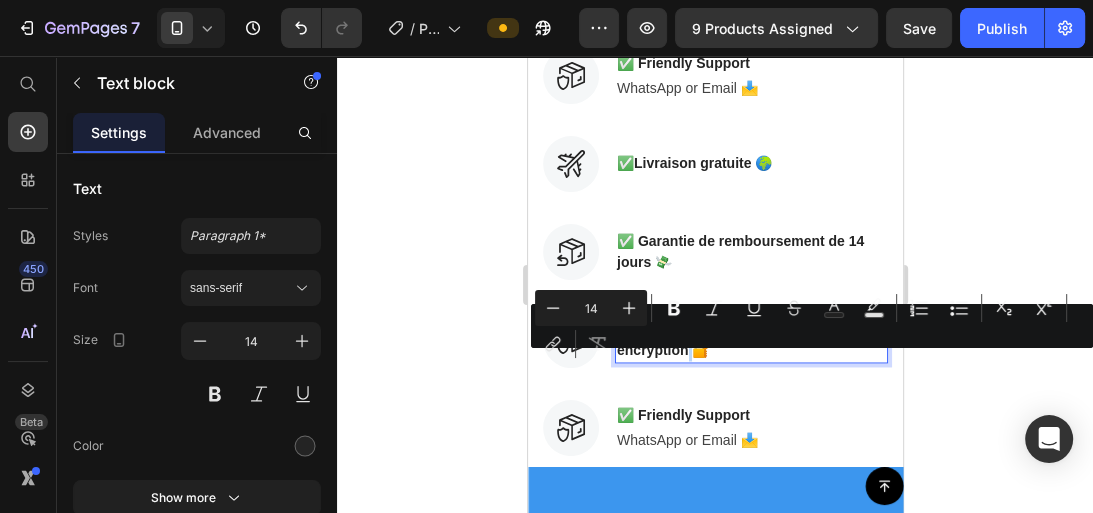 click on "✅ 100% Secure Payment – SSL encryption 🔐" at bounding box center (750, 340) 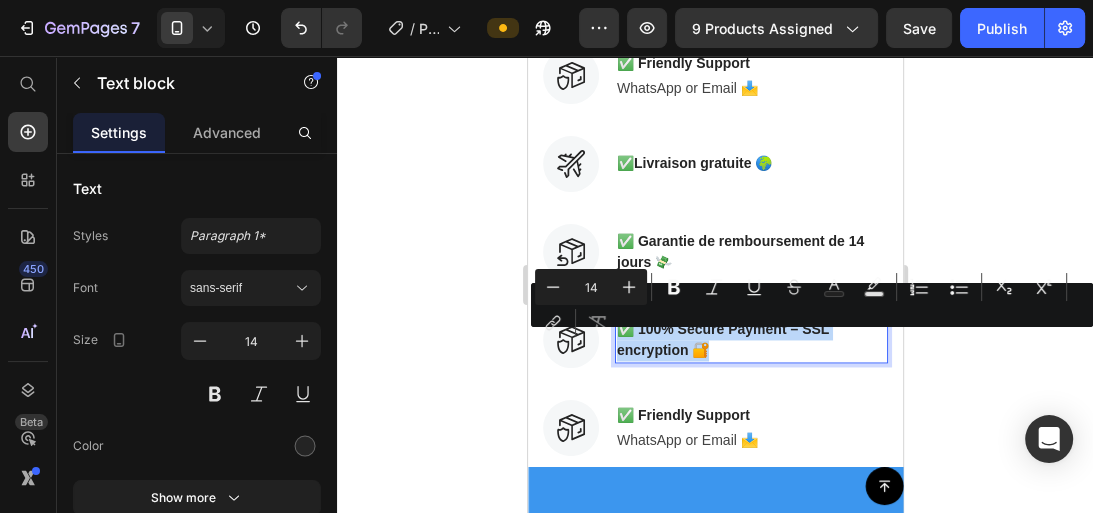 click on "✅ 100% Secure Payment – SSL encryption 🔐" at bounding box center (750, 340) 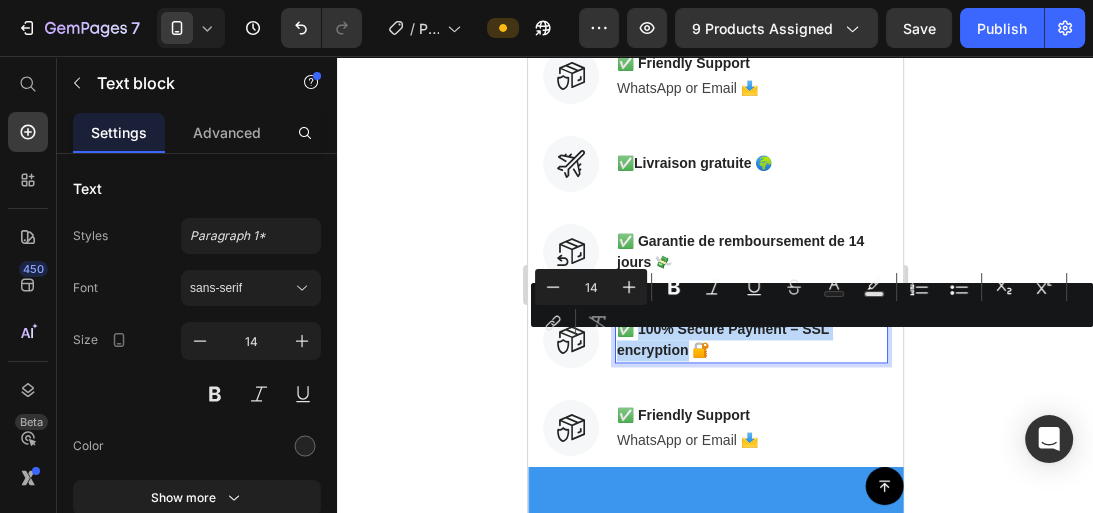 drag, startPoint x: 690, startPoint y: 369, endPoint x: 642, endPoint y: 344, distance: 54.120235 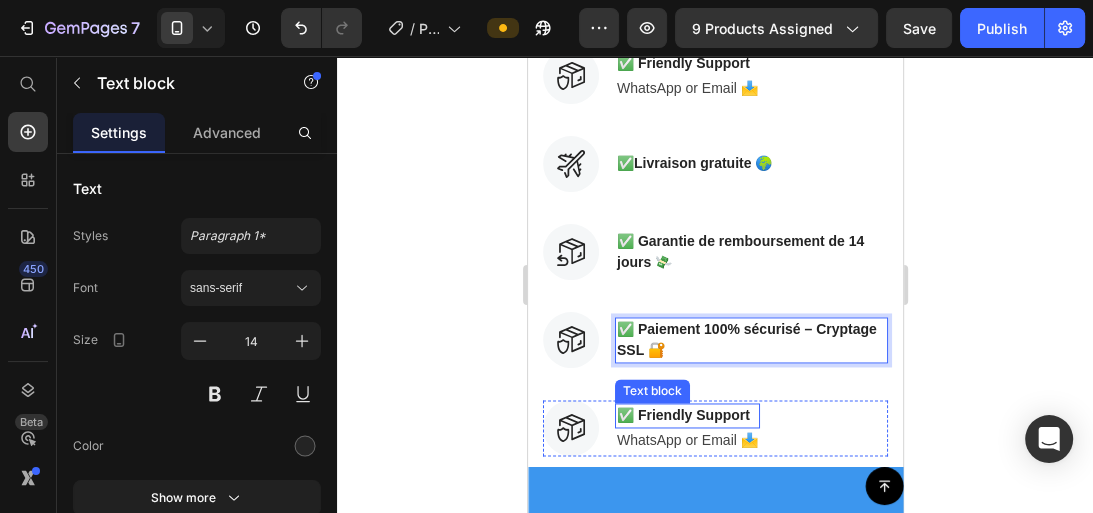click on "✅ Friendly Support" at bounding box center [686, 415] 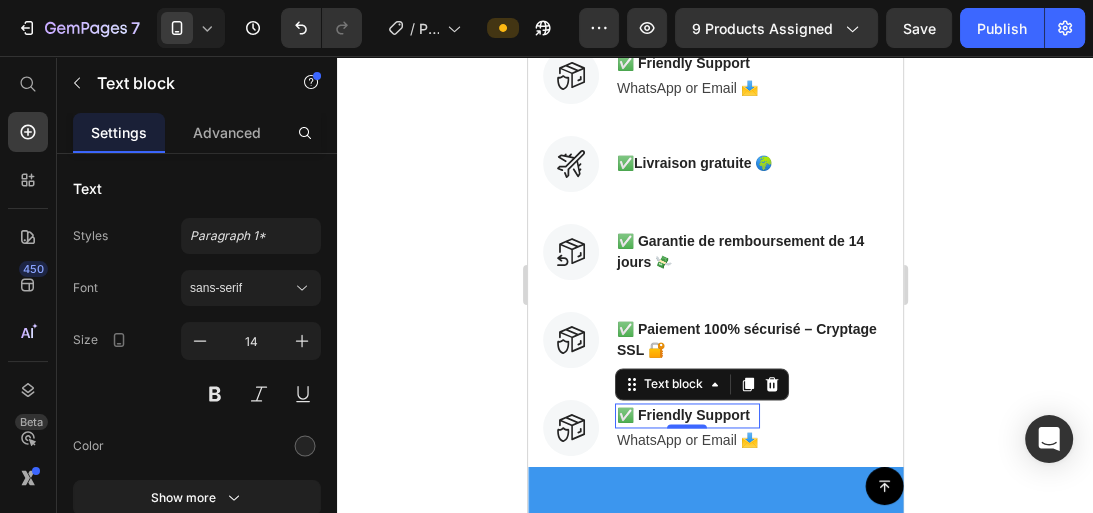 click on "✅ Friendly Support" at bounding box center [686, 415] 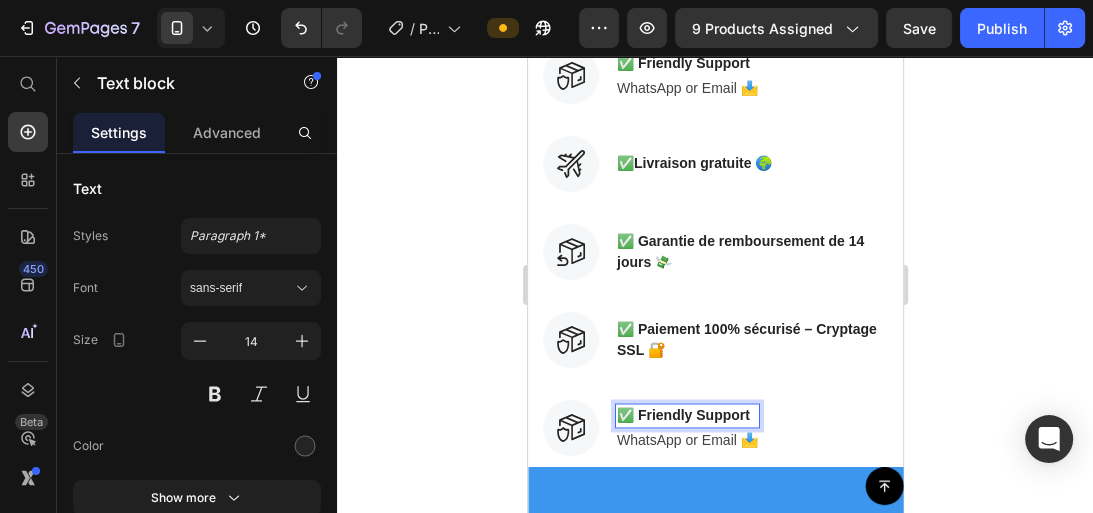 click on "✅ Friendly Support" at bounding box center [686, 415] 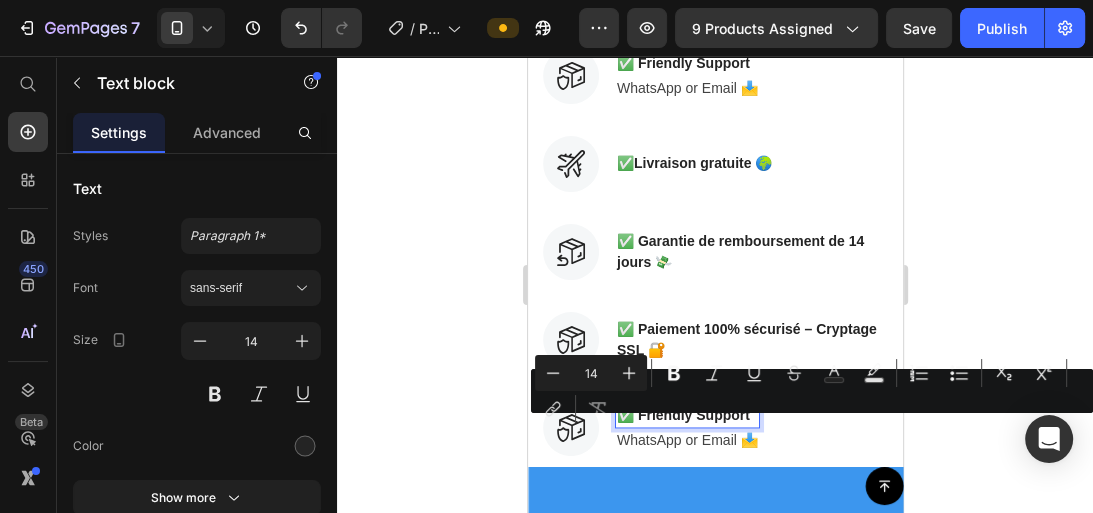 click on "✅ Friendly Support" at bounding box center [686, 415] 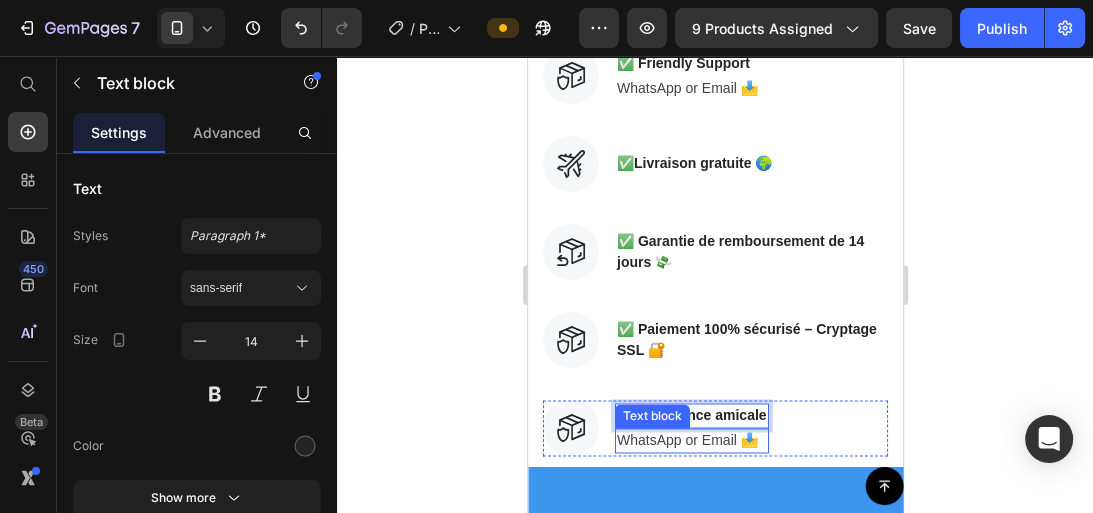 click on "WhatsApp or Email 📩" at bounding box center (691, 440) 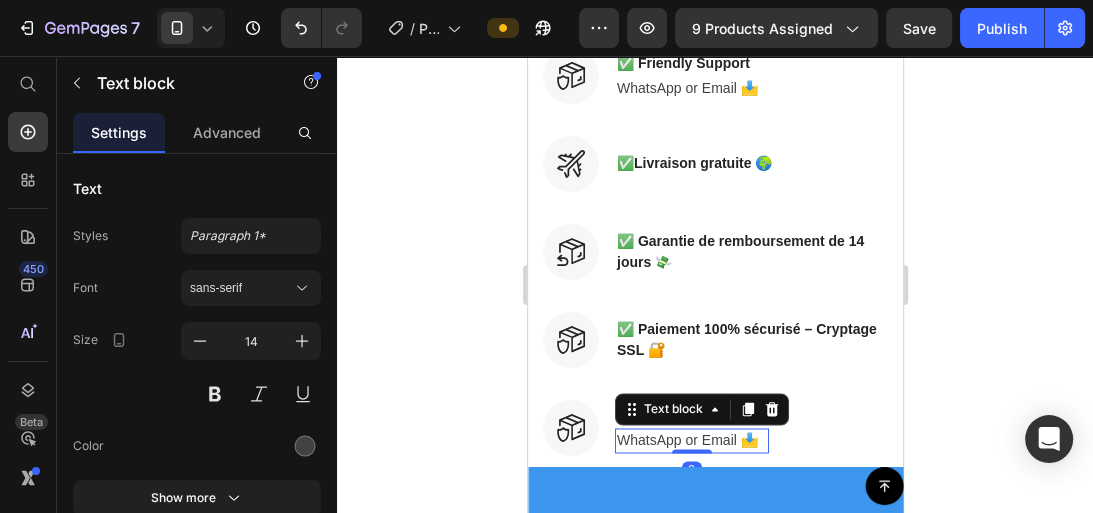 click on "WhatsApp or Email 📩" at bounding box center [691, 440] 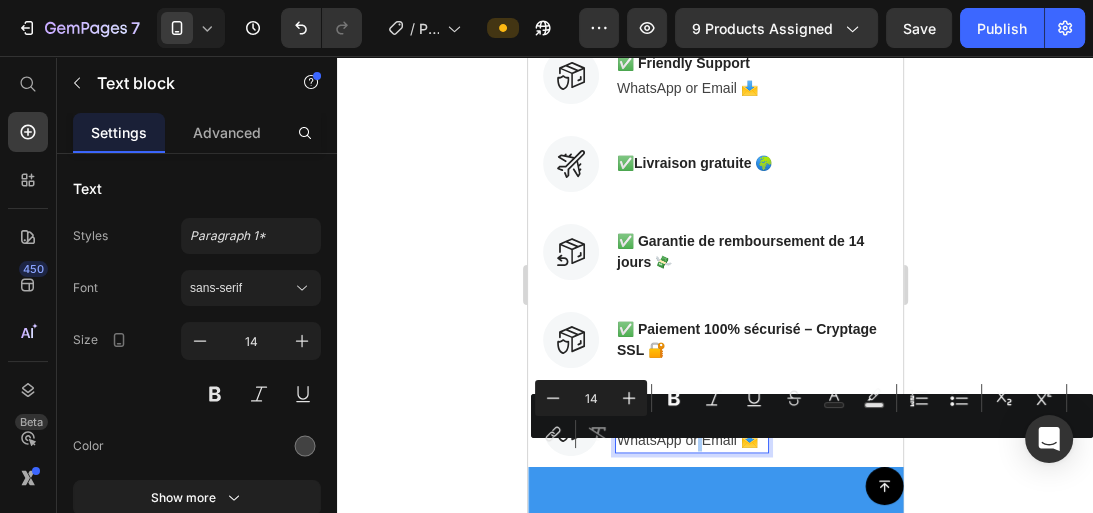 click on "Minus 14 Plus Bold Italic Underline       Strikethrough
Text Color
Text Background Color Numbered List Bulleted List Subscript Superscript       link Remove Format" at bounding box center [812, 416] 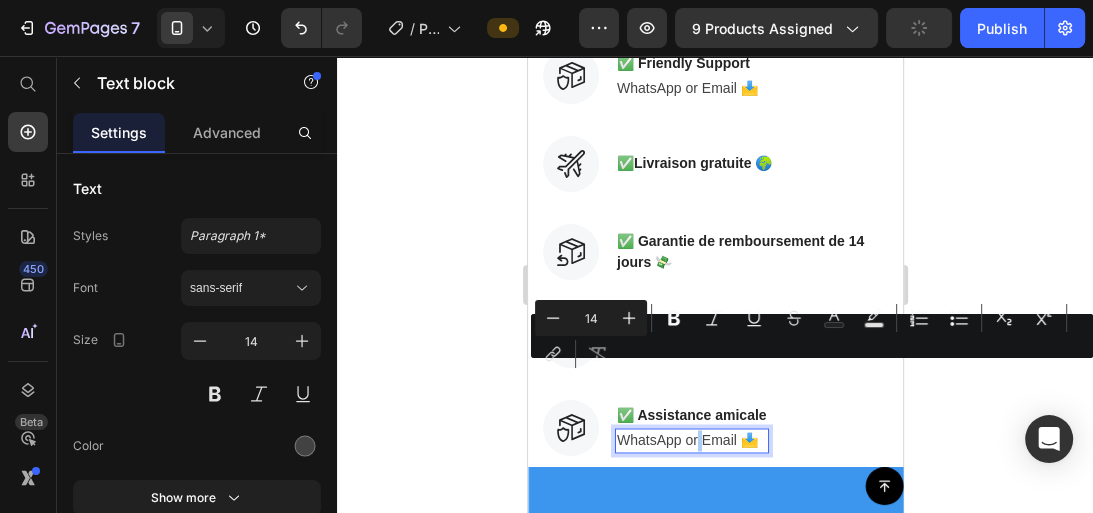 scroll, scrollTop: 2305, scrollLeft: 0, axis: vertical 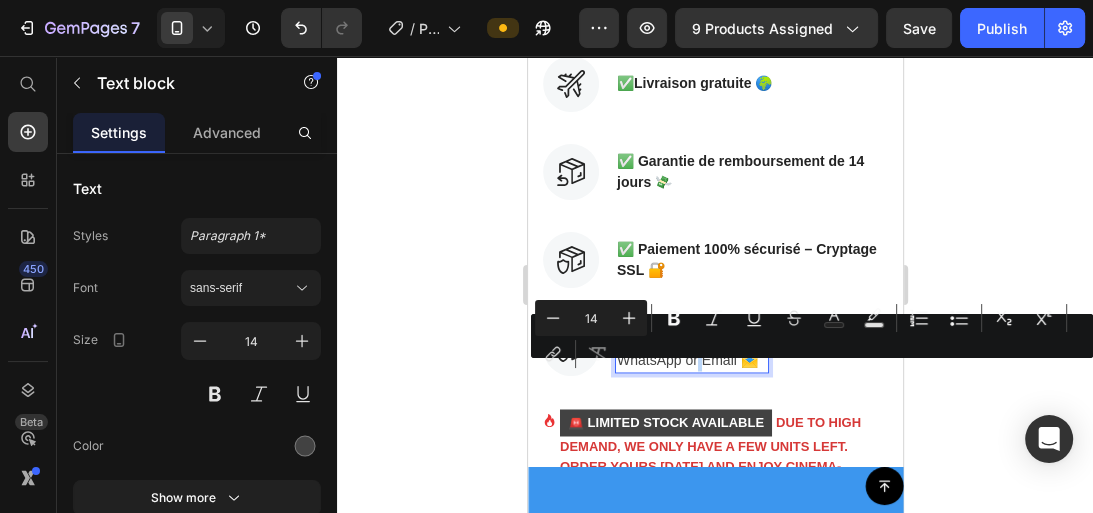 click on "WhatsApp or Email 📩" at bounding box center (691, 360) 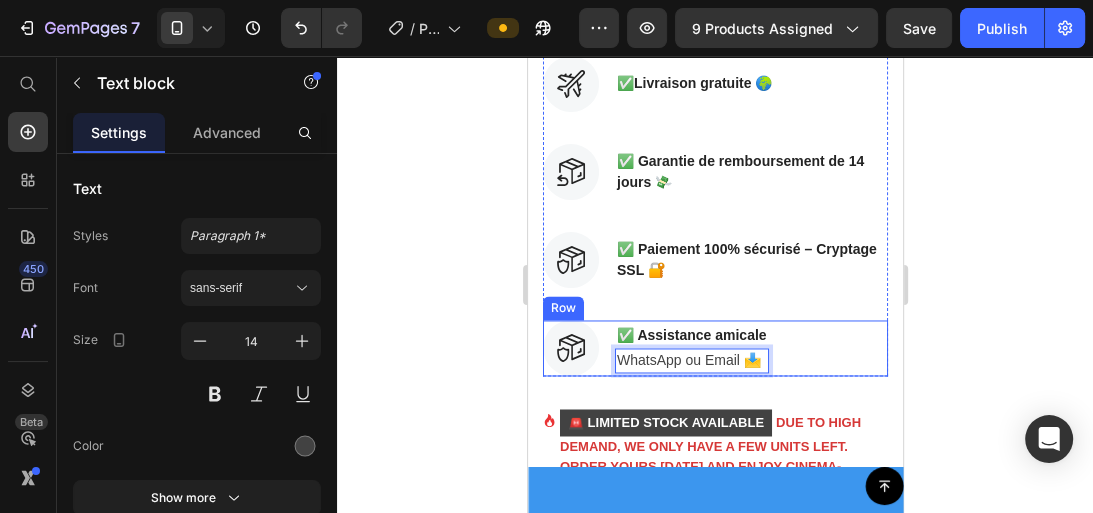 click on "Image ✅ Assistance amicale Text block WhatsApp ou Email 📩 Text block   0 Row" at bounding box center [714, 348] 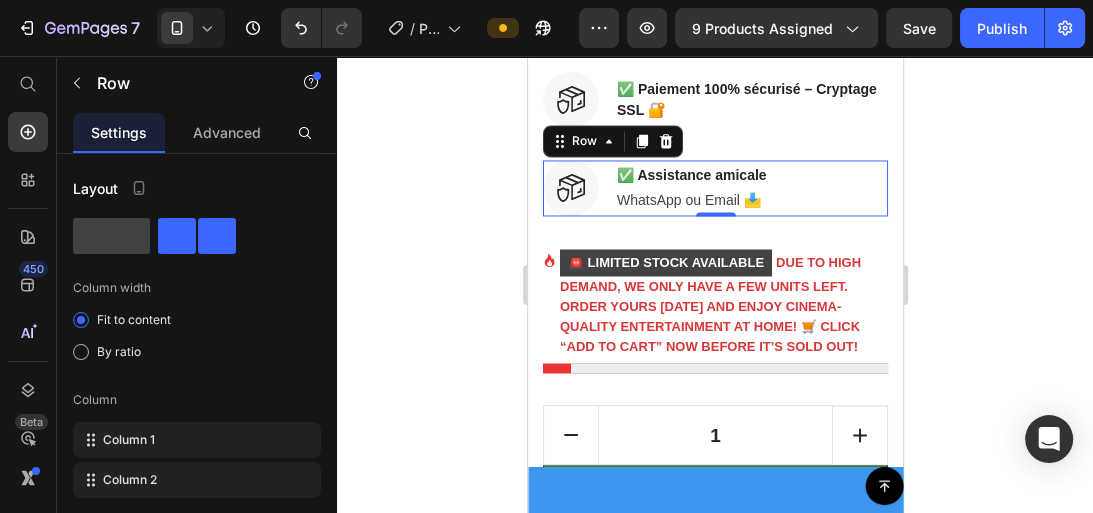 scroll, scrollTop: 2545, scrollLeft: 0, axis: vertical 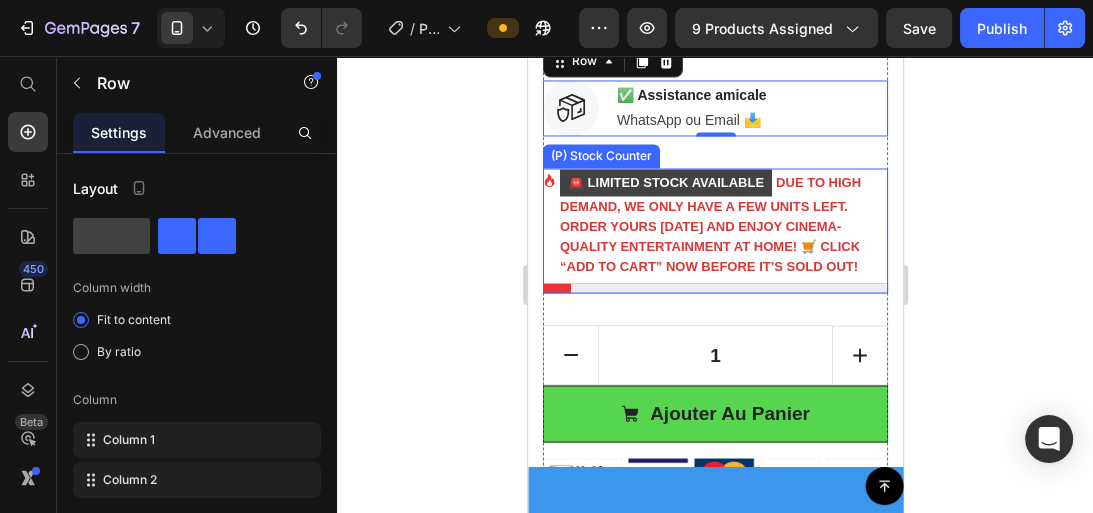 click on "🚨 Limited Stock Available
Due to high demand, we only have a few units left.
Order yours [DATE] and enjoy cinema-quality entertainment at home!
🛒 Click “Add to Cart” now before it’s sold out!" at bounding box center [723, 222] 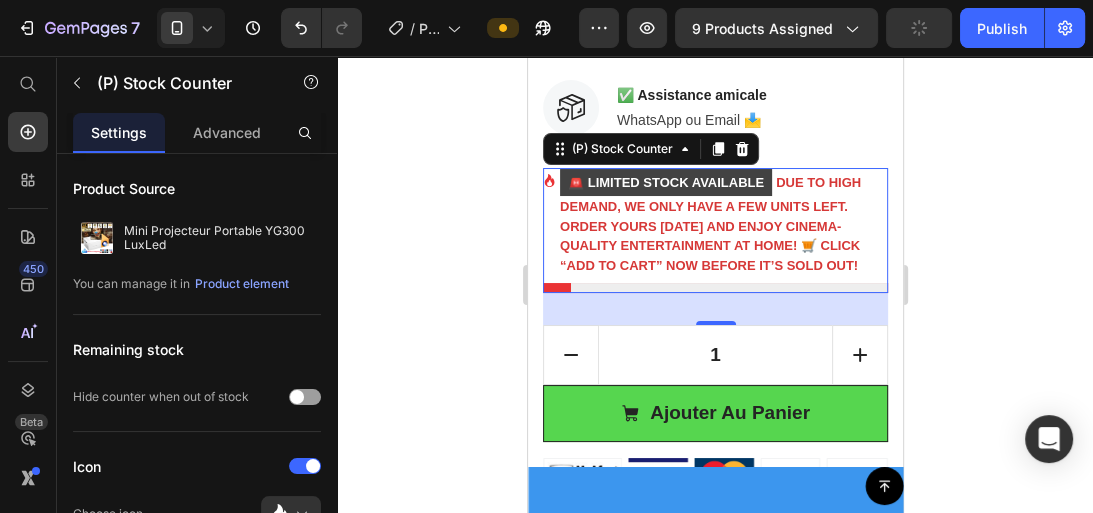 click on "🚨 Limited Stock Available
Due to high demand, we only have a few units left.
Order yours [DATE] and enjoy cinema-quality entertainment at home!
🛒 Click “Add to Cart” now before it’s sold out!" at bounding box center (723, 222) 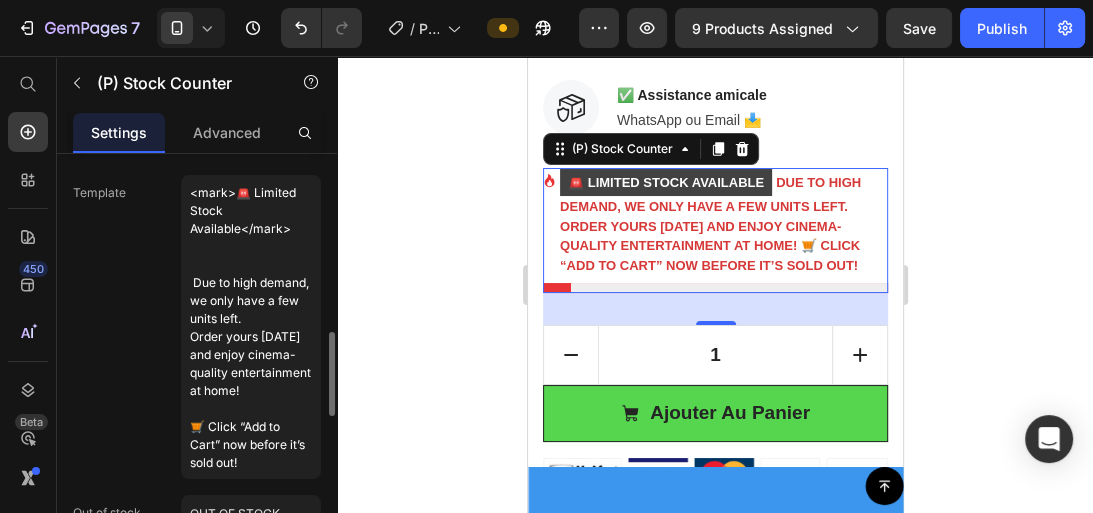 scroll, scrollTop: 800, scrollLeft: 0, axis: vertical 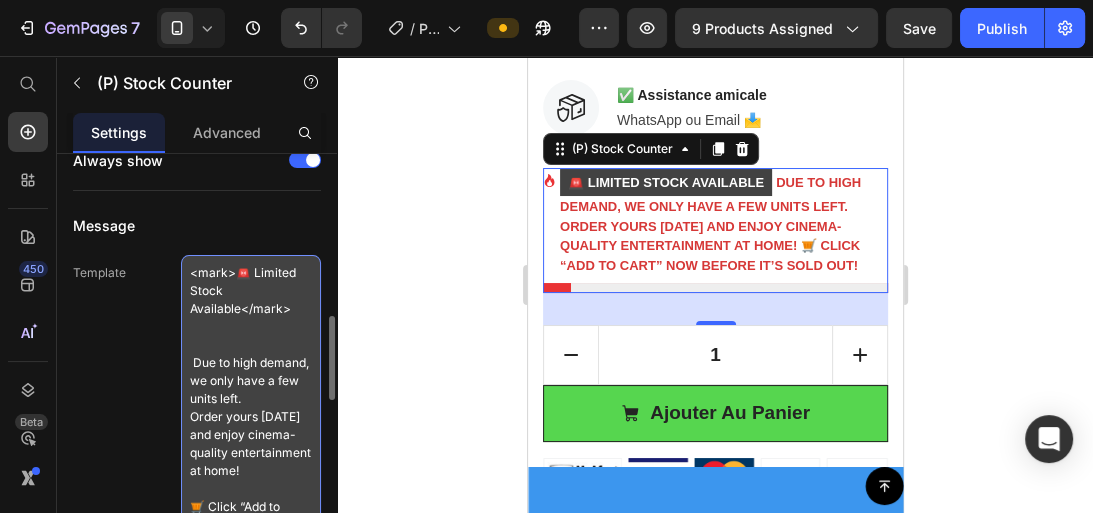 drag, startPoint x: 252, startPoint y: 271, endPoint x: 239, endPoint y: 303, distance: 34.539833 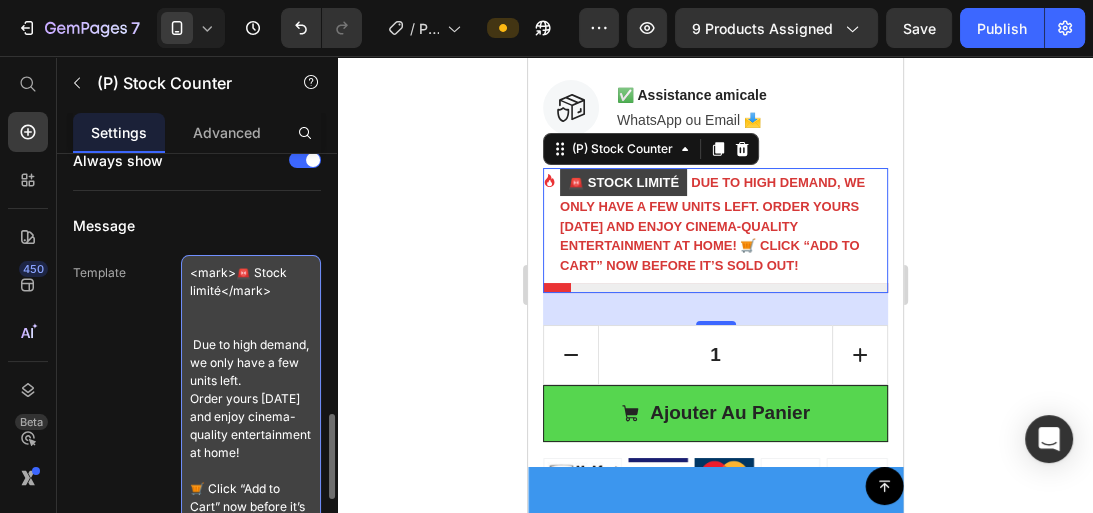 scroll, scrollTop: 880, scrollLeft: 0, axis: vertical 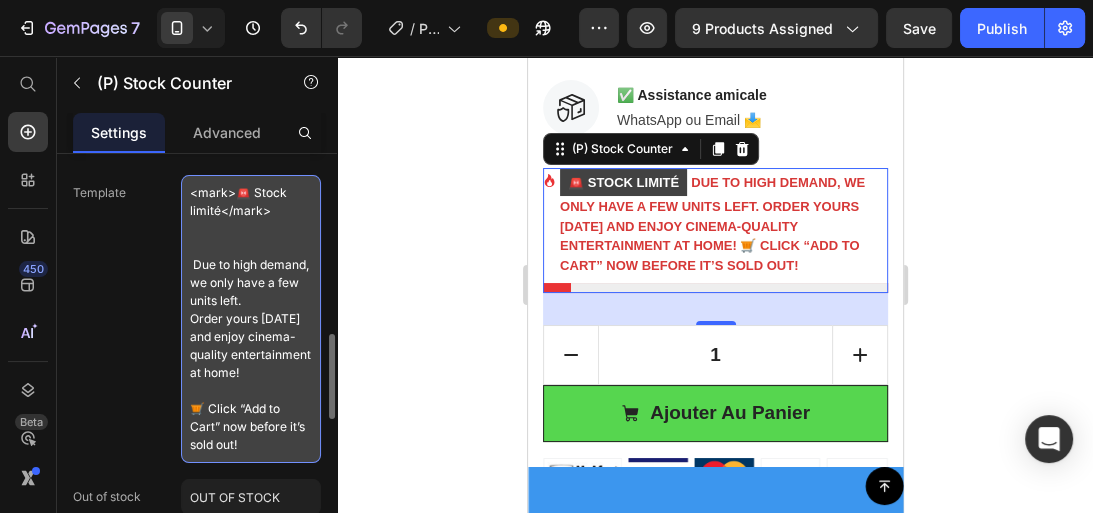 drag, startPoint x: 196, startPoint y: 344, endPoint x: 278, endPoint y: 440, distance: 126.253716 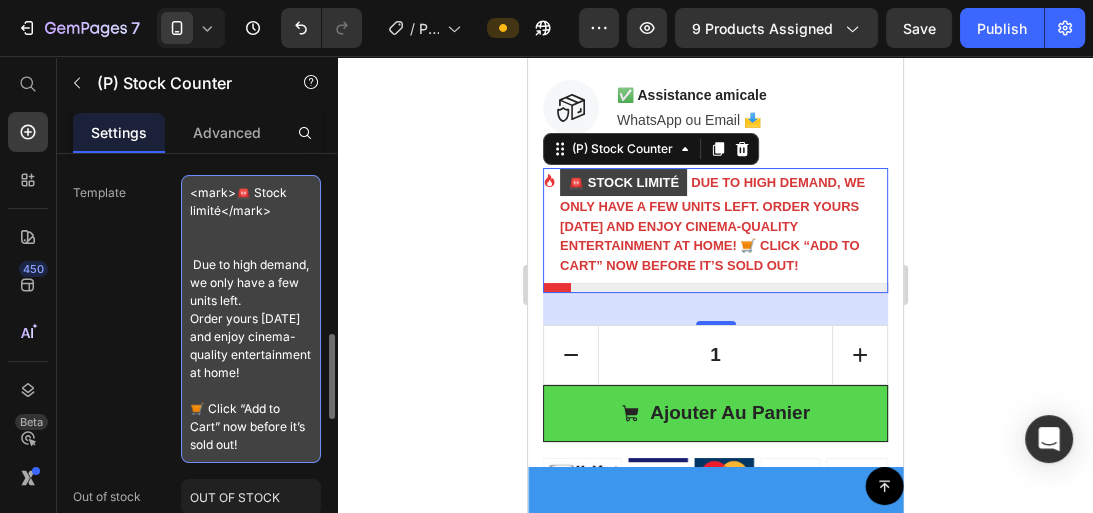 click on "<mark>🚨 Stock limité</mark>
Due to high demand, we only have a few units left.
Order yours today and enjoy cinema-quality entertainment at home!
🛒 Click “Add to Cart” now before it’s sold out!" at bounding box center (251, 319) 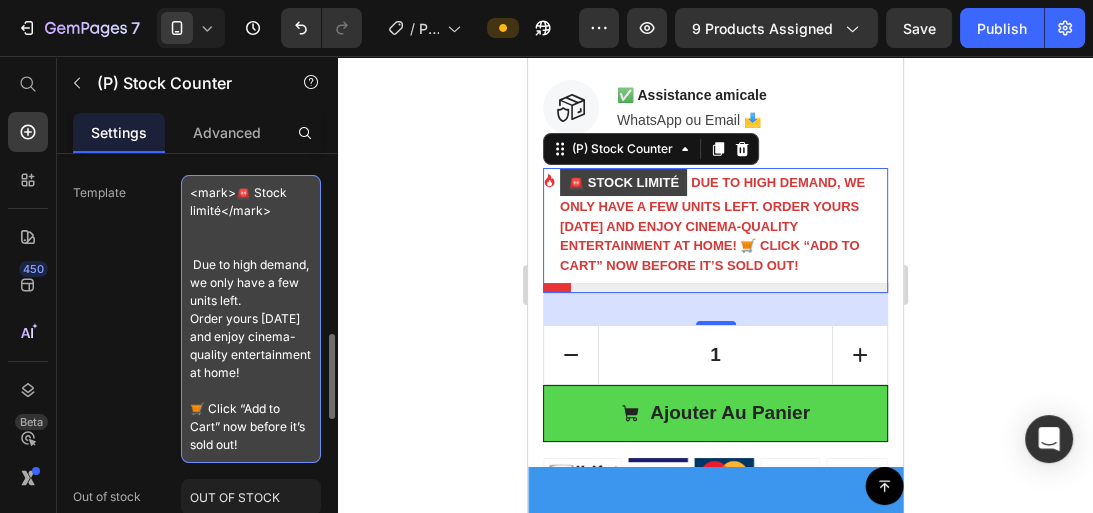 paste on "En raison d'une forte demande, il ne nous reste que quelques exemplaires.
Commandez le vôtre dès aujourd'hui et profitez d'un divertissement de qualité cinéma à la maison !
🛒 Cliquez sur « Ajouter au panier » avant qu'il ne soit épuisé" 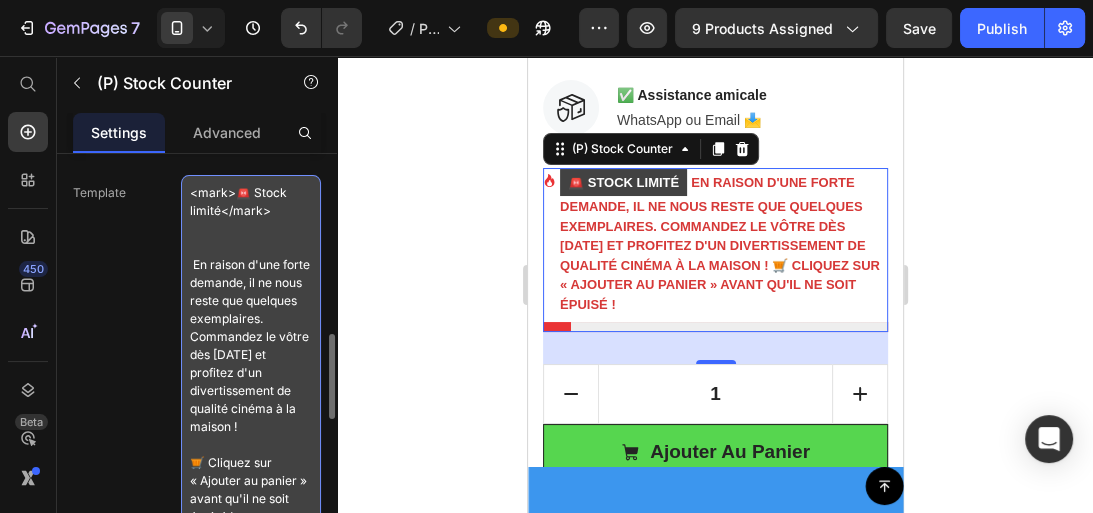 scroll, scrollTop: 9, scrollLeft: 0, axis: vertical 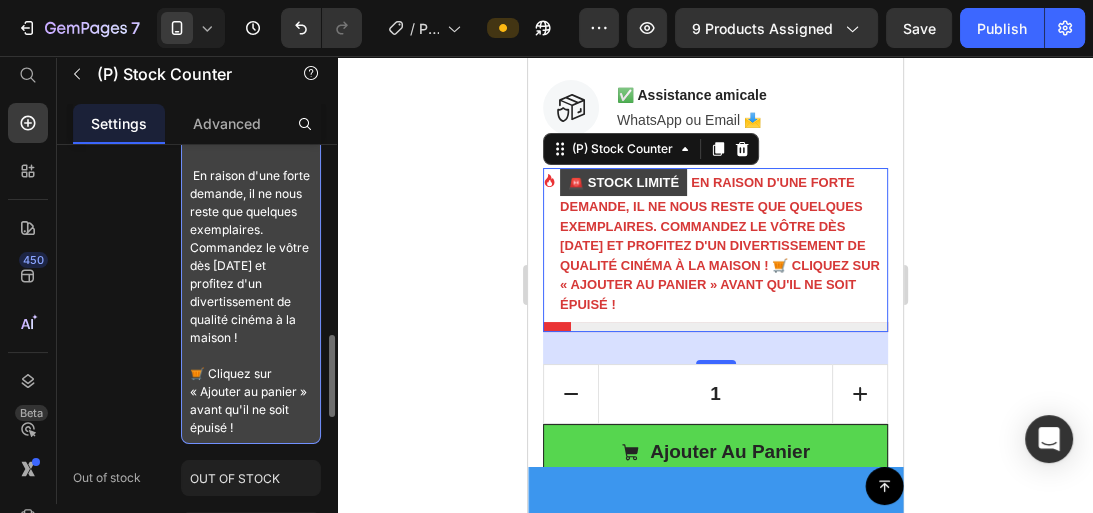 click on "<mark>🚨 Stock limité</mark>
En raison d'une forte demande, il ne nous reste que quelques exemplaires.
Commandez le vôtre dès aujourd'hui et profitez d'un divertissement de qualité cinéma à la maison !
🛒 Cliquez sur « Ajouter au panier » avant qu'il ne soit épuisé !" at bounding box center [251, 265] 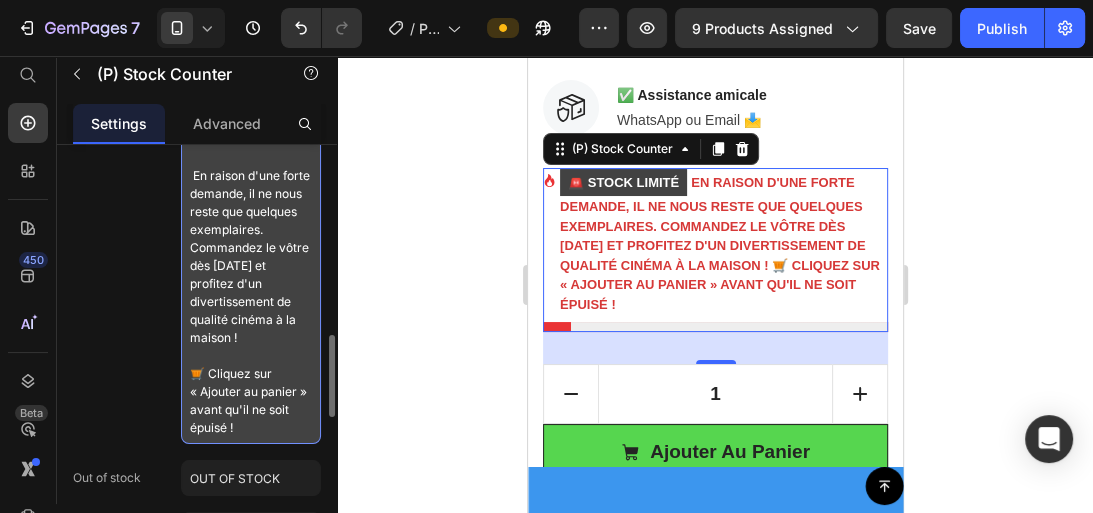 drag, startPoint x: 218, startPoint y: 352, endPoint x: 181, endPoint y: 301, distance: 63.007935 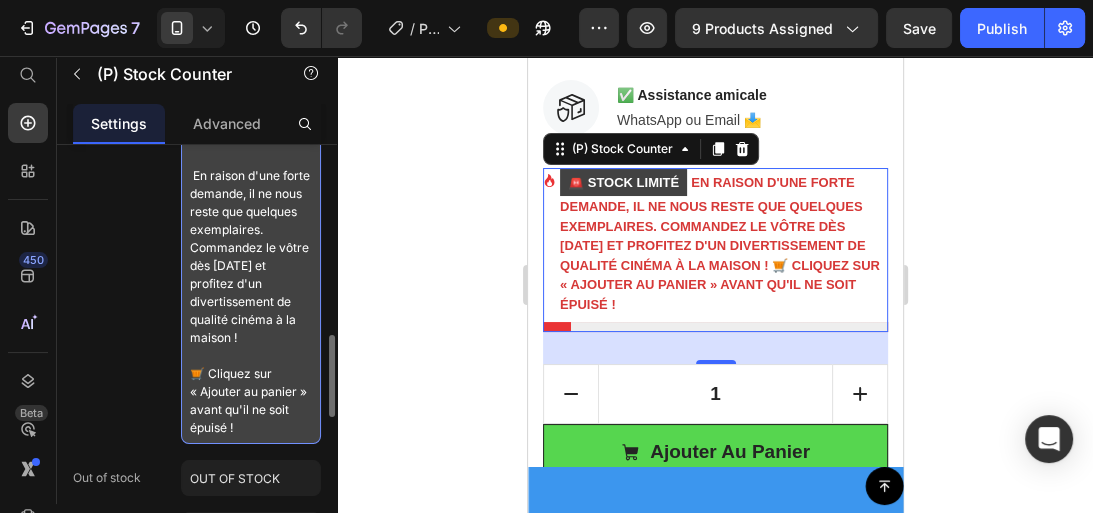 click on "<mark>🚨 Stock limité</mark>
En raison d'une forte demande, il ne nous reste que quelques exemplaires.
Commandez le vôtre dès aujourd'hui et profitez d'un divertissement de qualité cinéma à la maison !
🛒 Cliquez sur « Ajouter au panier » avant qu'il ne soit épuisé !" at bounding box center (251, 265) 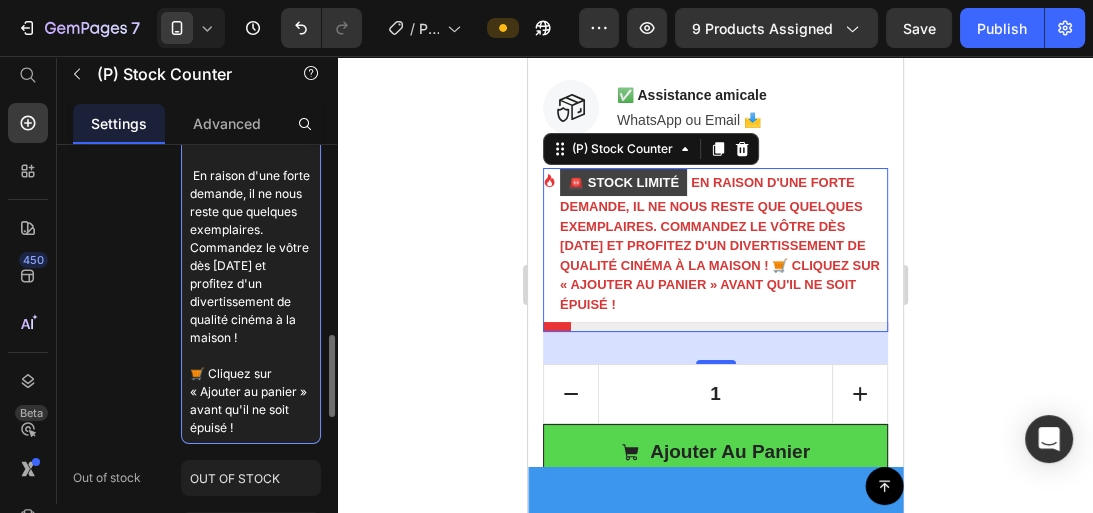 type on "<mark>🚨 Stock limité</mark>
En raison d'une forte demande, il ne nous reste que quelques exemplaires.
Commandez le vôtre dès aujourd'hui et profitez d'un divertissement de qualité cinéma à la maison !
🛒 Cliquez sur « Ajouter au panier » avant qu'il ne soit épuisé !" 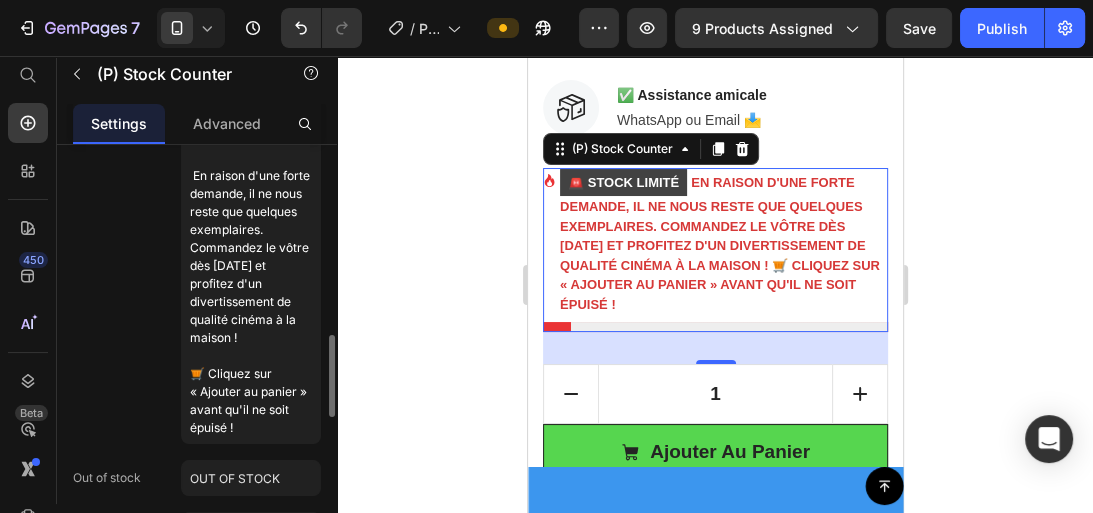 click on "Template <mark>🚨 Stock limité</mark>
En raison d'une forte demande, il ne nous reste que quelques exemplaires.
Commandez le vôtre dès aujourd'hui et profitez d'un divertissement de qualité cinéma à la maison !
🛒 Cliquez sur « Ajouter au panier » avant qu'il ne soit épuisé !" 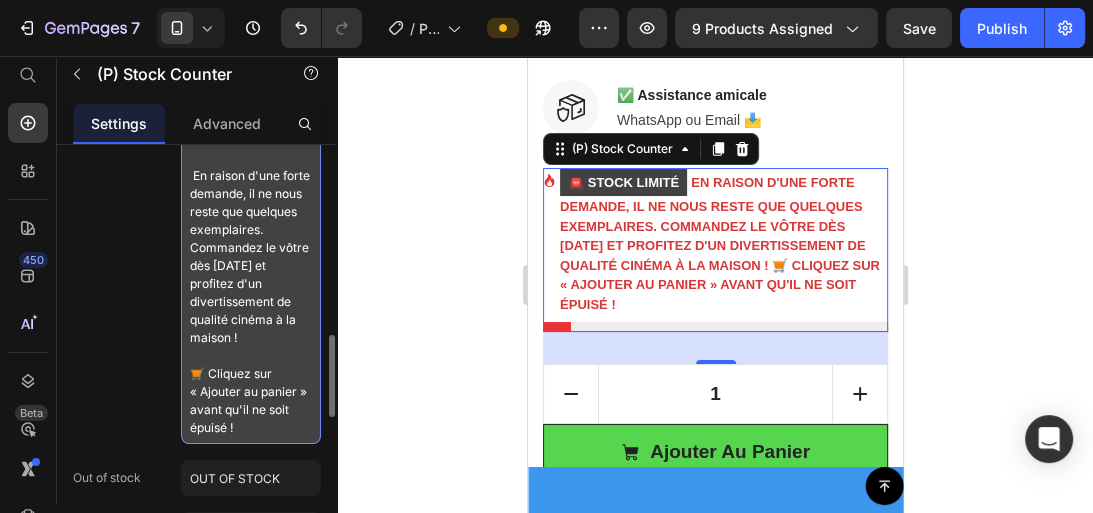 click on "<mark>🚨 Stock limité</mark>
En raison d'une forte demande, il ne nous reste que quelques exemplaires.
Commandez le vôtre dès aujourd'hui et profitez d'un divertissement de qualité cinéma à la maison !
🛒 Cliquez sur « Ajouter au panier » avant qu'il ne soit épuisé !" at bounding box center (251, 265) 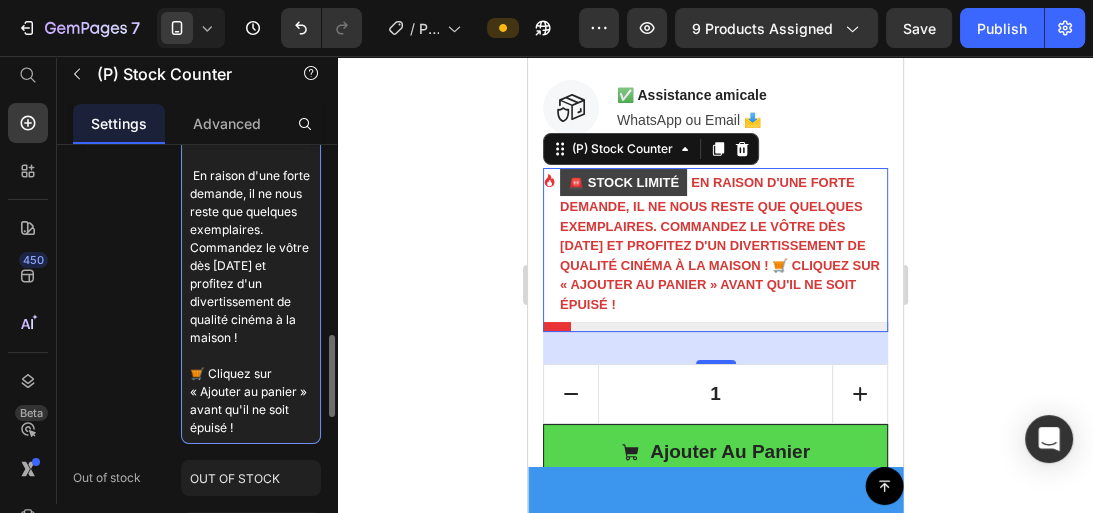 scroll, scrollTop: 880, scrollLeft: 0, axis: vertical 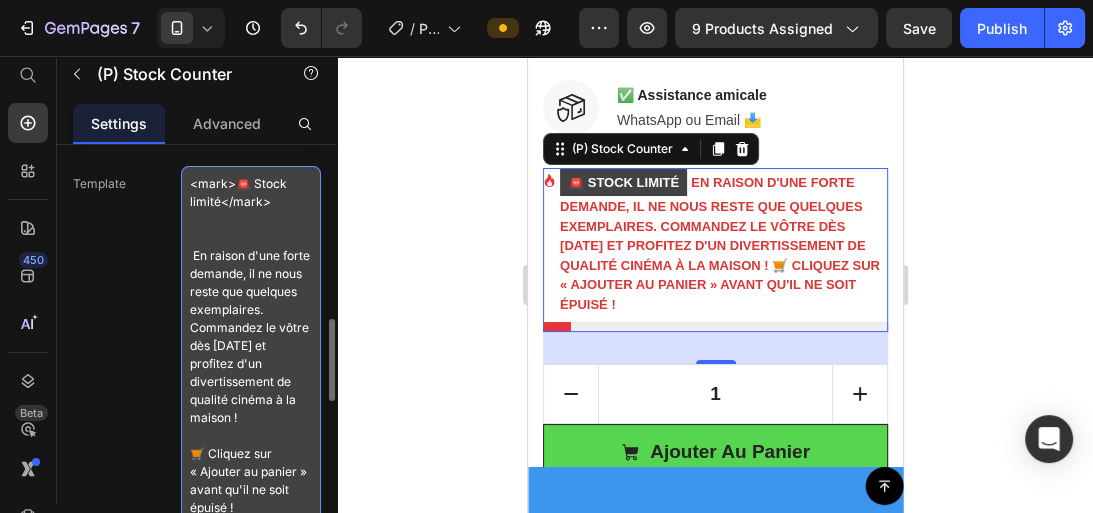click on "<mark>🚨 Stock limité</mark>
En raison d'une forte demande, il ne nous reste que quelques exemplaires.
Commandez le vôtre dès aujourd'hui et profitez d'un divertissement de qualité cinéma à la maison !
🛒 Cliquez sur « Ajouter au panier » avant qu'il ne soit épuisé !" at bounding box center (251, 345) 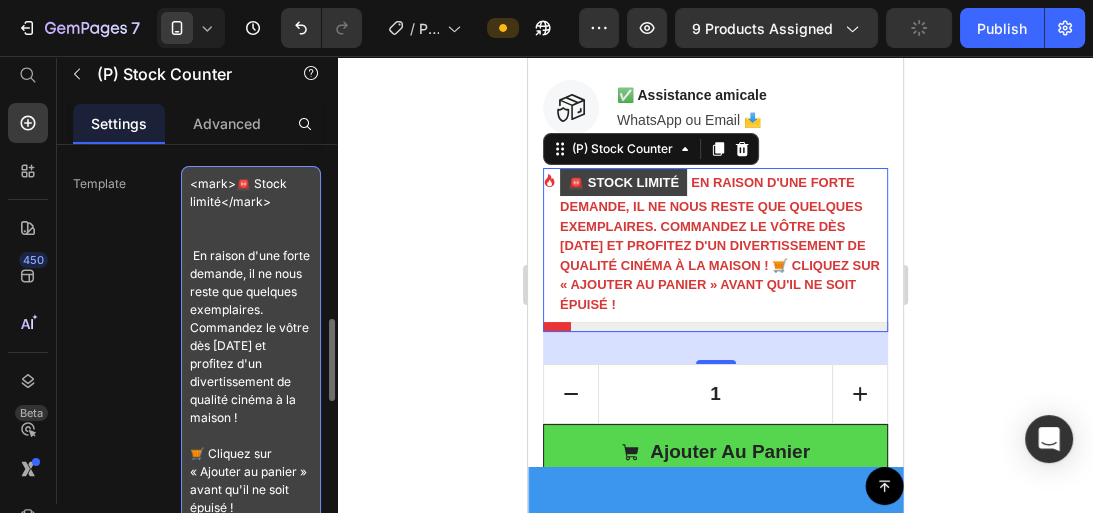 click on "<mark>🚨 Stock limité</mark>
En raison d'une forte demande, il ne nous reste que quelques exemplaires.
Commandez le vôtre dès aujourd'hui et profitez d'un divertissement de qualité cinéma à la maison !
🛒 Cliquez sur « Ajouter au panier » avant qu'il ne soit épuisé !" at bounding box center [251, 345] 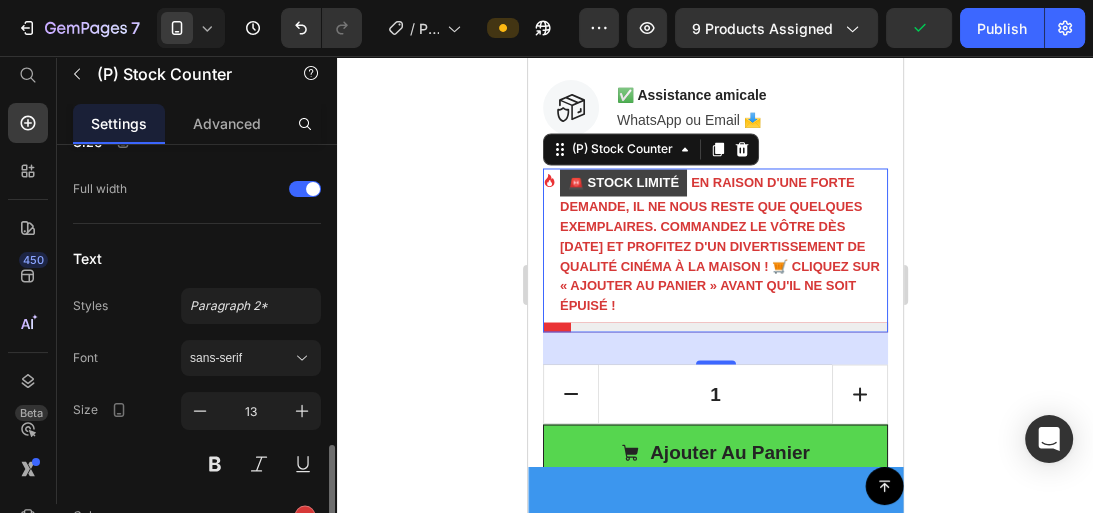 scroll, scrollTop: 1280, scrollLeft: 0, axis: vertical 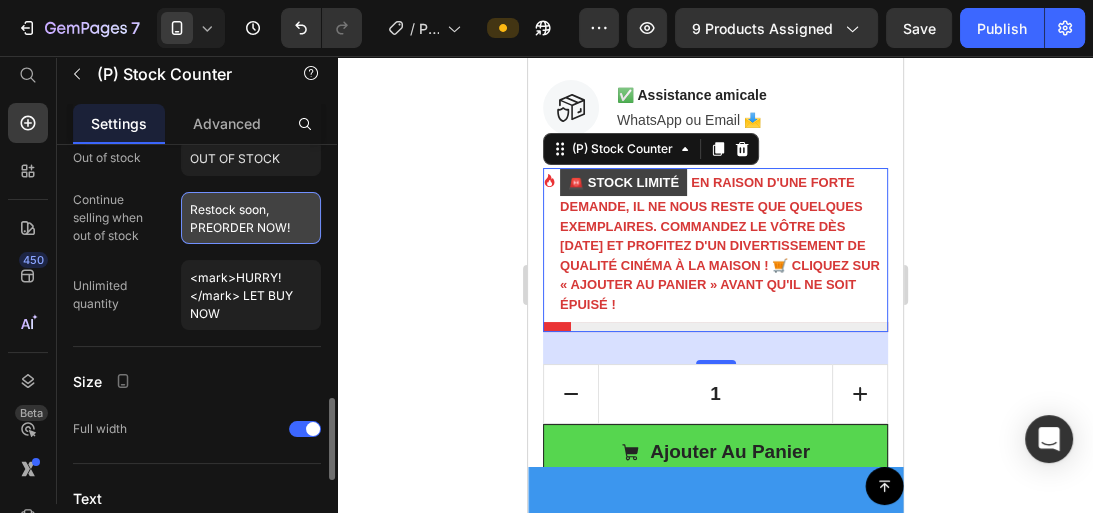 click on "Restock soon, PREORDER NOW!" at bounding box center [251, 218] 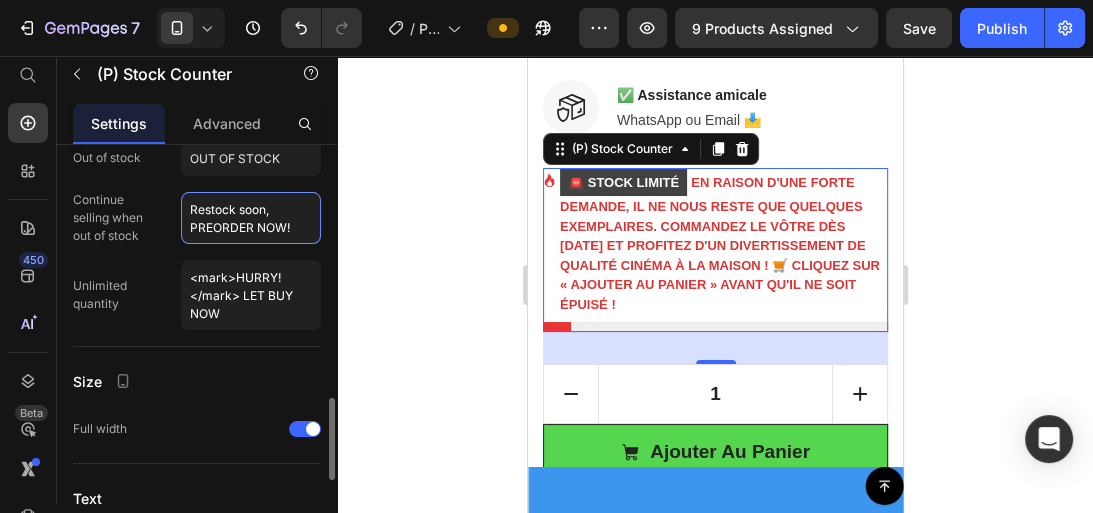 drag, startPoint x: 294, startPoint y: 222, endPoint x: 168, endPoint y: 208, distance: 126.77539 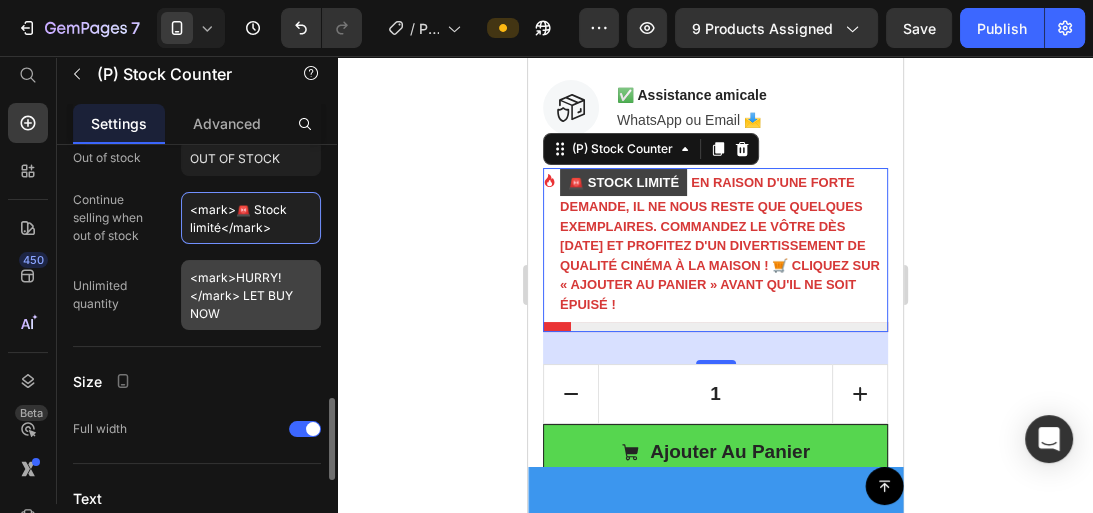 type on "<mark>🚨 Stock limité</mark>" 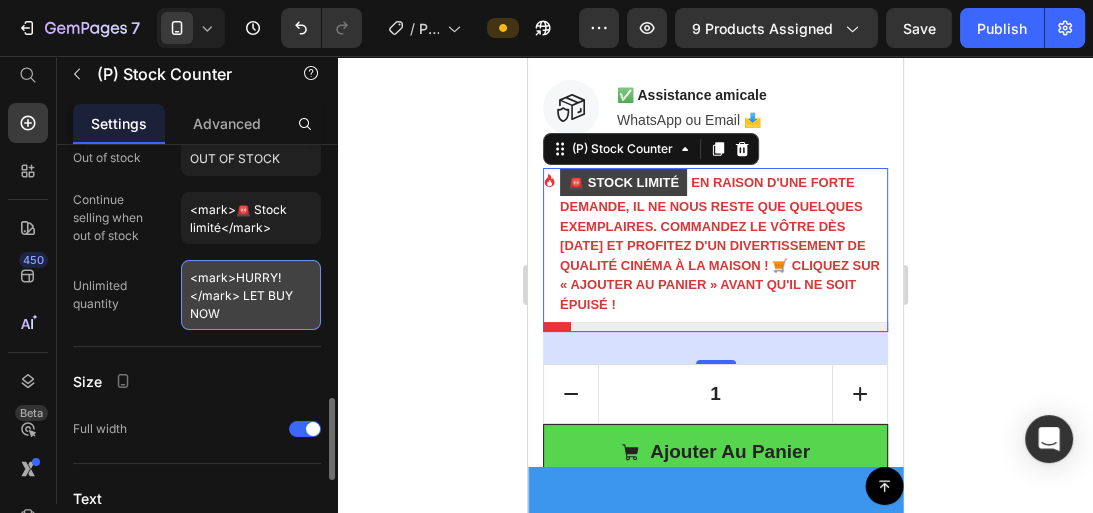 click on "<mark>HURRY!</mark> LET BUY NOW" at bounding box center (251, 295) 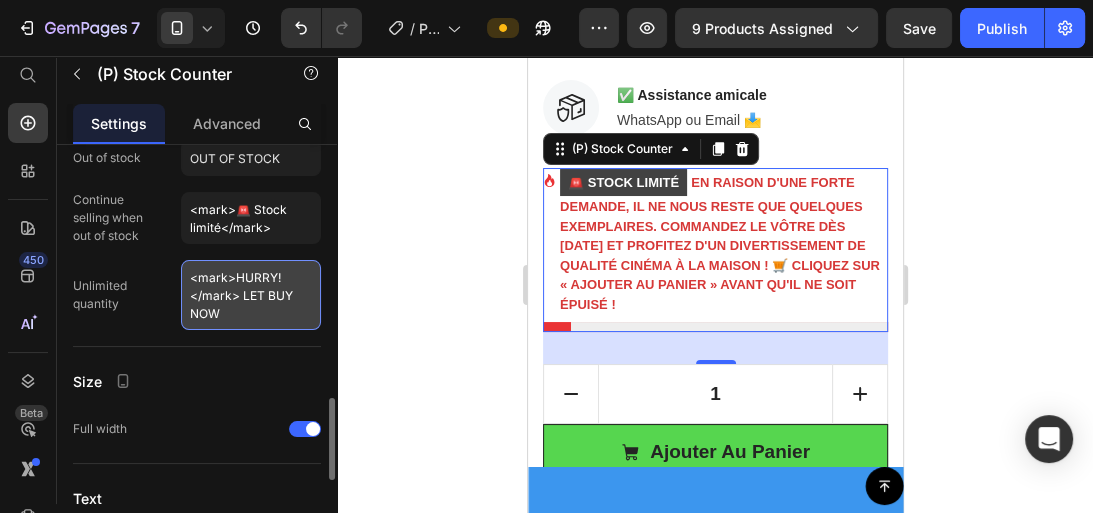 click on "<mark>HURRY!</mark> LET BUY NOW" at bounding box center (251, 295) 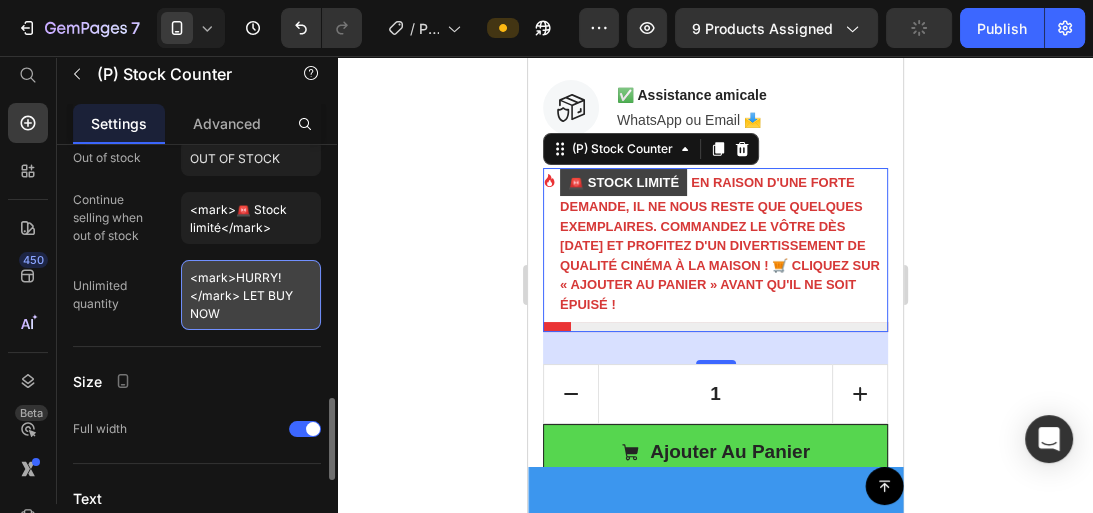 click on "<mark>HURRY!</mark> LET BUY NOW" at bounding box center (251, 295) 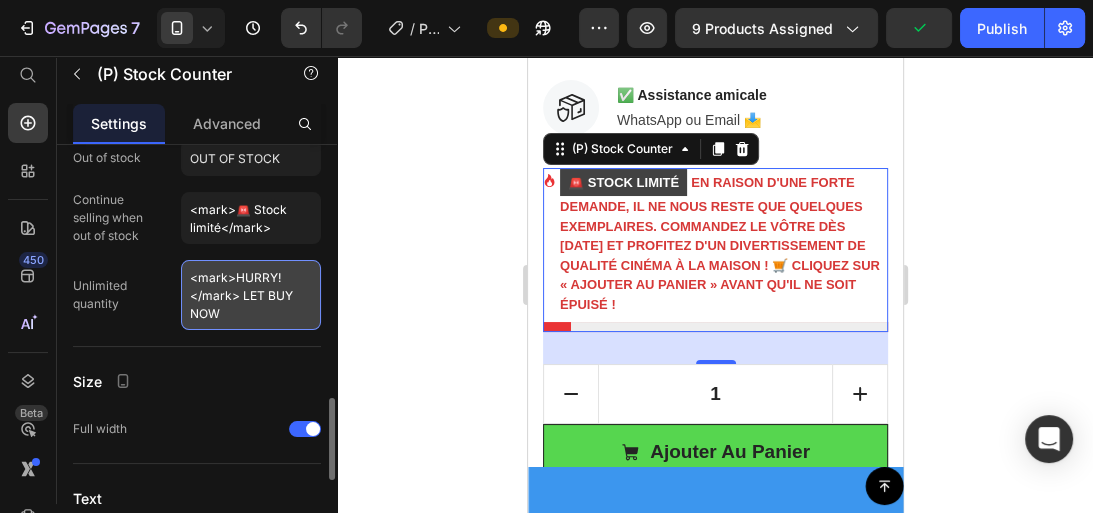 drag, startPoint x: 280, startPoint y: 276, endPoint x: 237, endPoint y: 270, distance: 43.416588 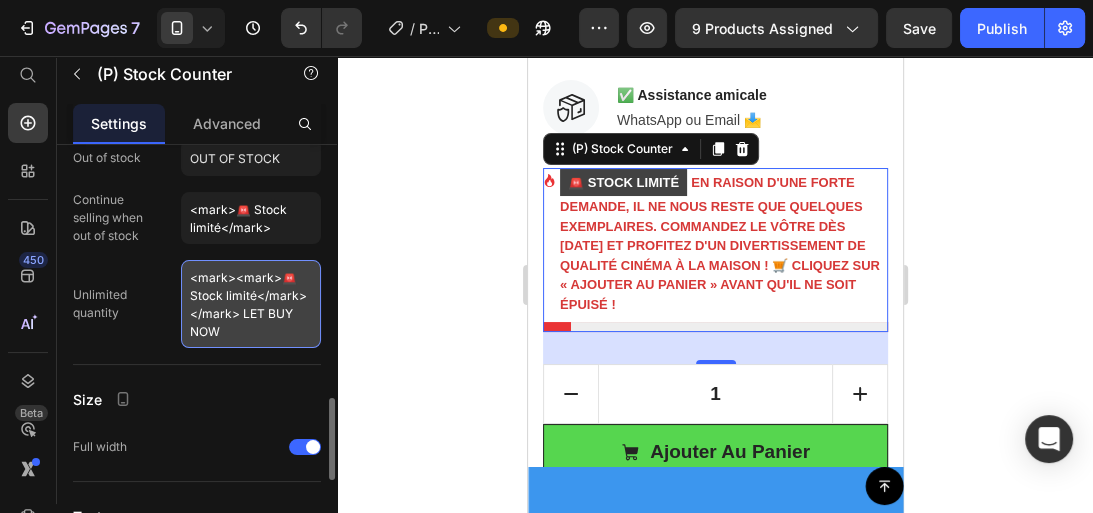 drag, startPoint x: 304, startPoint y: 291, endPoint x: 255, endPoint y: 290, distance: 49.010204 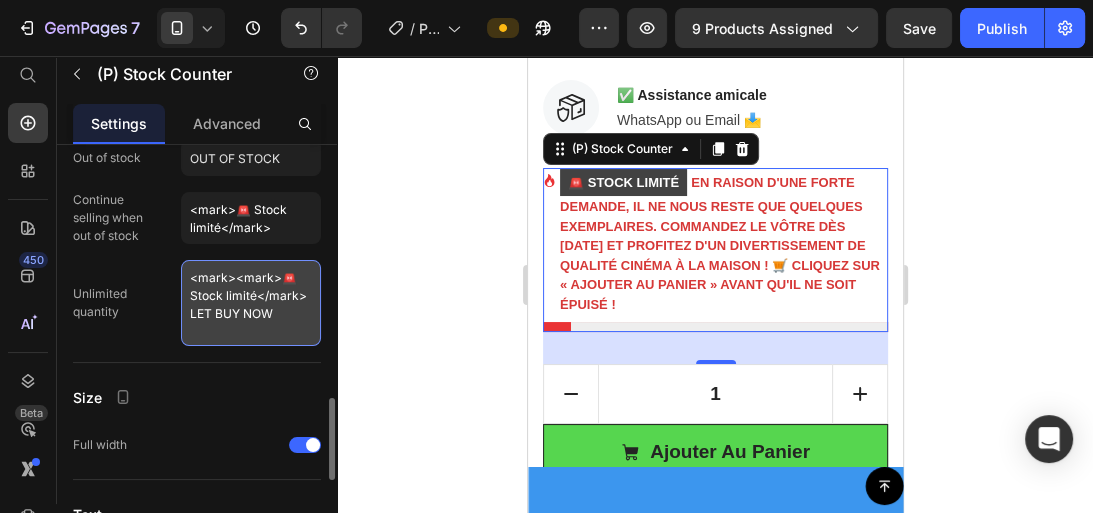 drag, startPoint x: 280, startPoint y: 272, endPoint x: 235, endPoint y: 271, distance: 45.01111 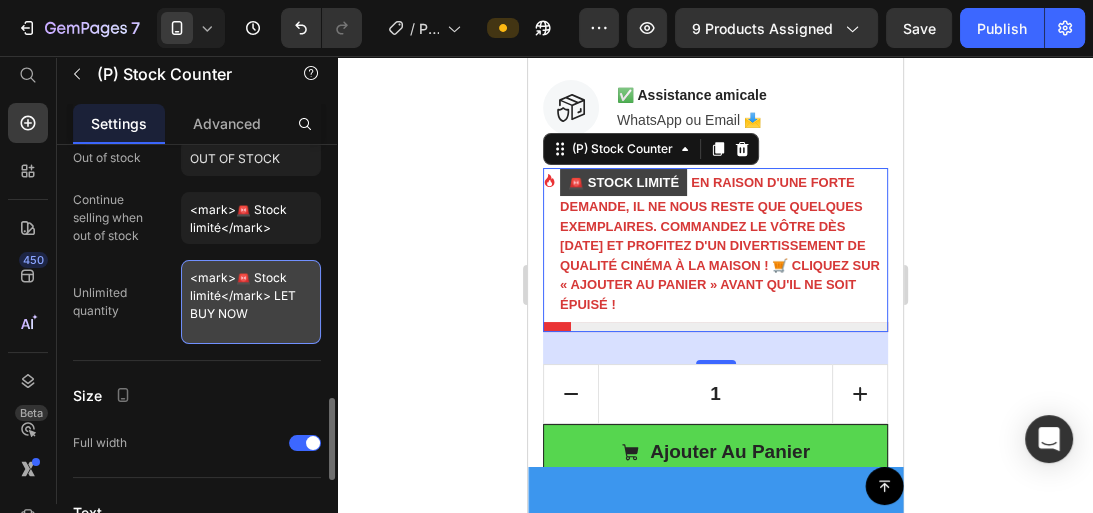 drag, startPoint x: 272, startPoint y: 290, endPoint x: 284, endPoint y: 313, distance: 25.942244 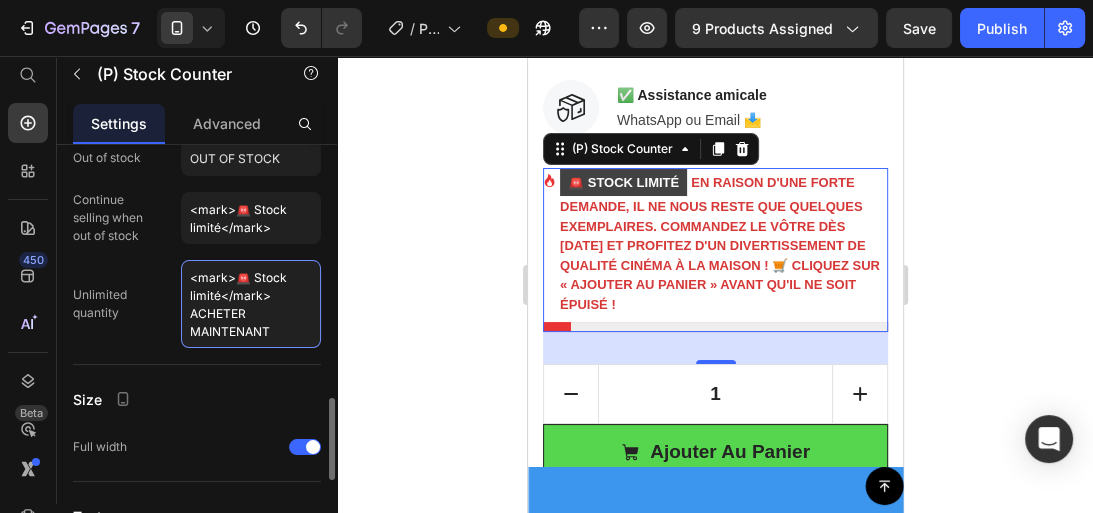 type on "<mark>🚨 Stock limité</mark> ACHETER MAINTENANT" 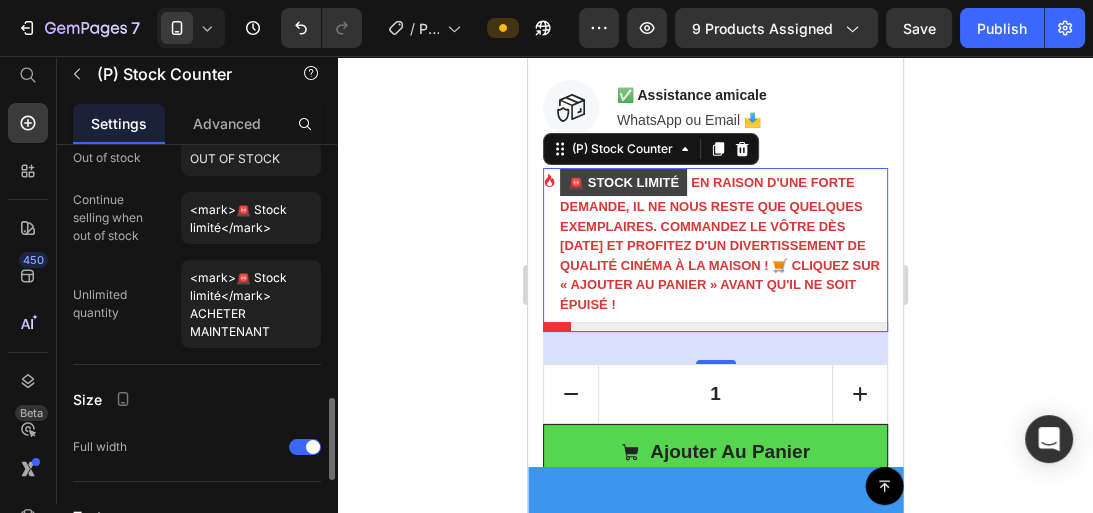 click on "Product Source Mini Projecteur Portable YG300 LuxLed  You can manage it in   Product element  Remaining stock Hide counter when out of stock Icon Choose icon
Icon color Progress bar Percentage left 8 % Color Height 10 px Corner Effect Always show Message Template <mark>🚨 Stock limité</mark>
En raison d'une forte demande, il ne nous reste que quelques exemplaires.
Commandez le vôtre dès aujourd'hui et profitez d'un divertissement de qualité cinéma à la maison !
🛒 Cliquez sur « Ajouter au panier » avant qu'il ne soit épuisé ! Out of stock OUT OF STOCK Continue   selling when   out of stock <mark>🚨 Stock limité</mark> Unlimited   quantity <mark>🚨 Stock limité</mark> ACHETER MAINTENANT Size Full width Text Styles Paragraph 2* Font sans-serif Size 13 Color Show more" at bounding box center [197, -123] 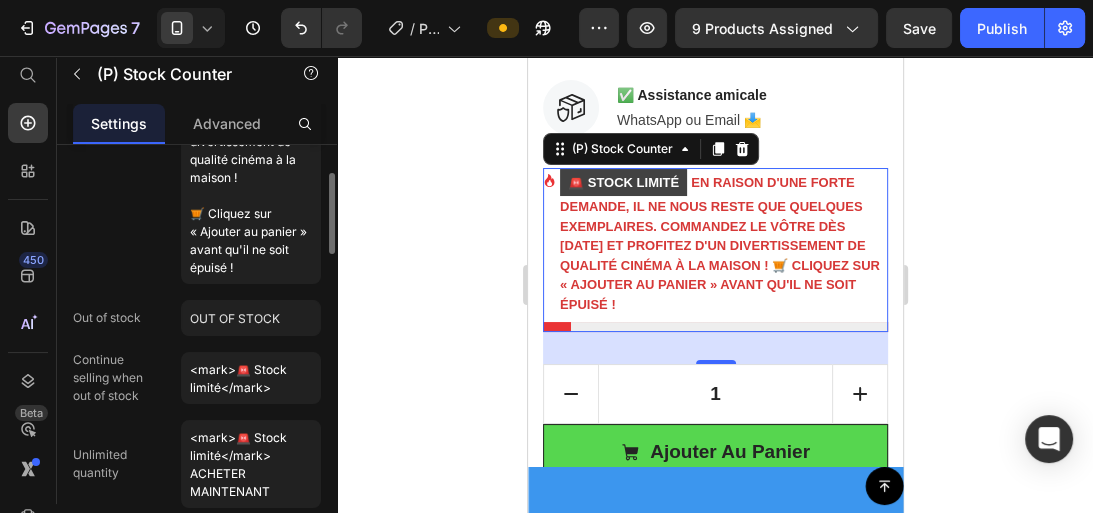 scroll, scrollTop: 960, scrollLeft: 0, axis: vertical 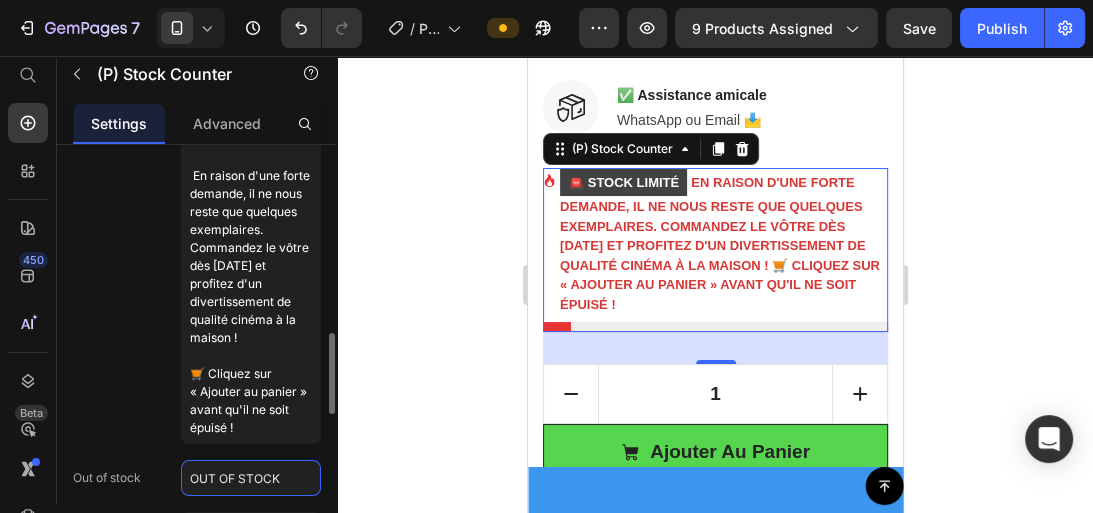 paste on "<mark>🚨 Stock limité</mark>" 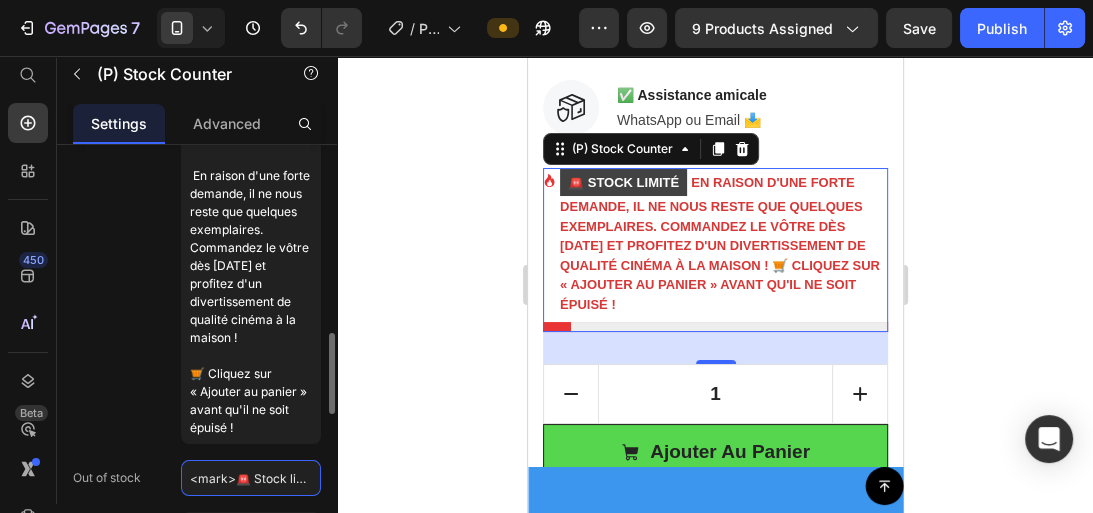 scroll, scrollTop: 0, scrollLeft: 54, axis: horizontal 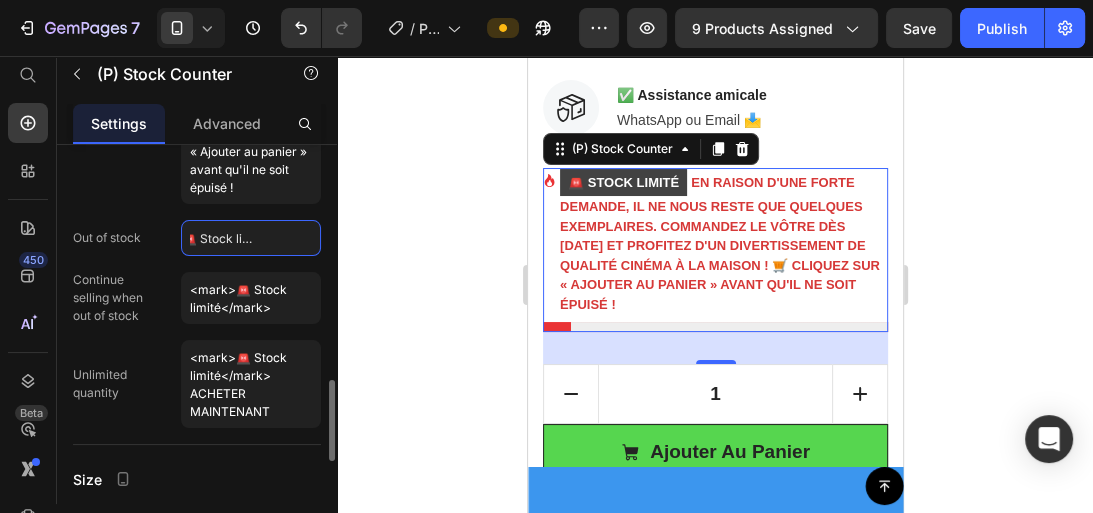 type on "<mark>🚨 Stock limité</mark>" 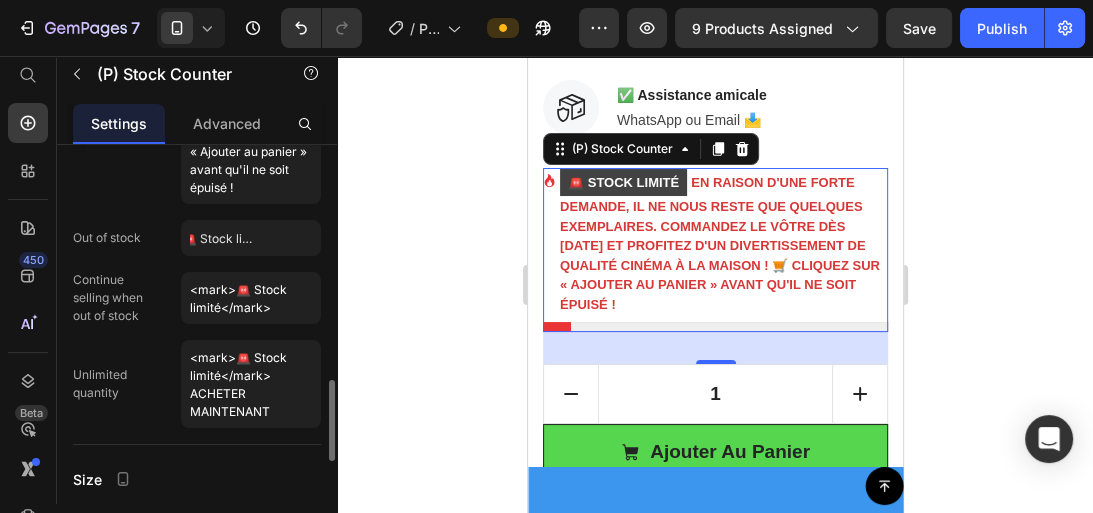 click on "Size" at bounding box center (197, 479) 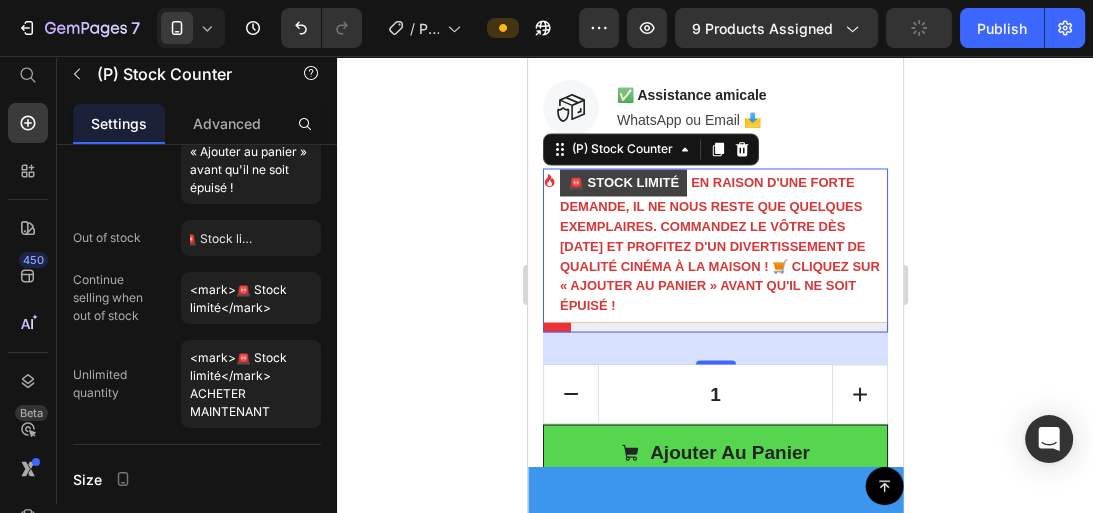 scroll, scrollTop: 0, scrollLeft: 0, axis: both 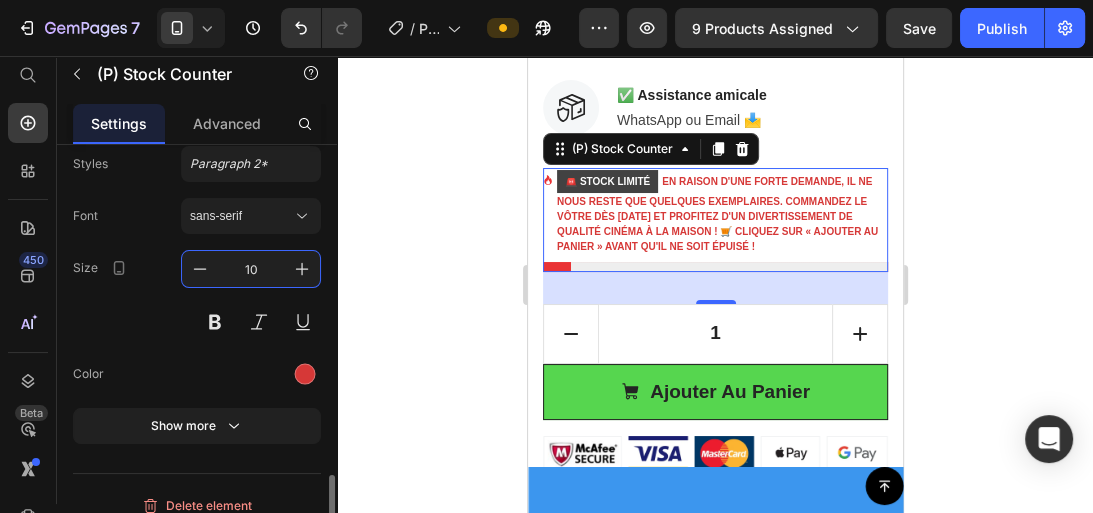 type on "10" 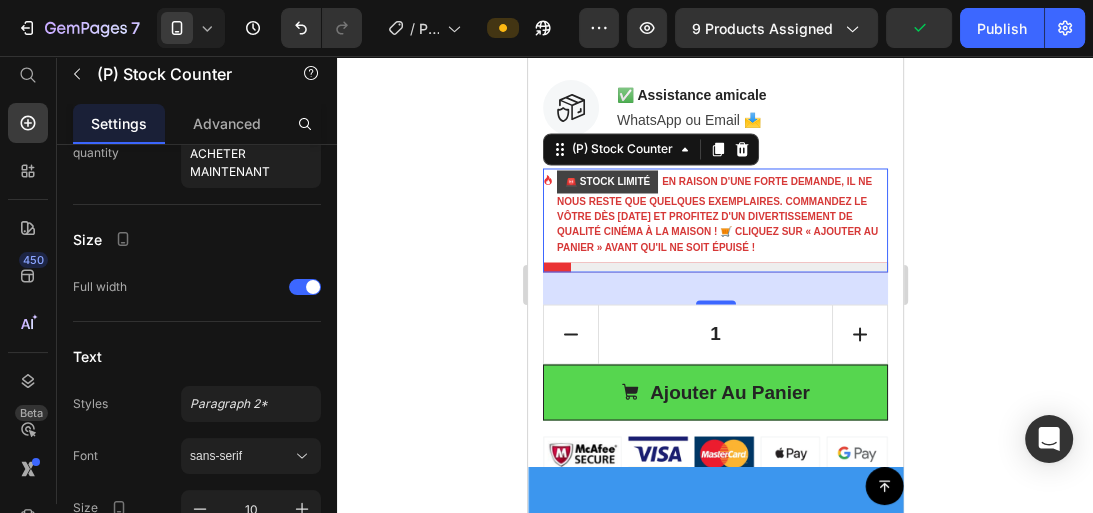 scroll, scrollTop: 1520, scrollLeft: 0, axis: vertical 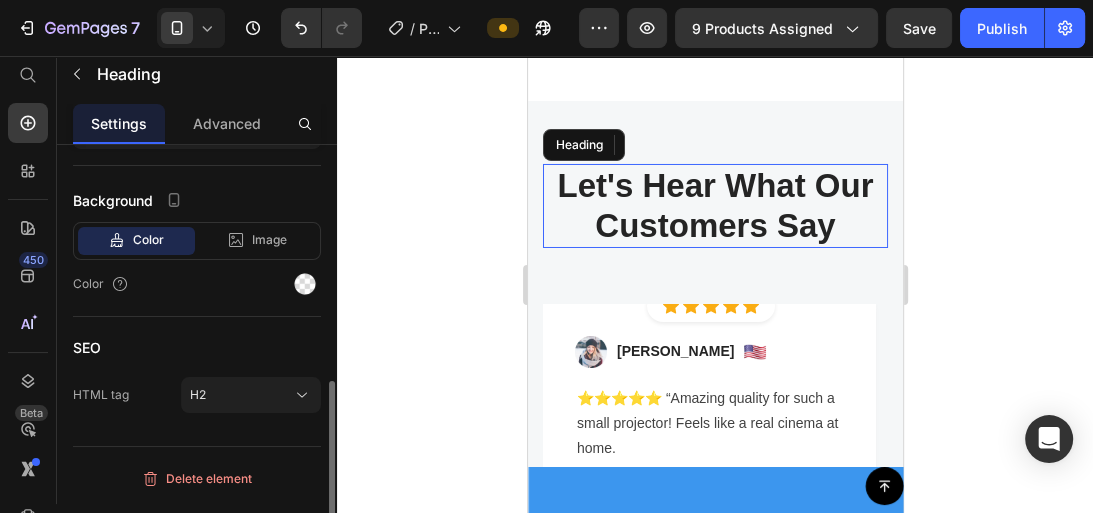 click on "Let's Hear What Our Customers Say" at bounding box center [714, 205] 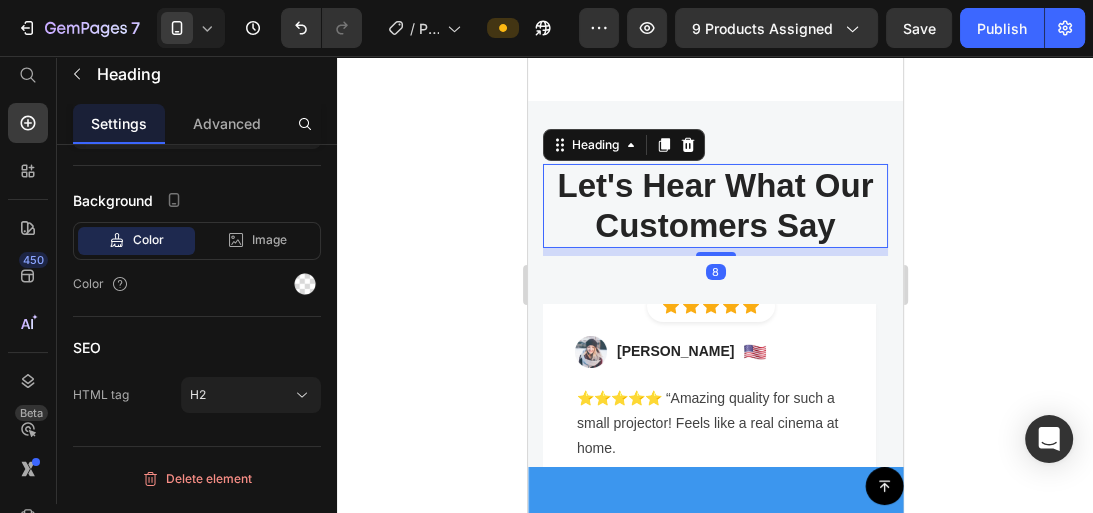 scroll, scrollTop: 0, scrollLeft: 0, axis: both 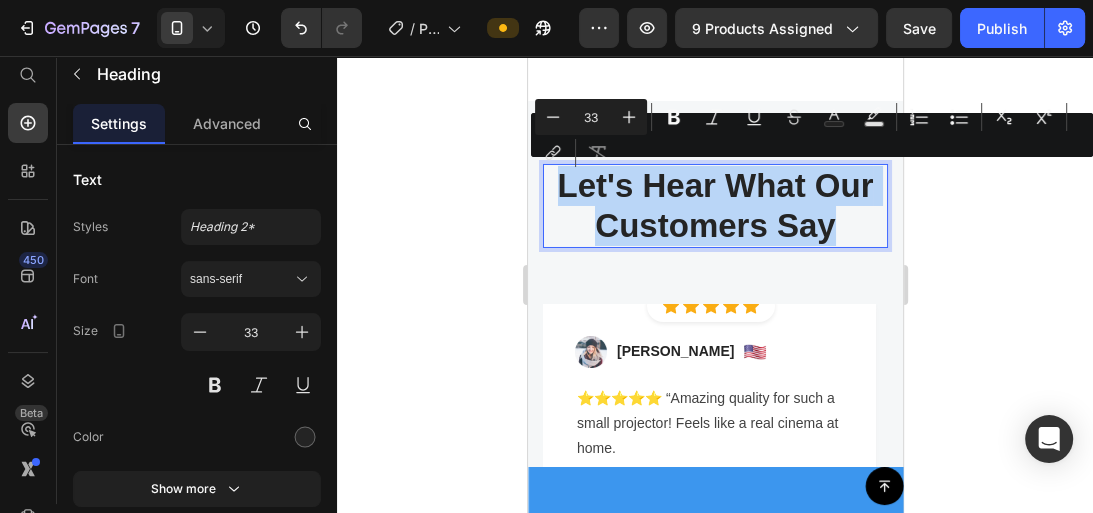 drag, startPoint x: 552, startPoint y: 181, endPoint x: 835, endPoint y: 244, distance: 289.92758 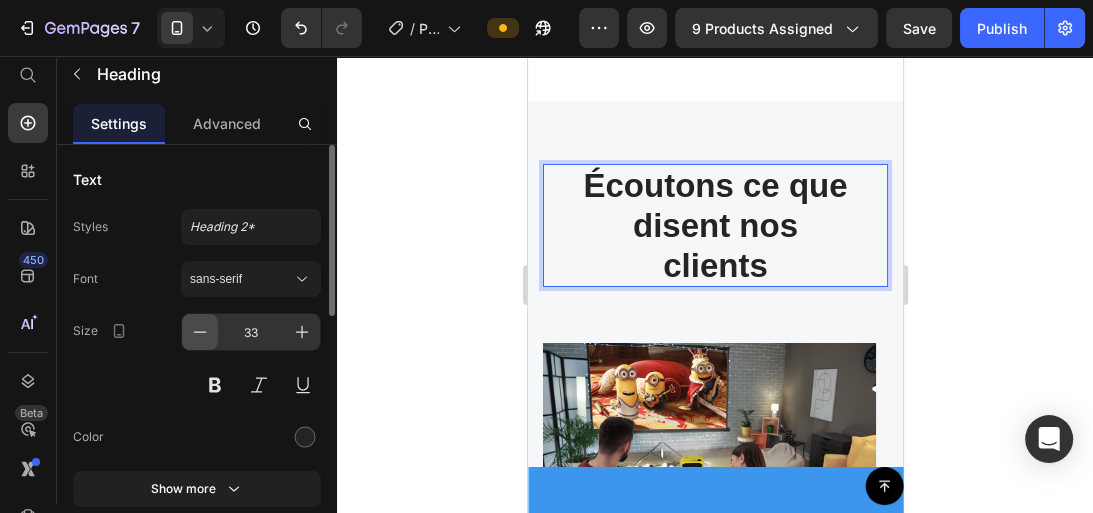 click 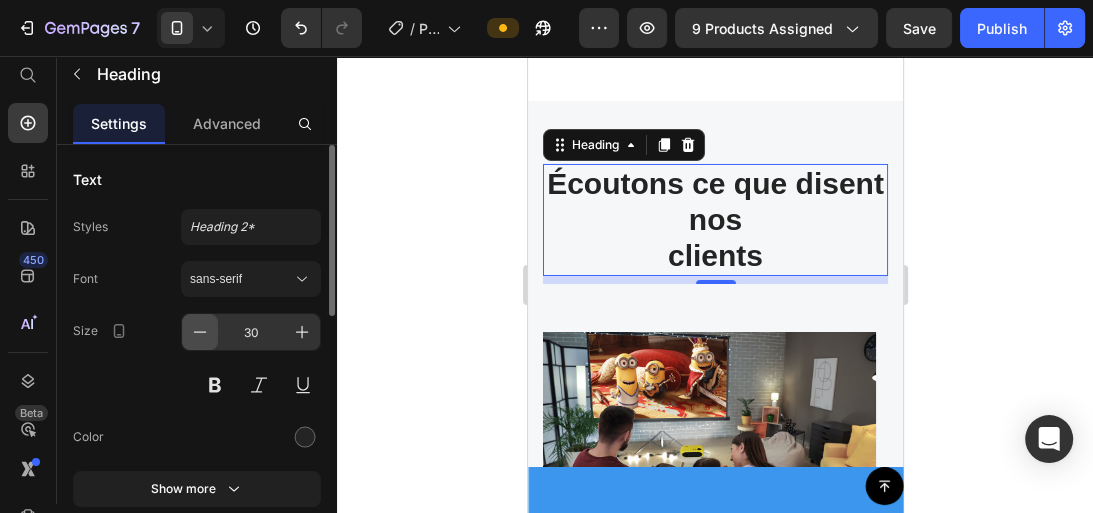 click 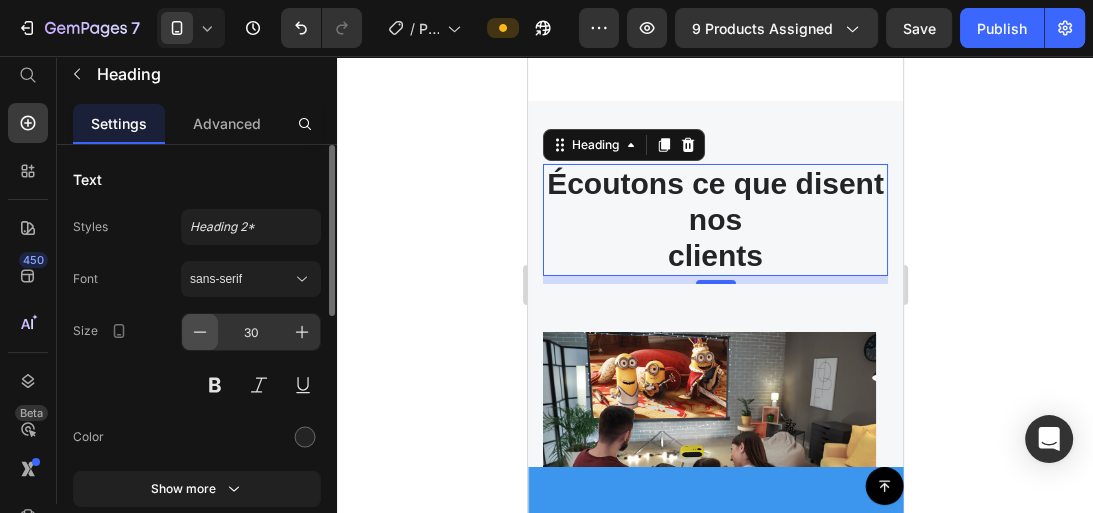 click 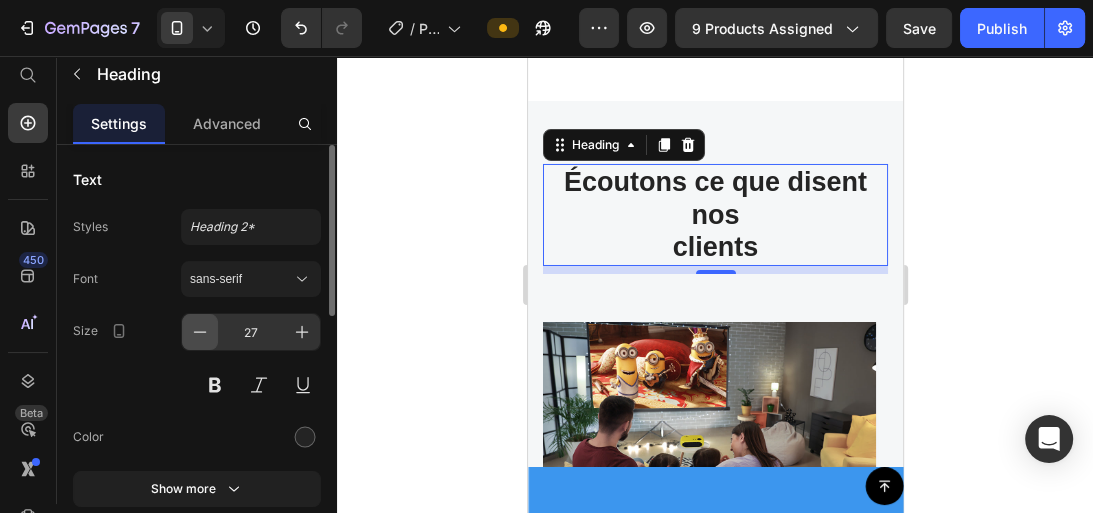 click 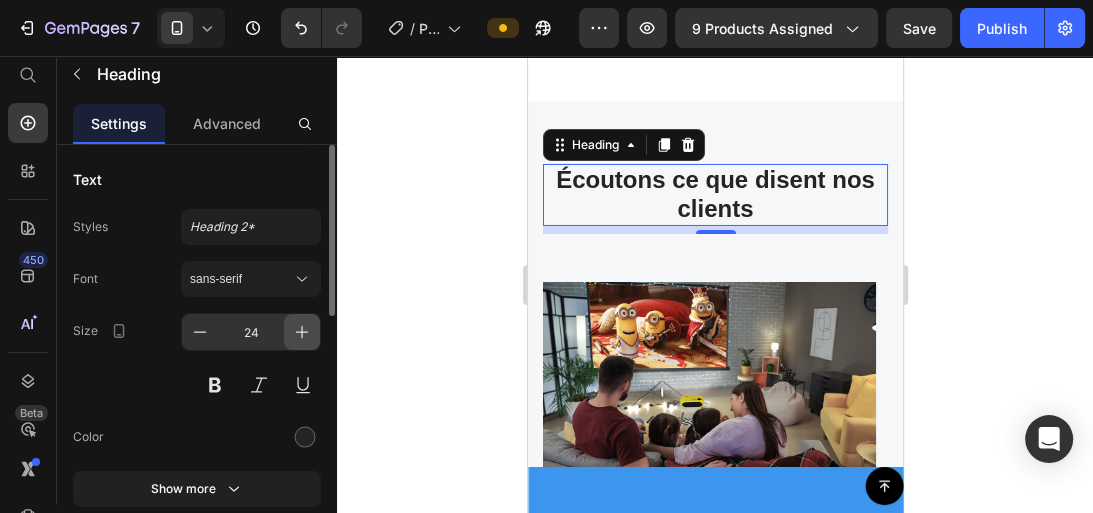 click 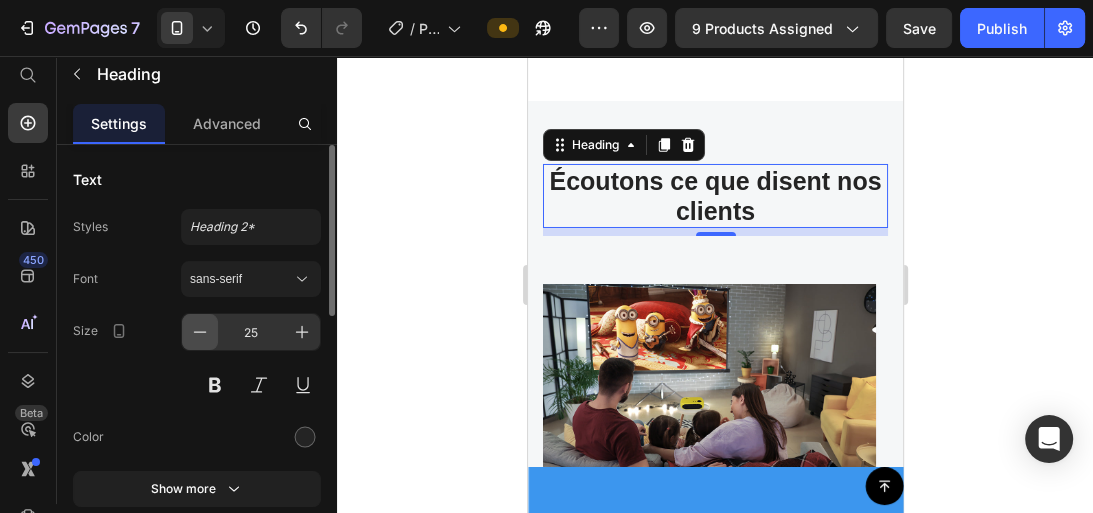 click 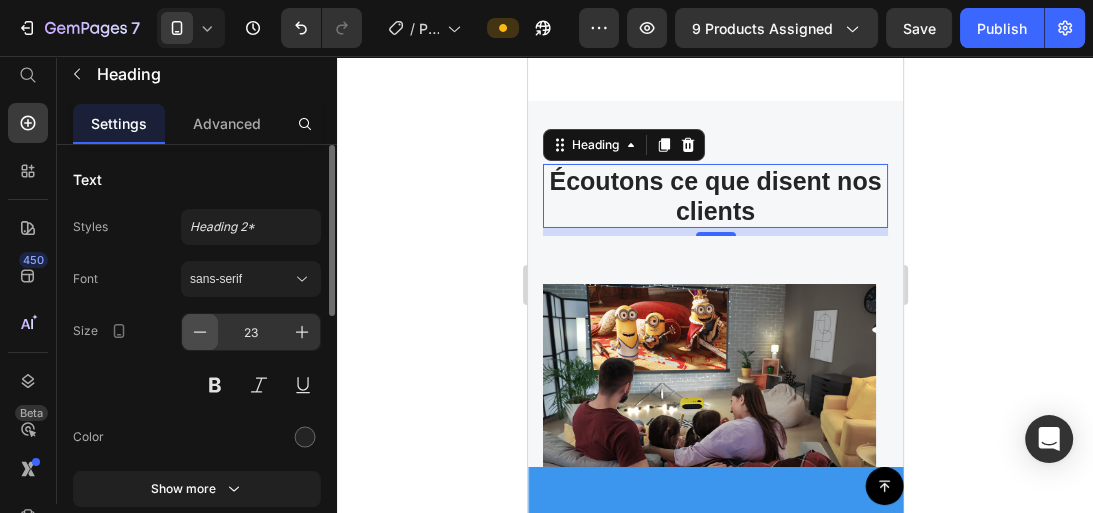 click 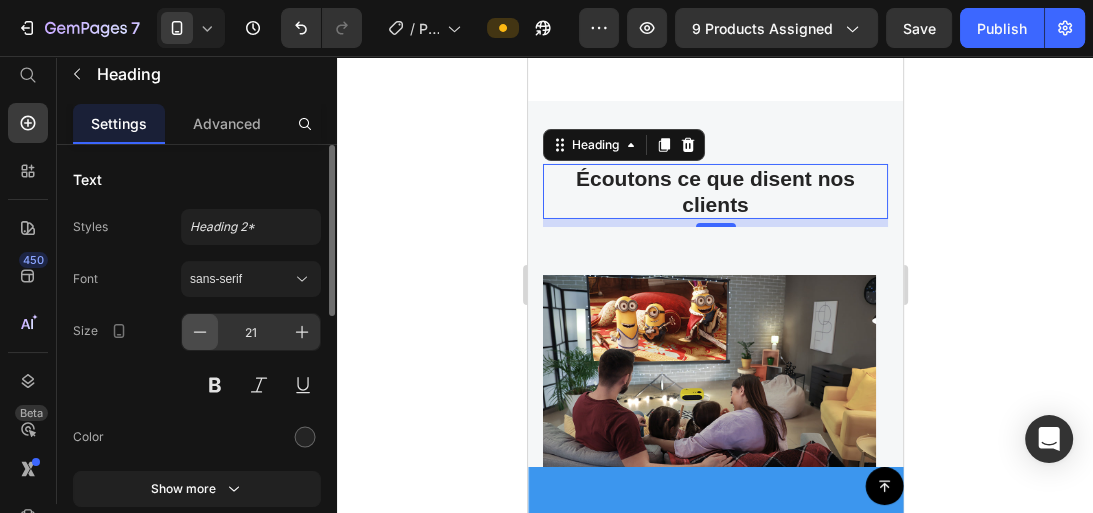 click 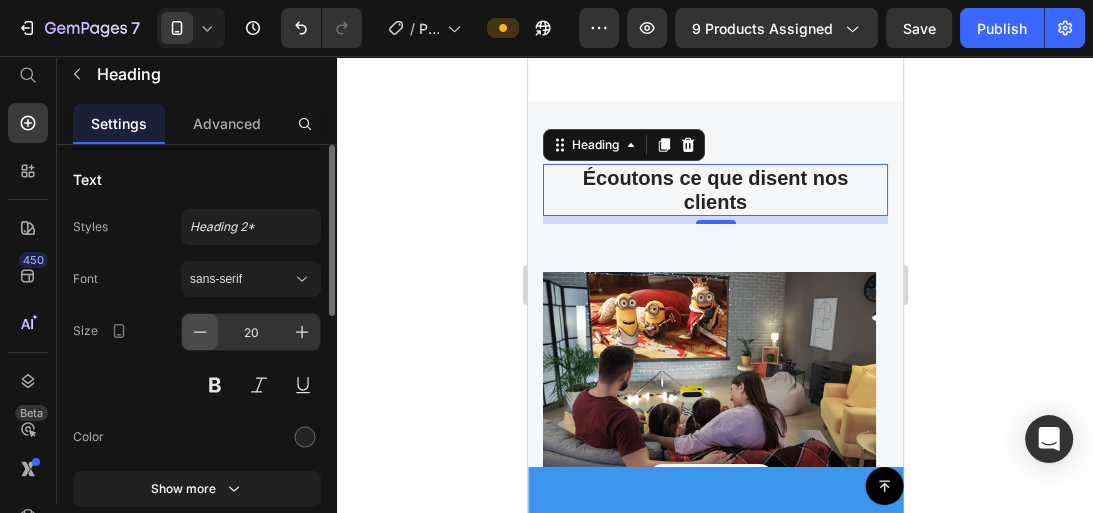 click 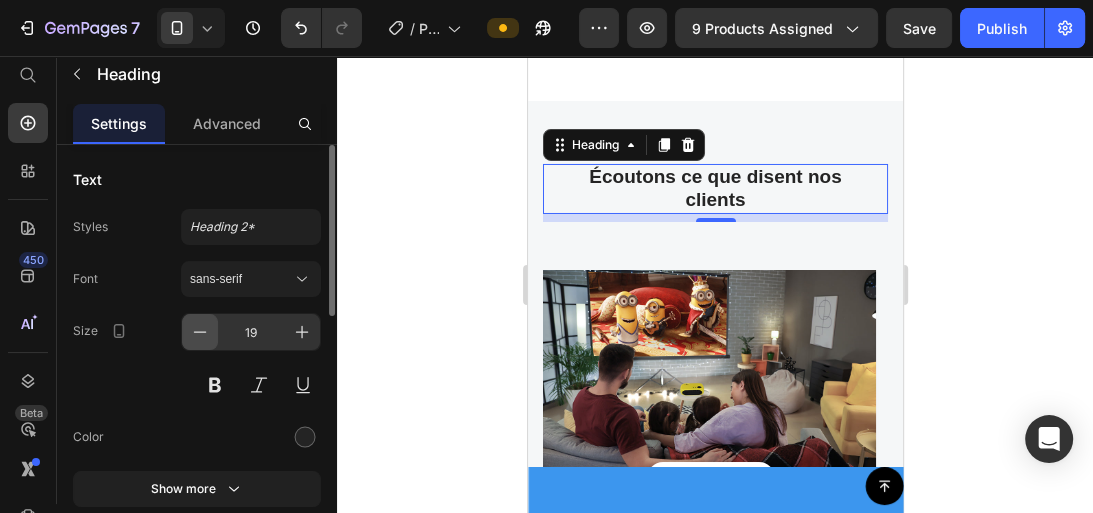click 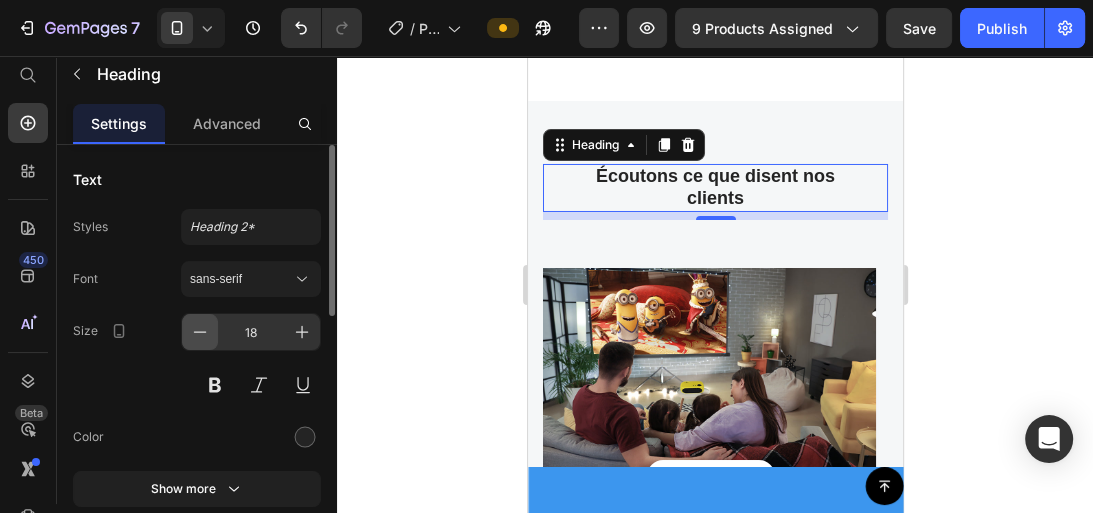 click 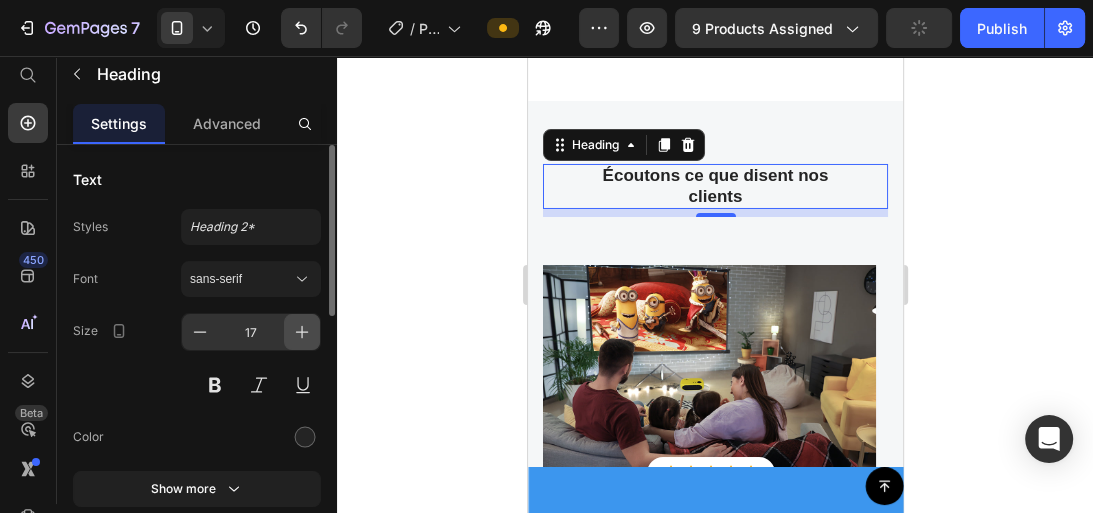 click 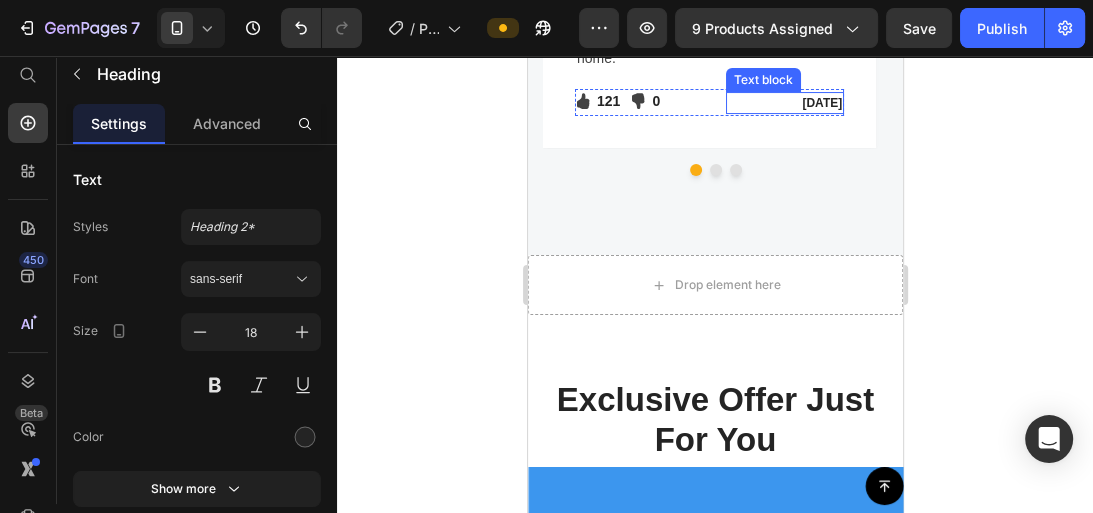 scroll, scrollTop: 5825, scrollLeft: 0, axis: vertical 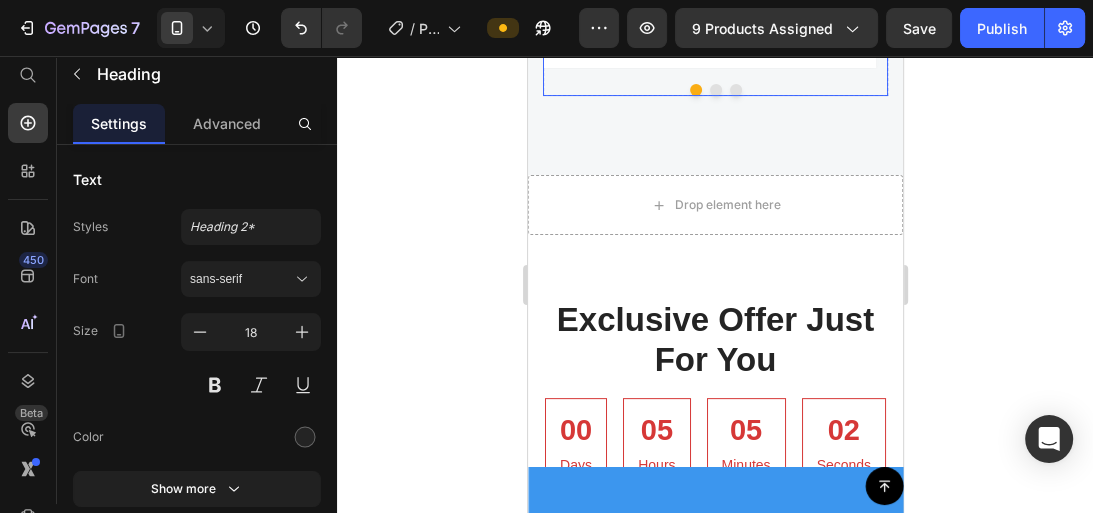 drag, startPoint x: 709, startPoint y: 147, endPoint x: 709, endPoint y: 165, distance: 18 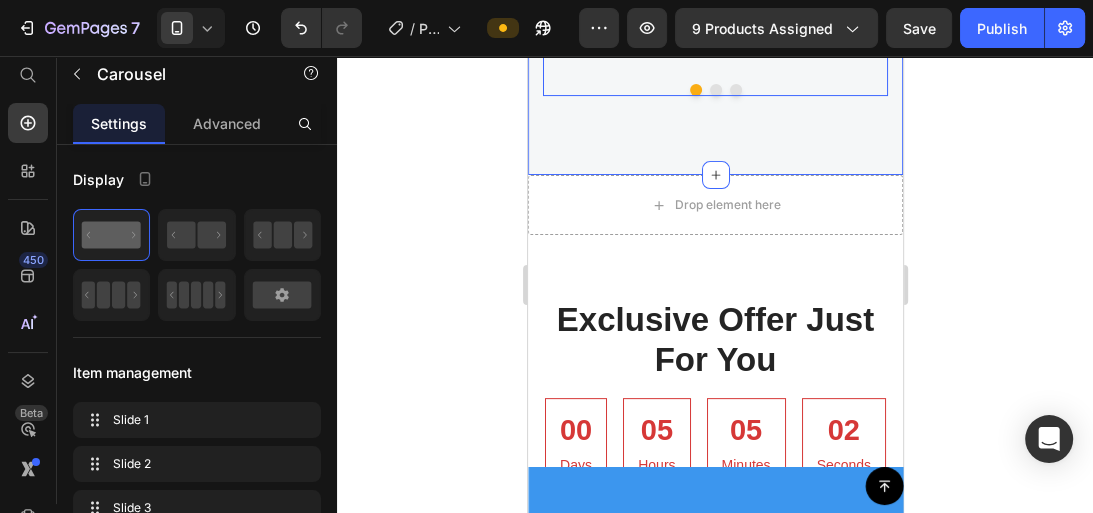 click at bounding box center [735, 90] 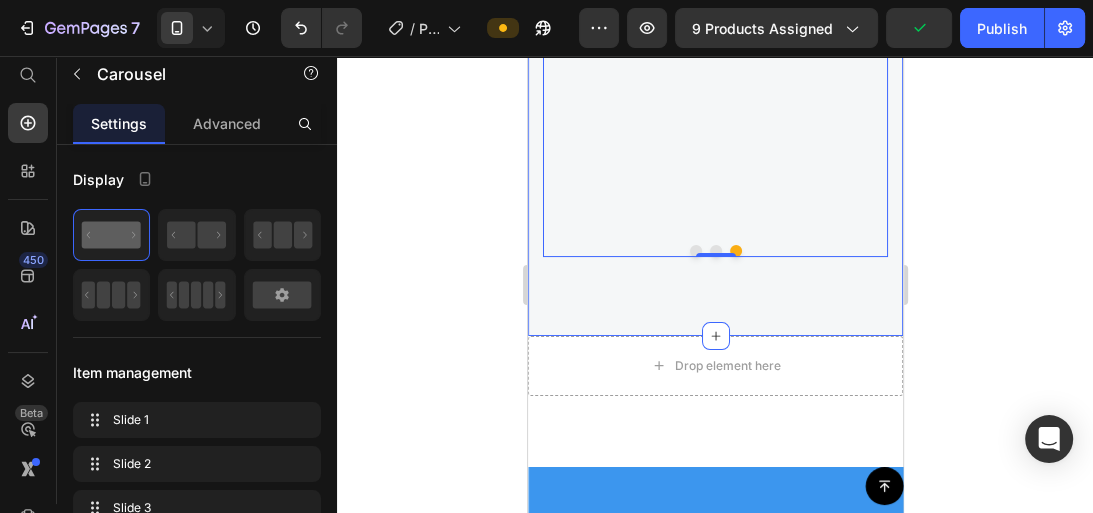 scroll, scrollTop: 5345, scrollLeft: 0, axis: vertical 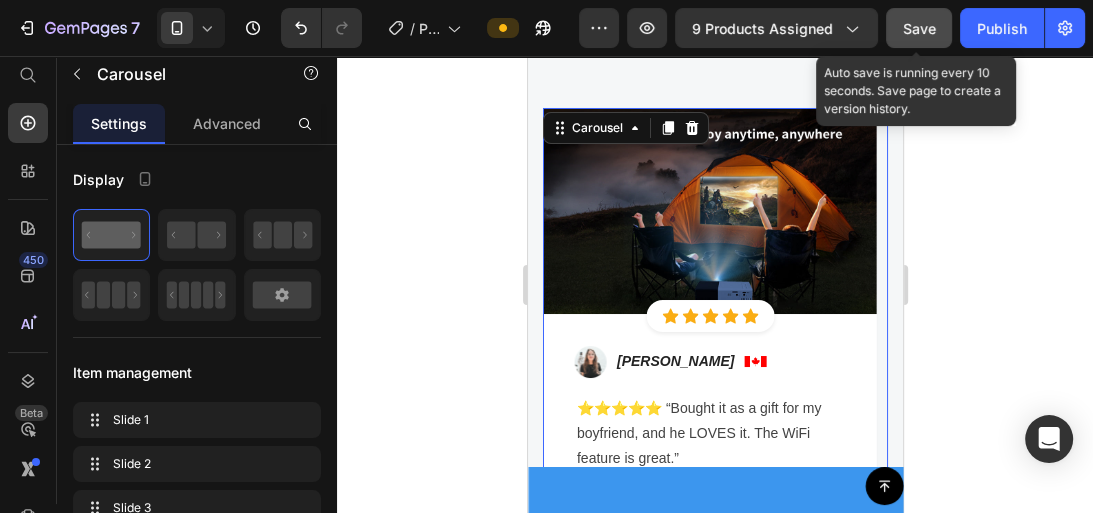 click on "Save" at bounding box center [919, 28] 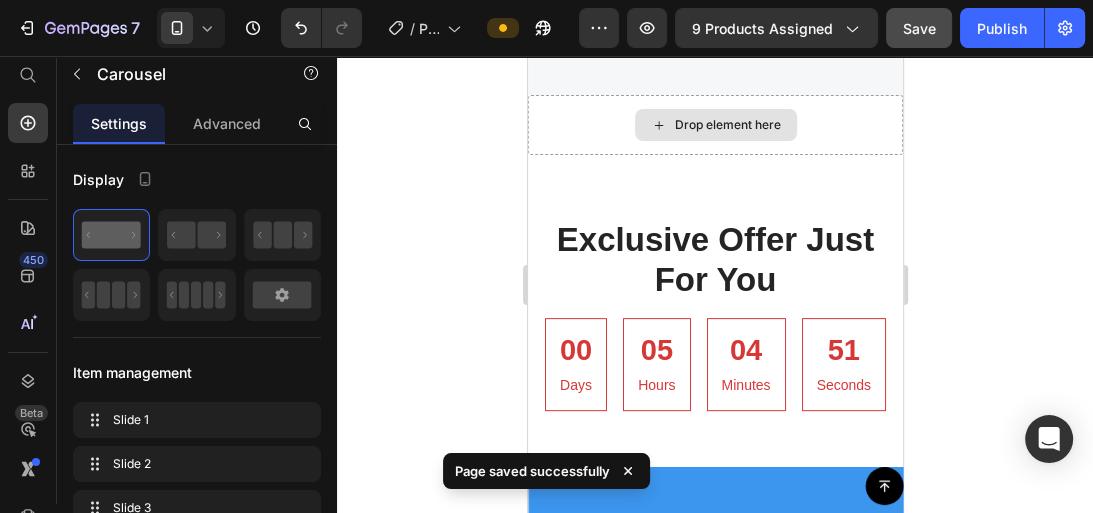 scroll, scrollTop: 5985, scrollLeft: 0, axis: vertical 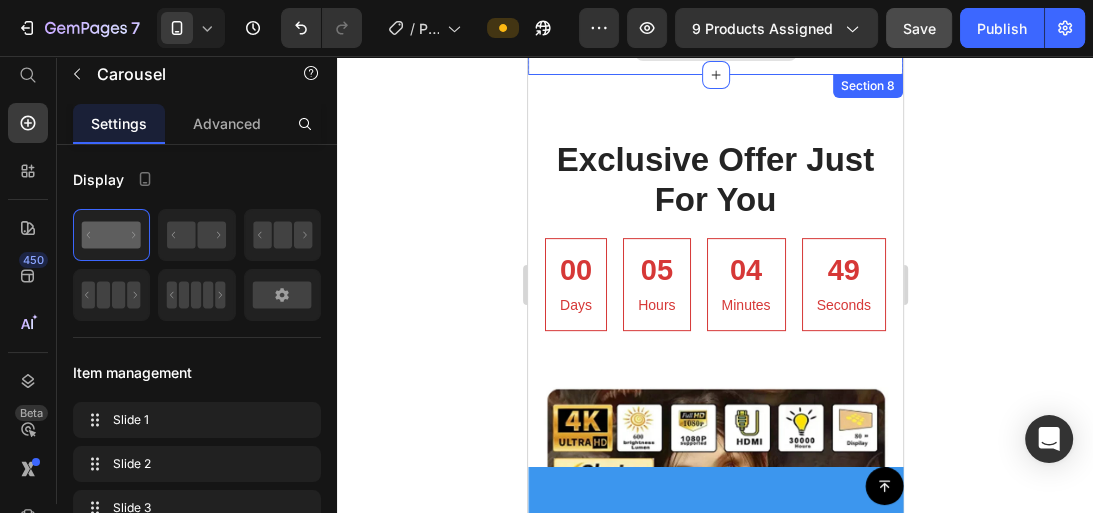 click on "Drop element here" at bounding box center [714, 45] 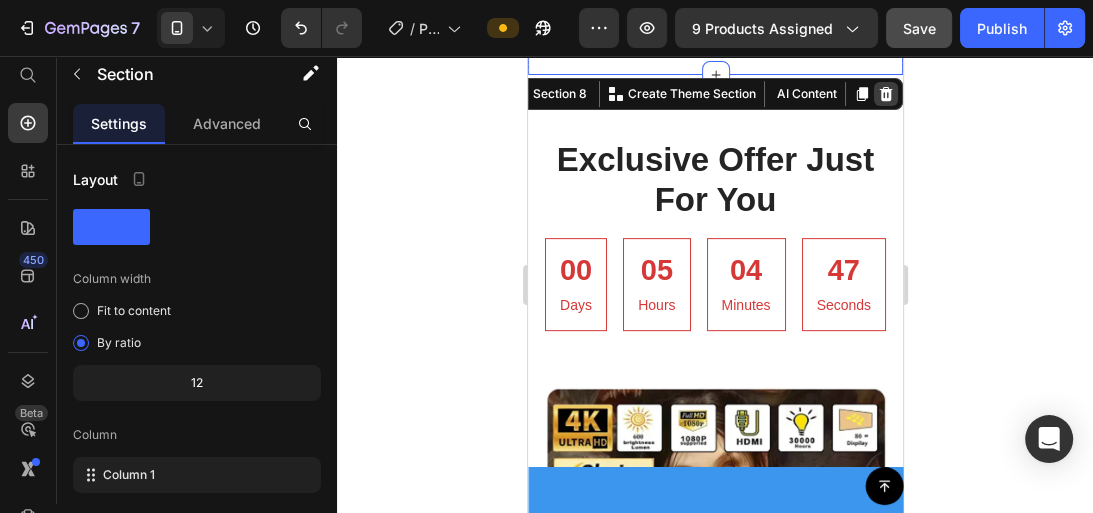 click 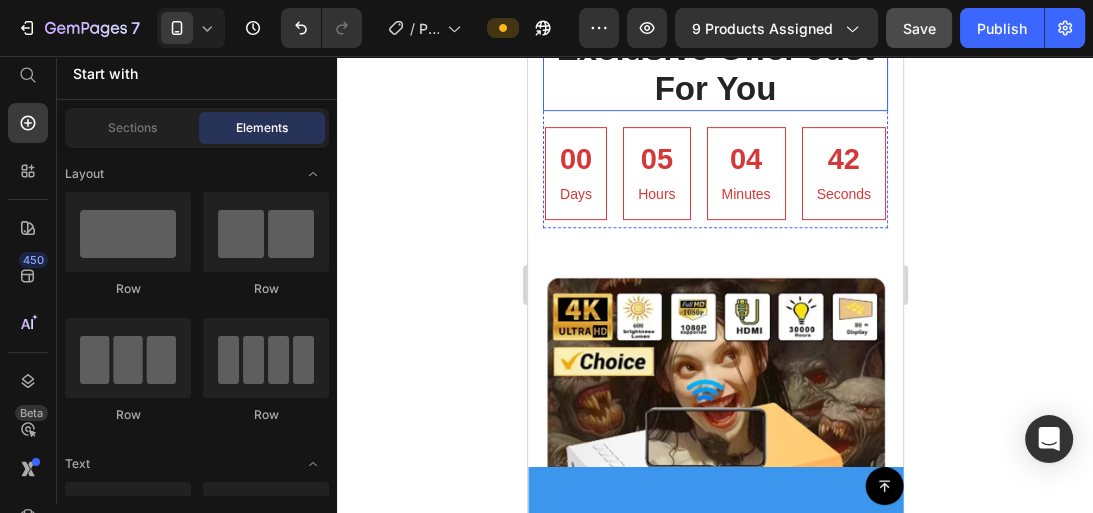 scroll, scrollTop: 5985, scrollLeft: 0, axis: vertical 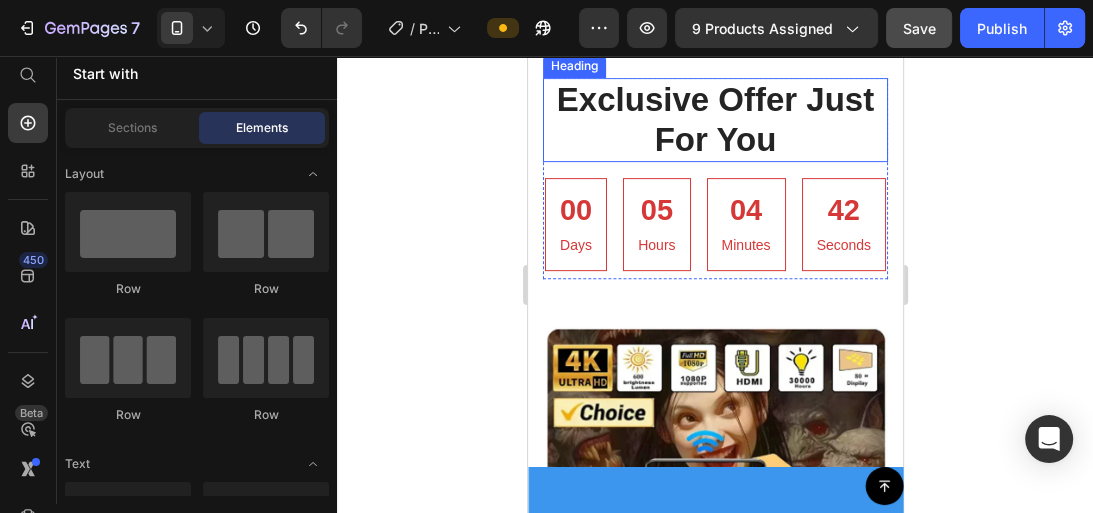 click on "Exclusive Offer Just For You" at bounding box center (714, 119) 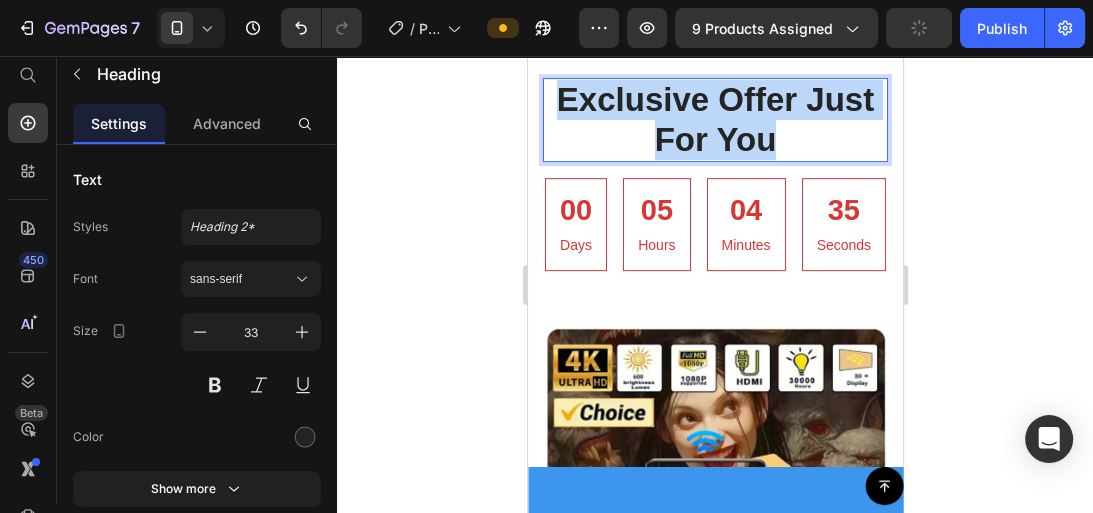 drag, startPoint x: 773, startPoint y: 200, endPoint x: 558, endPoint y: 152, distance: 220.29298 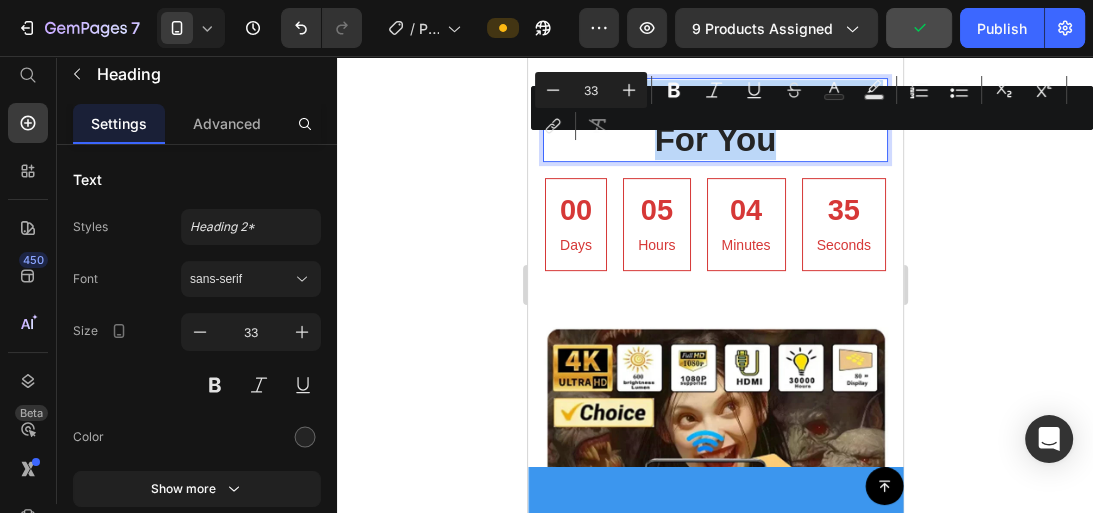 copy on "Exclusive Offer Just For You" 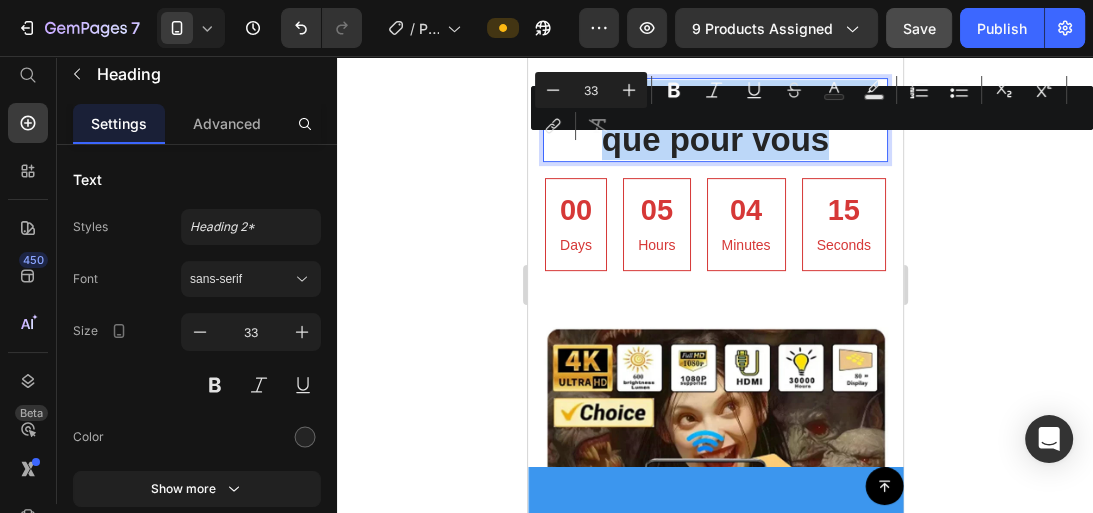 drag, startPoint x: 830, startPoint y: 200, endPoint x: 558, endPoint y: 162, distance: 274.64157 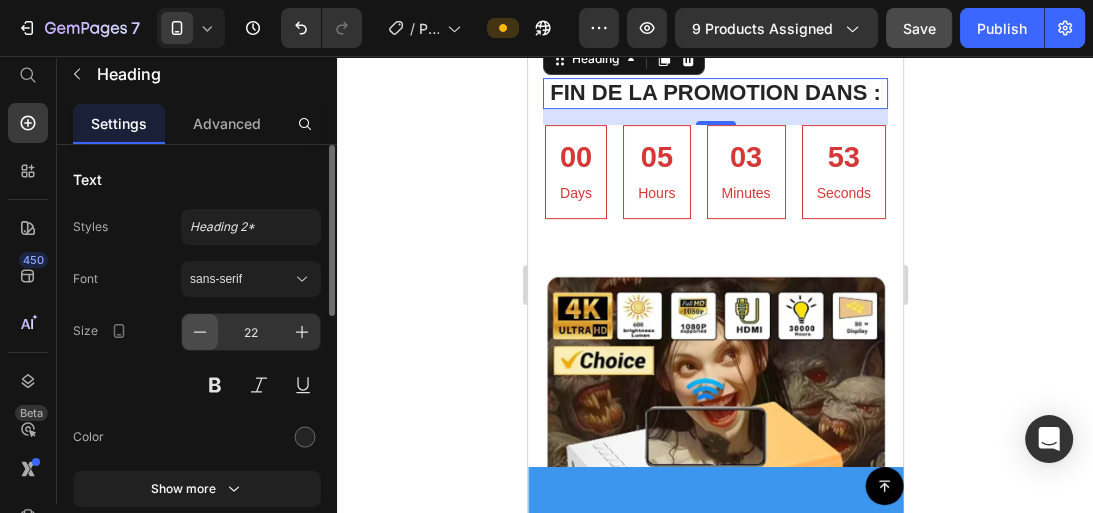 click 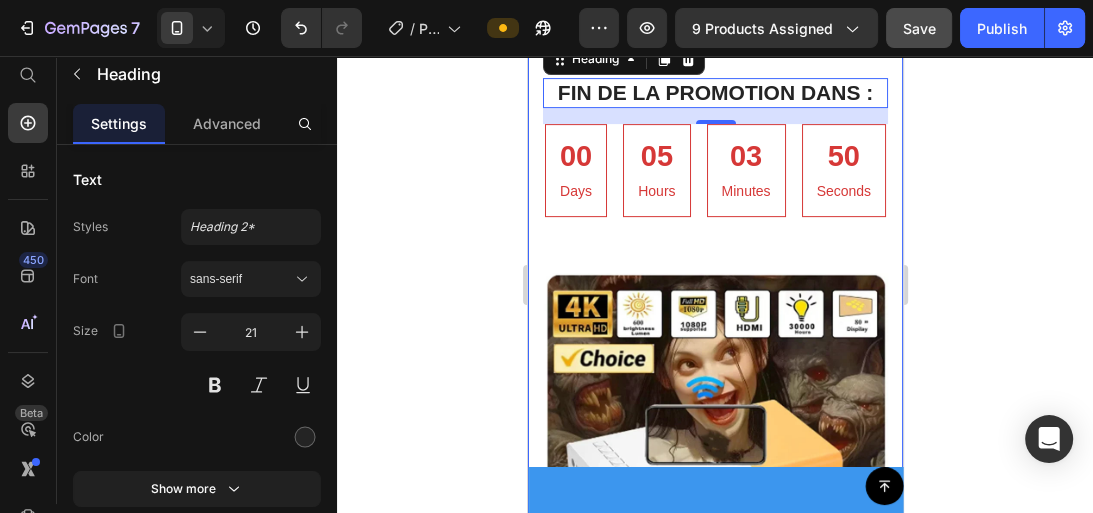 click on "FIN DE LA PROMOTION DANS : Heading   16 00 Days 05 Hours 03 Minutes 50 Seconds CountDown Timer Row Product Images SALE 43% (P) Tag Row Premium Package Text block                Icon                Icon                Icon                Icon                Icon Icon List Hoz $41.95 (P) Price $73.00 (P) Price Row                Features Line
Icon Create Unforgettable Movie Nights with Stunning Picture Quality Text block Row
Icon Experience Thrilling Football Matches with Life-like Projection Text block Row
Icon Deliver Powerful Presentations with Clarity and Precision Text block Row
Icon Enjoy Immersive Gaming Sessions with Vivid Graphics Text block Row Buy Now (P) Cart Button Row Product Section 8" at bounding box center (714, 619) 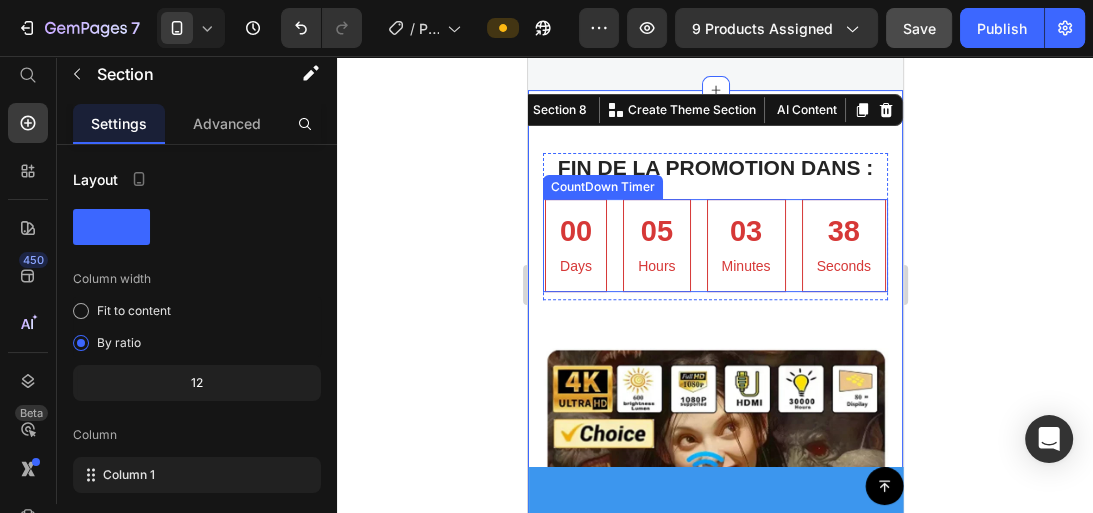 scroll, scrollTop: 5985, scrollLeft: 0, axis: vertical 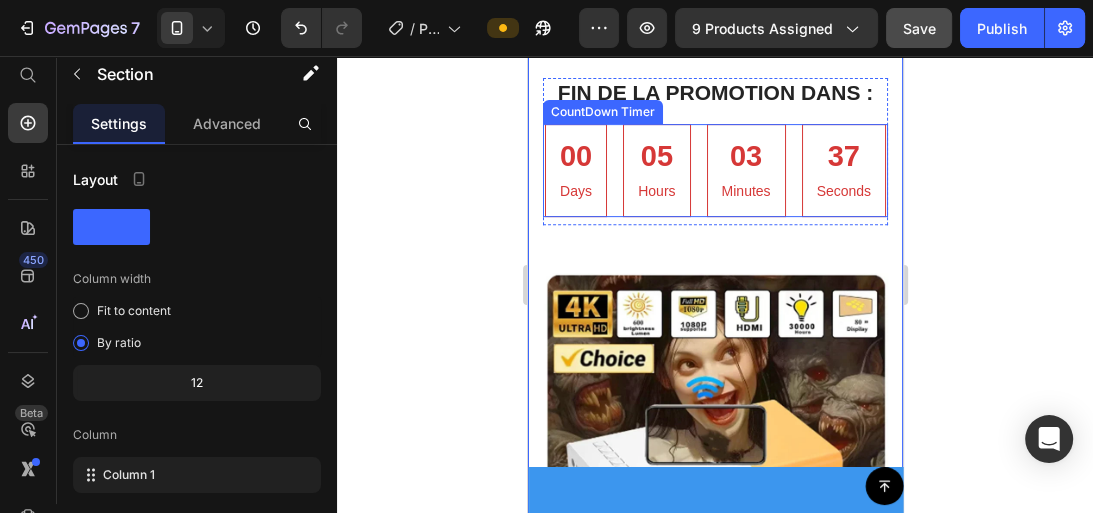 click on "Days" at bounding box center (575, 191) 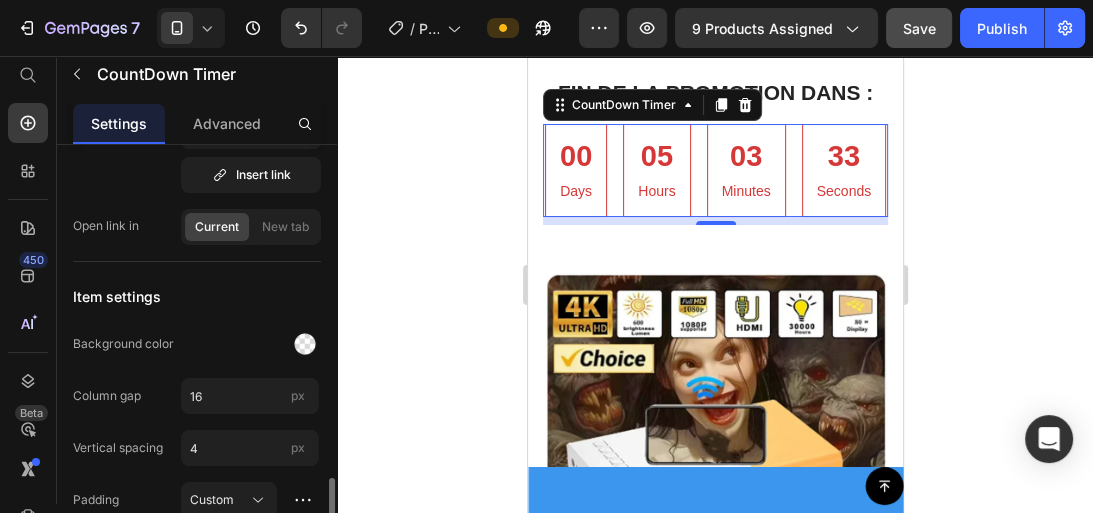 scroll, scrollTop: 1040, scrollLeft: 0, axis: vertical 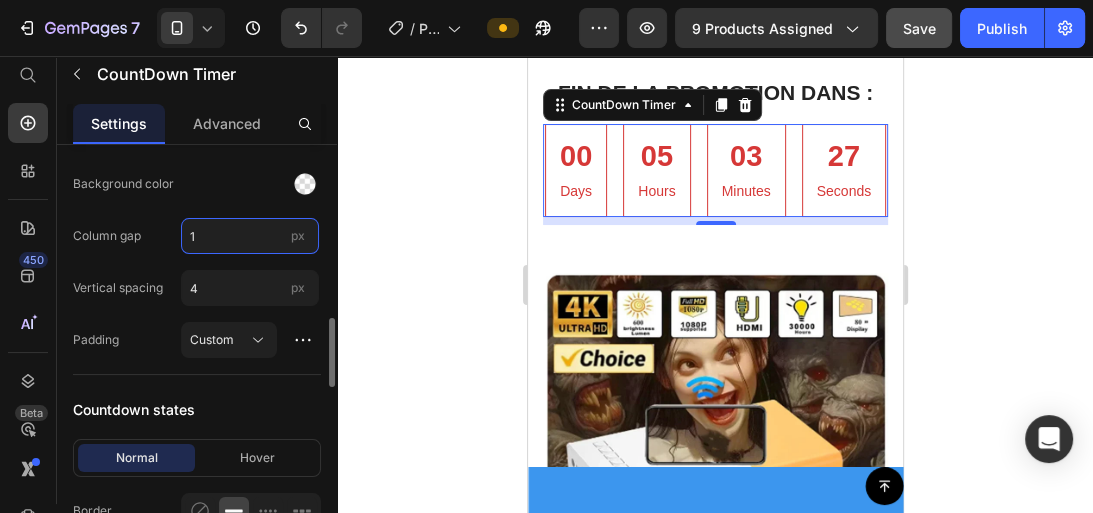 type on "12" 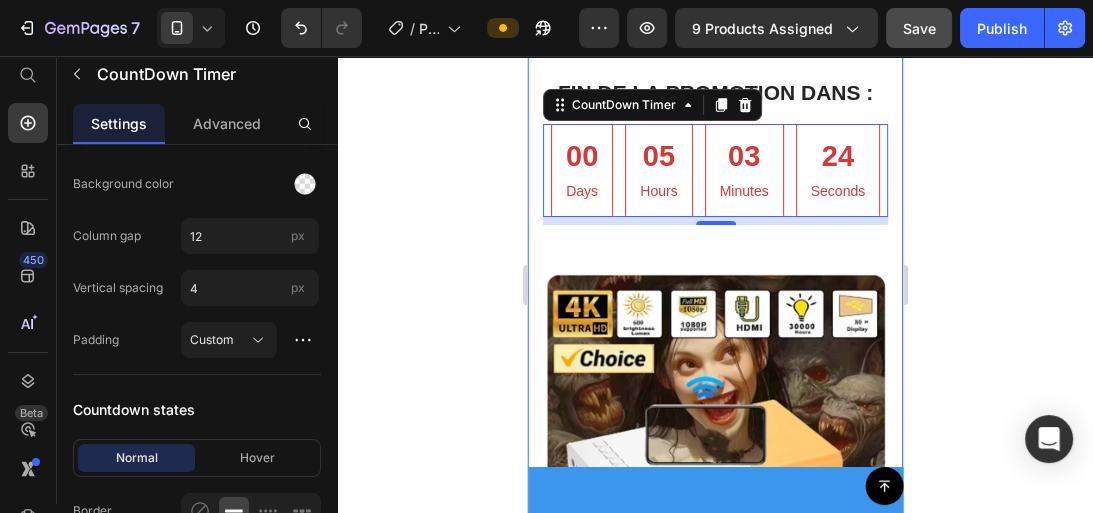 click on "FIN DE LA PROMOTION DANS : Heading 00 Days 05 Hours 03 Minutes 24 Seconds CountDown Timer   8 Row Product Images SALE 43% (P) Tag Row Premium Package Text block                Icon                Icon                Icon                Icon                Icon Icon List Hoz $41.95 (P) Price $73.00 (P) Price Row                Features Line
Icon Create Unforgettable Movie Nights with Stunning Picture Quality Text block Row
Icon Experience Thrilling Football Matches with Life-like Projection Text block Row
Icon Deliver Powerful Presentations with Clarity and Precision Text block Row
Icon Enjoy Immersive Gaming Sessions with Vivid Graphics Text block Row Buy Now (P) Cart Button Row Product Section 8" at bounding box center [714, 619] 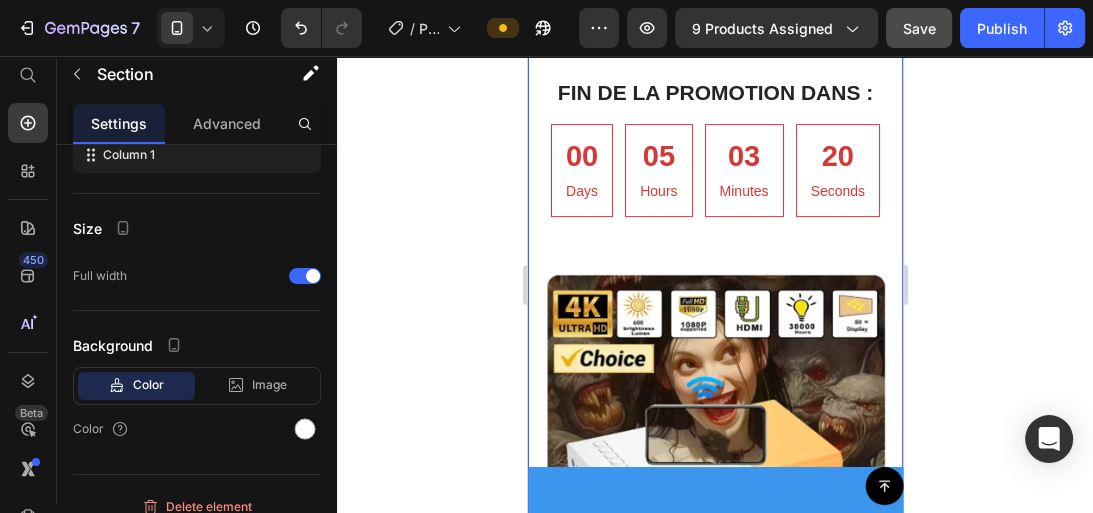 scroll, scrollTop: 160, scrollLeft: 0, axis: vertical 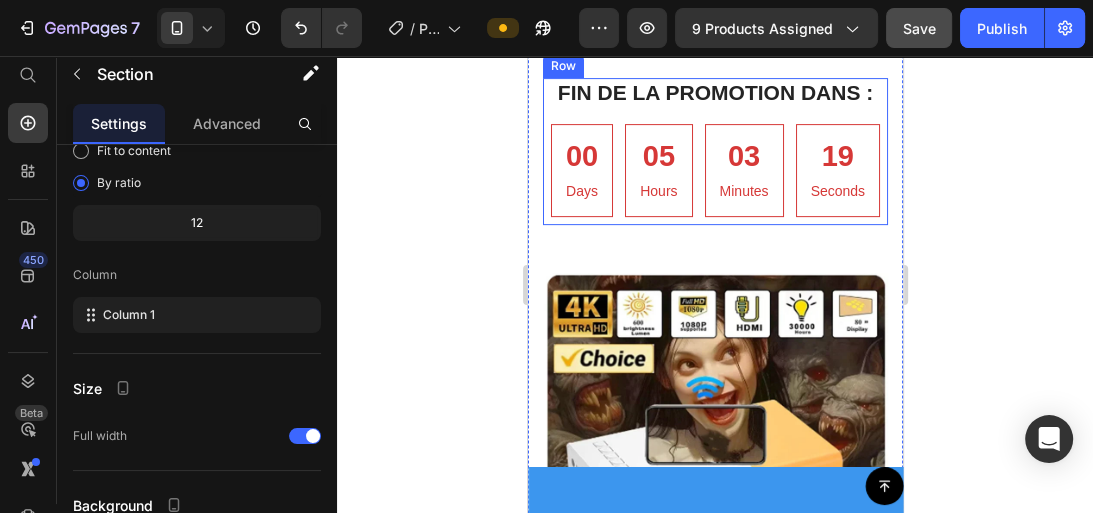 click on "FIN DE LA PROMOTION DANS : Heading 00 Days 05 Hours 03 Minutes 19 Seconds CountDown Timer" at bounding box center [714, 151] 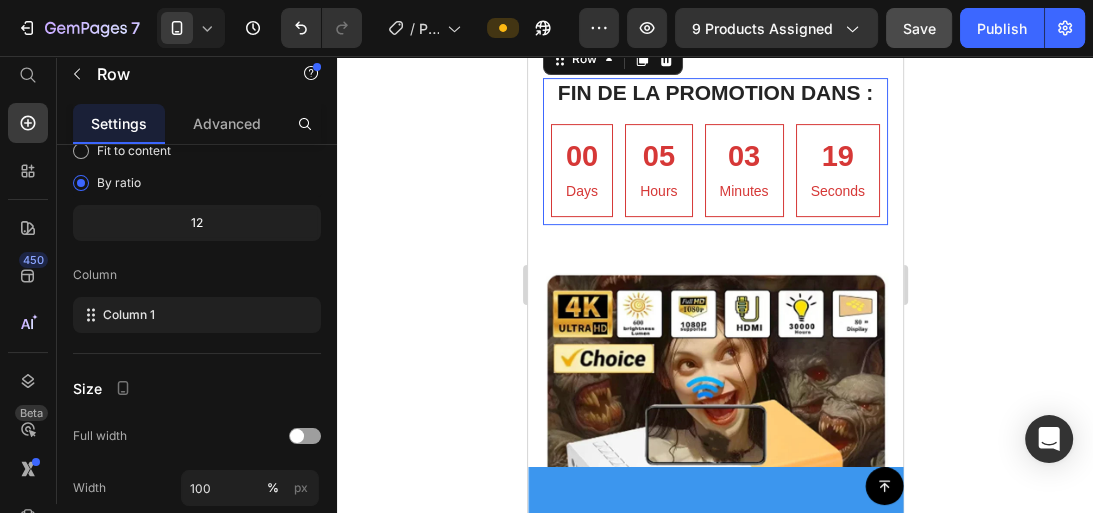 scroll, scrollTop: 0, scrollLeft: 0, axis: both 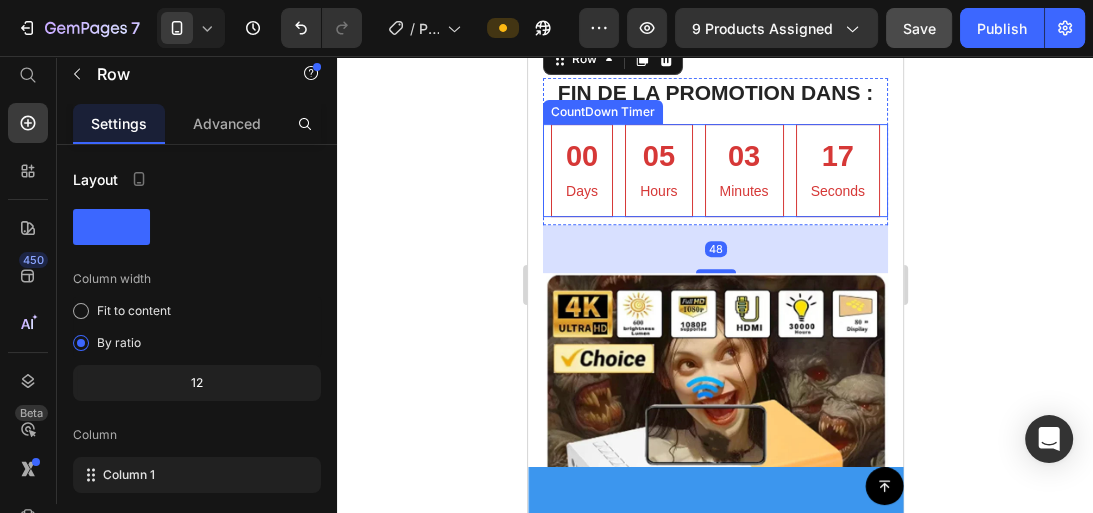 click on "00 Days 05 Hours 03 Minutes 17 Seconds" at bounding box center [714, 171] 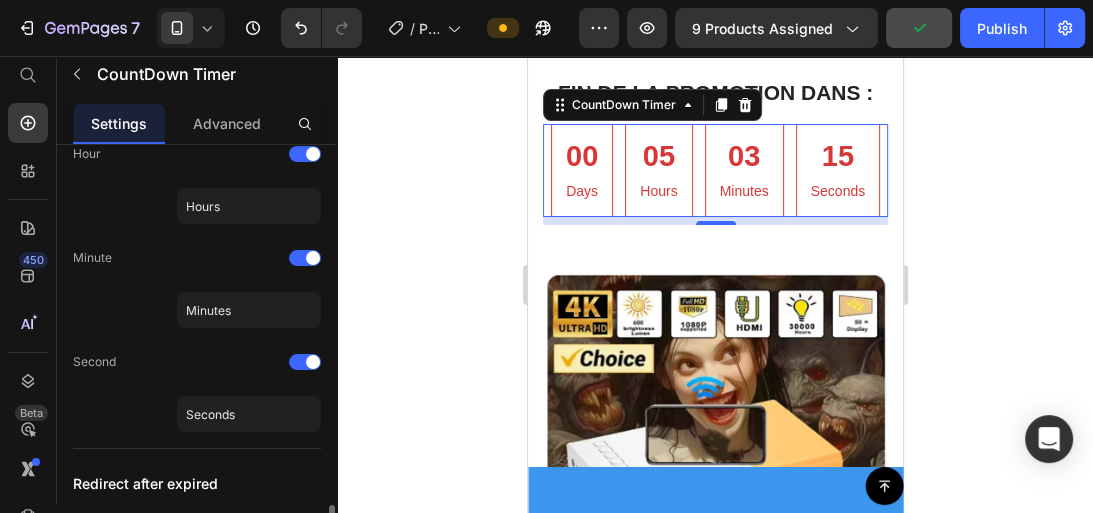 scroll, scrollTop: 720, scrollLeft: 0, axis: vertical 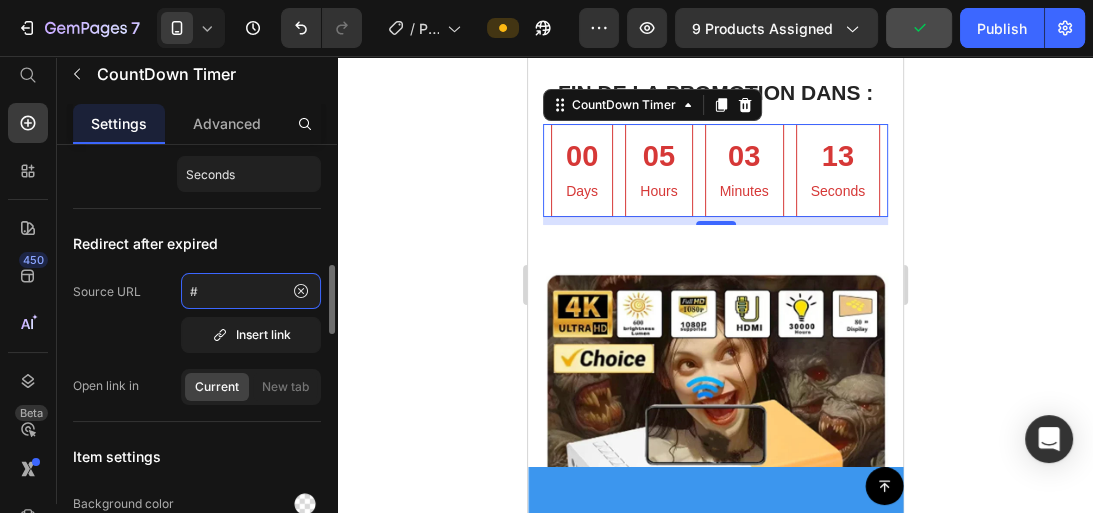 click on "#" 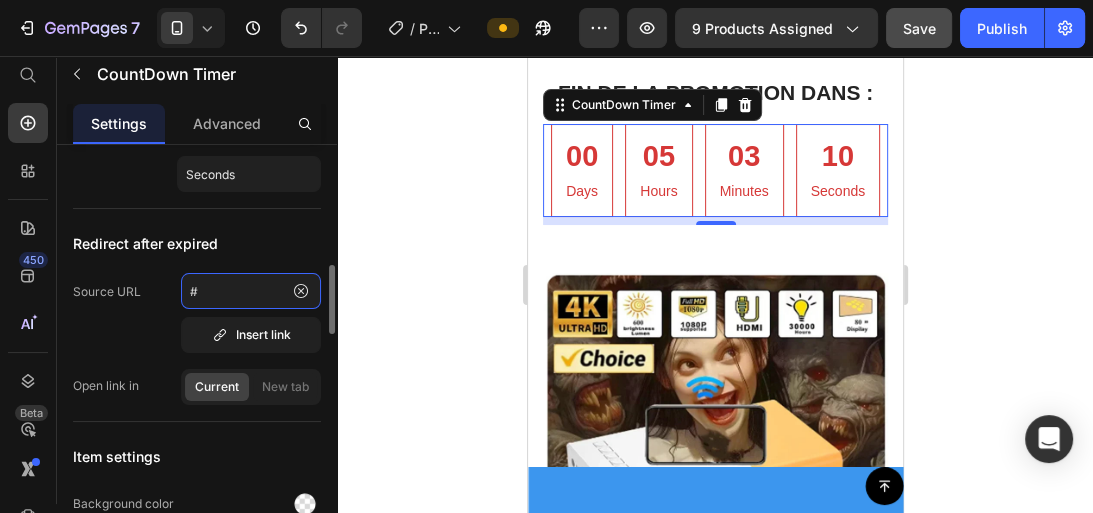 click on "#" 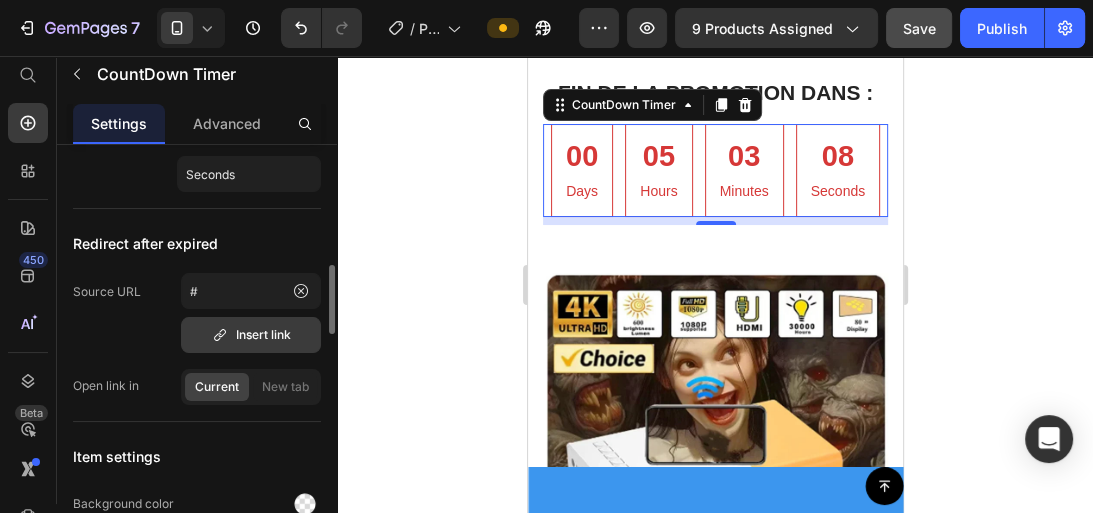 click on "Insert link" at bounding box center (251, 335) 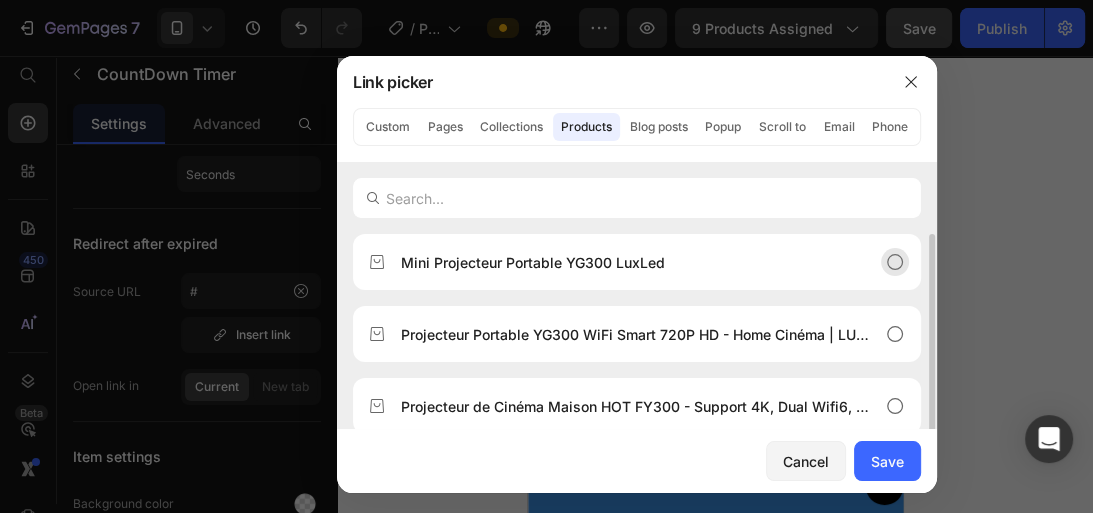 click 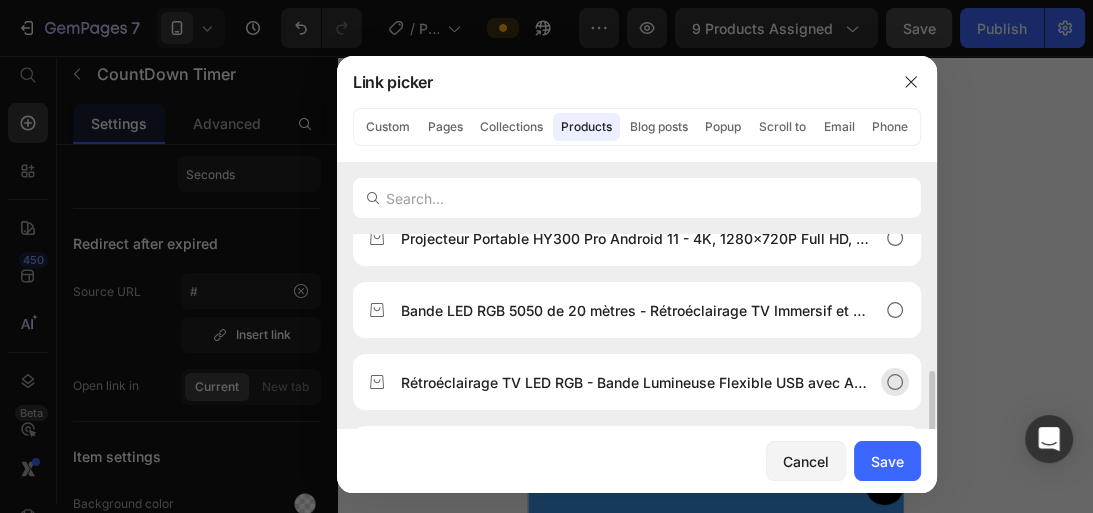 scroll, scrollTop: 0, scrollLeft: 0, axis: both 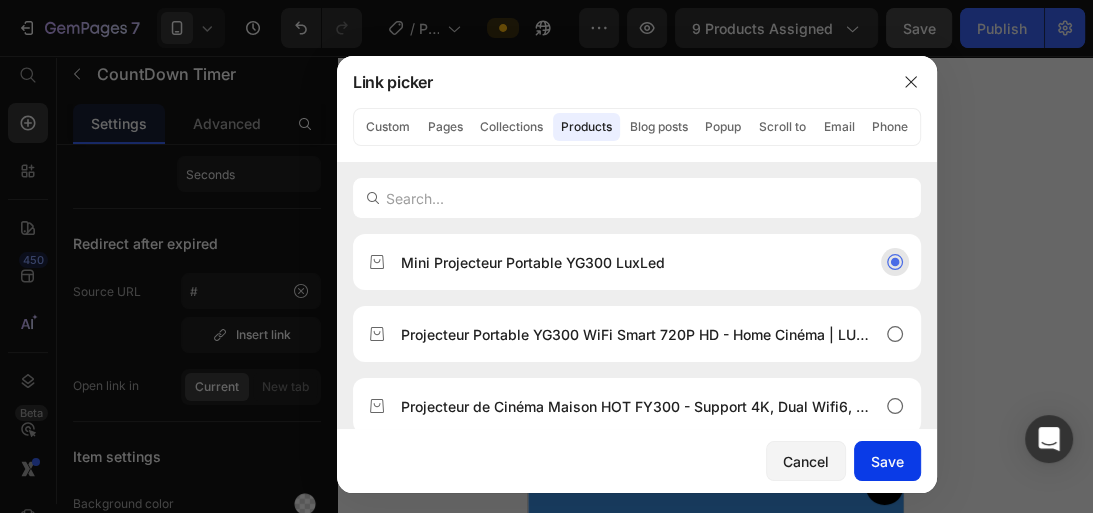 click on "Save" at bounding box center [887, 461] 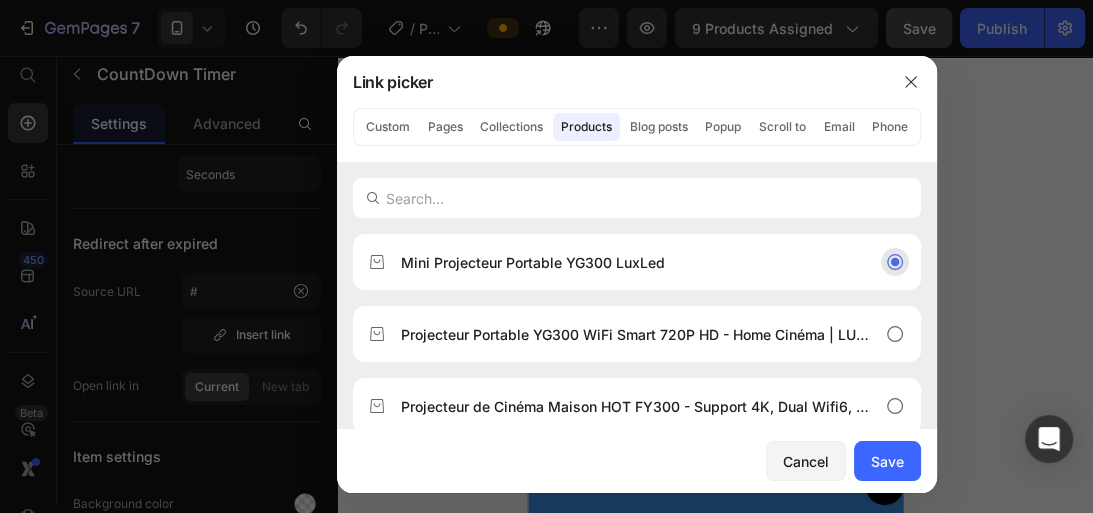 type on "/products/mini-projecteur-portable-yg300-luxled" 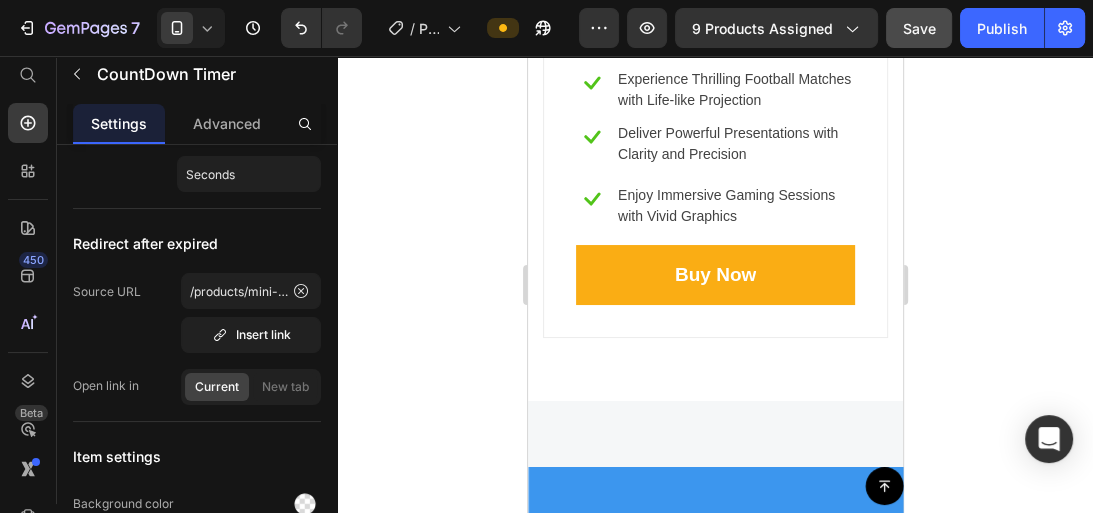 scroll, scrollTop: 6705, scrollLeft: 0, axis: vertical 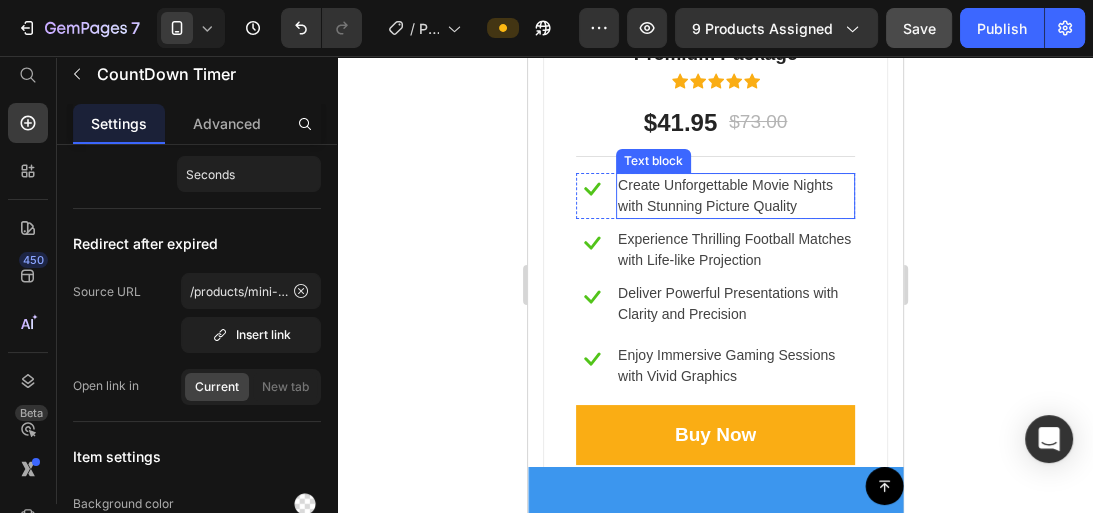 click on "Create Unforgettable Movie Nights with Stunning Picture Quality" at bounding box center [734, 196] 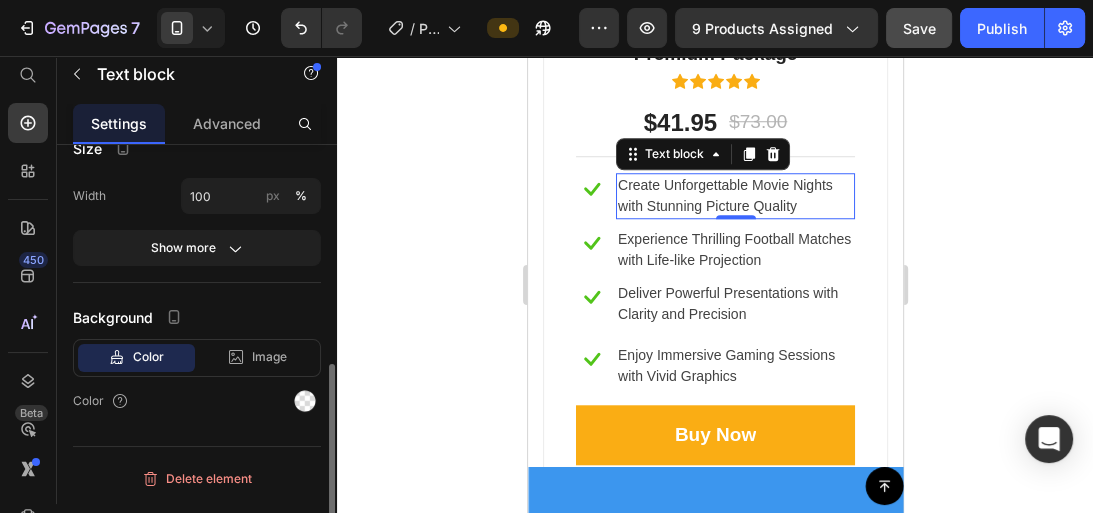scroll, scrollTop: 0, scrollLeft: 0, axis: both 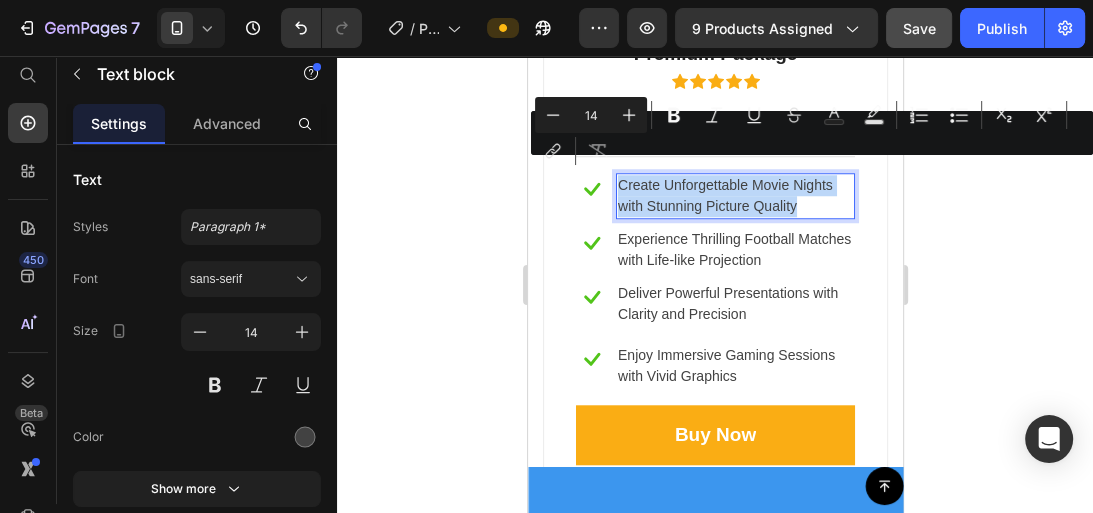 copy on "Create Unforgettable Movie Nights with Stunning Picture Quality" 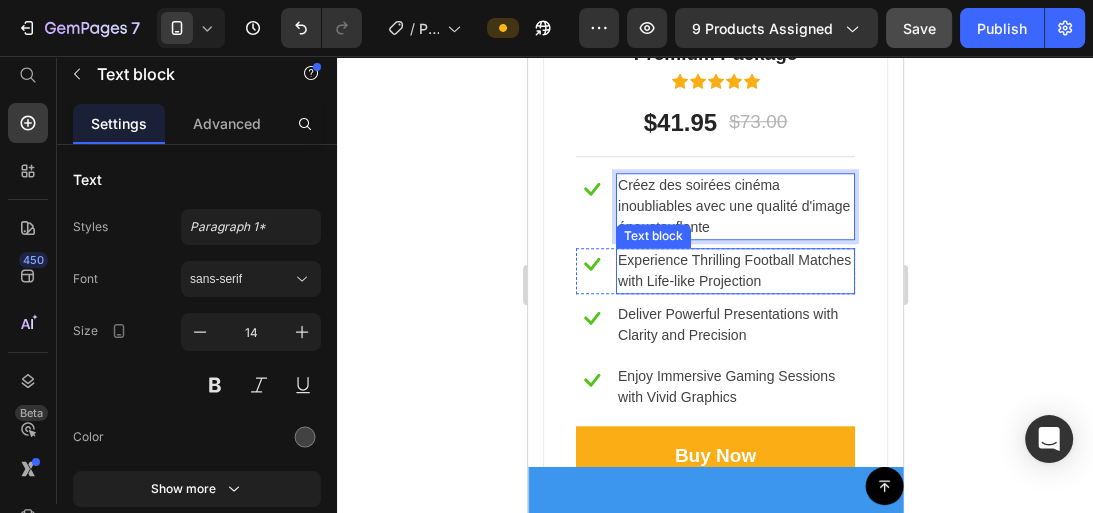 click on "Experience Thrilling Football Matches with Life-like Projection" at bounding box center (734, 271) 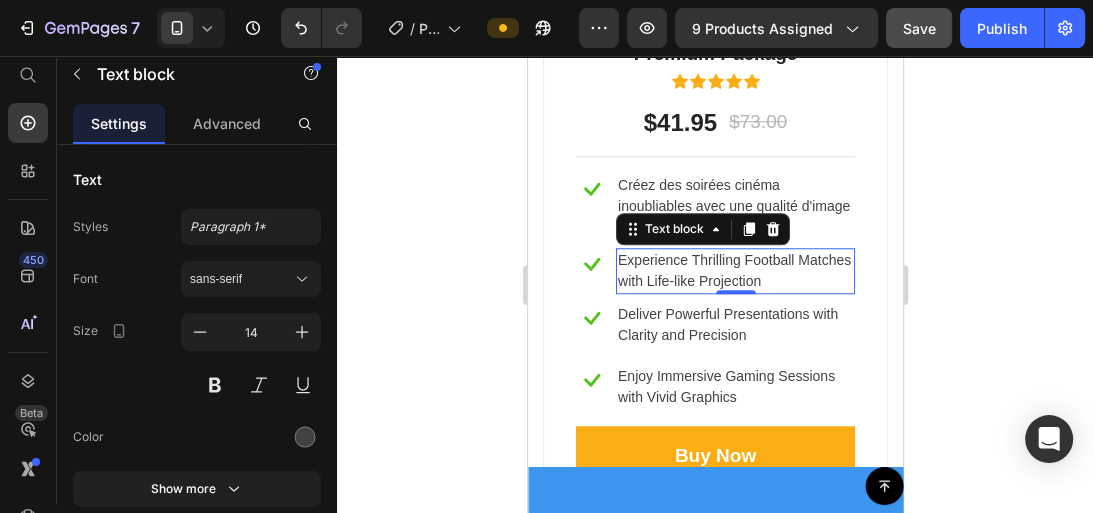 click on "Experience Thrilling Football Matches with Life-like Projection" at bounding box center (734, 271) 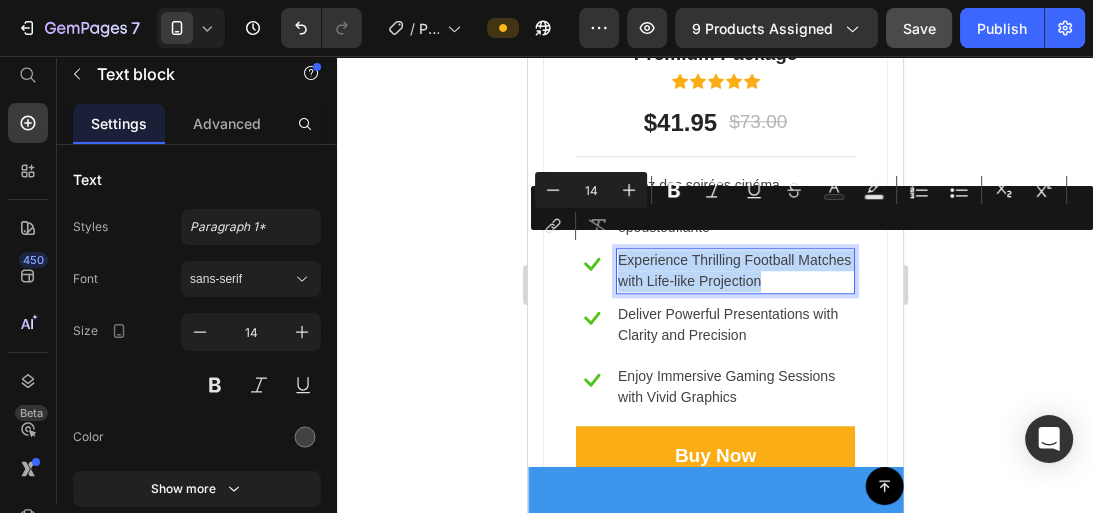 copy on "Experience Thrilling Football Matches with Life-like Projection" 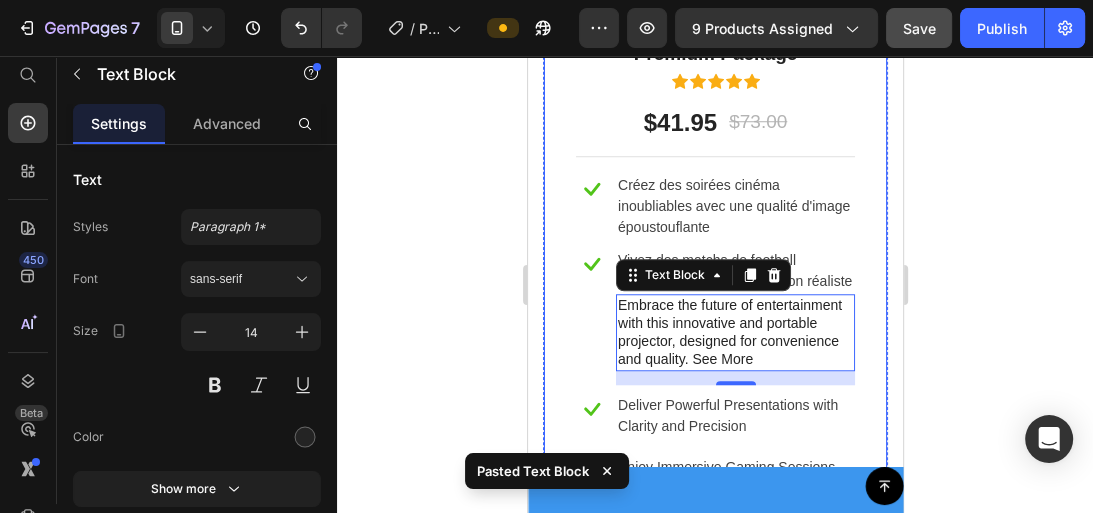 click on "SALE 43% (P) Tag Row Premium Package Text block                Icon                Icon                Icon                Icon                Icon Icon List Hoz $41.95 (P) Price $73.00 (P) Price Row                Features Line
Icon Créez des soirées cinéma inoubliables avec une qualité d'image époustouflante Text block Row
Icon Vivez des matchs de football palpitants avec une projection réaliste Text block Embrace the future of entertainment with this innovative and portable projector, designed for convenience and quality. See More Text Block   14 Row
Icon Deliver Powerful Presentations with Clarity and Precision Text block Row
Icon Enjoy Immersive Gaming Sessions with Vivid Graphics Text block Row Buy Now (P) Cart Button Row" at bounding box center [714, 307] 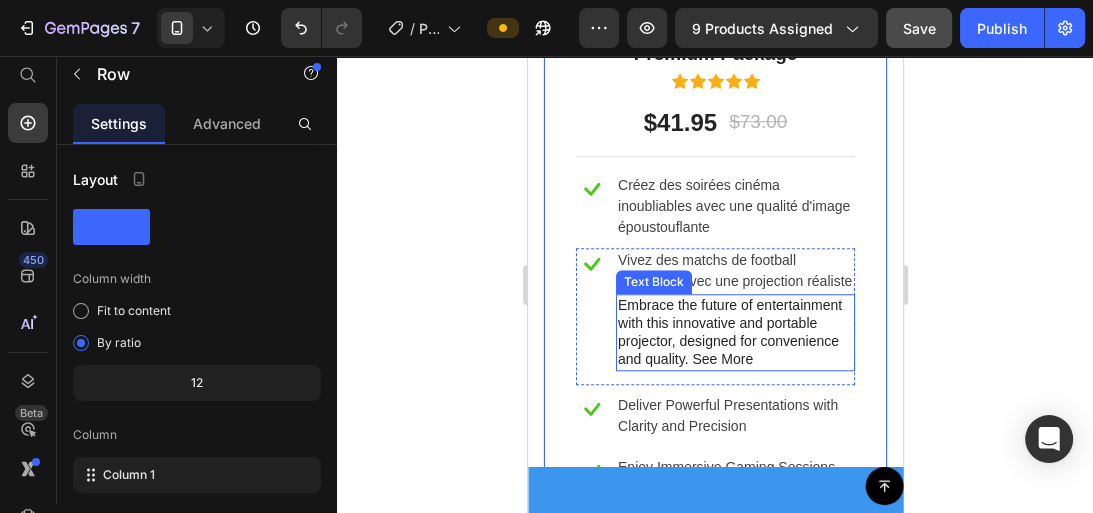 click on "Embrace the future of entertainment with this innovative and portable projector, designed for convenience and quality. See More" at bounding box center [734, 332] 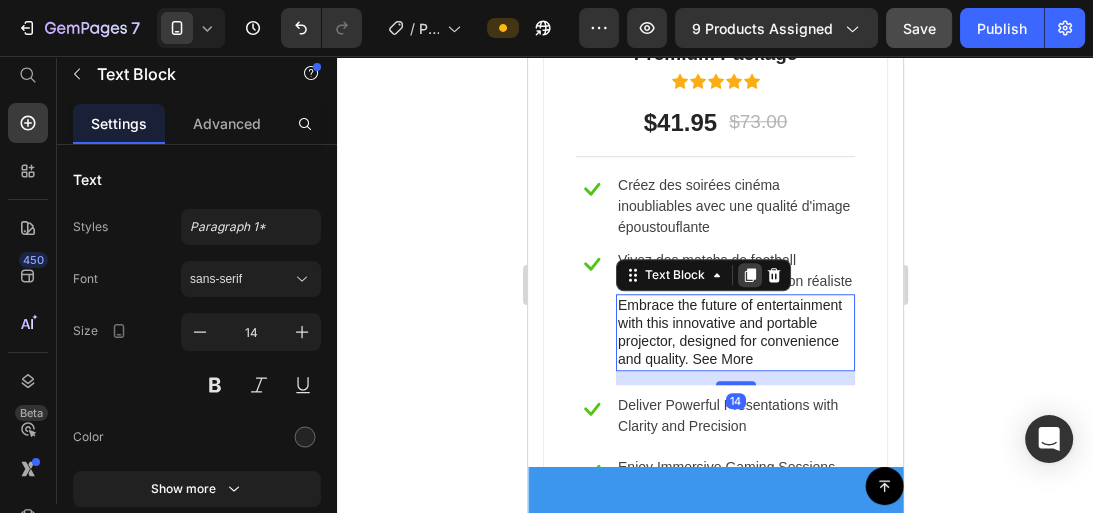 click 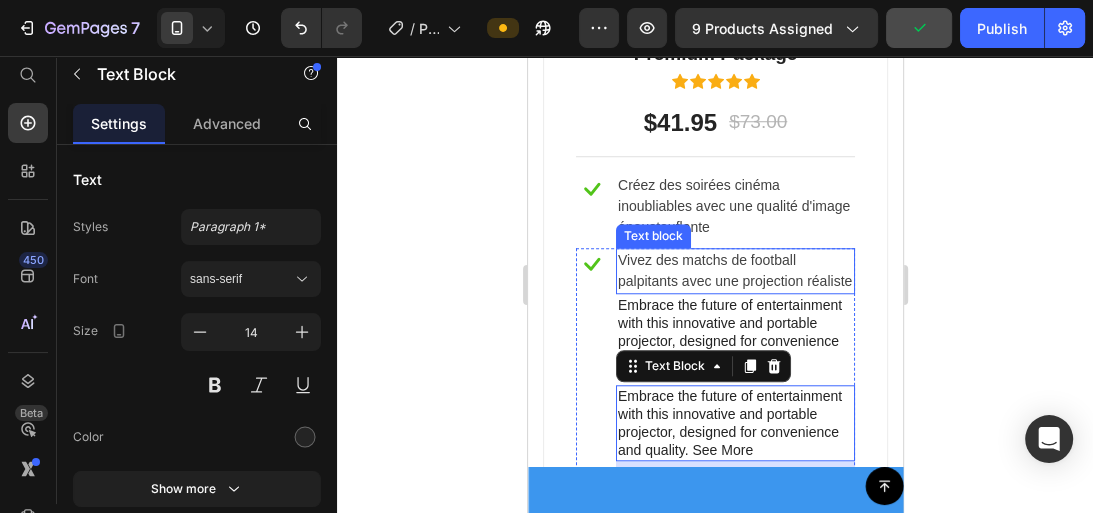 scroll, scrollTop: 6865, scrollLeft: 0, axis: vertical 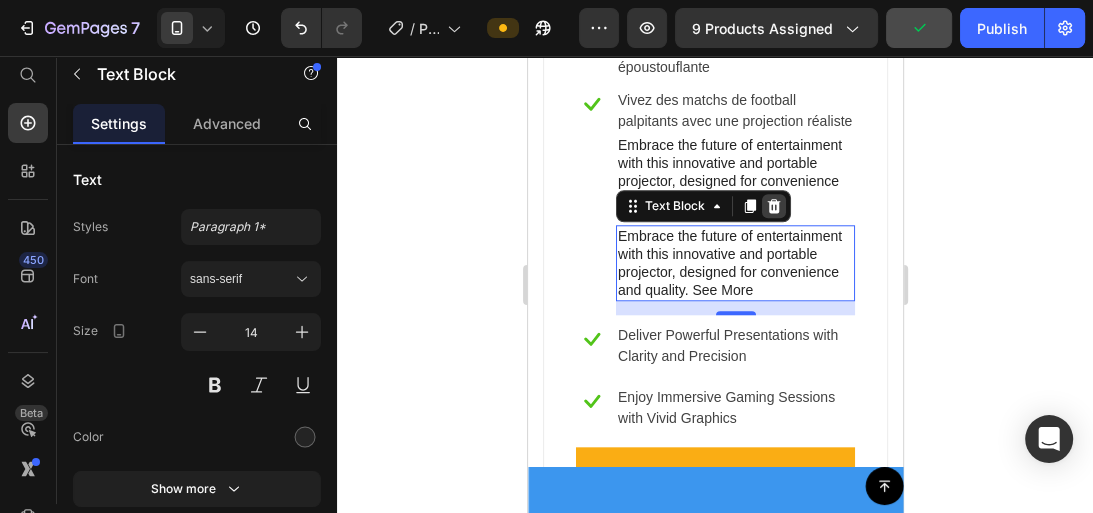 click 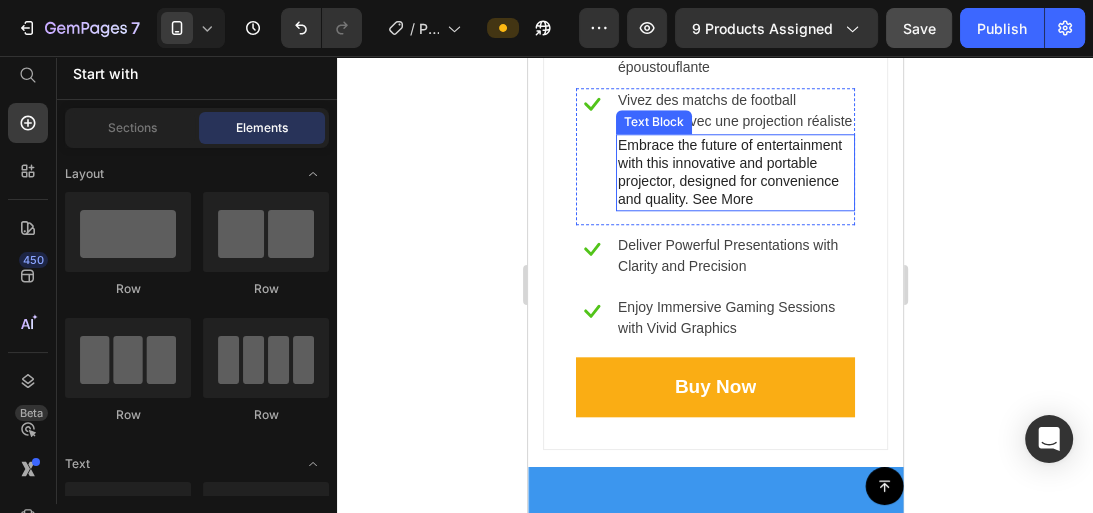 click on "Embrace the future of entertainment with this innovative and portable projector, designed for convenience and quality. See More" at bounding box center [734, 172] 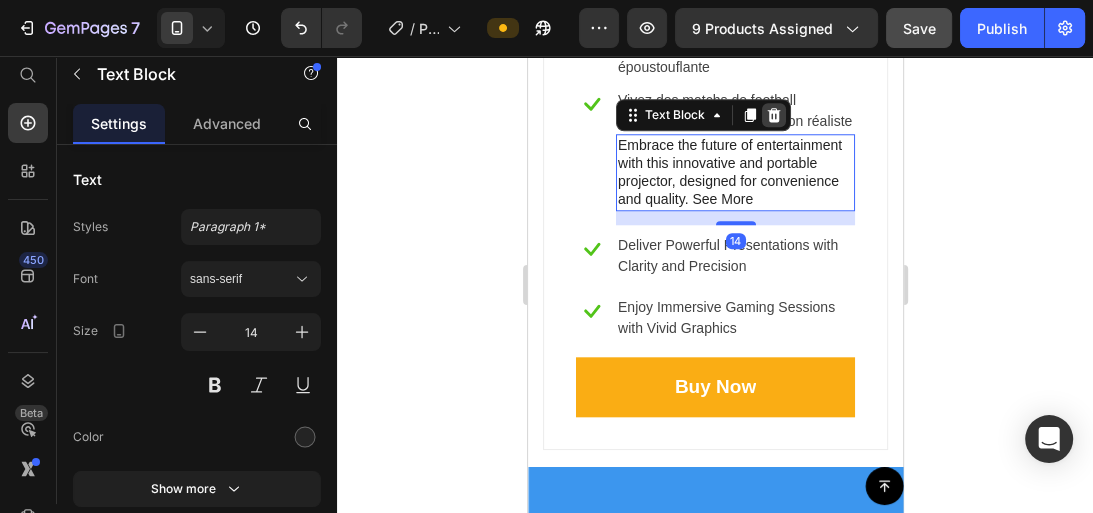 click 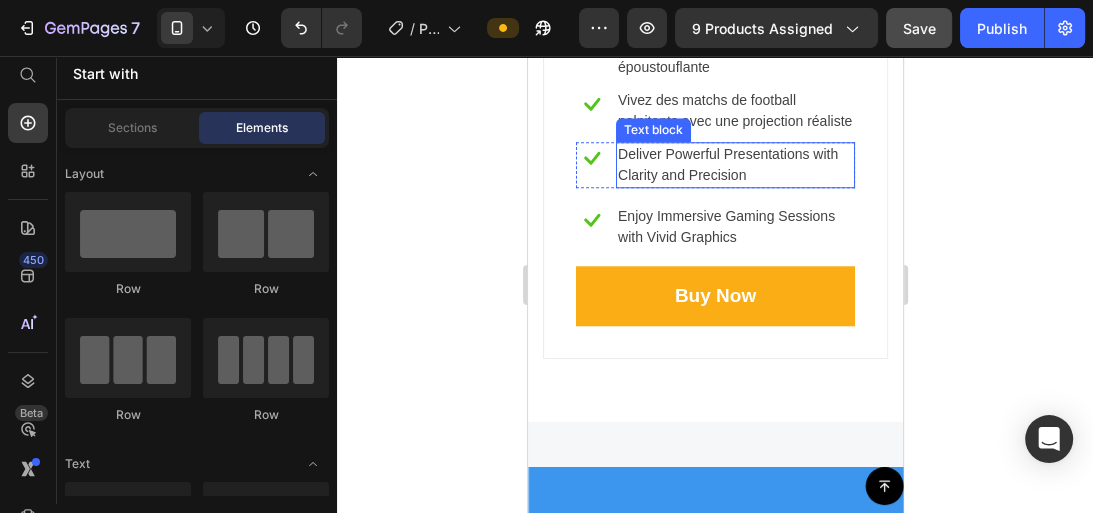 click on "Deliver Powerful Presentations with Clarity and Precision" at bounding box center [734, 165] 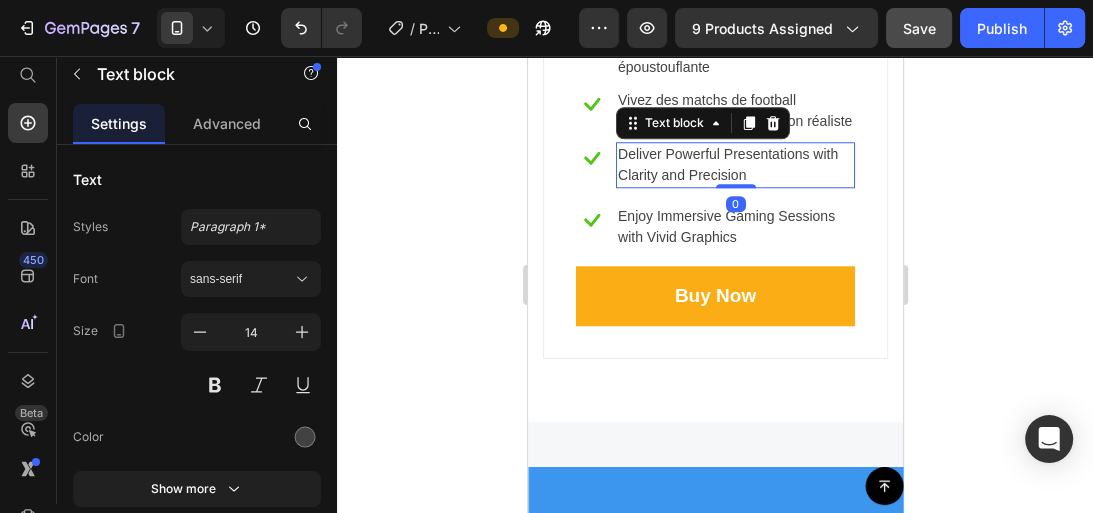 click on "Deliver Powerful Presentations with Clarity and Precision" at bounding box center [734, 165] 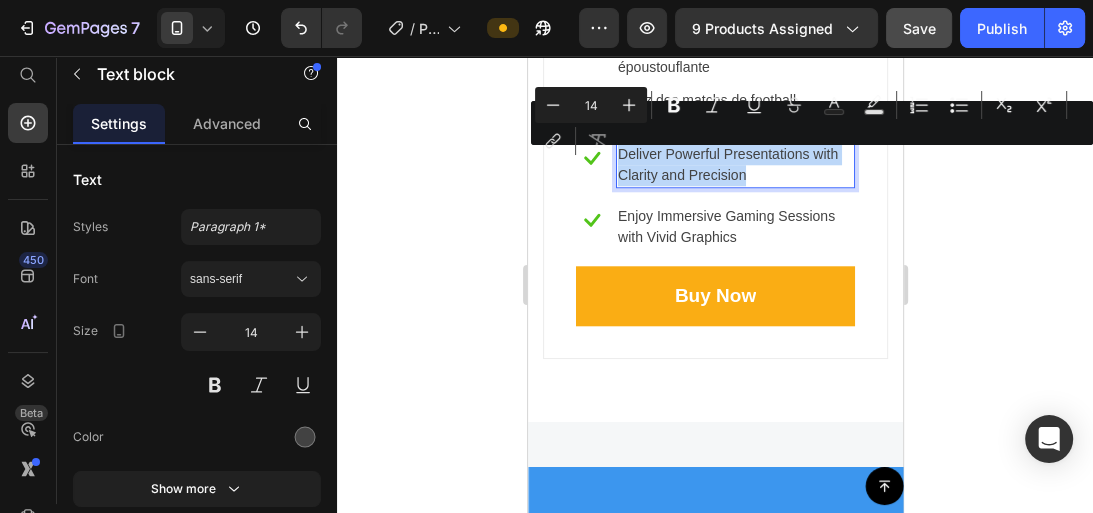 copy on "Deliver Powerful Presentations with Clarity and Precision" 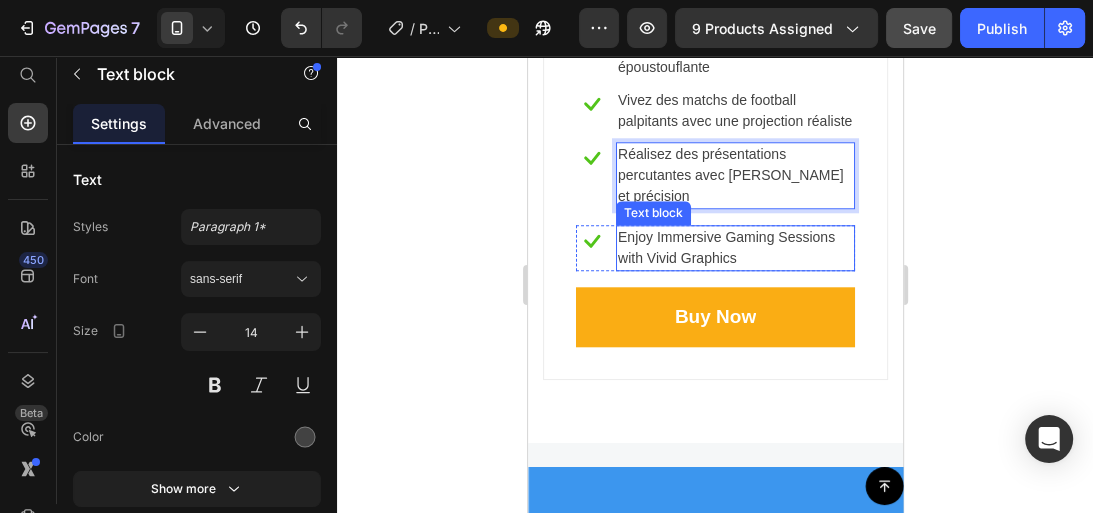 click on "Enjoy Immersive Gaming Sessions with Vivid Graphics" at bounding box center (734, 248) 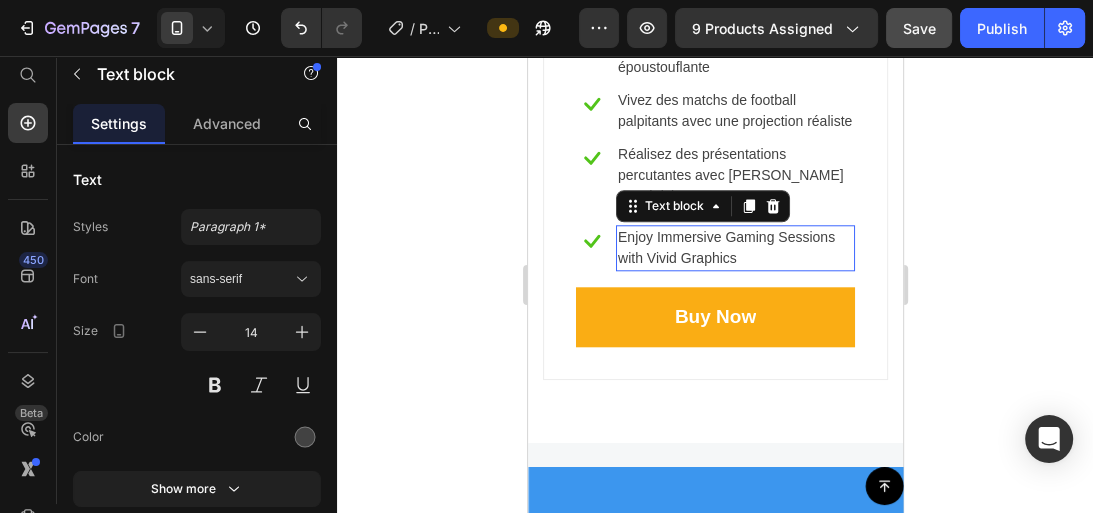 click on "Enjoy Immersive Gaming Sessions with Vivid Graphics" at bounding box center (734, 248) 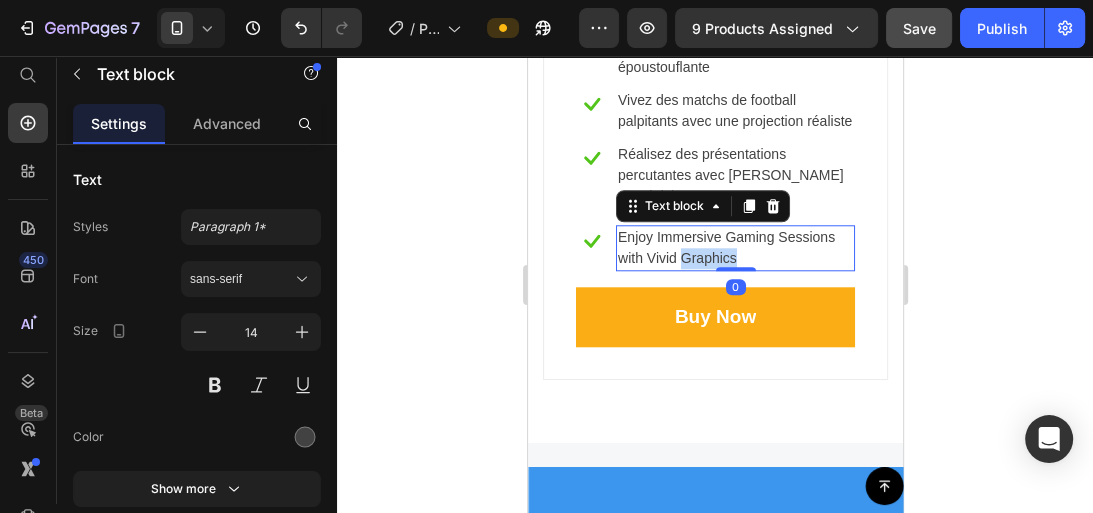 click on "Enjoy Immersive Gaming Sessions with Vivid Graphics" at bounding box center (734, 248) 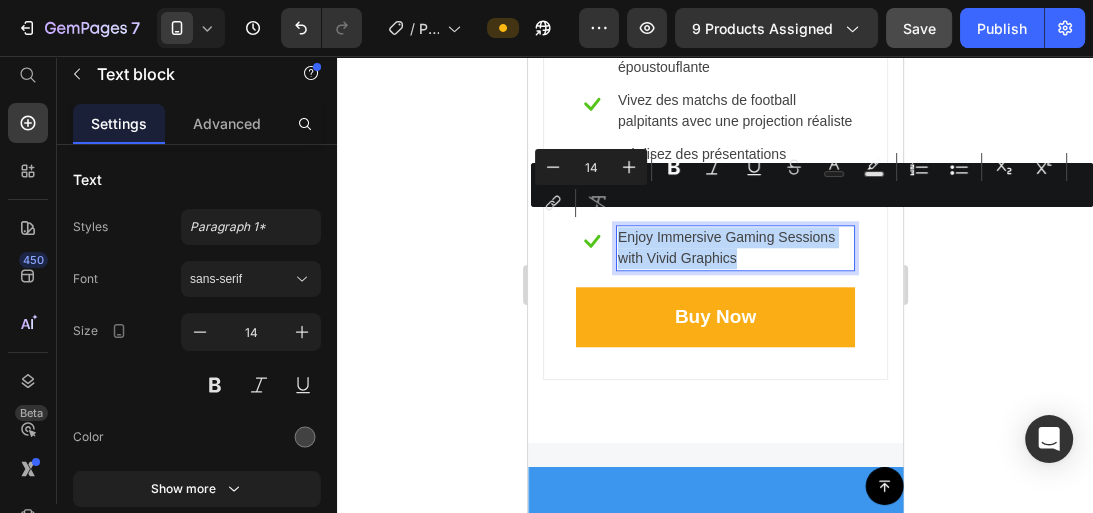 copy on "Enjoy Immersive Gaming Sessions with Vivid Graphics" 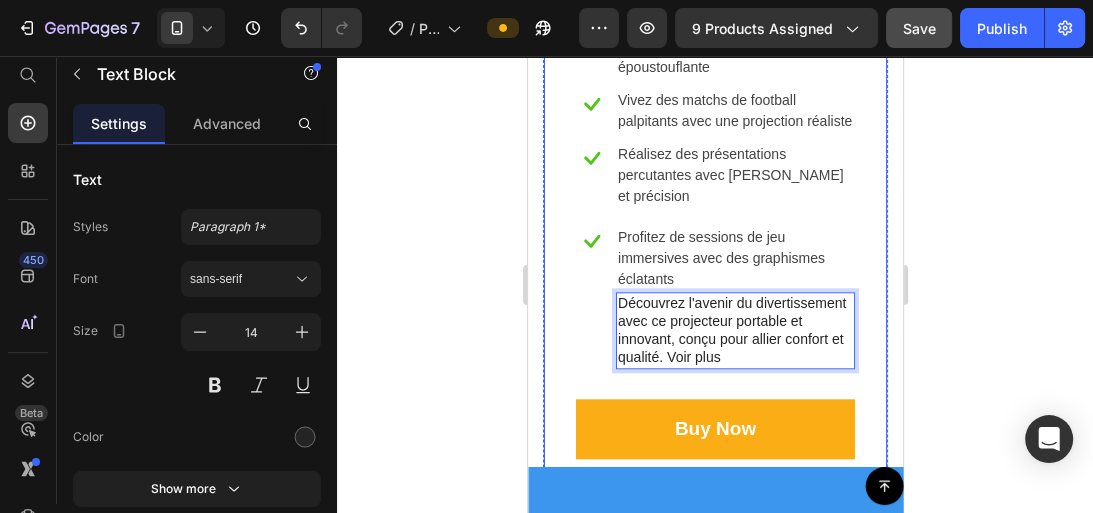click on "SALE 43% (P) Tag Row Premium Package Text block                Icon                Icon                Icon                Icon                Icon Icon List Hoz $41.95 (P) Price $73.00 (P) Price Row                Features Line
Icon Créez des soirées cinéma inoubliables avec une qualité d'image époustouflante Text block Row
Icon Vivez des matchs de football palpitants avec une projection réaliste Text block Row
Icon Réalisez des présentations percutantes avec clarté et précision Text block Row
Icon Profitez de sessions de jeu immersives avec des graphismes éclatants Text block Découvrez l'avenir du divertissement avec ce projecteur portable et innovant, conçu pour allier confort et qualité. Voir plus Text Block   14 Row Buy Now (P) Cart Button Row" at bounding box center [714, 168] 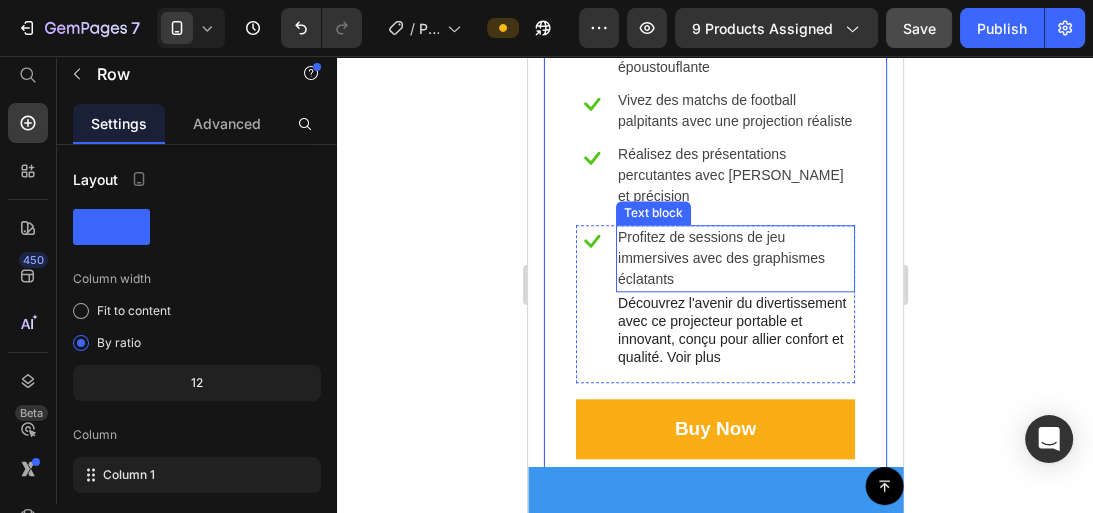 click on "Profitez de sessions de jeu immersives avec des graphismes éclatants" at bounding box center (734, 258) 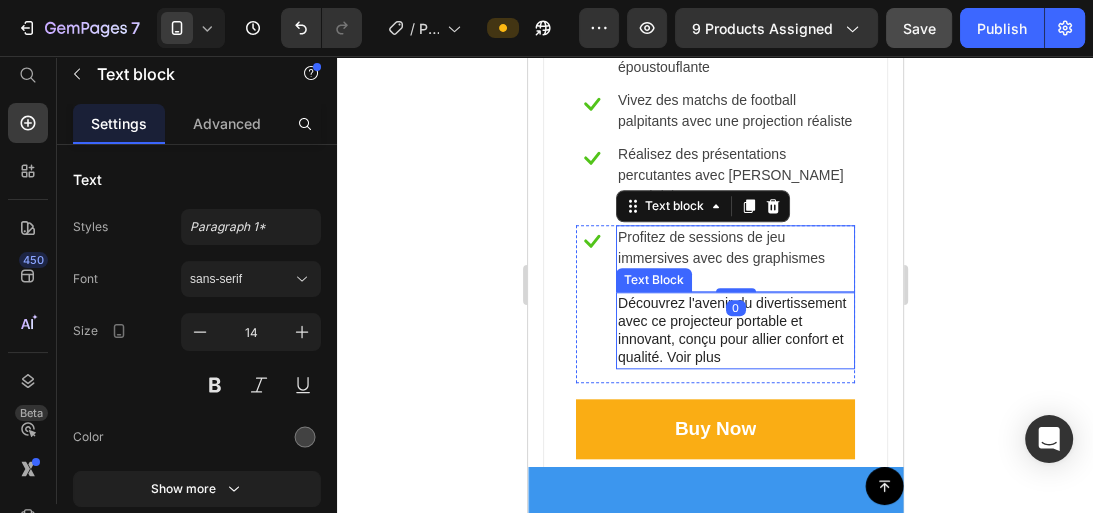 click on "Découvrez l'avenir du divertissement avec ce projecteur portable et innovant, conçu pour allier confort et qualité. Voir plus" at bounding box center (734, 330) 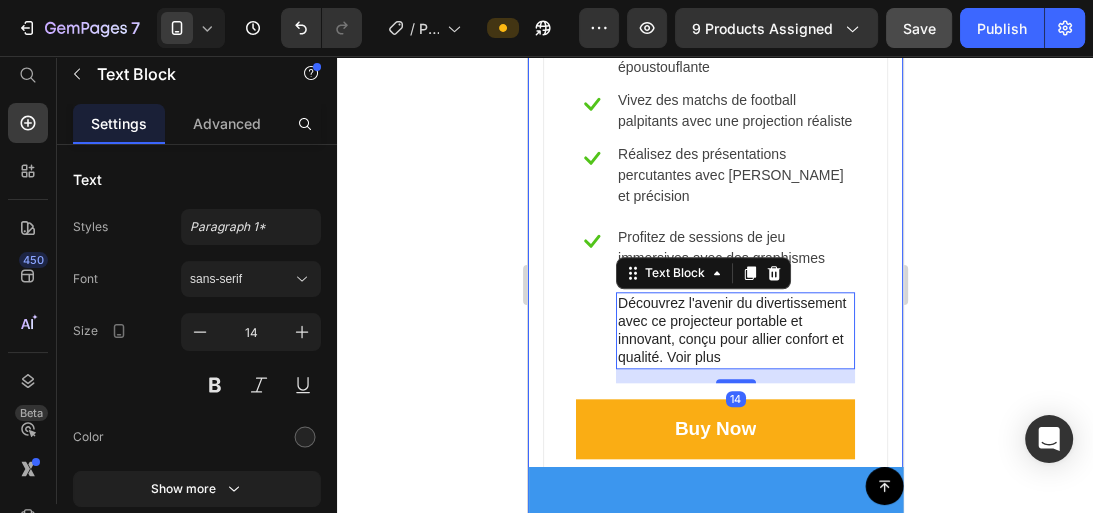 click on "FIN DE LA PROMOTION DANS : Heading 00 Days 05 Hours 03 Minutes 50 Seconds CountDown Timer Row Product Images SALE 43% (P) Tag Row Premium Package Text block                Icon                Icon                Icon                Icon                Icon Icon List Hoz $41.95 (P) Price $73.00 (P) Price Row                Features Line
Icon Créez des soirées cinéma inoubliables avec une qualité d'image époustouflante Text block Row
Icon Vivez des matchs de football palpitants avec une projection réaliste Text block Row
Icon Réalisez des présentations percutantes avec clarté et précision Text block Row
Icon Profitez de sessions de jeu immersives avec des graphismes éclatants Text block Découvrez l'avenir du divertissement avec ce projecteur portable et innovant, conçu pour allier confort et qualité. Voir plus Text Block   14 Row Buy Now (P) Cart Button Row Product Section 8" at bounding box center [714, -126] 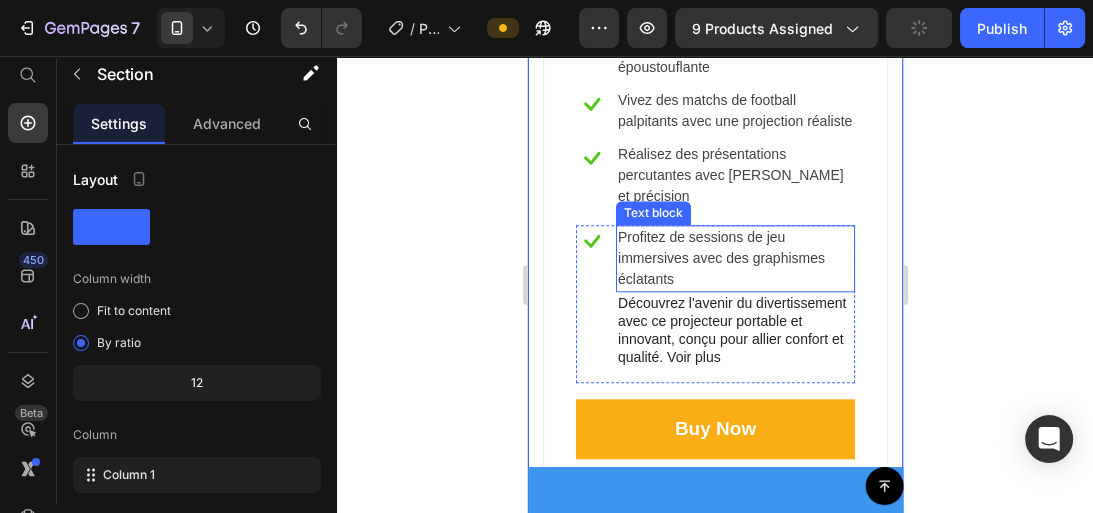 click on "Réalisez des présentations percutantes avec clarté et précision" at bounding box center (734, 175) 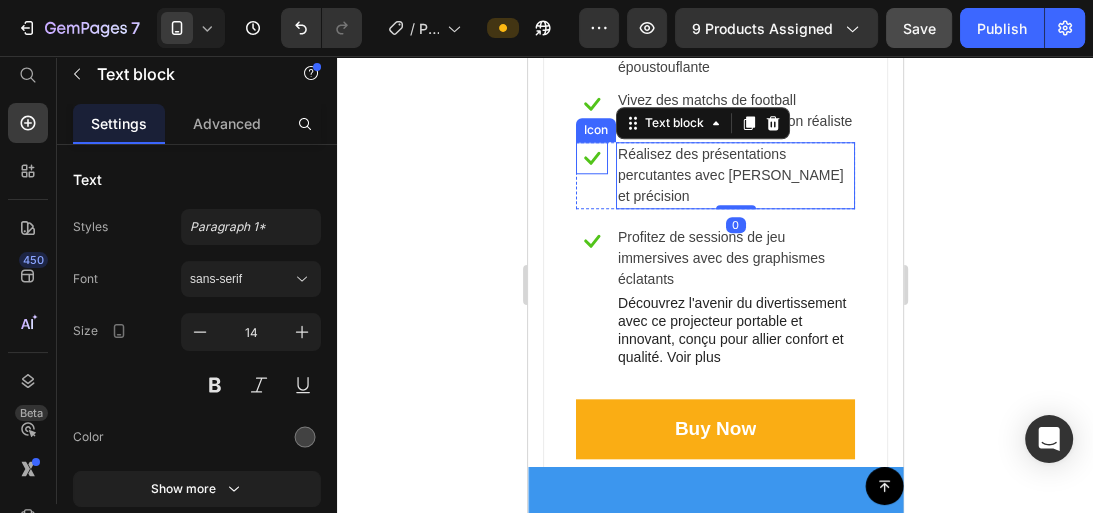 click 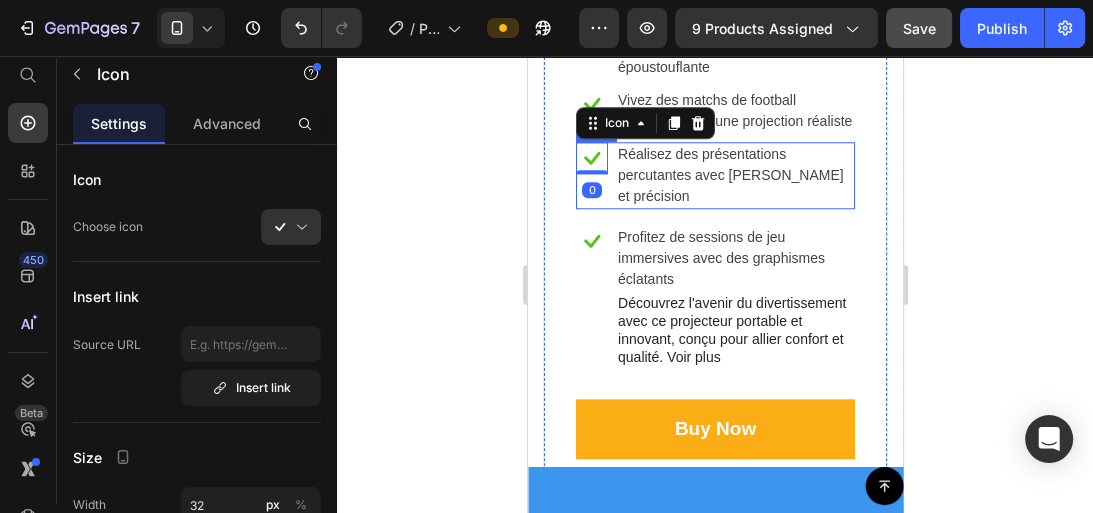 click on "Icon   0 Réalisez des présentations percutantes avec clarté et précision Text block Row" at bounding box center [714, 175] 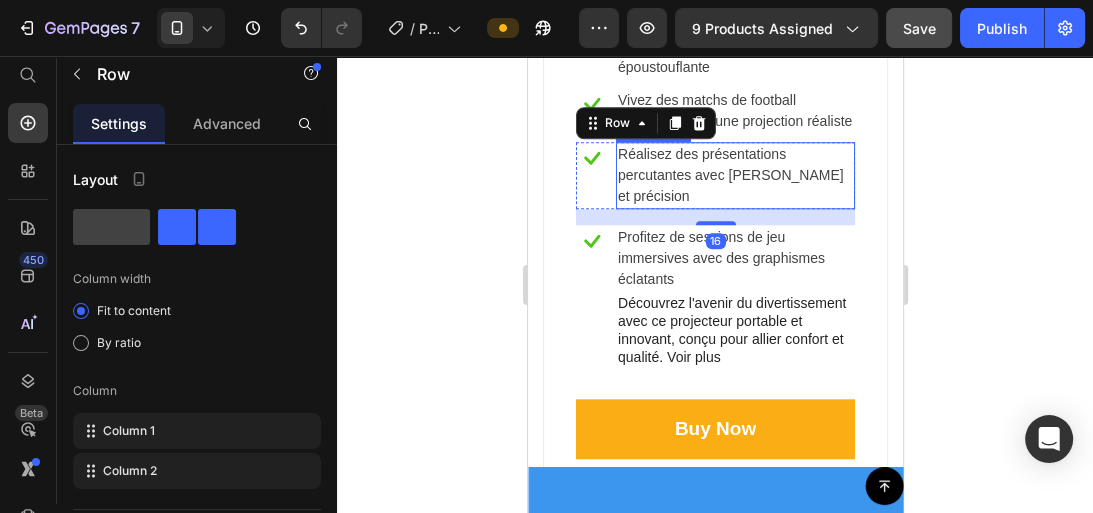 click on "Réalisez des présentations percutantes avec clarté et précision" at bounding box center [734, 175] 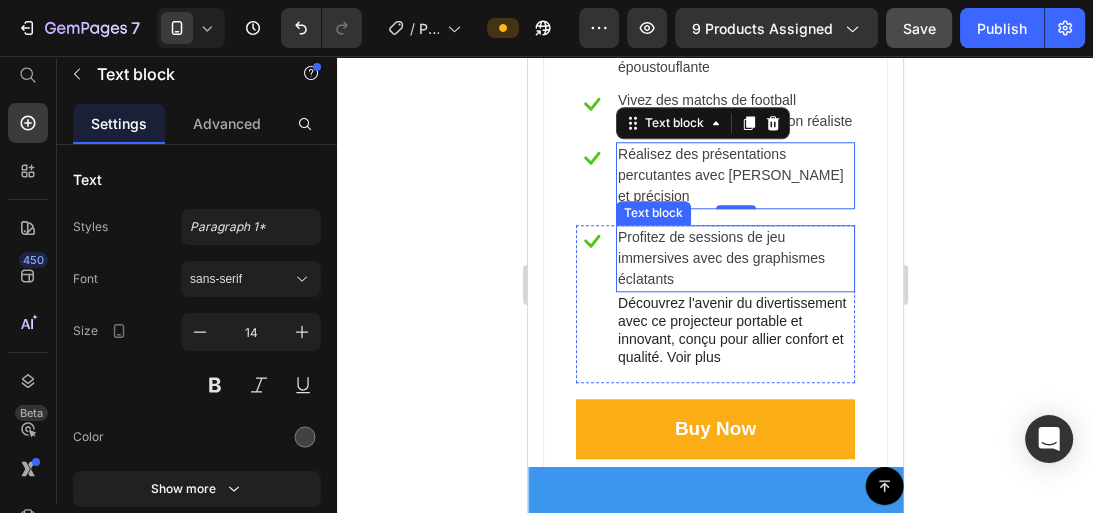 click on "Profitez de sessions de jeu immersives avec des graphismes éclatants" at bounding box center (734, 258) 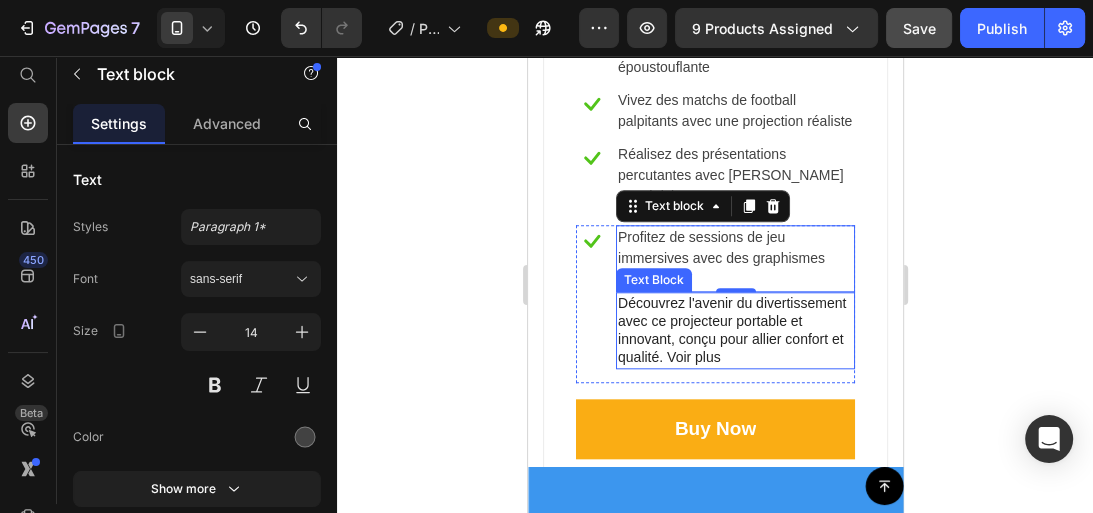 click on "Découvrez l'avenir du divertissement avec ce projecteur portable et innovant, conçu pour allier confort et qualité. Voir plus" at bounding box center [734, 330] 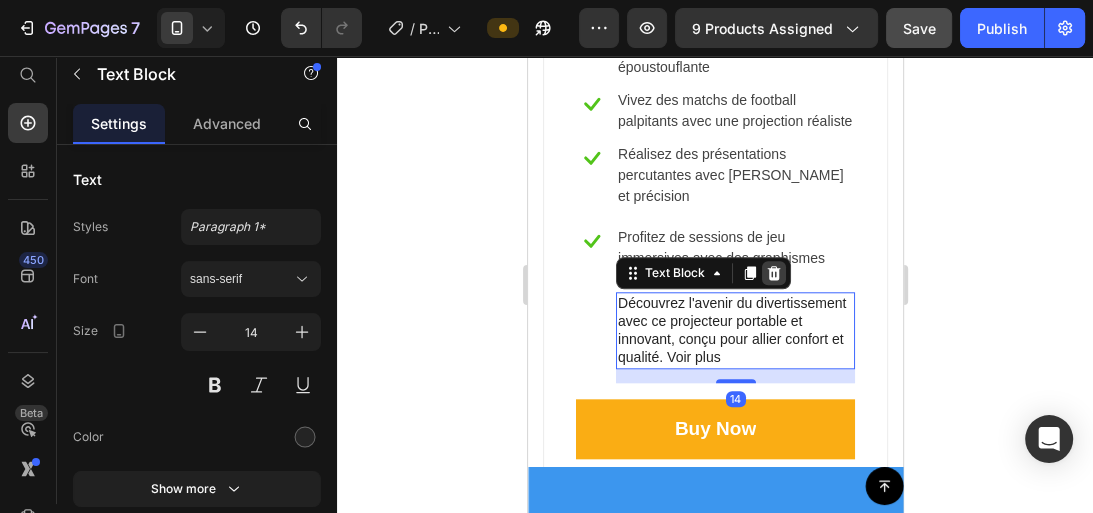 click 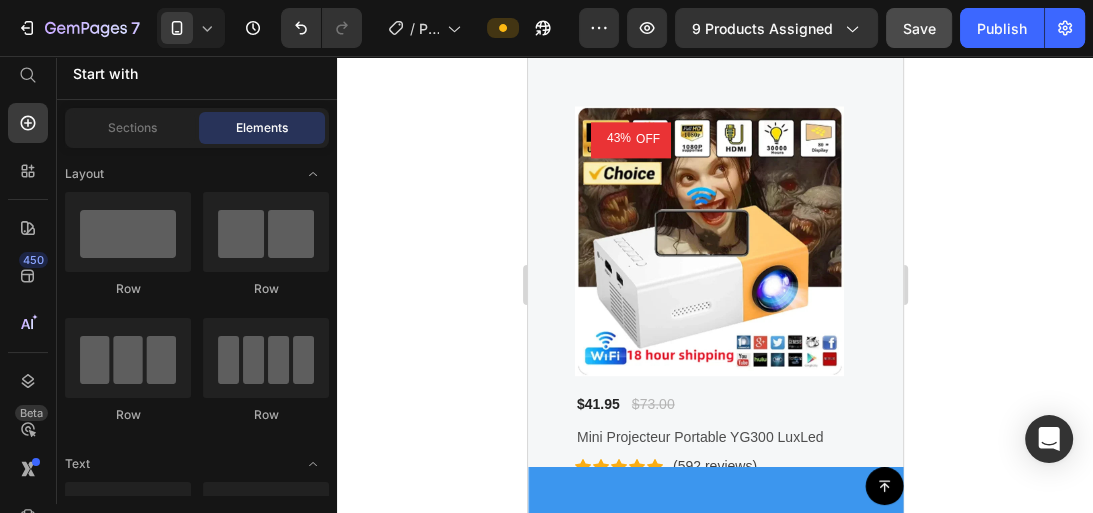 scroll, scrollTop: 7265, scrollLeft: 0, axis: vertical 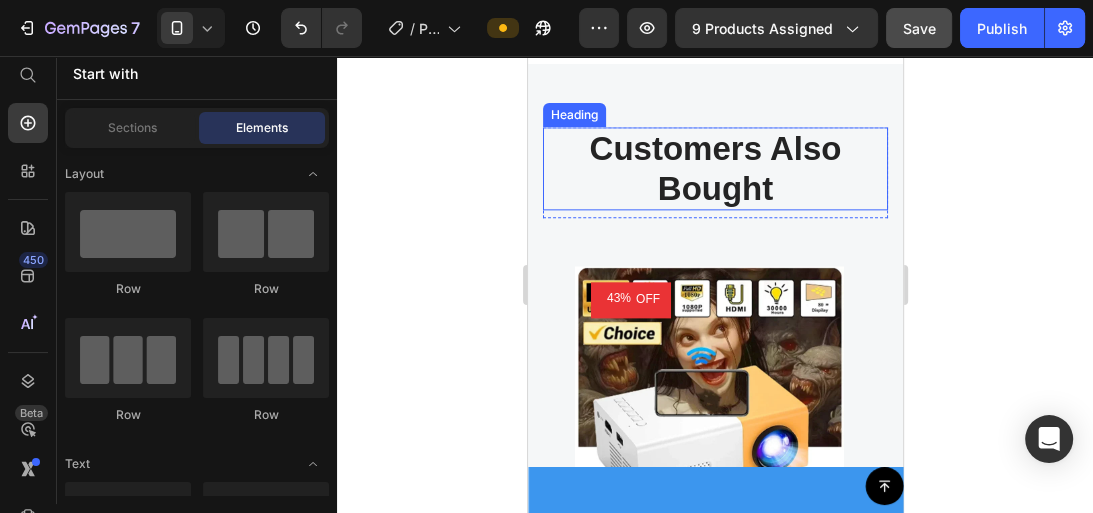 click on "Customers Also Bought" at bounding box center (714, 168) 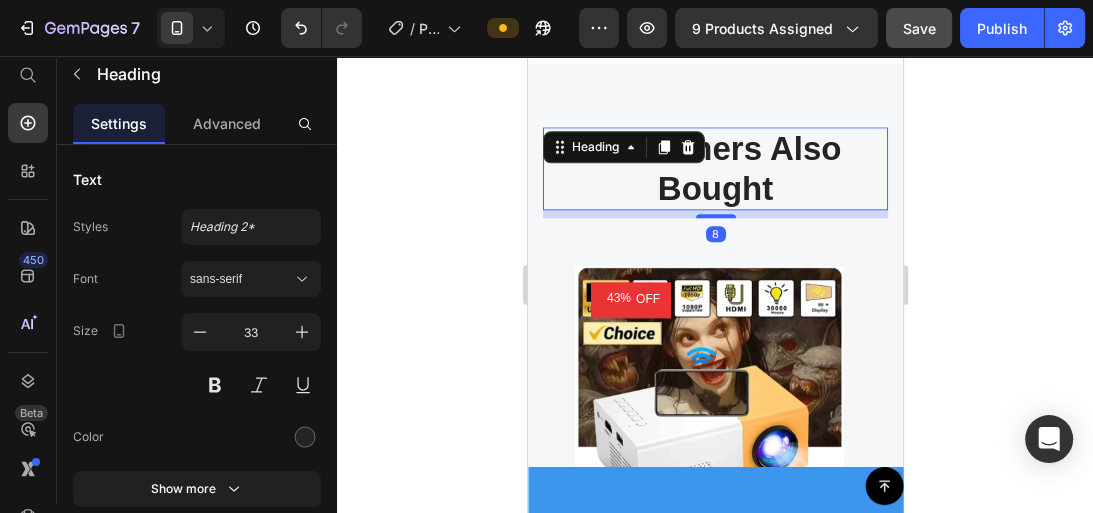 click on "Customers Also Bought" at bounding box center [714, 168] 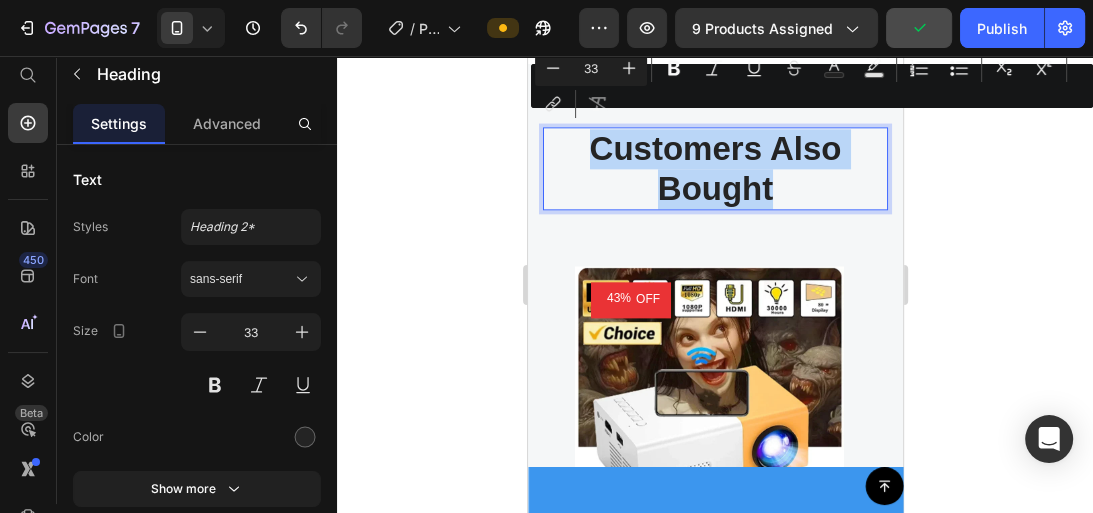 drag, startPoint x: 774, startPoint y: 175, endPoint x: 590, endPoint y: 126, distance: 190.4127 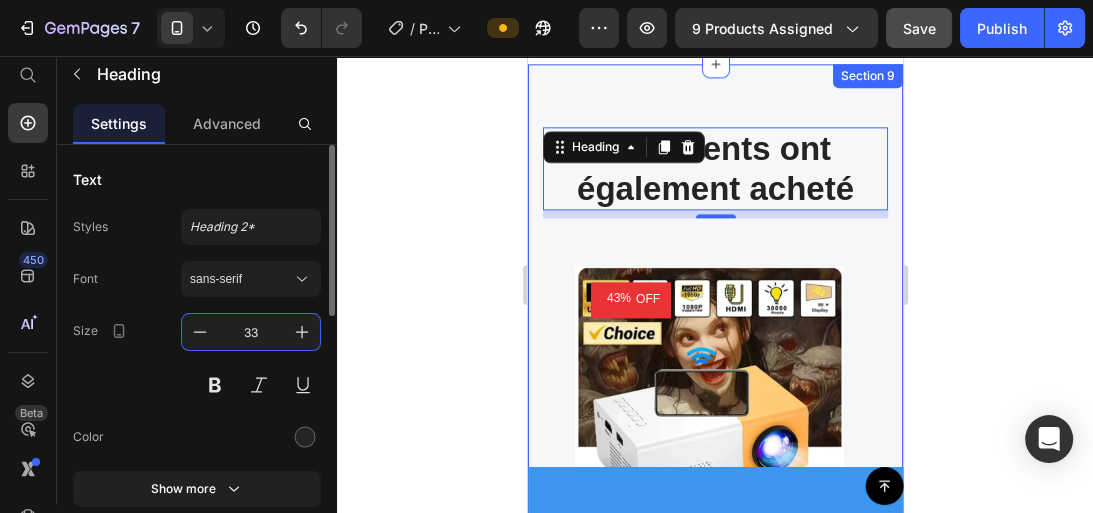 click on "33" at bounding box center (251, 332) 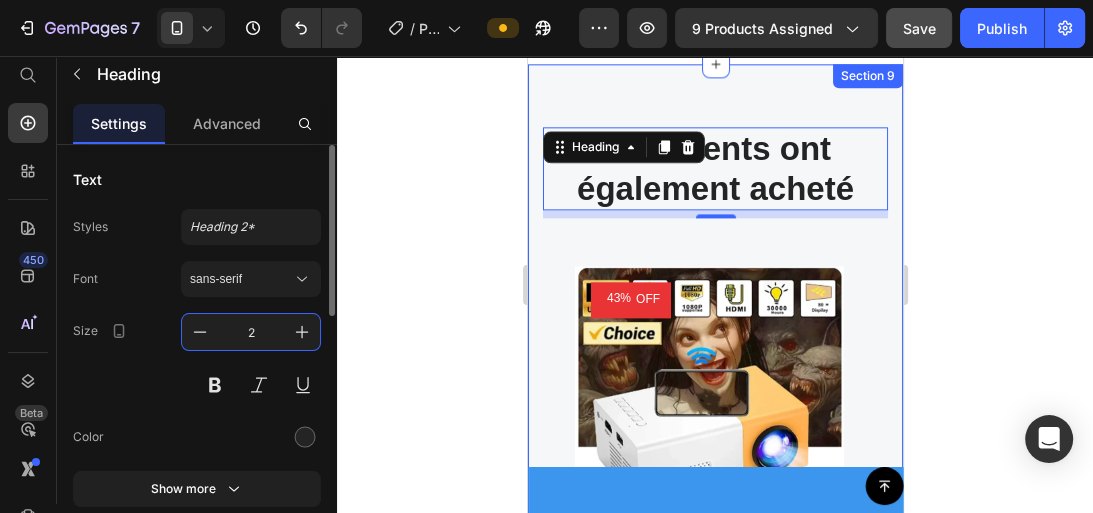 type on "21" 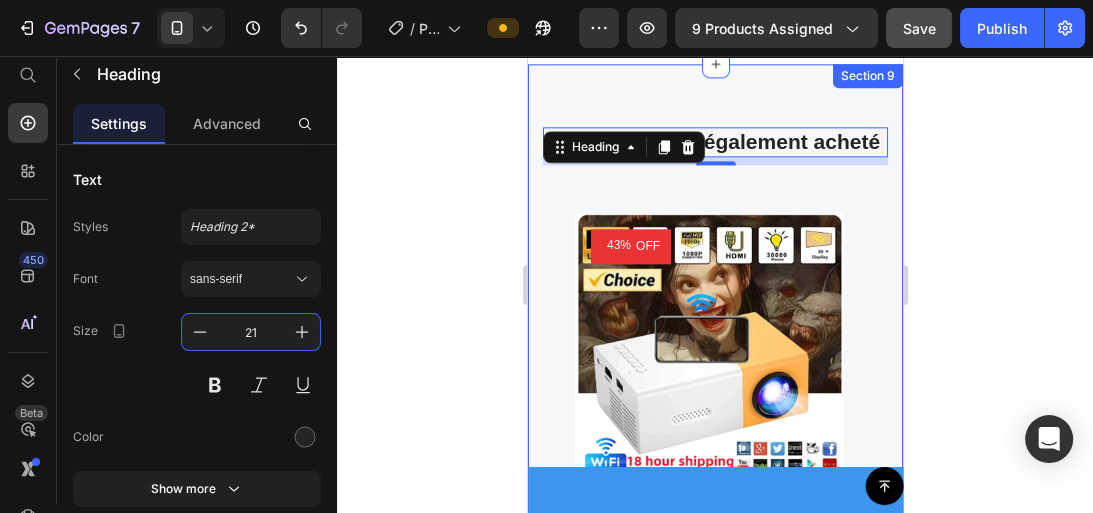 click on "Les clients ont également acheté Heading   8 Row 43% OFF (P) Tag Product Images $41.95 (P) Price $73.00 (P) Price Row Mini Projecteur Portable YG300 LuxLed (P) Title                Icon                Icon                Icon                Icon                Icon Icon List Hoz (592 reviews) Text block Row add to cart (P) Cart Button Row 49% OFF (P) Tag Product Images $48.95 (P) Price $96.00 (P) Price Row Projecteur Portable YG300 WiFi Smart 720P HD - Home Cinéma | LUXLED (P) Title                Icon                Icon                Icon                Icon                Icon Icon List Hoz (592 reviews) Text block Row add to cart (P) Cart Button Row 50% OFF (P) Tag Product Images $65.95 (P) Price $131.00 (P) Price Row Projecteur de Cinéma Maison HOT FY300 - Support 4K, Dual Wifi6, Luminosité 260 ANSI et Rotation Flexible 180° (P) Title                Icon                Icon                Icon                Icon                Icon Icon List Hoz (592 reviews) Text block Row add to cart Row 50%" at bounding box center [714, 429] 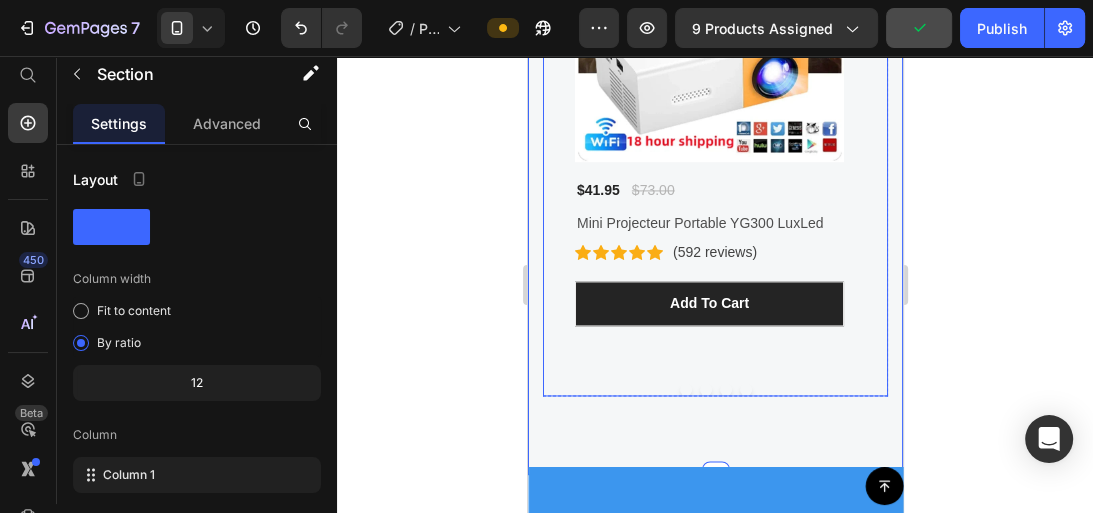 scroll, scrollTop: 7665, scrollLeft: 0, axis: vertical 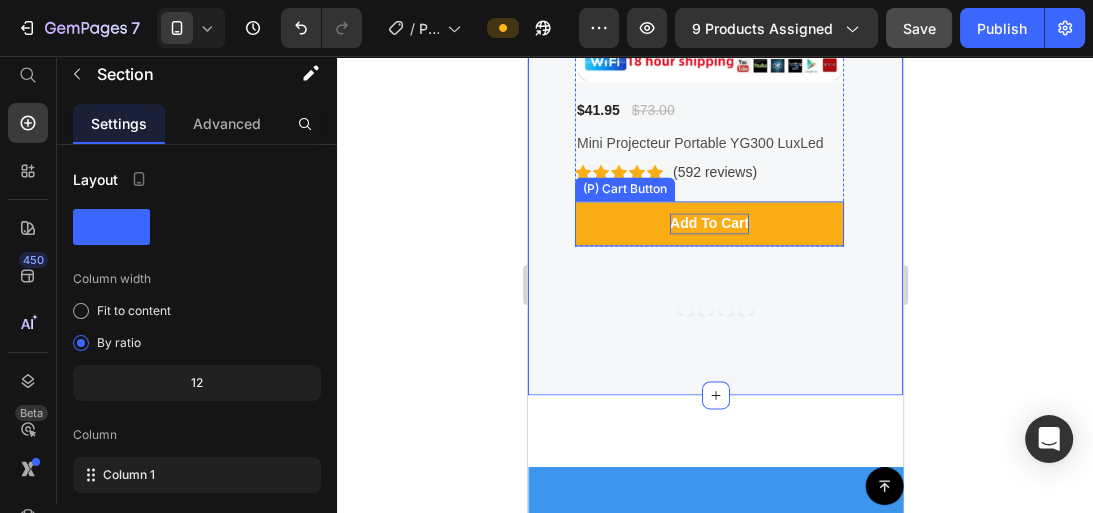 click on "add to cart" at bounding box center (708, 223) 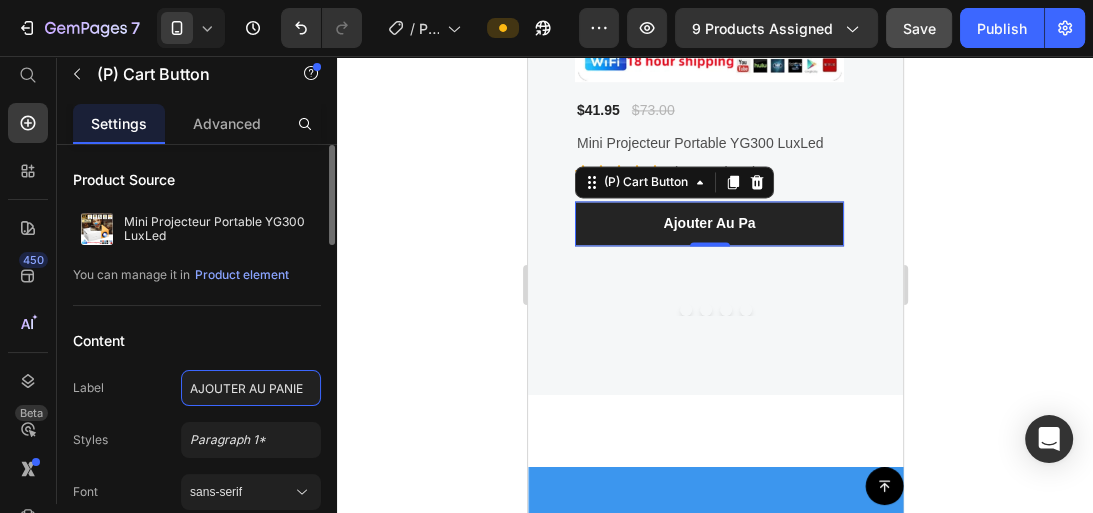 type on "AJOUTER AU PANIER" 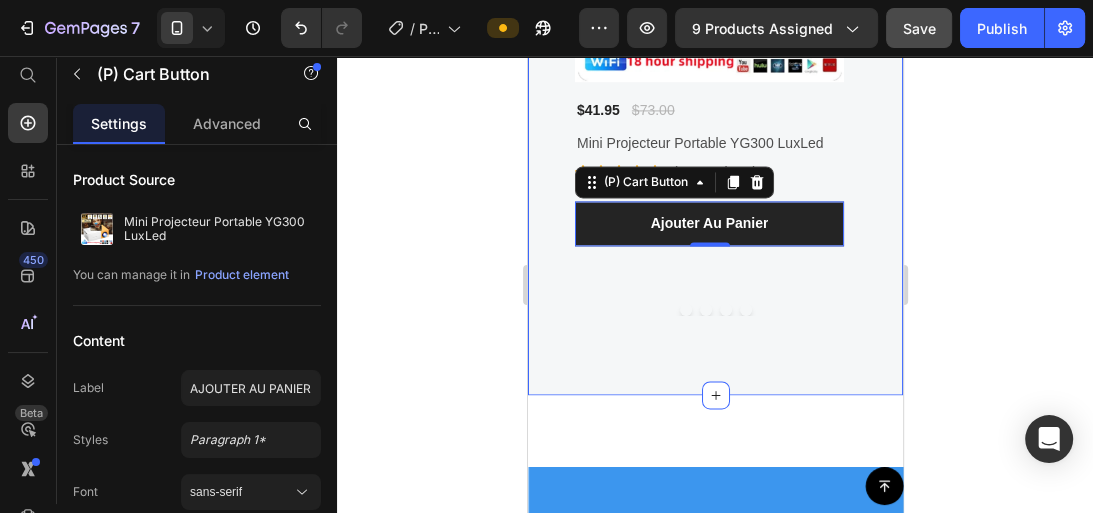 click on "Les clients ont également acheté Heading Row 43% OFF (P) Tag Product Images $41.95 (P) Price $73.00 (P) Price Row Mini Projecteur Portable YG300 LuxLed (P) Title                Icon                Icon                Icon                Icon                Icon Icon List Hoz (592 reviews) Text block Row ajouter au panier (P) Cart Button   0 Row 49% OFF (P) Tag Product Images $48.95 (P) Price $96.00 (P) Price Row Projecteur Portable YG300 WiFi Smart 720P HD - Home Cinéma | LUXLED (P) Title                Icon                Icon                Icon                Icon                Icon Icon List Hoz (592 reviews) Text block Row ajouter au panier (P) Cart Button   0 Row 50% OFF (P) Tag Product Images $65.95 (P) Price $131.00 (P) Price Row Projecteur de Cinéma Maison HOT FY300 - Support 4K, Dual Wifi6, Luminosité 260 ANSI et Rotation Flexible 180° (P) Title                Icon                Icon                Icon                Icon                Icon Icon List Hoz (592 reviews) Text block Row   0" at bounding box center (714, 29) 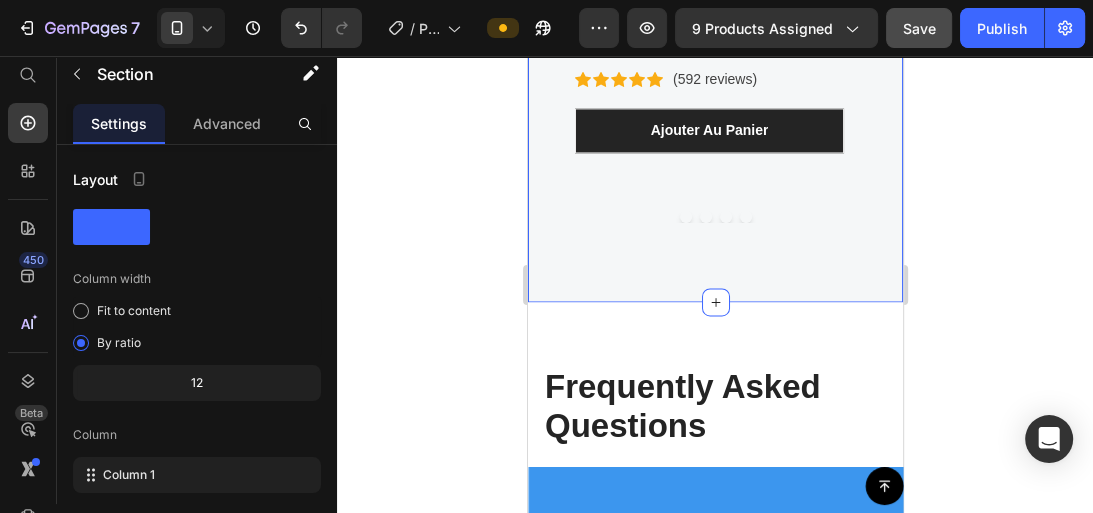 scroll, scrollTop: 7905, scrollLeft: 0, axis: vertical 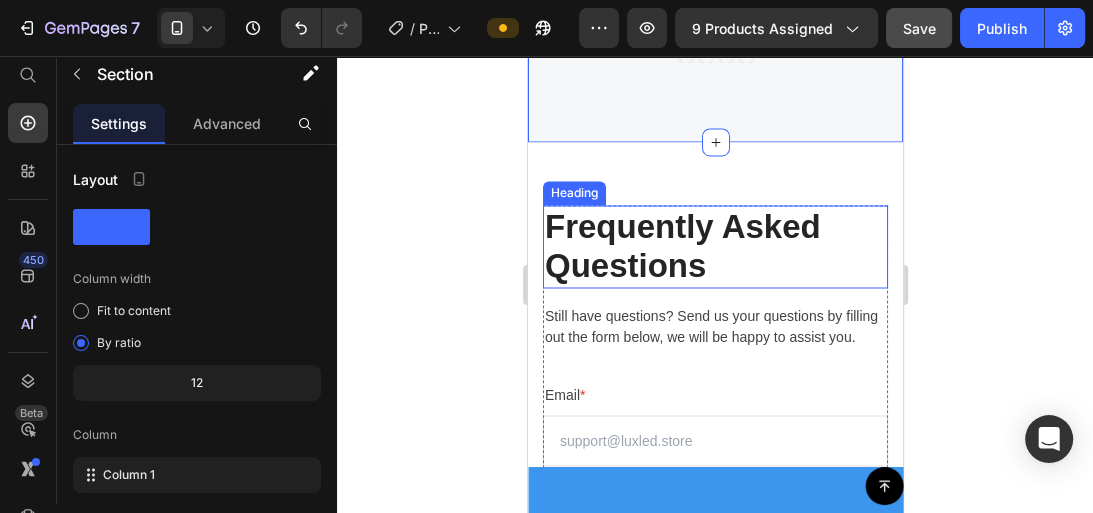 click on "Frequently Asked Questions" at bounding box center (714, 246) 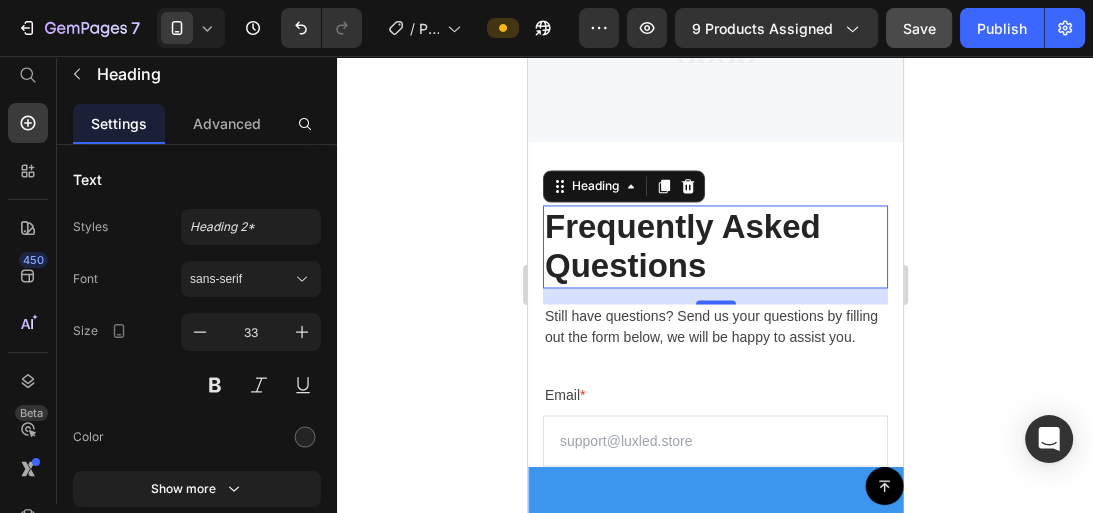 click on "Frequently Asked Questions" at bounding box center [714, 246] 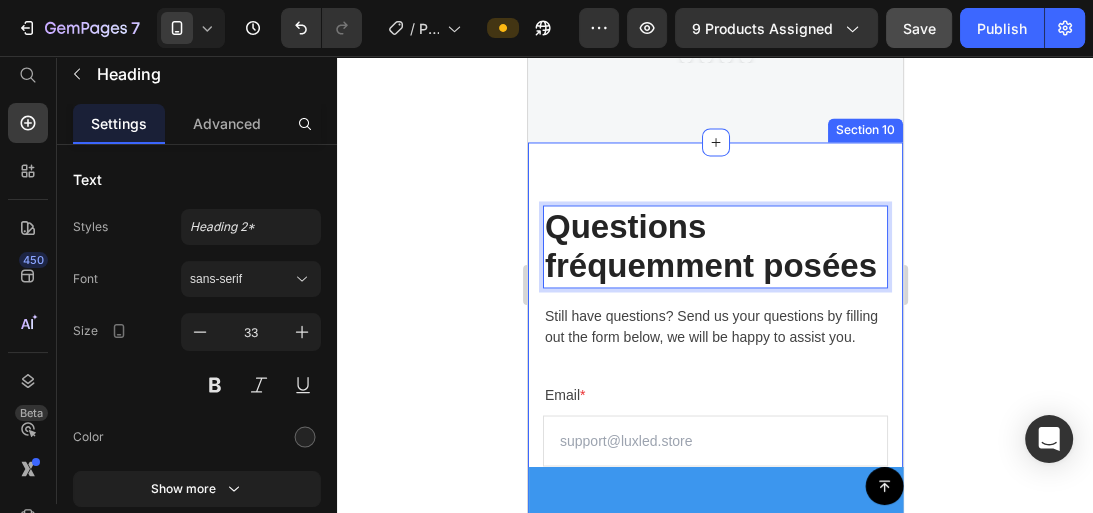 click on "Questions fréquemment posées Heading   16 Still have questions? Send us your questions by filling out the form below, we will be happy to assist you. Text block Email  * Text block Email Field Question  * Text block Text Area Submit Now Submit Button Contact Form
❓  Puis-je connecter mon téléphone au mini projecteur ?
❓  Le projecteur fonctionne-t-il sans fil ?
❓  Peut-on l'utiliser en plein jour ?
❓  Quelle est la distance de projection idéale ?
❓  Puis-je y connecter une console ou une box TV ?
❓  Le son est-il bon ? Peut-on brancher une enceinte ?
❓  Quel est le délai de livraison ?
❓  Y a-t-il une garantie ou un retour possible ? Accordion Row Section 10" at bounding box center (714, 1073) 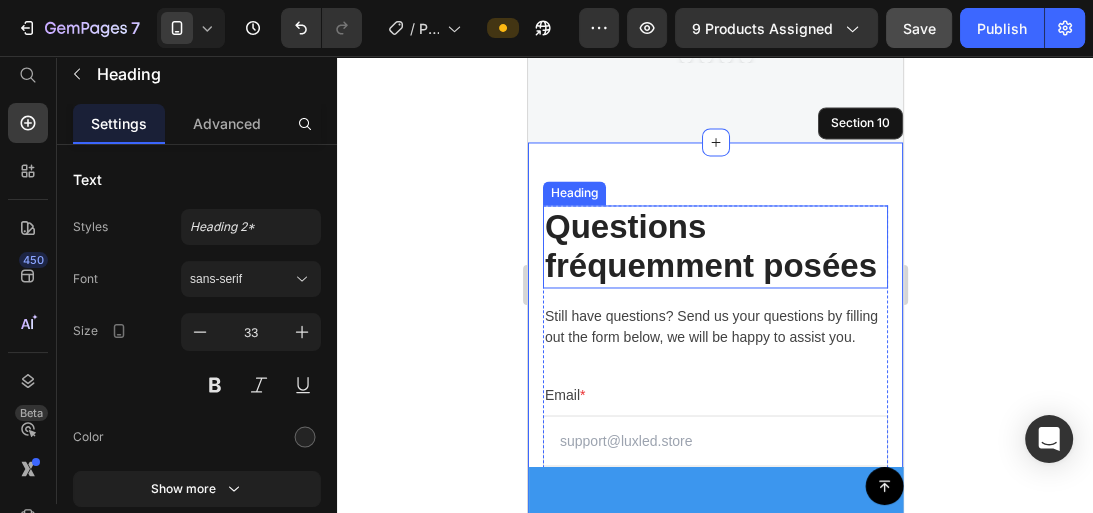 click on "Questions fréquemment posées" at bounding box center (714, 246) 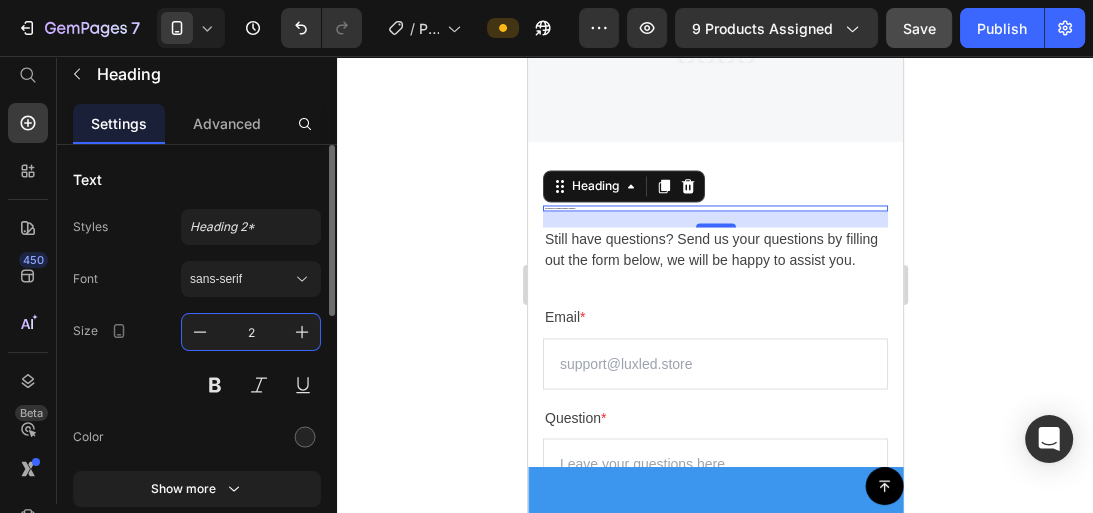 type on "21" 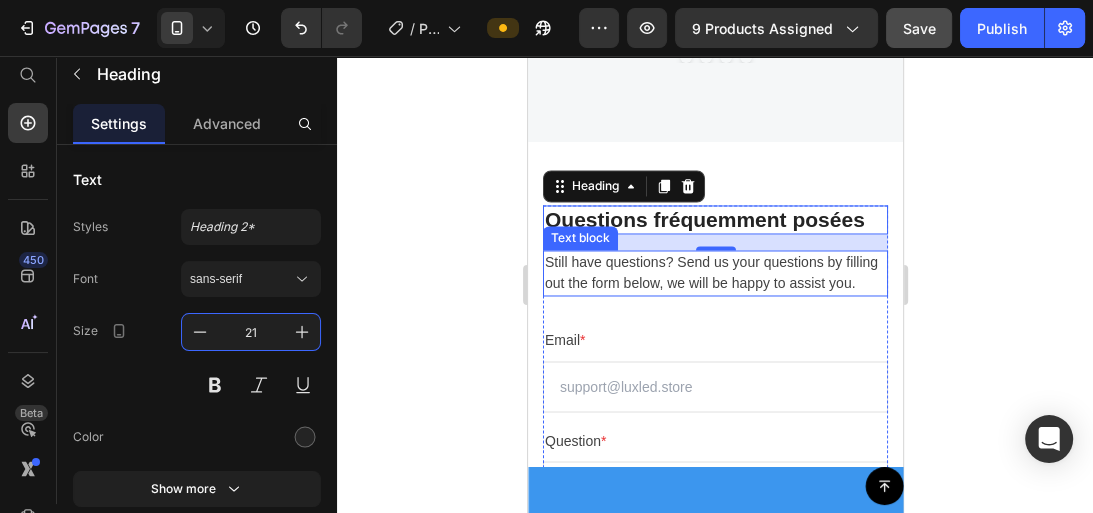 click on "Still have questions? Send us your questions by filling out the form below, we will be happy to assist you." at bounding box center [714, 273] 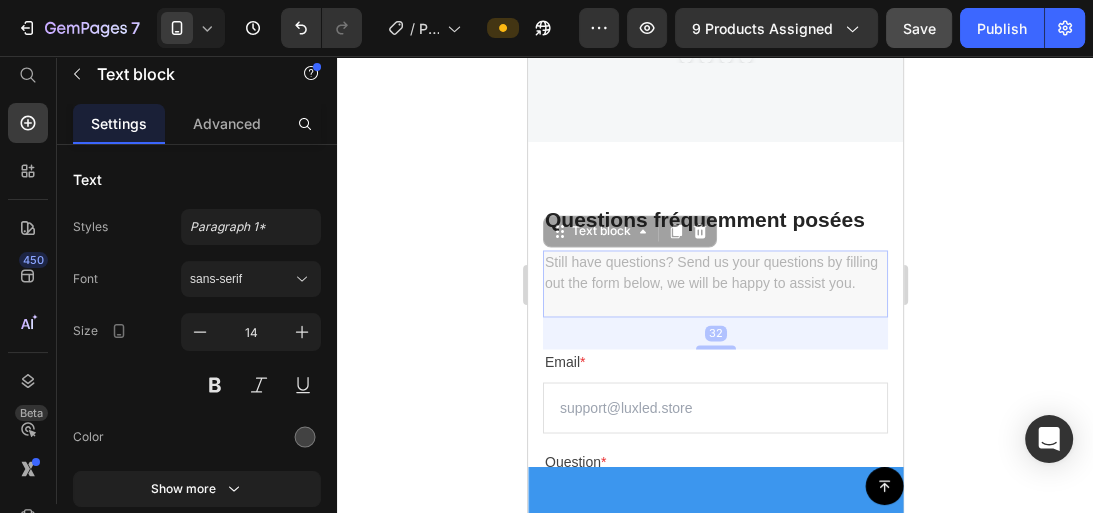 drag, startPoint x: 575, startPoint y: 301, endPoint x: 540, endPoint y: 253, distance: 59.405388 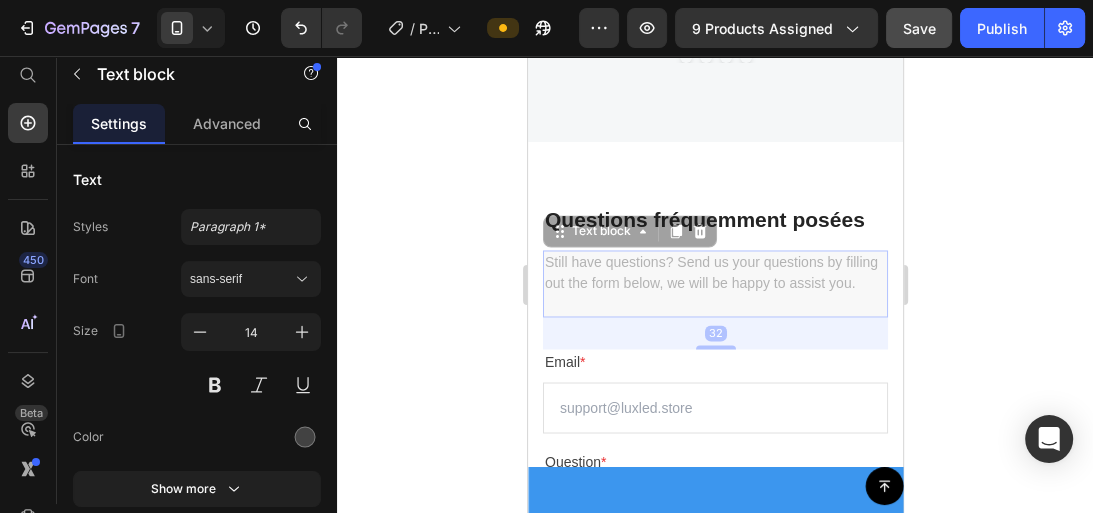 click on "Questions fréquemment posées Heading Still have questions? Send us your questions by filling out the form below, we will be happy to assist you. Text block   32 Still have questions? Send us your questions by filling out the form below, we will be happy to assist you. Text block   32 Email  * Text block Email Field Question  * Text block Text Area Submit Now Submit Button Contact Form
❓  Puis-je connecter mon téléphone au mini projecteur ?
❓  Le projecteur fonctionne-t-il sans fil ?
❓  Peut-on l'utiliser en plein jour ?
❓  Quelle est la distance de projection idéale ?
❓  Puis-je y connecter une console ou une box TV ?
❓  Le son est-il bon ? Peut-on brancher une enceinte ?
❓  Quel est le délai de livraison ? ❓" at bounding box center (714, 1056) 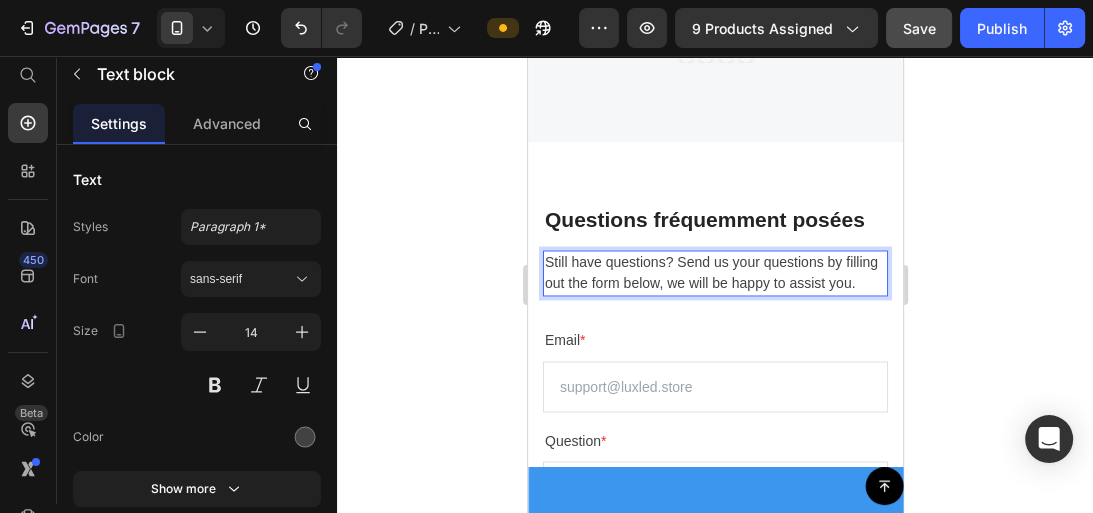 click on "Still have questions? Send us your questions by filling out the form below, we will be happy to assist you." at bounding box center (714, 273) 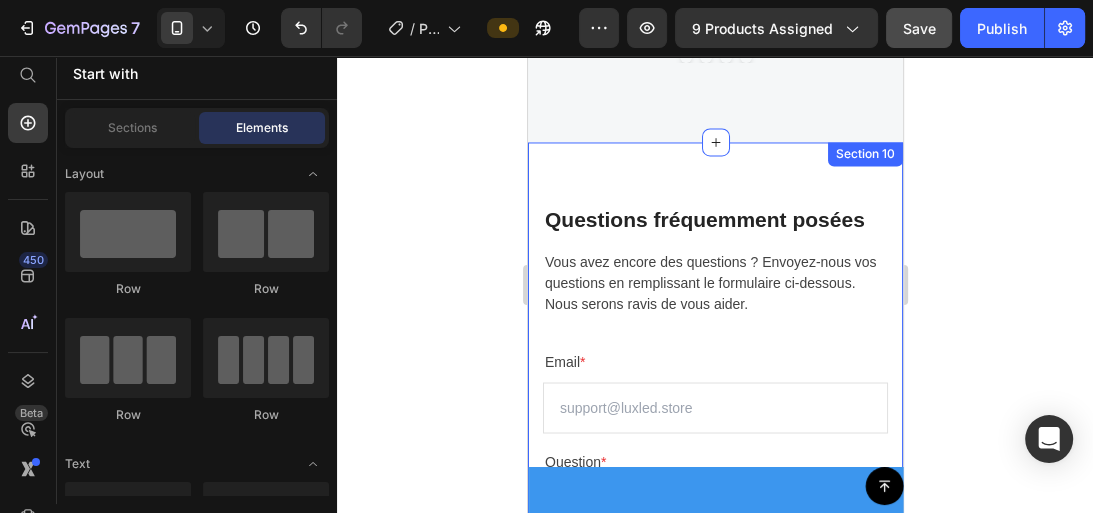 scroll, scrollTop: 8066, scrollLeft: 0, axis: vertical 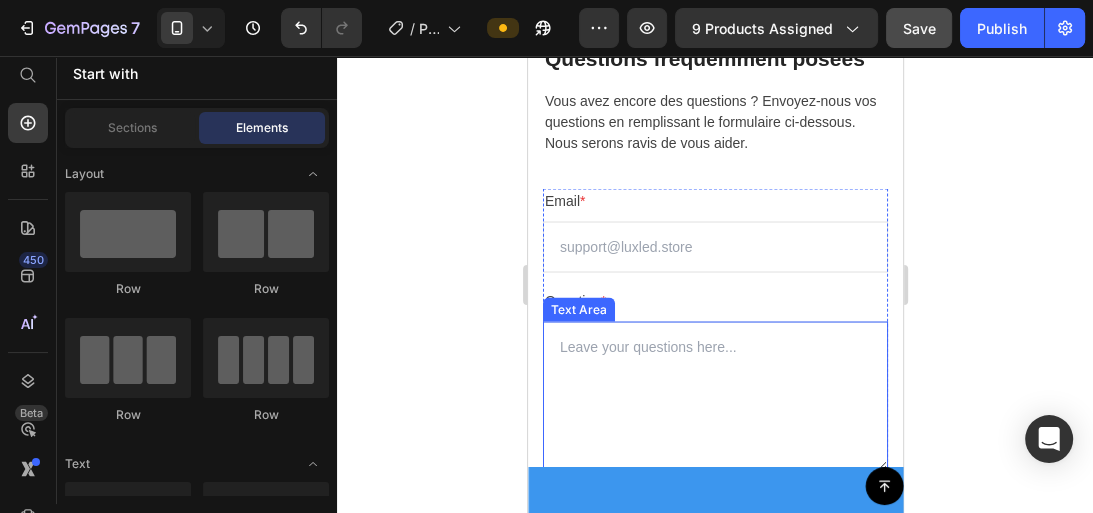 click at bounding box center [714, 396] 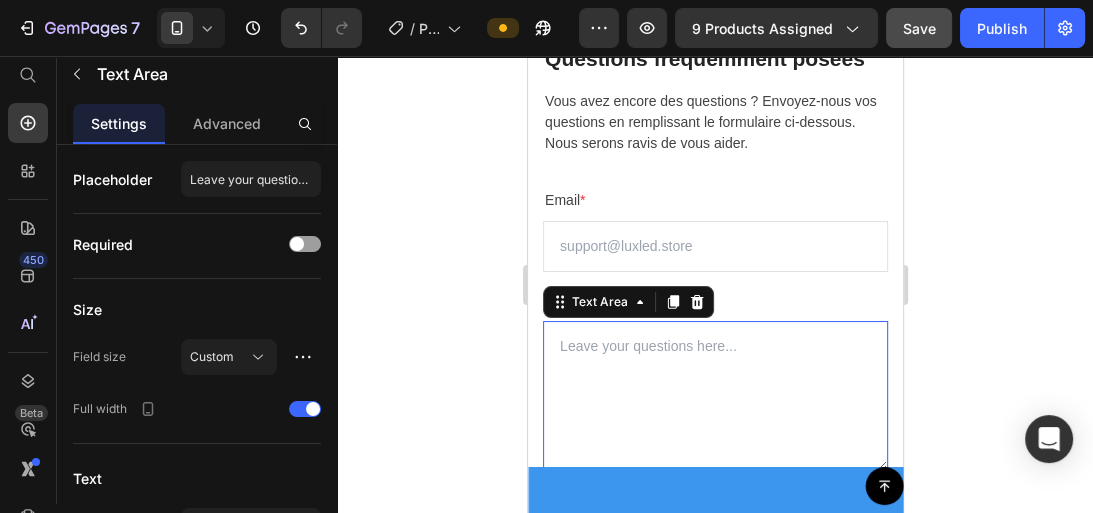 drag, startPoint x: 740, startPoint y: 344, endPoint x: 585, endPoint y: 343, distance: 155.00322 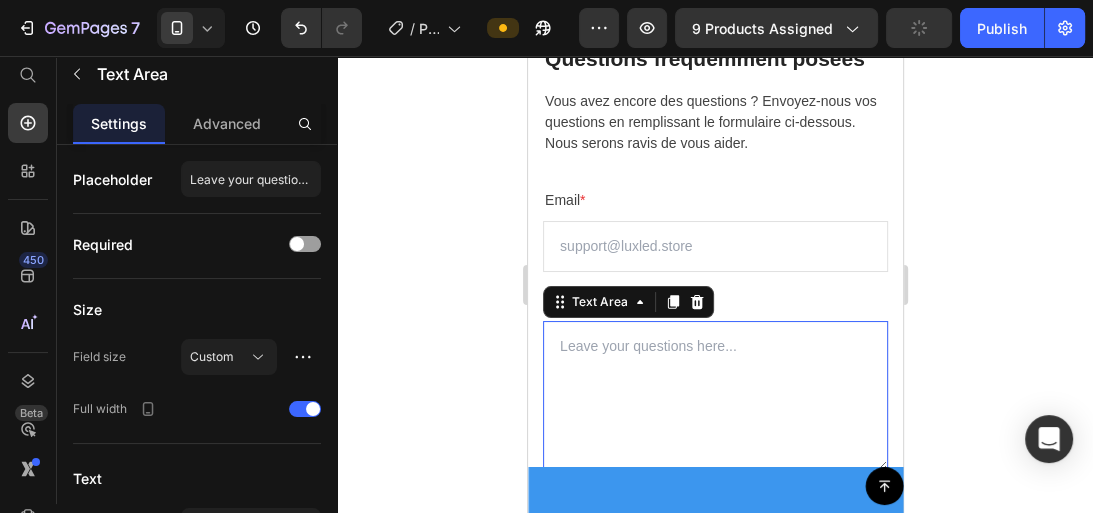 click at bounding box center (714, 396) 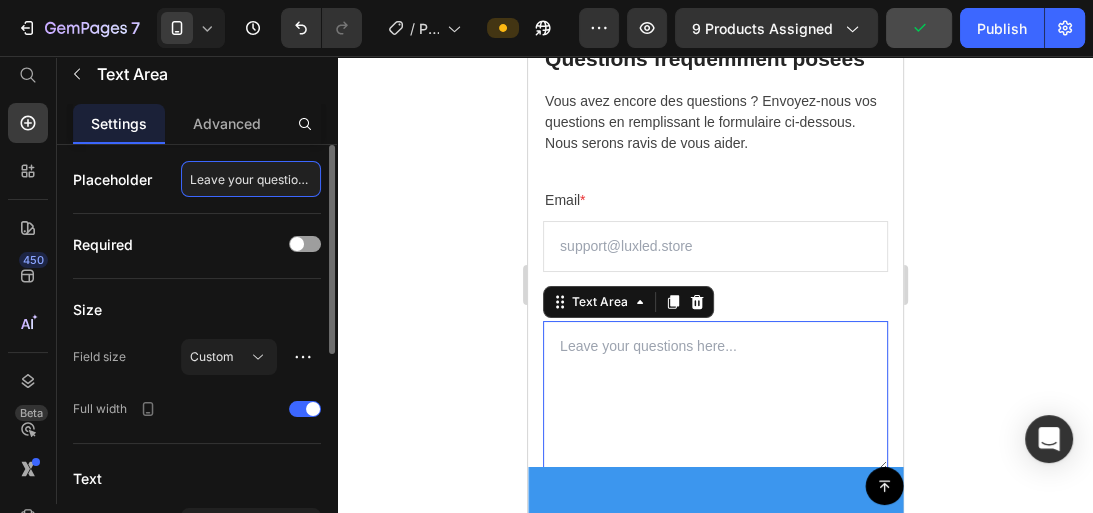 click on "Leave your questions here..." 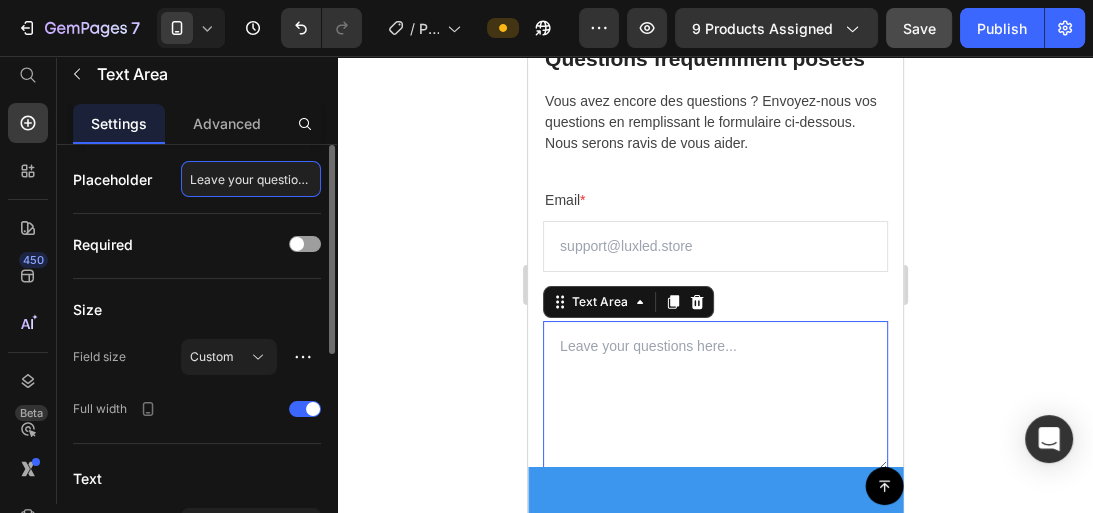 paste on "aissez vos questions ici" 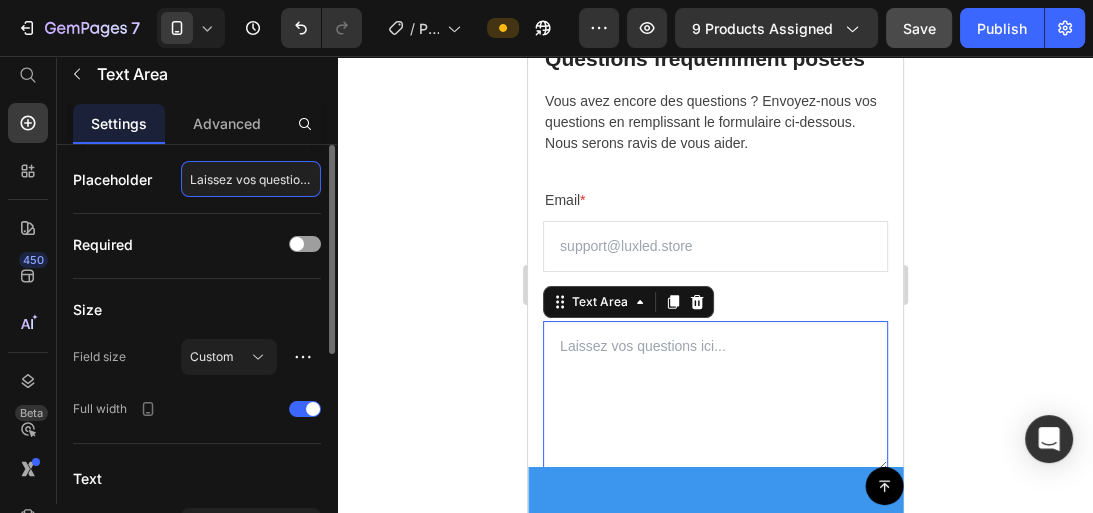 scroll, scrollTop: 0, scrollLeft: 28, axis: horizontal 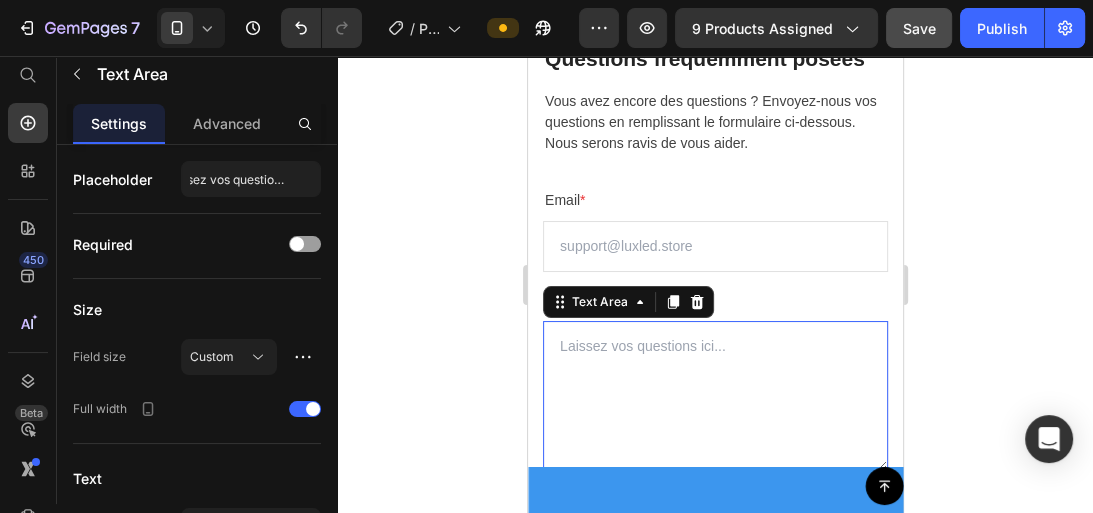 click 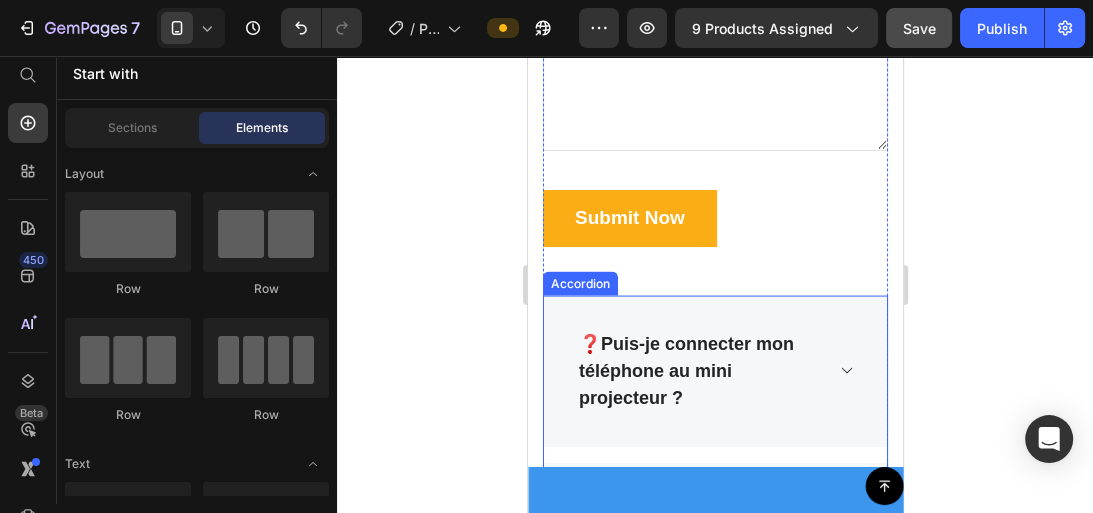 scroll, scrollTop: 8466, scrollLeft: 0, axis: vertical 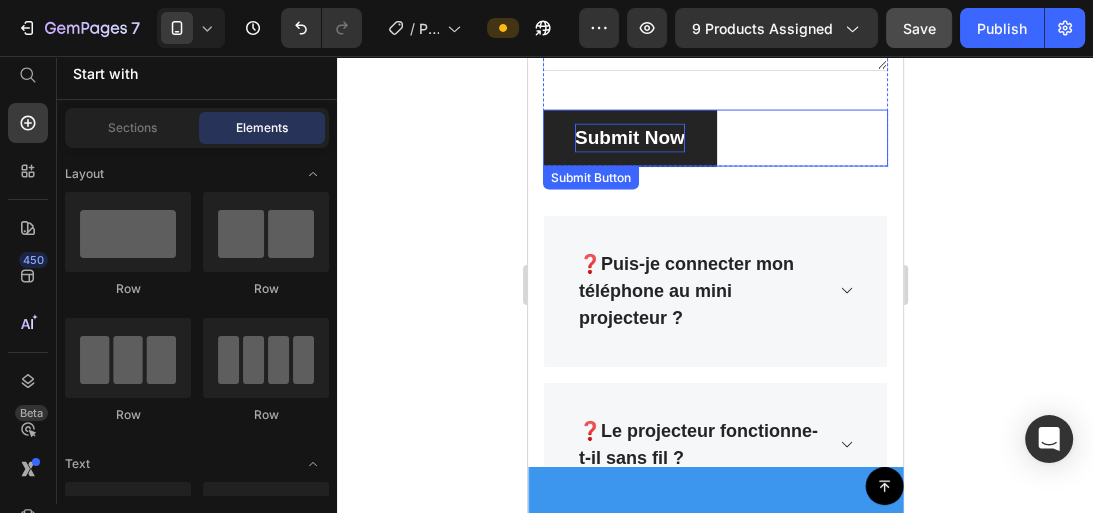 click on "Submit Now" at bounding box center [629, 138] 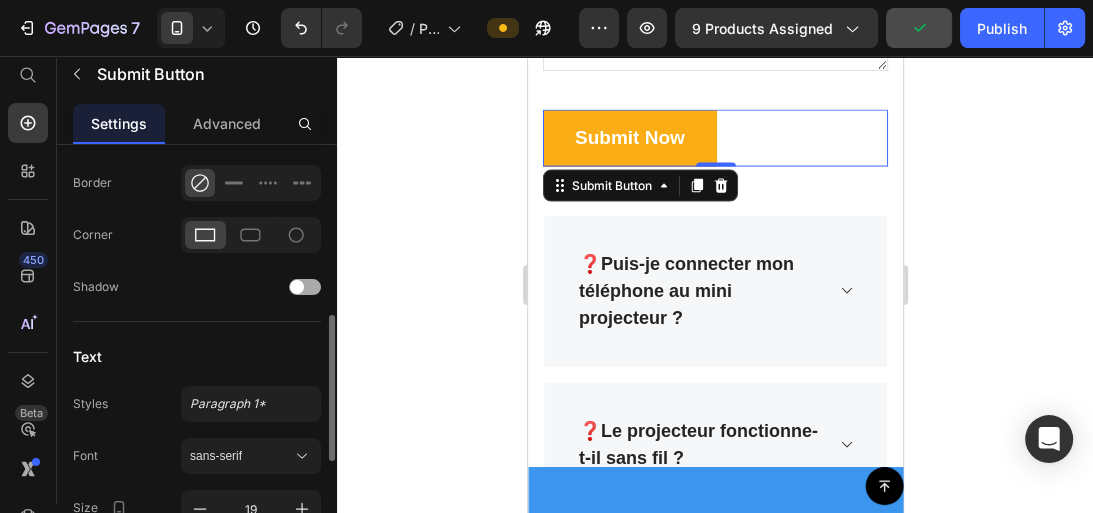 scroll, scrollTop: 560, scrollLeft: 0, axis: vertical 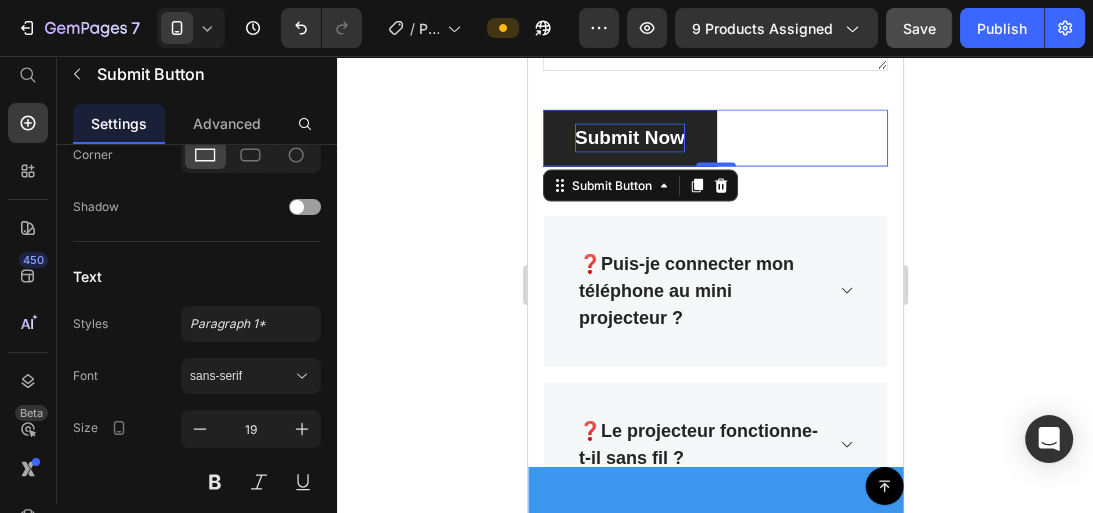 click on "Submit Now" at bounding box center (629, 138) 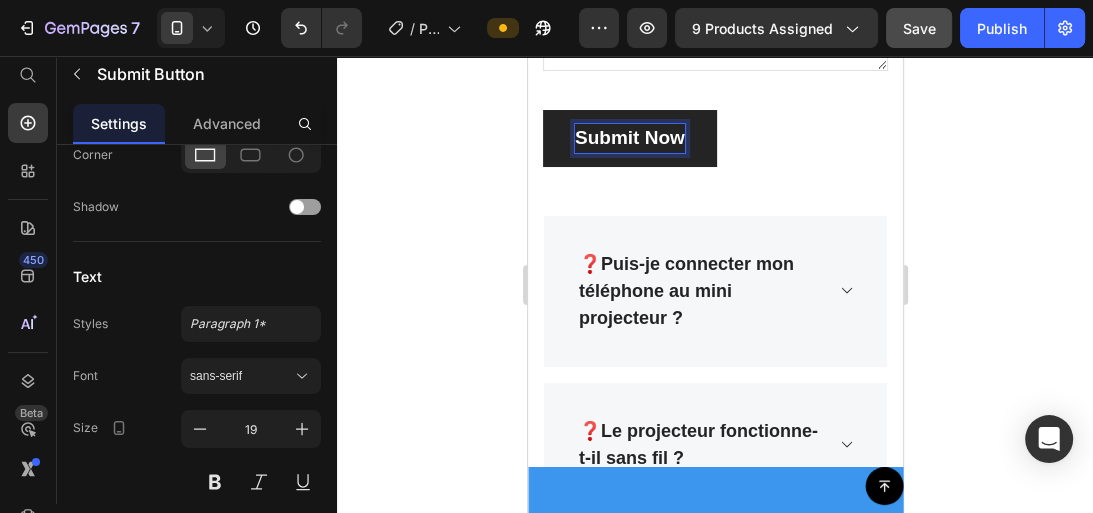 click on "Submit Now" at bounding box center (629, 138) 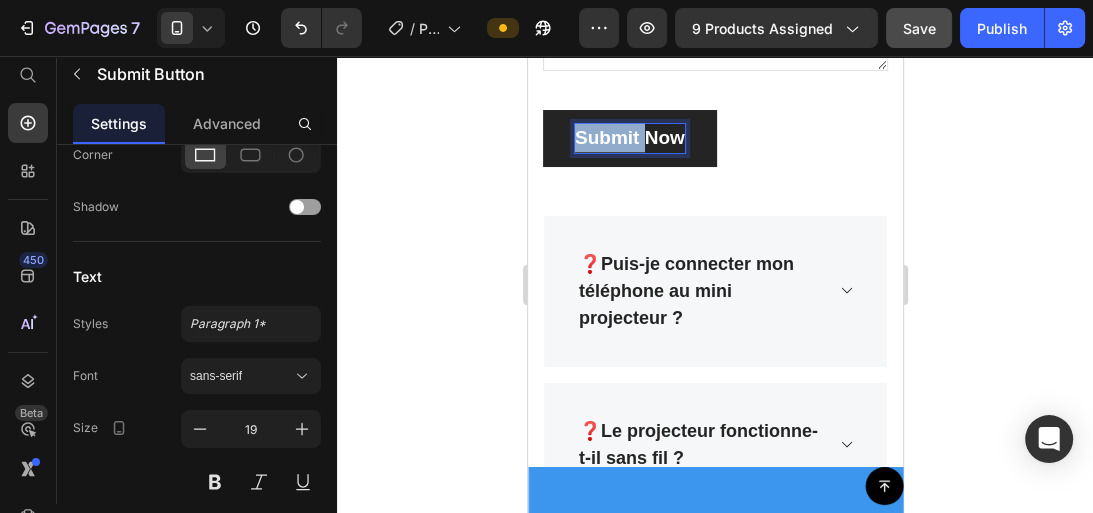 click on "Submit Now" at bounding box center [629, 138] 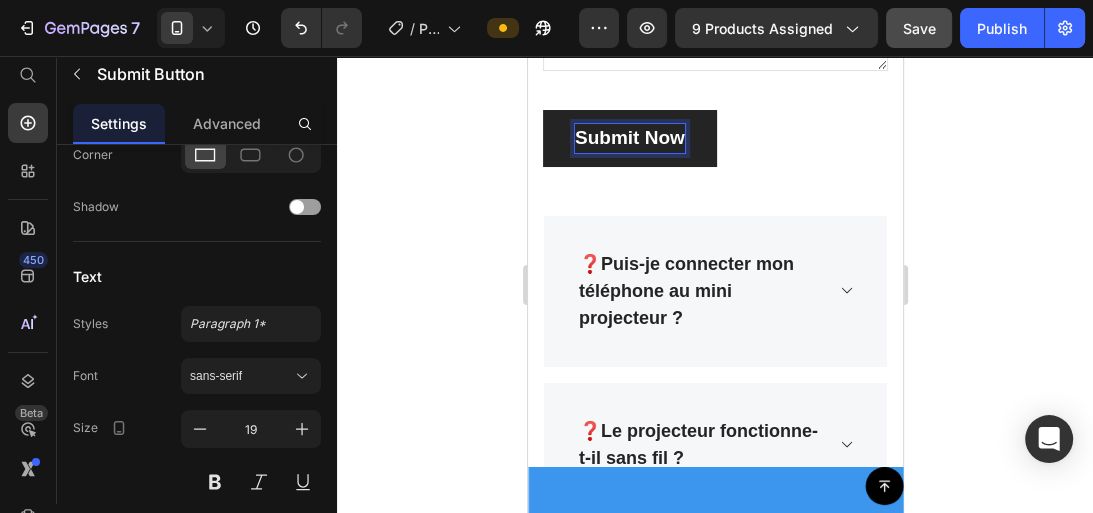click on "Submit Now" at bounding box center [629, 138] 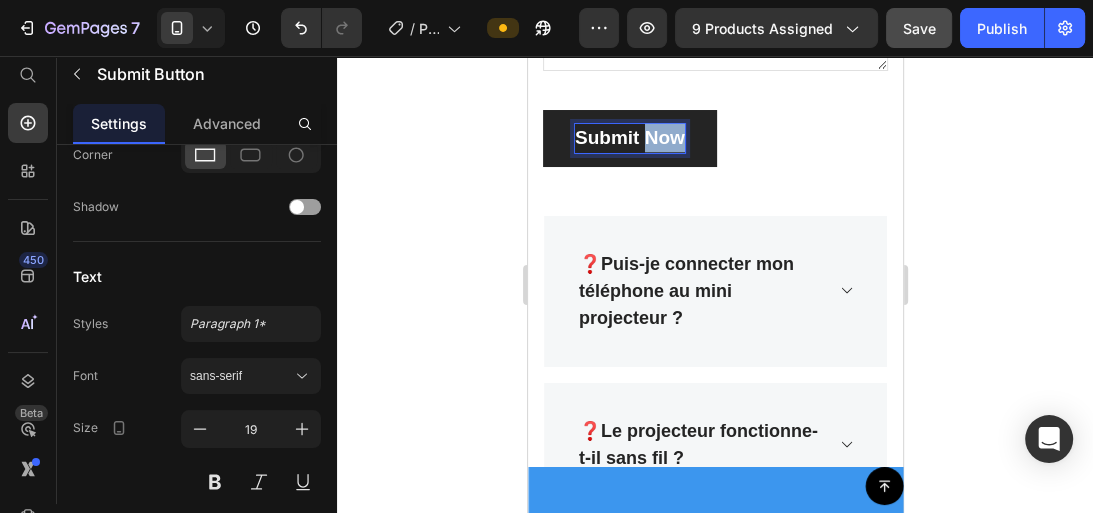 click on "Submit Now" at bounding box center (629, 138) 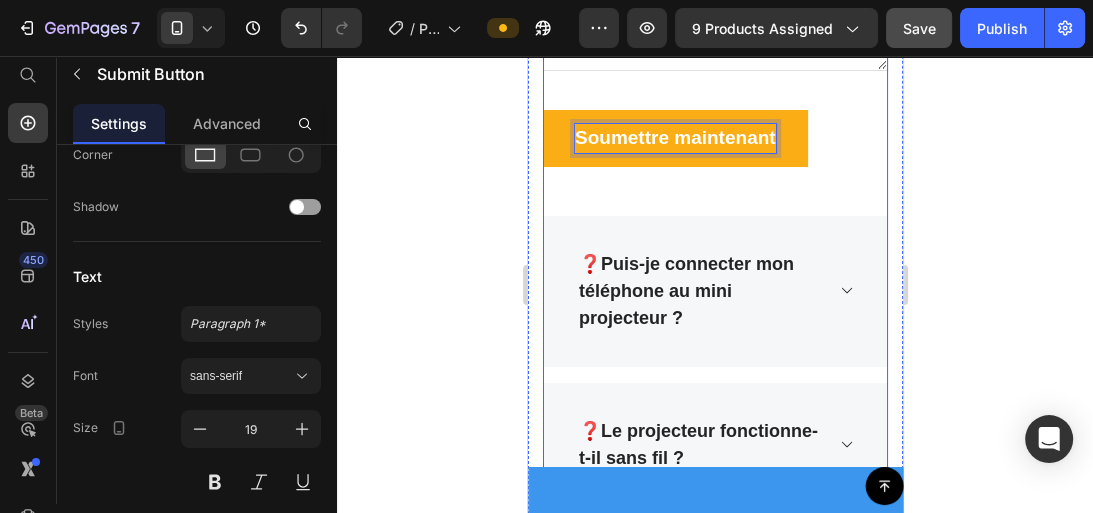 click on "Questions fréquemment posées Heading Vous avez encore des questions ? Envoyez-nous vos questions en remplissant le formulaire ci-dessous. Nous serons ravis de vous aider. Text block Email  * Text block Email Field Question  * Text block Text Area Soumettre maintenant Submit Button   0 Contact Form" at bounding box center [714, -70] 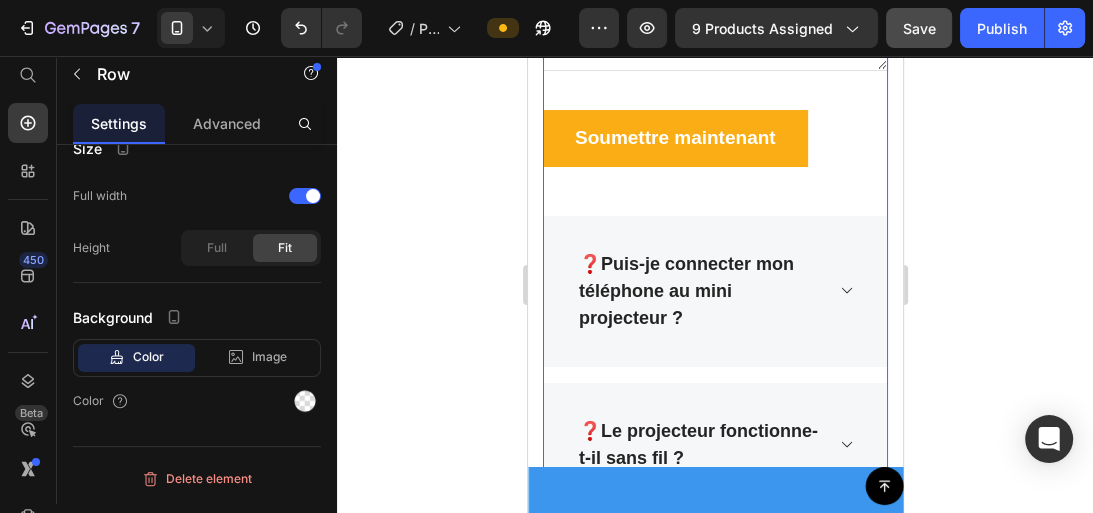 scroll, scrollTop: 0, scrollLeft: 0, axis: both 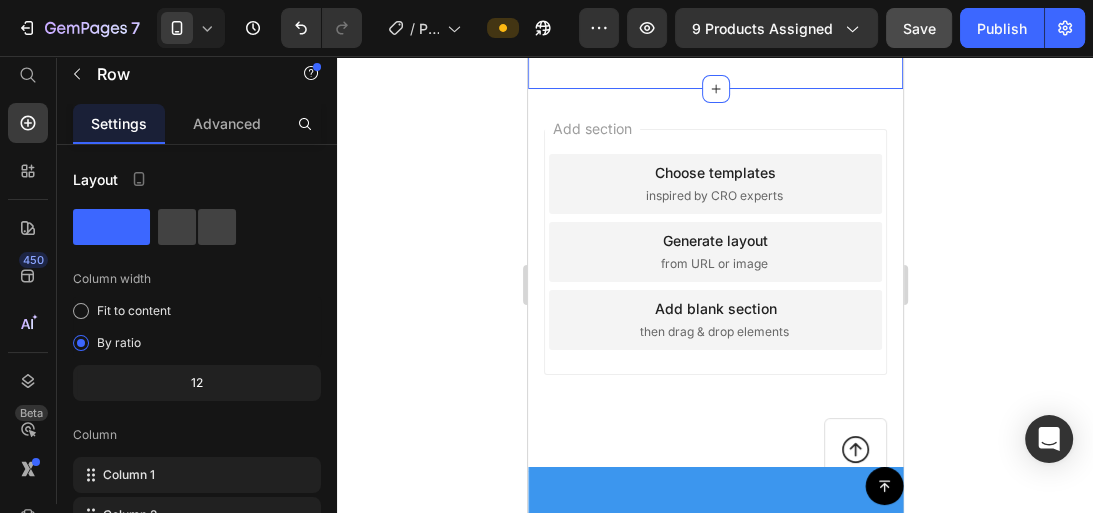 click on "Drop element here" at bounding box center (714, 27) 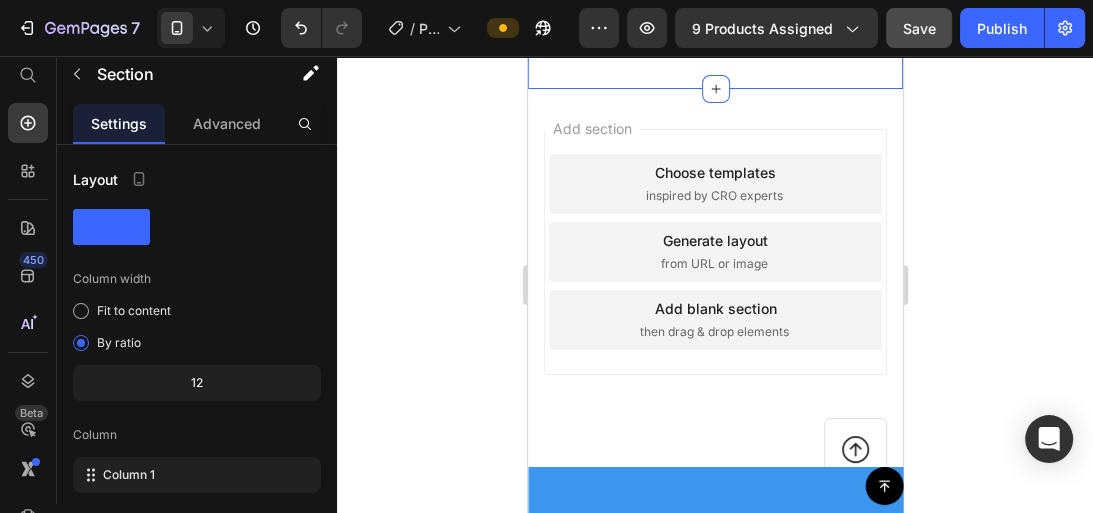 click 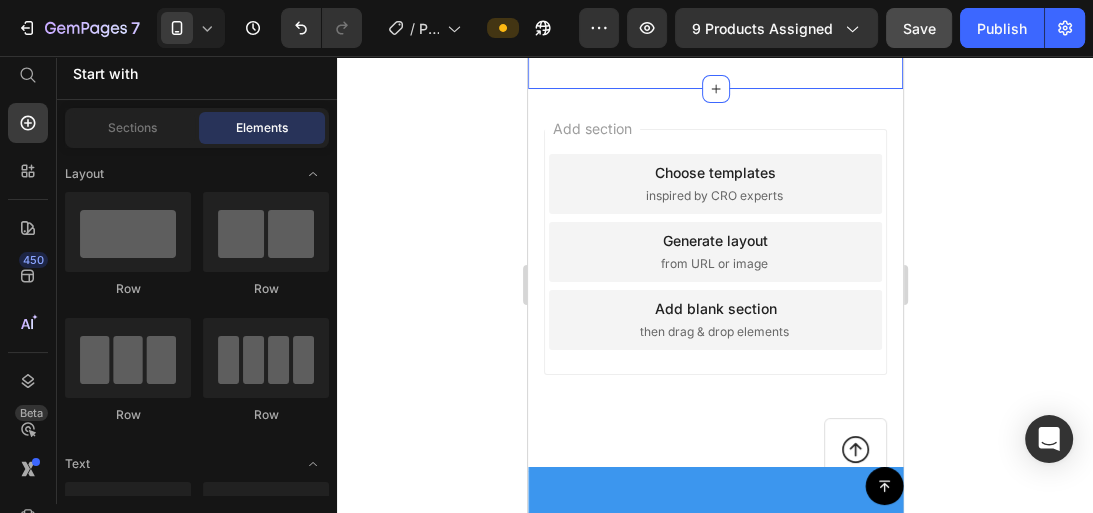 scroll, scrollTop: 10251, scrollLeft: 0, axis: vertical 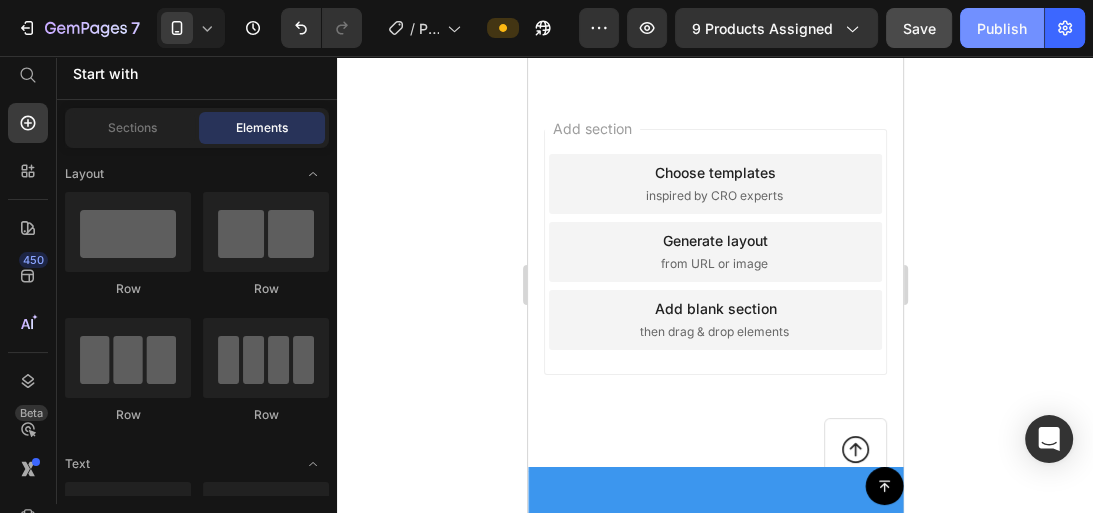 drag, startPoint x: 984, startPoint y: 37, endPoint x: 968, endPoint y: 44, distance: 17.464249 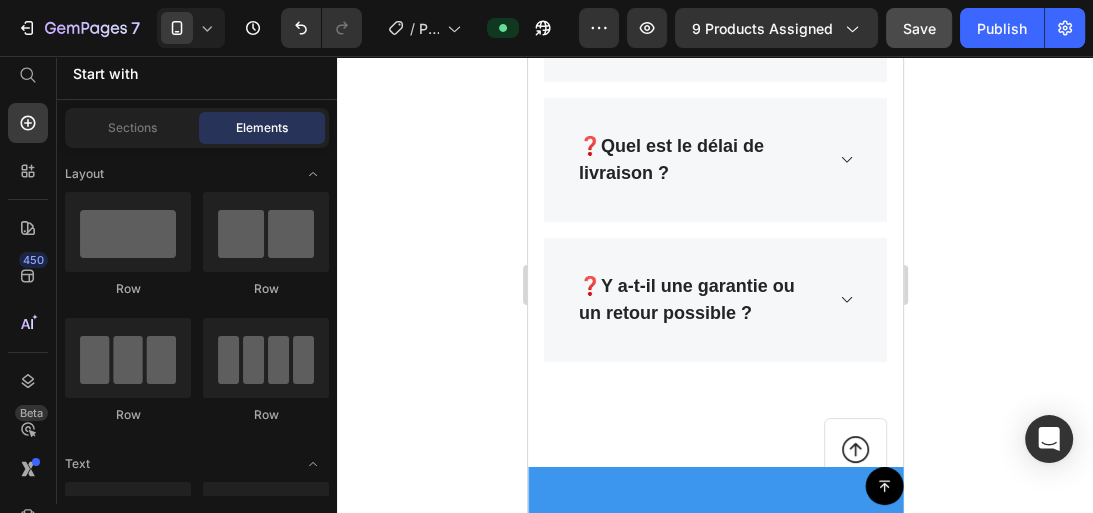 scroll, scrollTop: 9371, scrollLeft: 0, axis: vertical 